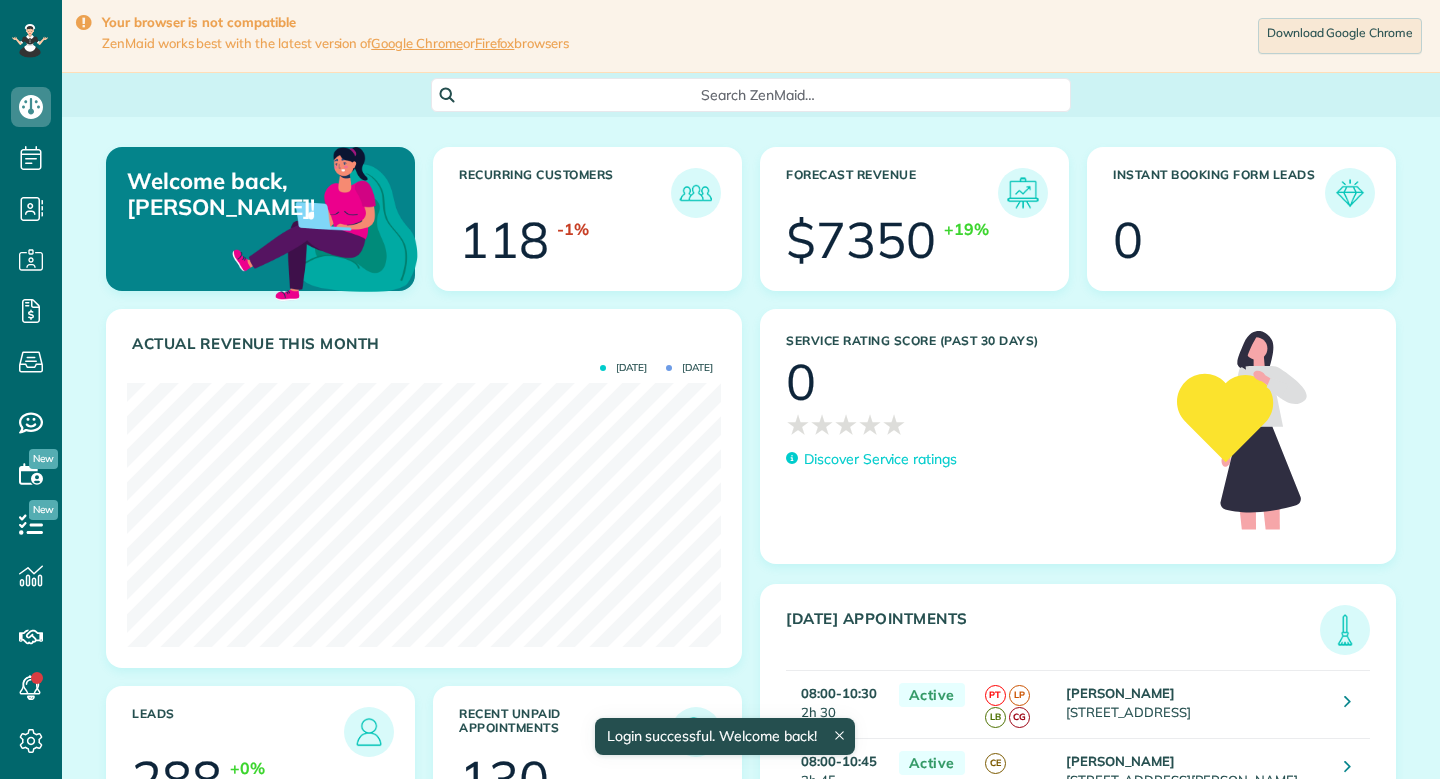 scroll, scrollTop: 0, scrollLeft: 0, axis: both 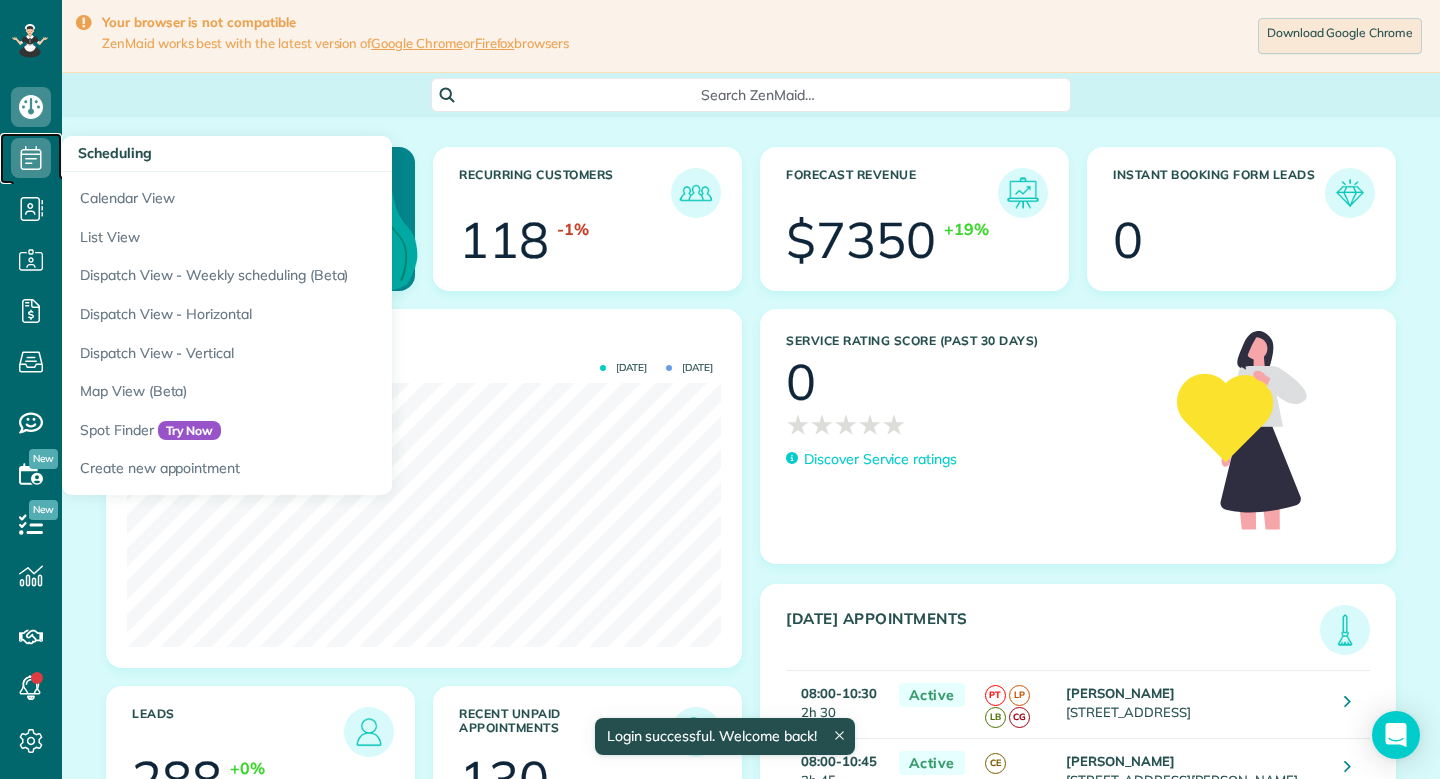 click 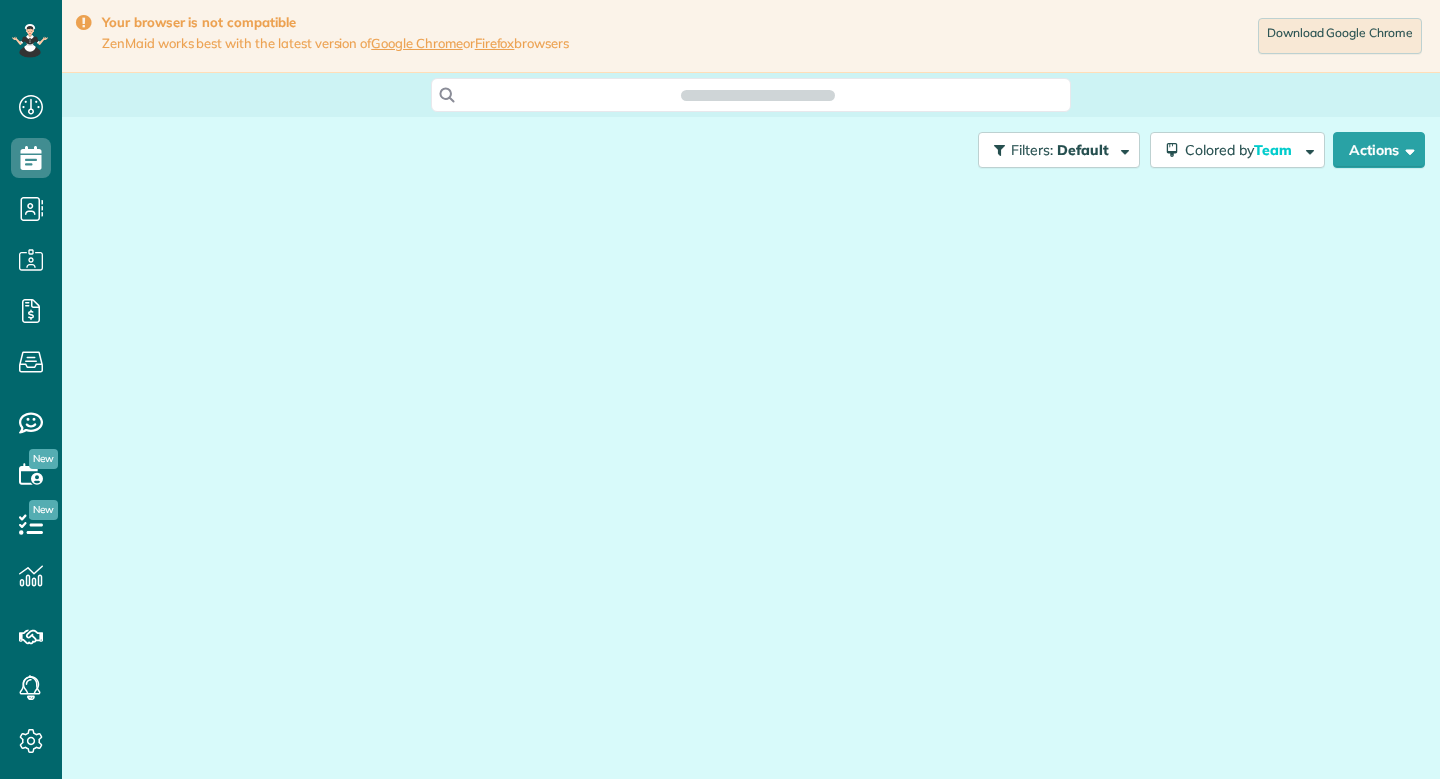 scroll, scrollTop: 0, scrollLeft: 0, axis: both 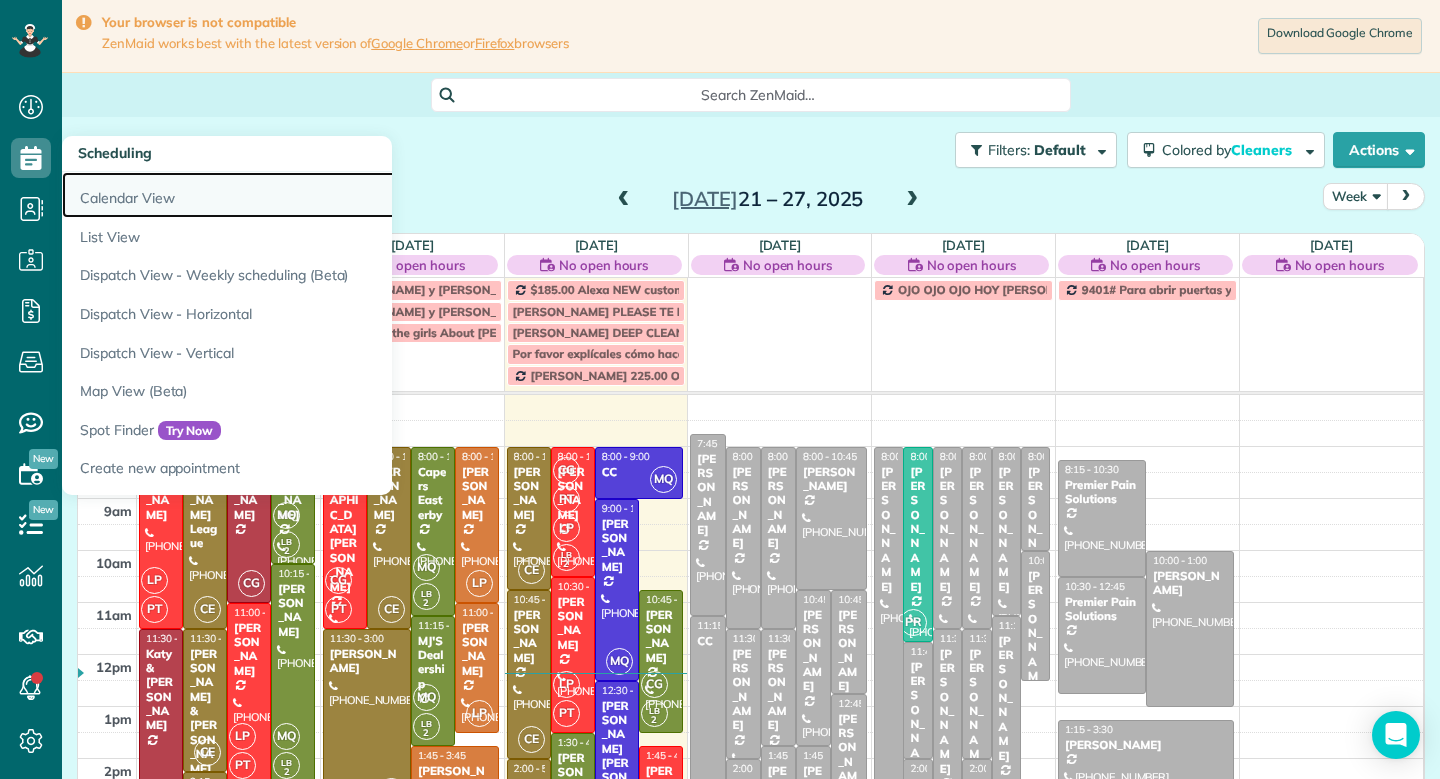 click on "Calendar View" at bounding box center (312, 195) 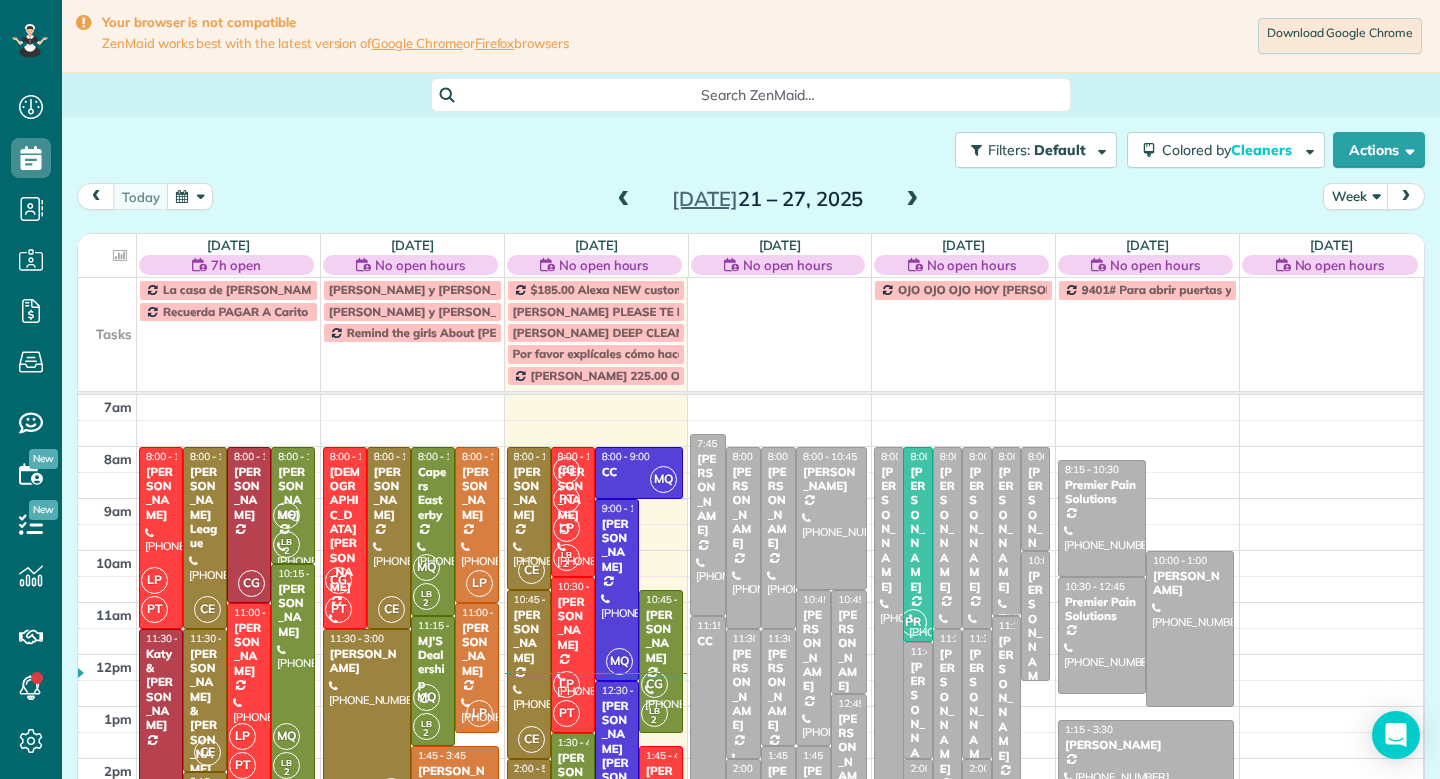 scroll, scrollTop: 0, scrollLeft: 0, axis: both 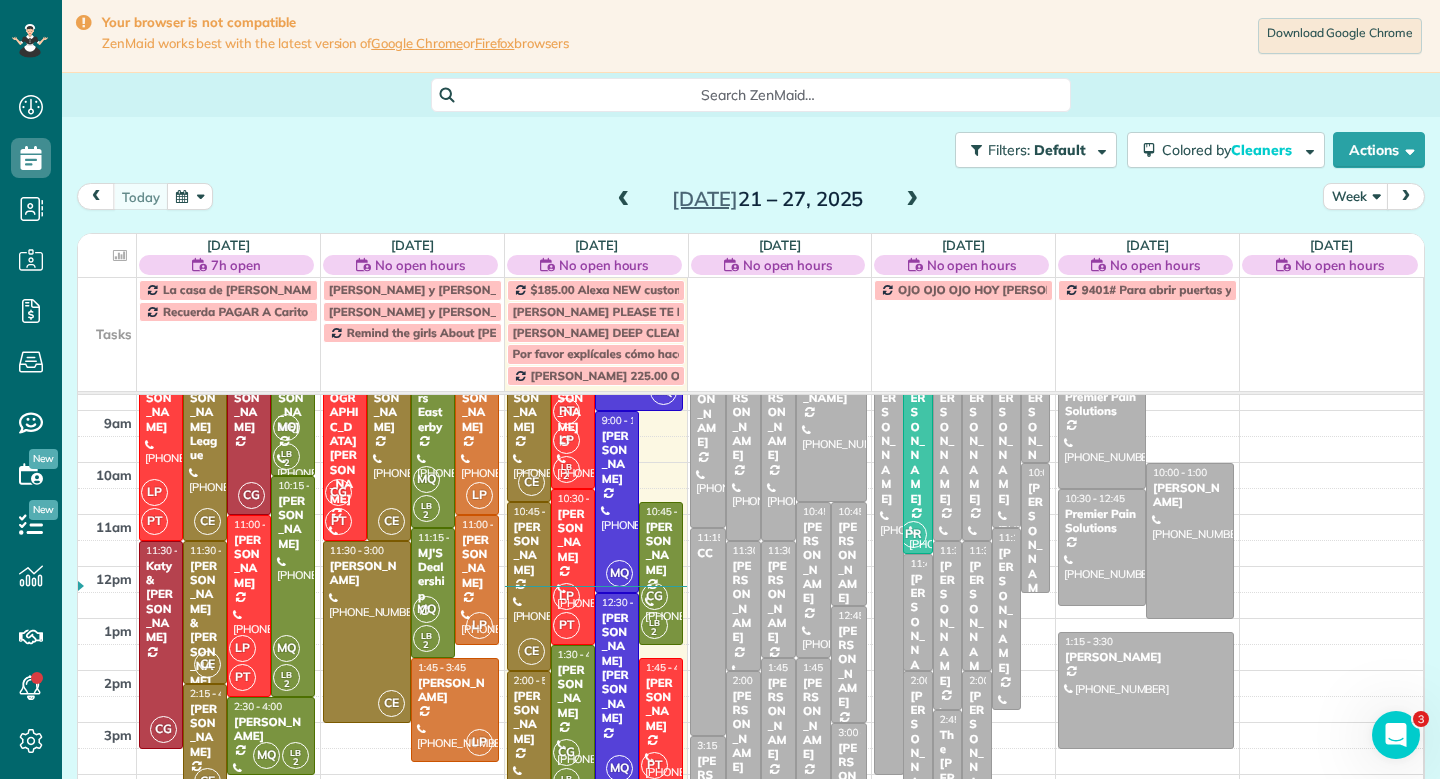 click on "today   Week Jul  21 – 27, 2025" at bounding box center [751, 201] 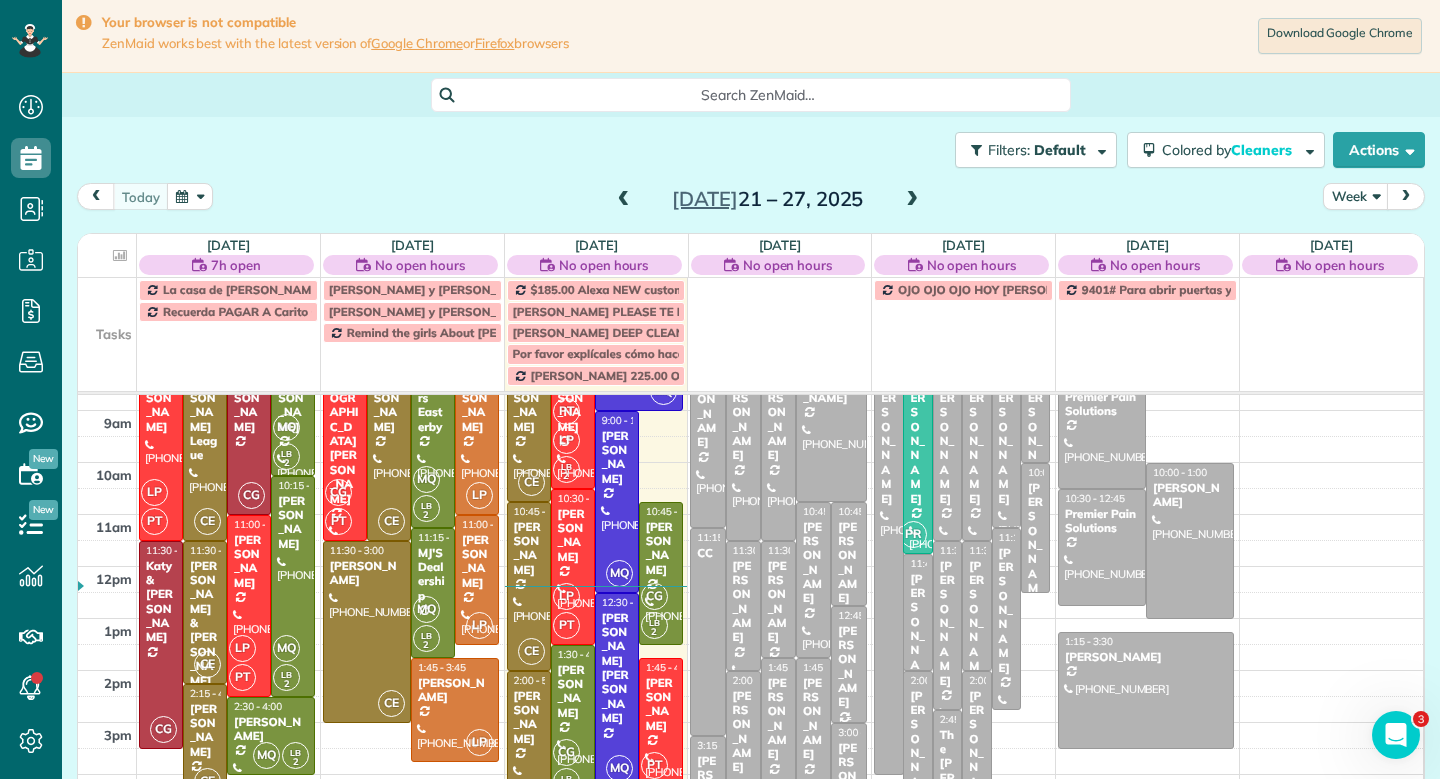 click on "[PERSON_NAME]" at bounding box center (848, 667) 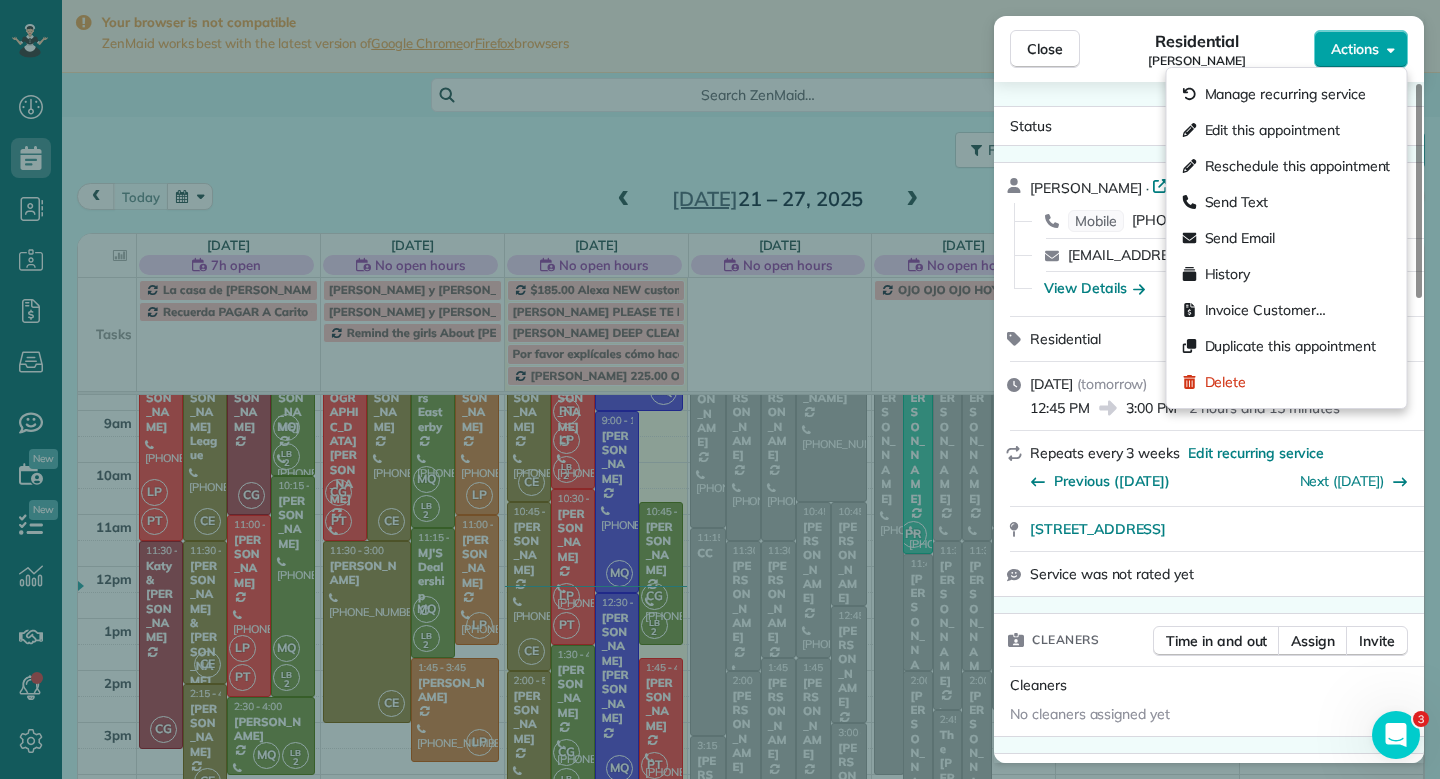 click on "Actions" at bounding box center [1355, 49] 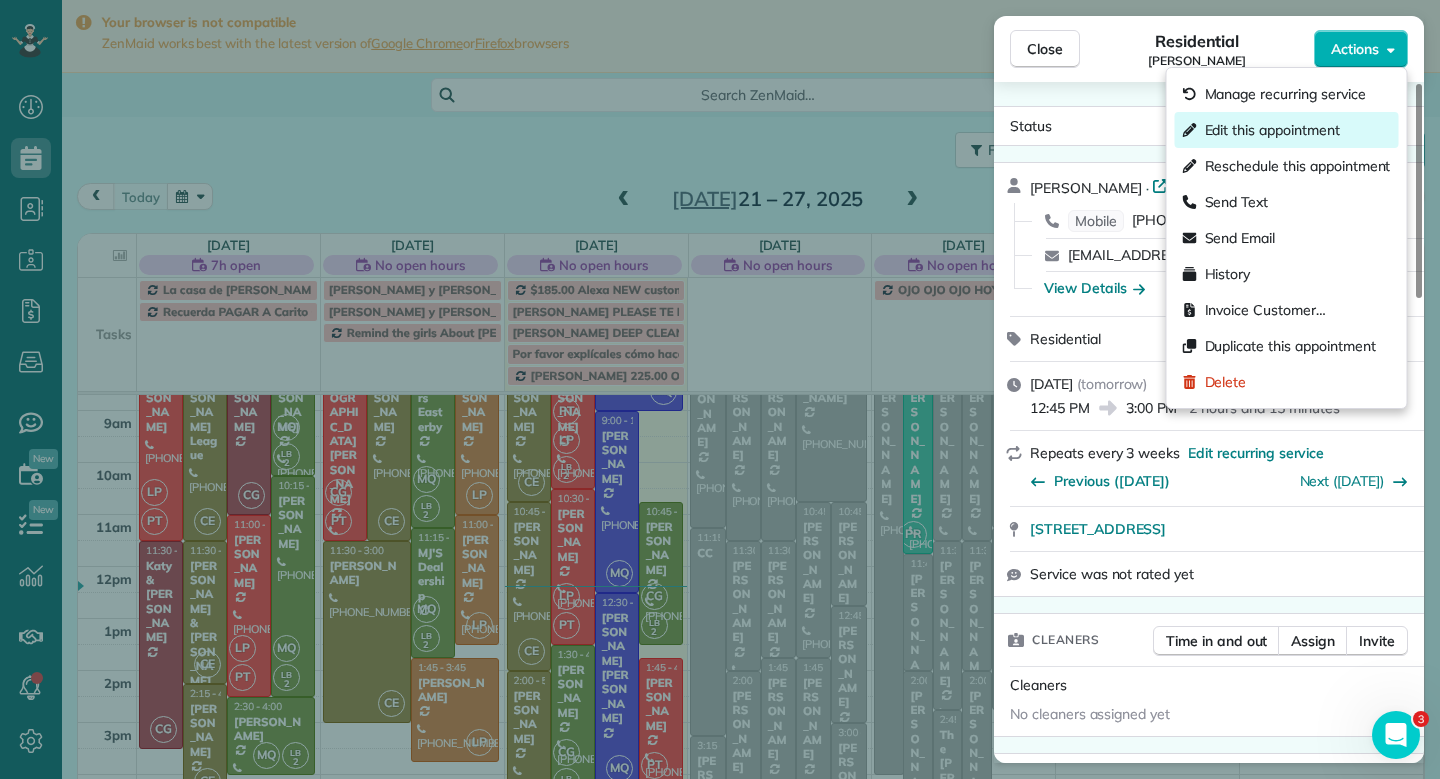 click on "Edit this appointment" at bounding box center [1272, 130] 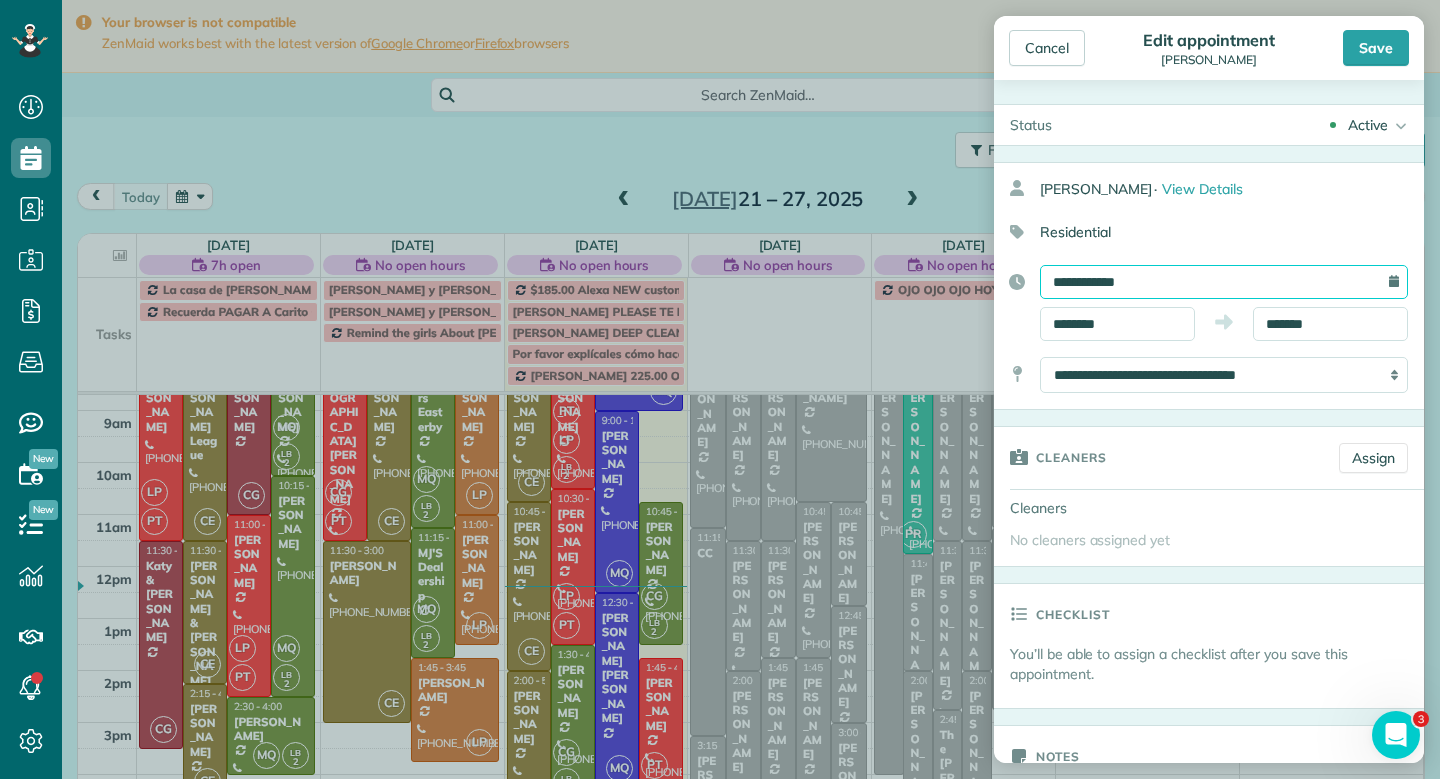 click on "**********" at bounding box center (1224, 282) 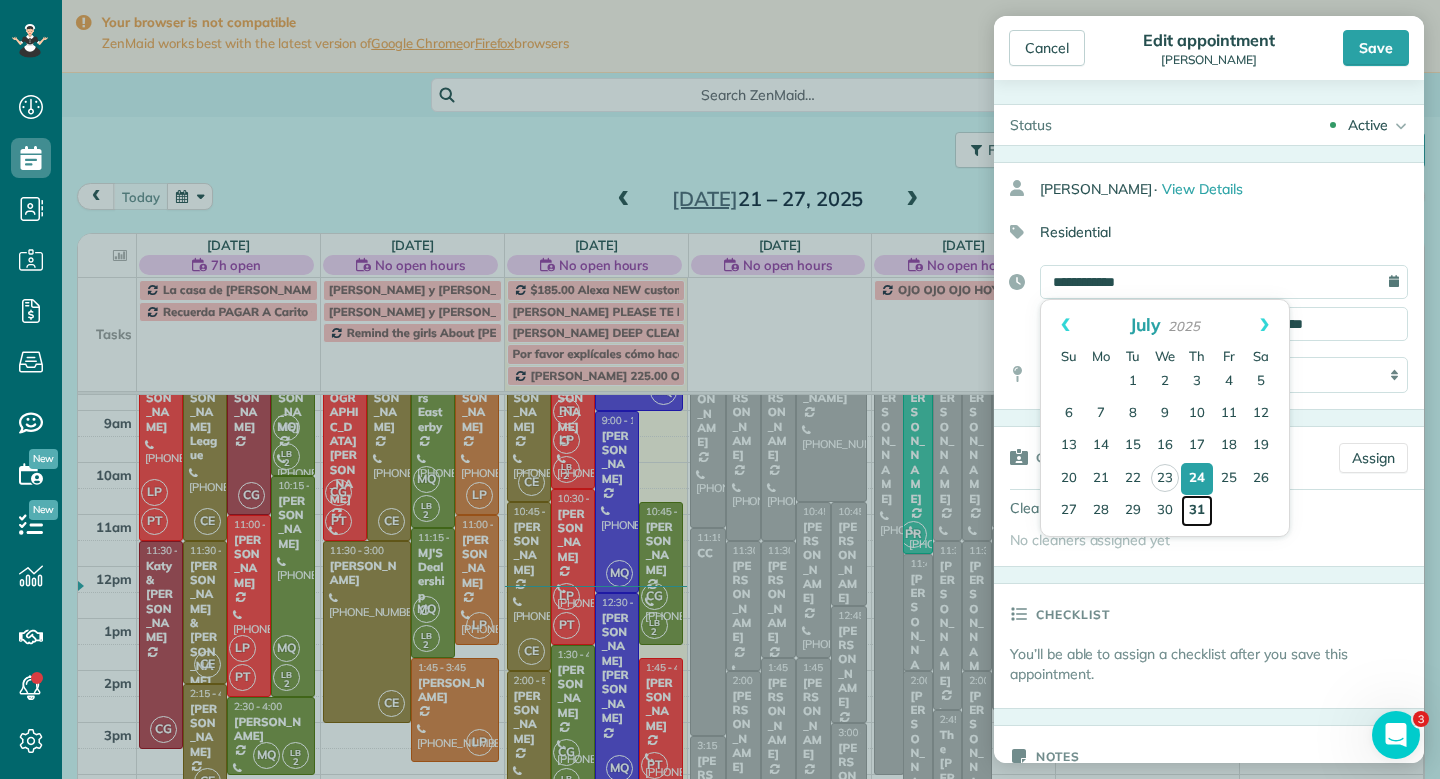 click on "31" at bounding box center [1197, 511] 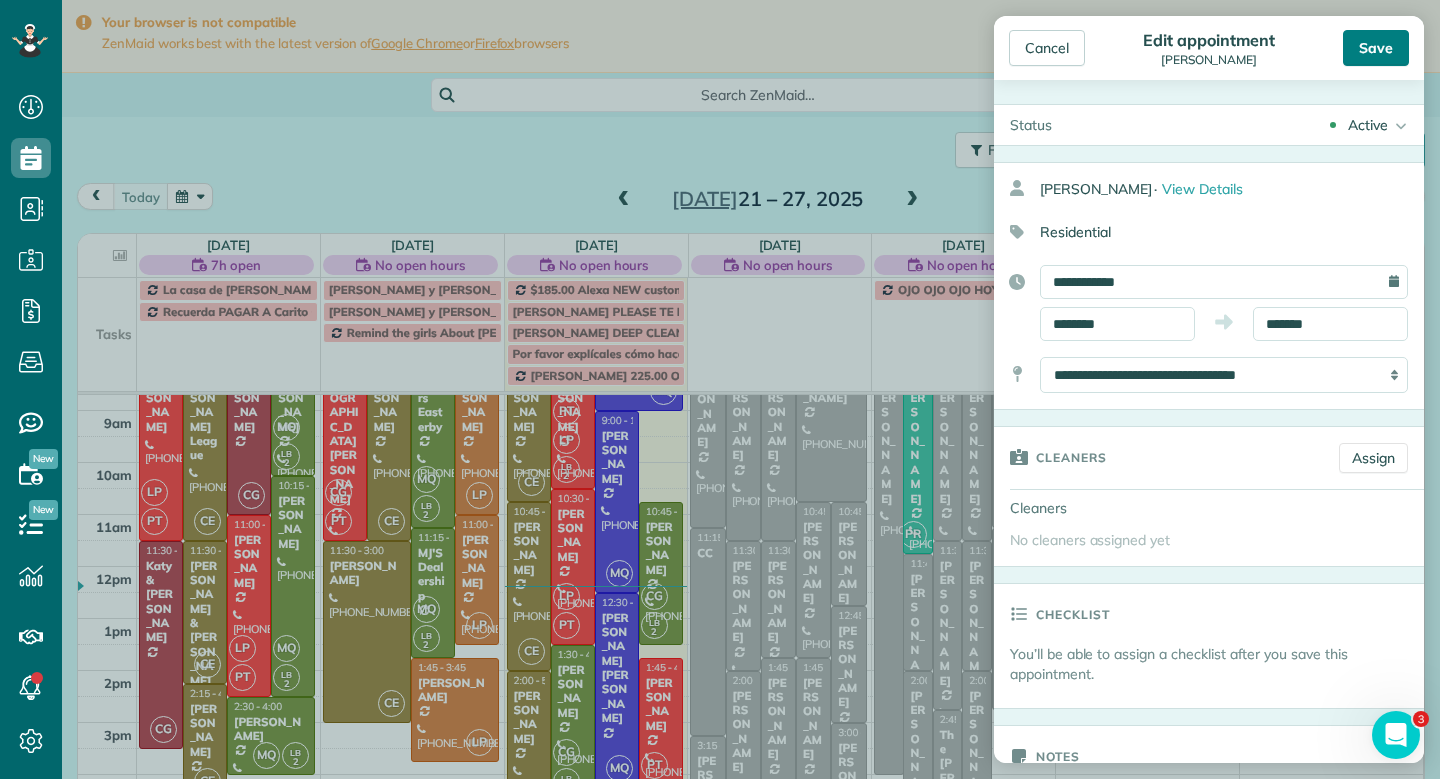 click on "Save" at bounding box center (1376, 48) 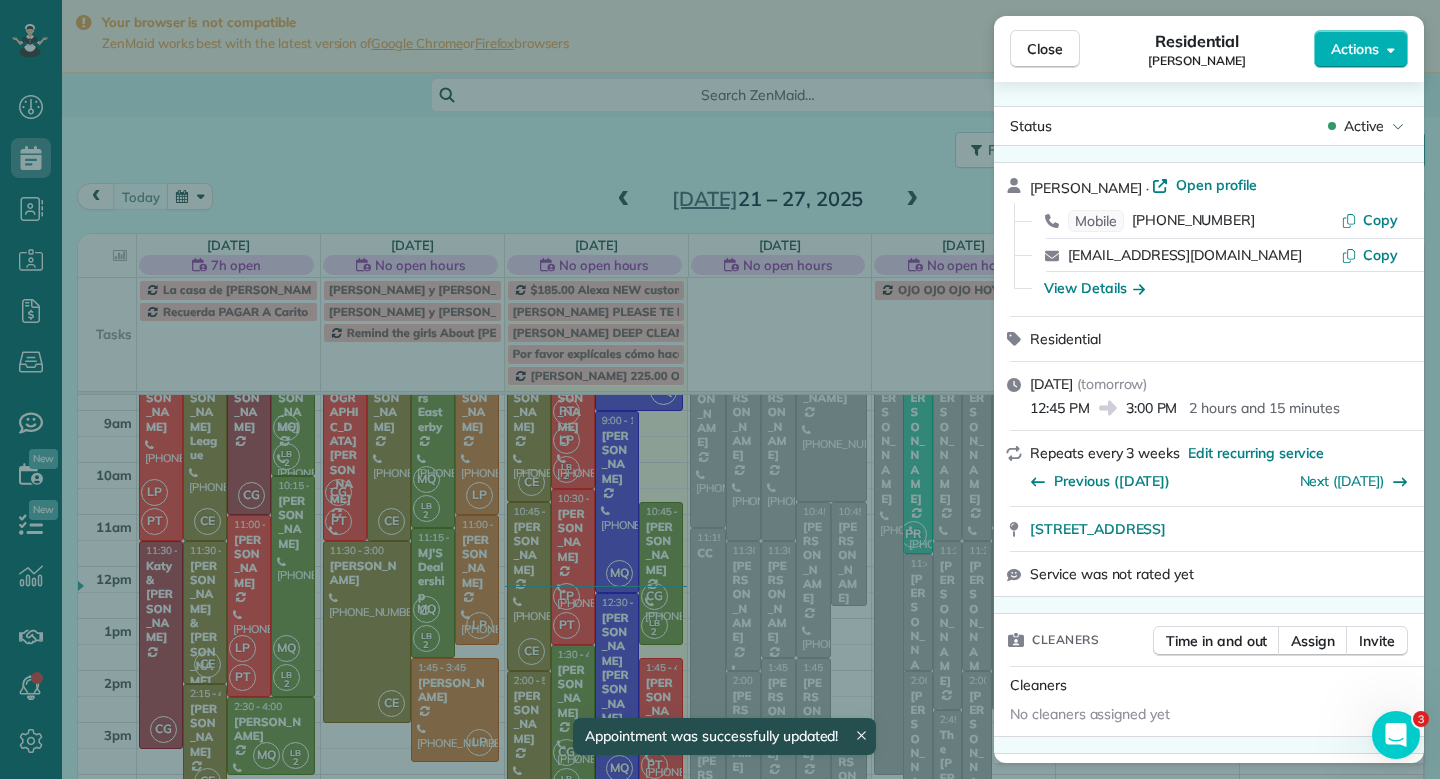 scroll, scrollTop: 88, scrollLeft: 0, axis: vertical 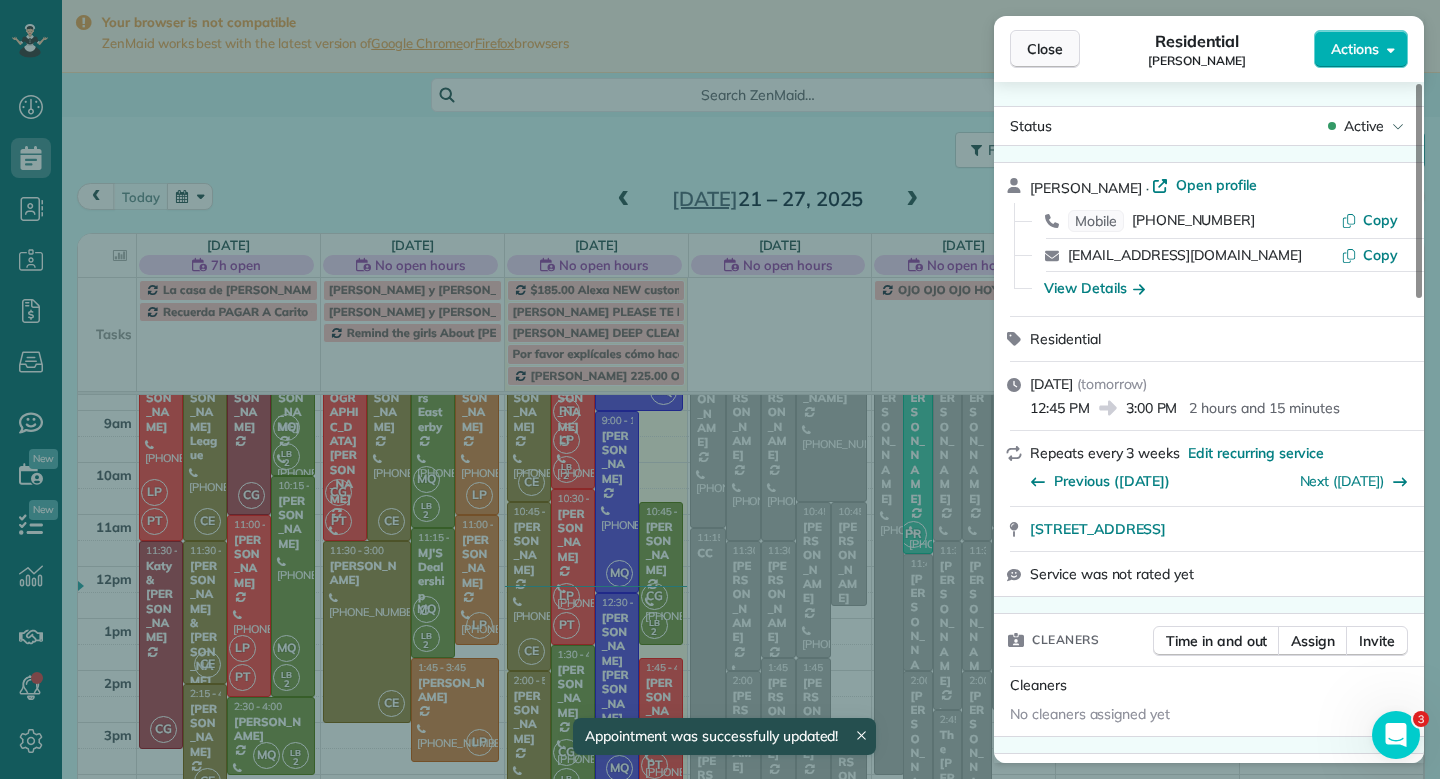 click on "Close" at bounding box center (1045, 49) 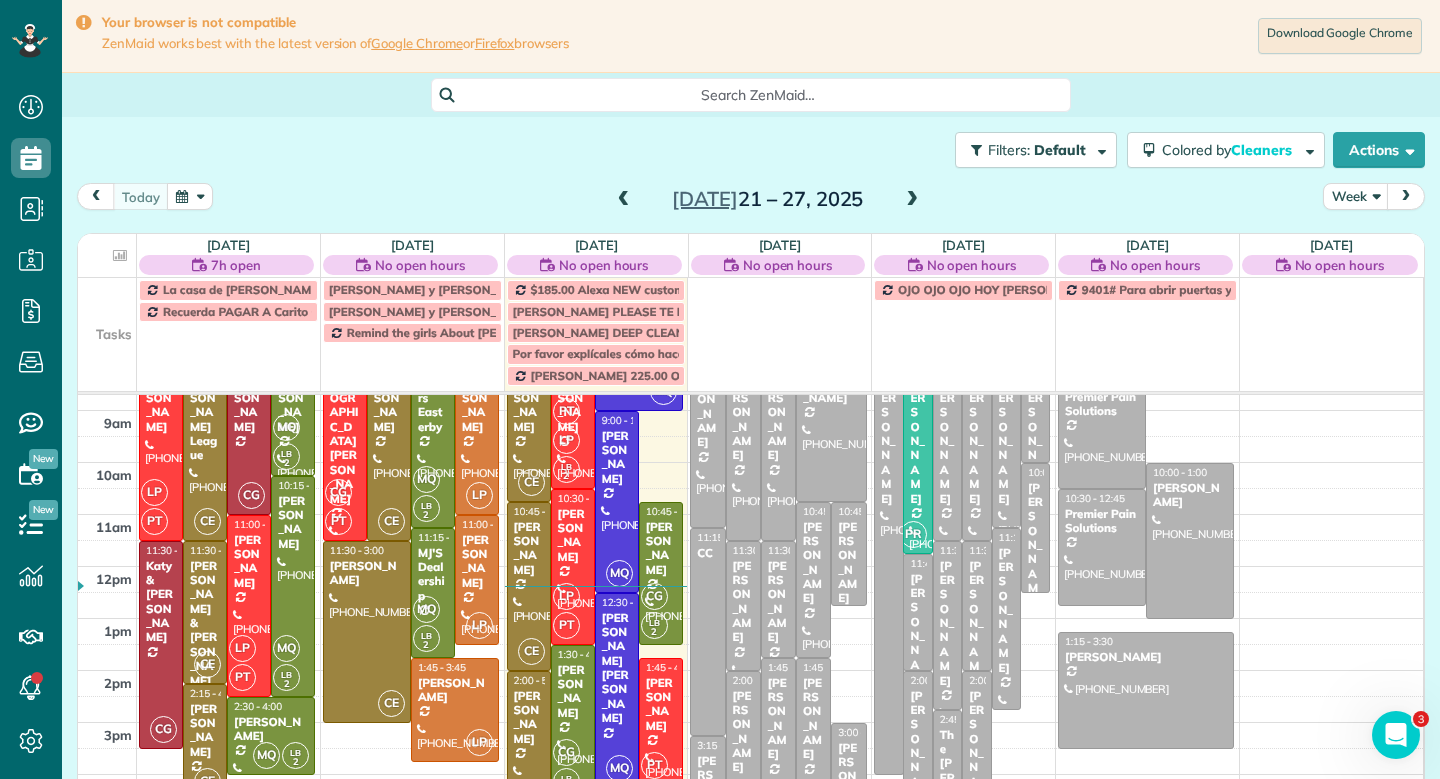 click on "7am 8am 9am 10am 11am 12pm 1pm 2pm 3pm 4pm 5pm LP PT 8:00 - 11:30 [PERSON_NAME] [PHONE_NUMBER] [GEOGRAPHIC_DATA][PERSON_NAME] CE 8:00 - 11:30 [PERSON_NAME] League [PHONE_NUMBER] [STREET_ADDRESS][PERSON_NAME] CG 8:00 - 11:00 [PERSON_NAME] [STREET_ADDRESS][PERSON_NAME][PERSON_NAME] MQ LB 2 8:00 - 10:15 [PERSON_NAME] [PHONE_NUMBER] [STREET_ADDRESS][PERSON_NAME] MQ LB 2 10:15 - 2:30 [PERSON_NAME] [PHONE_NUMBER] [STREET_ADDRESS][PERSON_NAME] LP PT 11:00 - 2:30 [PERSON_NAME] [PHONE_NUMBER] [STREET_ADDRESS][PERSON_NAME] CG 11:30 - 3:30 [PERSON_NAME] & [PERSON_NAME] [STREET_ADDRESS] CE 11:30 - 2:15 [PERSON_NAME] & [PERSON_NAME] [PHONE_NUMBER] [STREET_ADDRESS][PERSON_NAME] CE 2:15 - 4:30 [PERSON_NAME] [PHONE_NUMBER] [STREET_ADDRESS][PERSON_NAME] MQ LB 2 2:30 - 4:00 [PERSON_NAME] [PHONE_NUMBER] [STREET_ADDRESS] CG PT 8:00 - 11:30 [PERSON_NAME] [PHONE_NUMBER] [STREET_ADDRESS] CE 8:00 - 11:30 [PERSON_NAME] [PHONE_NUMBER] MQ LB" at bounding box center [750, 592] 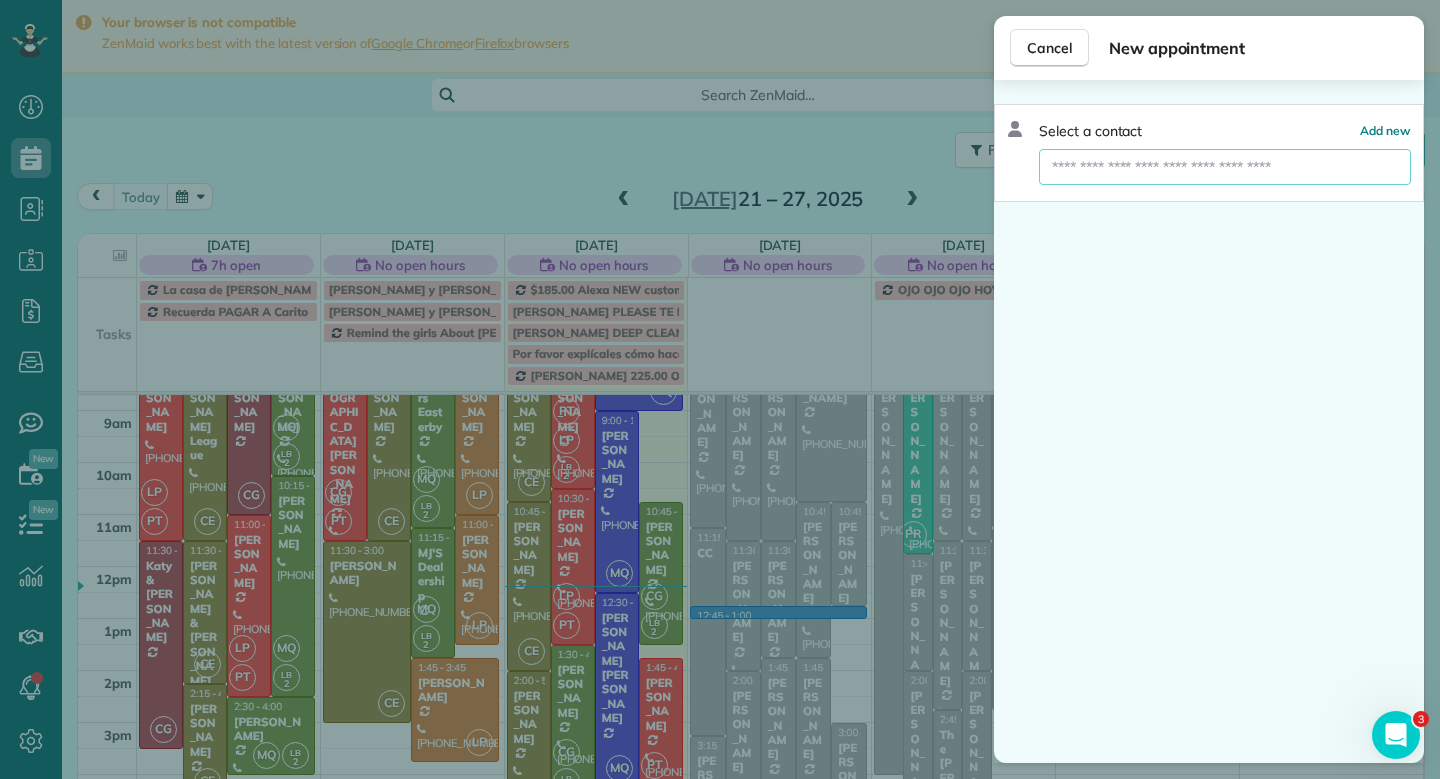 click at bounding box center (1225, 167) 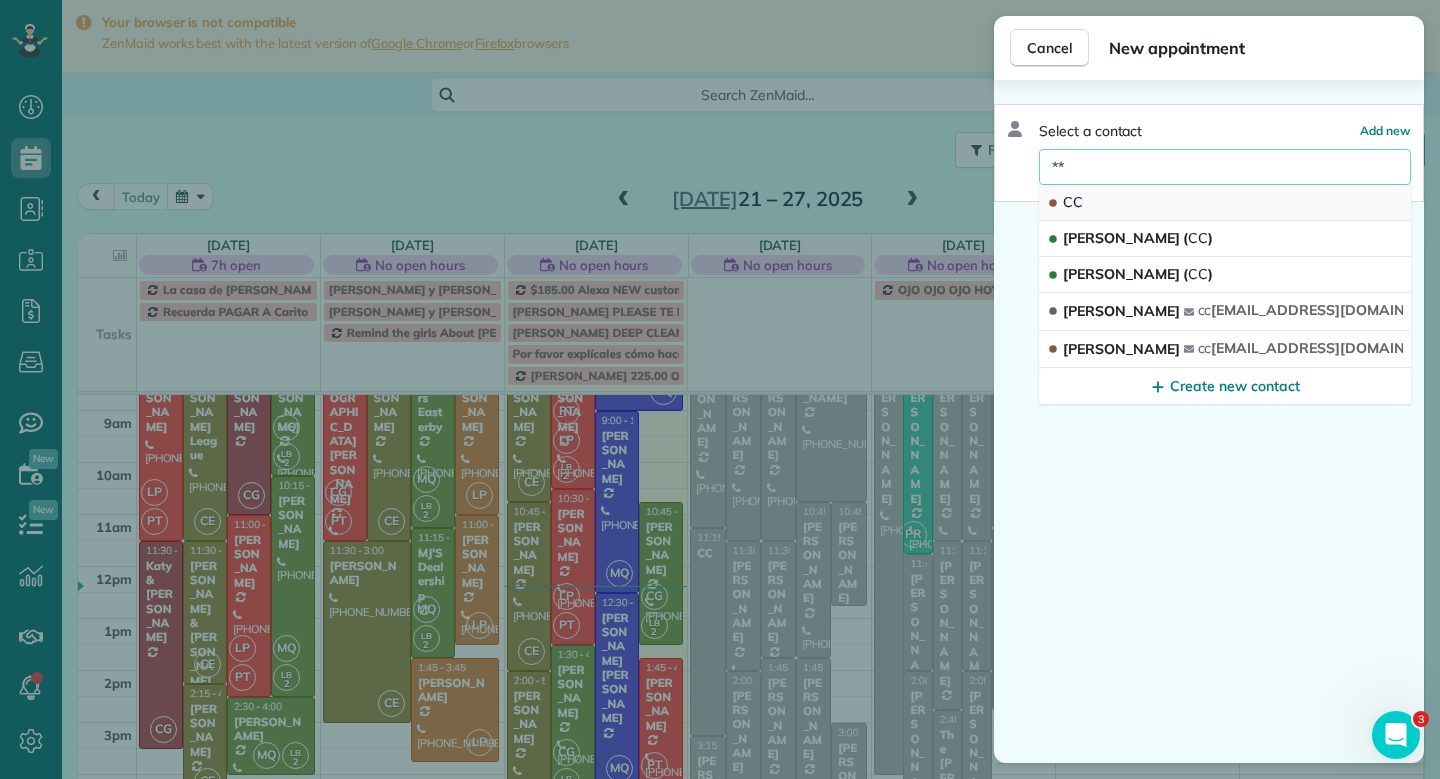 click on "CC" at bounding box center [1225, 203] 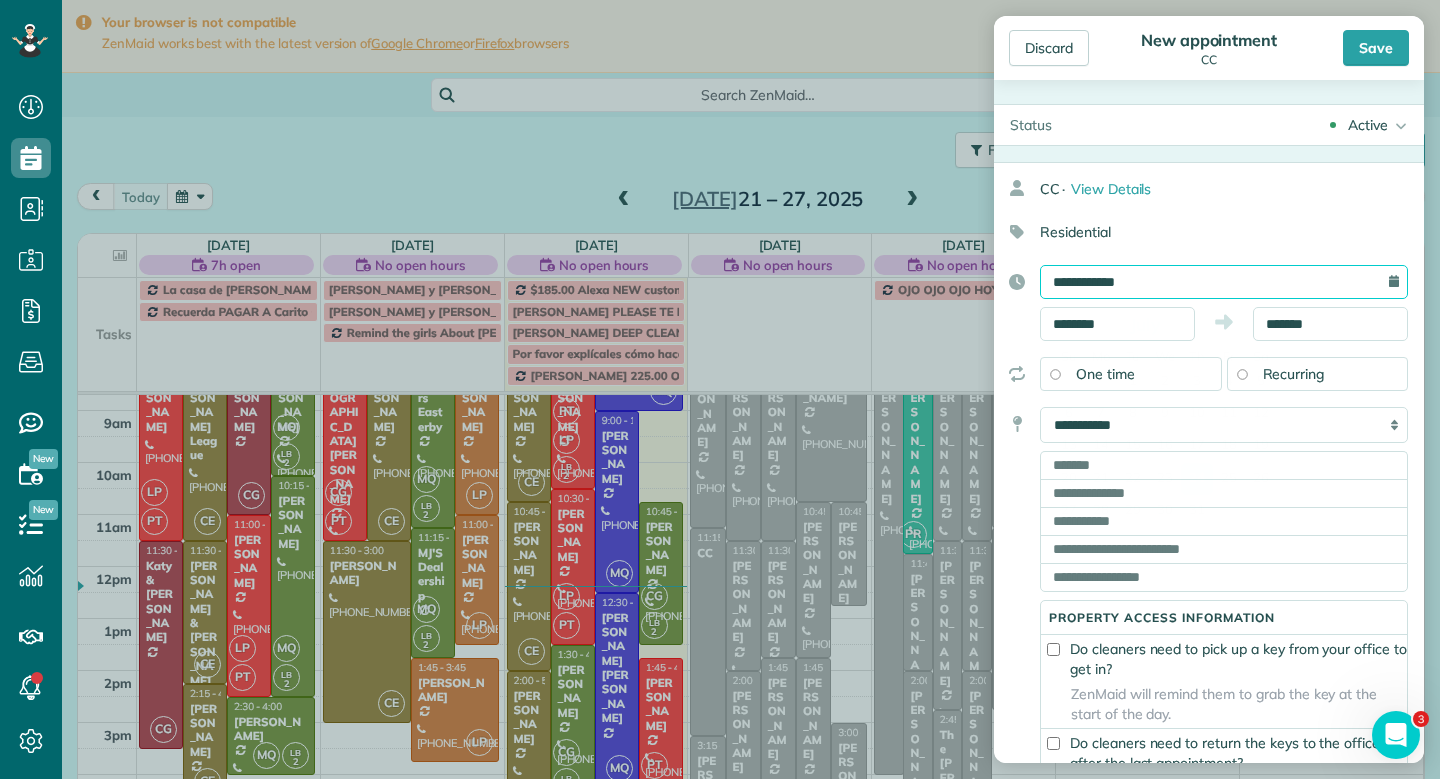 click on "**********" at bounding box center [1224, 282] 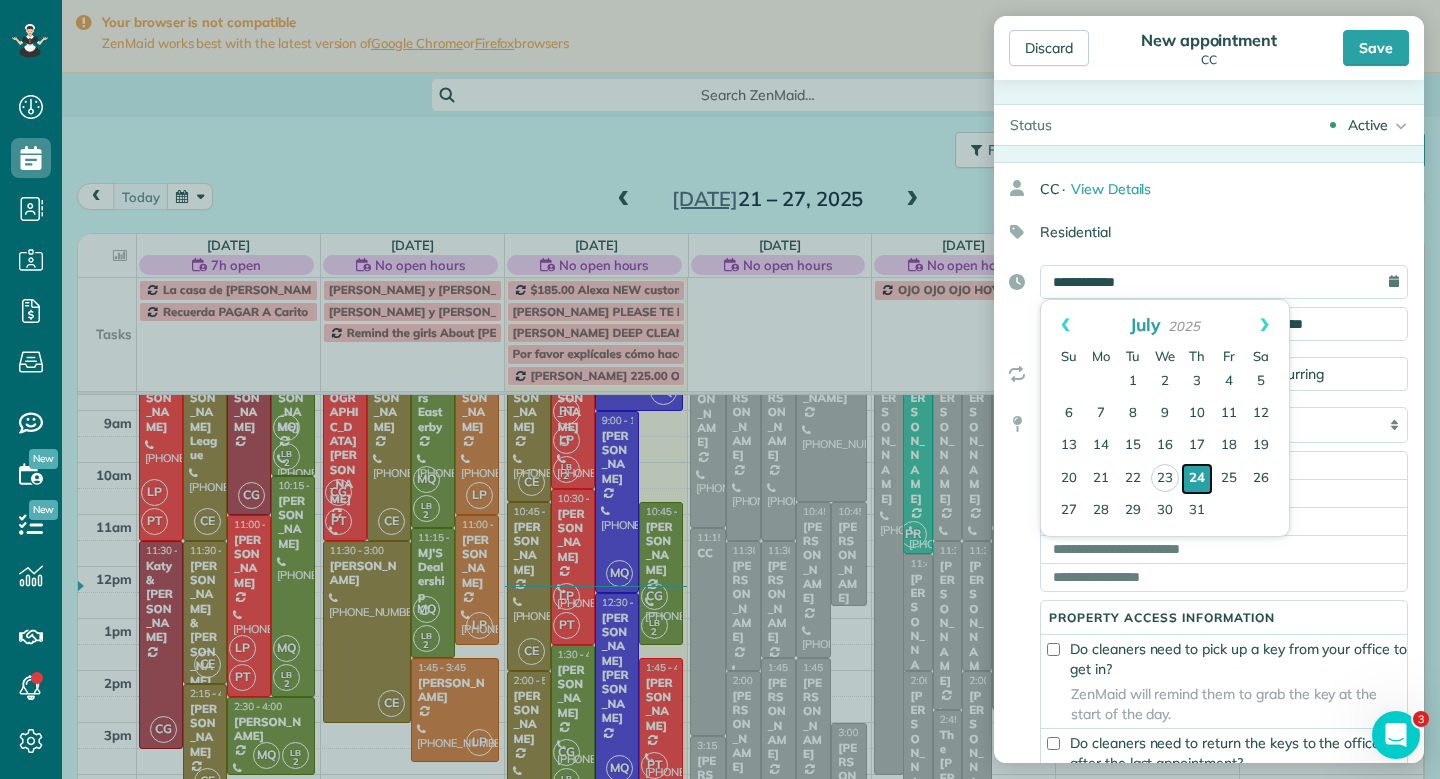 click on "24" at bounding box center (1197, 479) 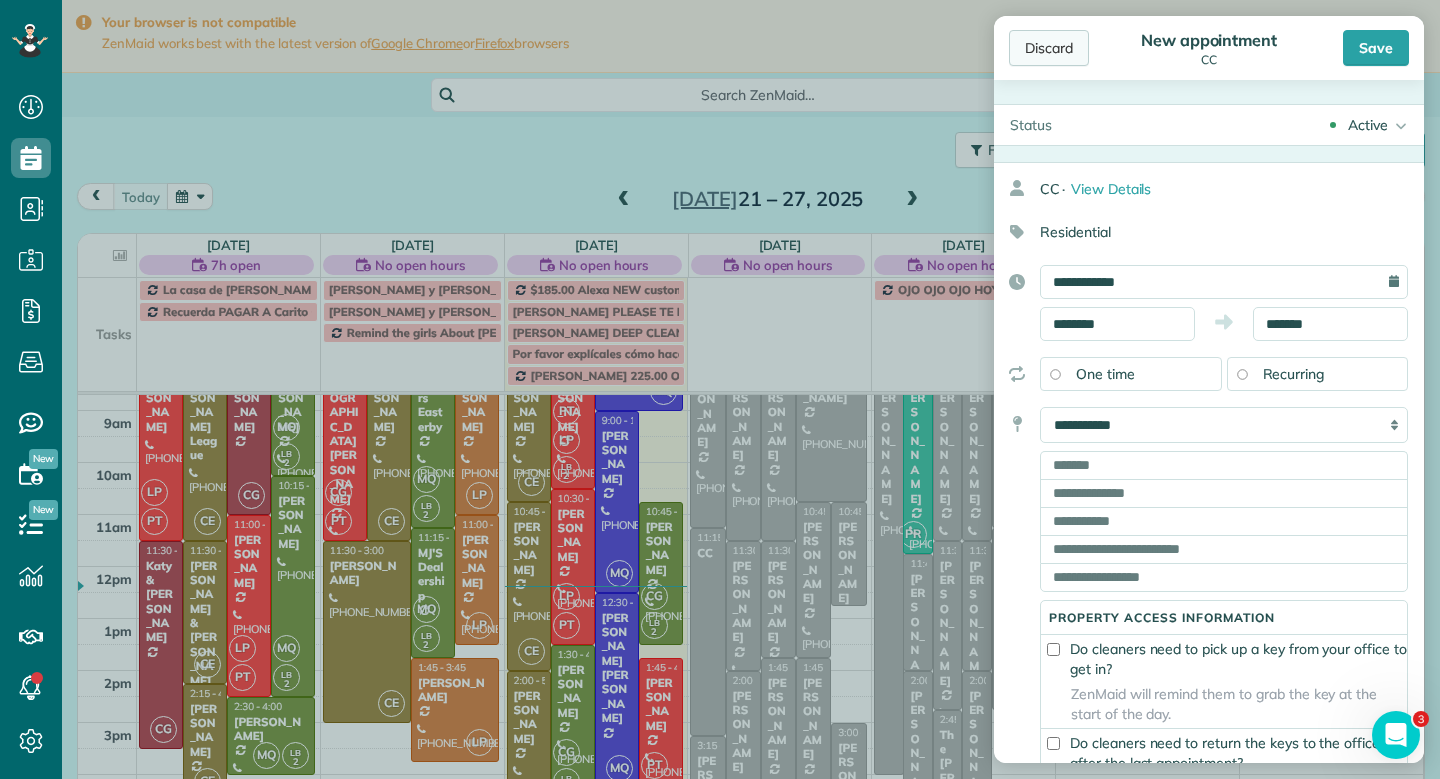 click on "Discard" at bounding box center (1049, 48) 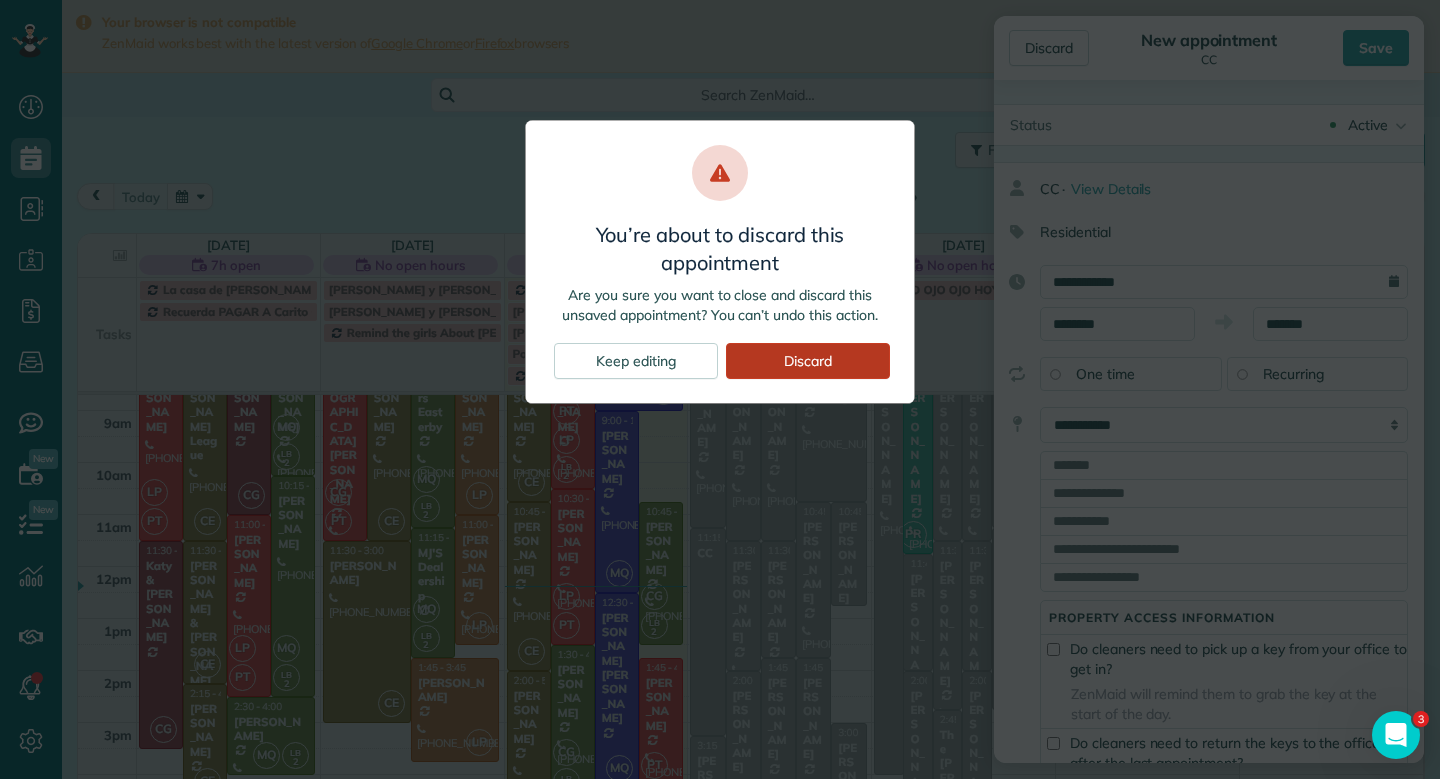 click on "Discard" at bounding box center (808, 361) 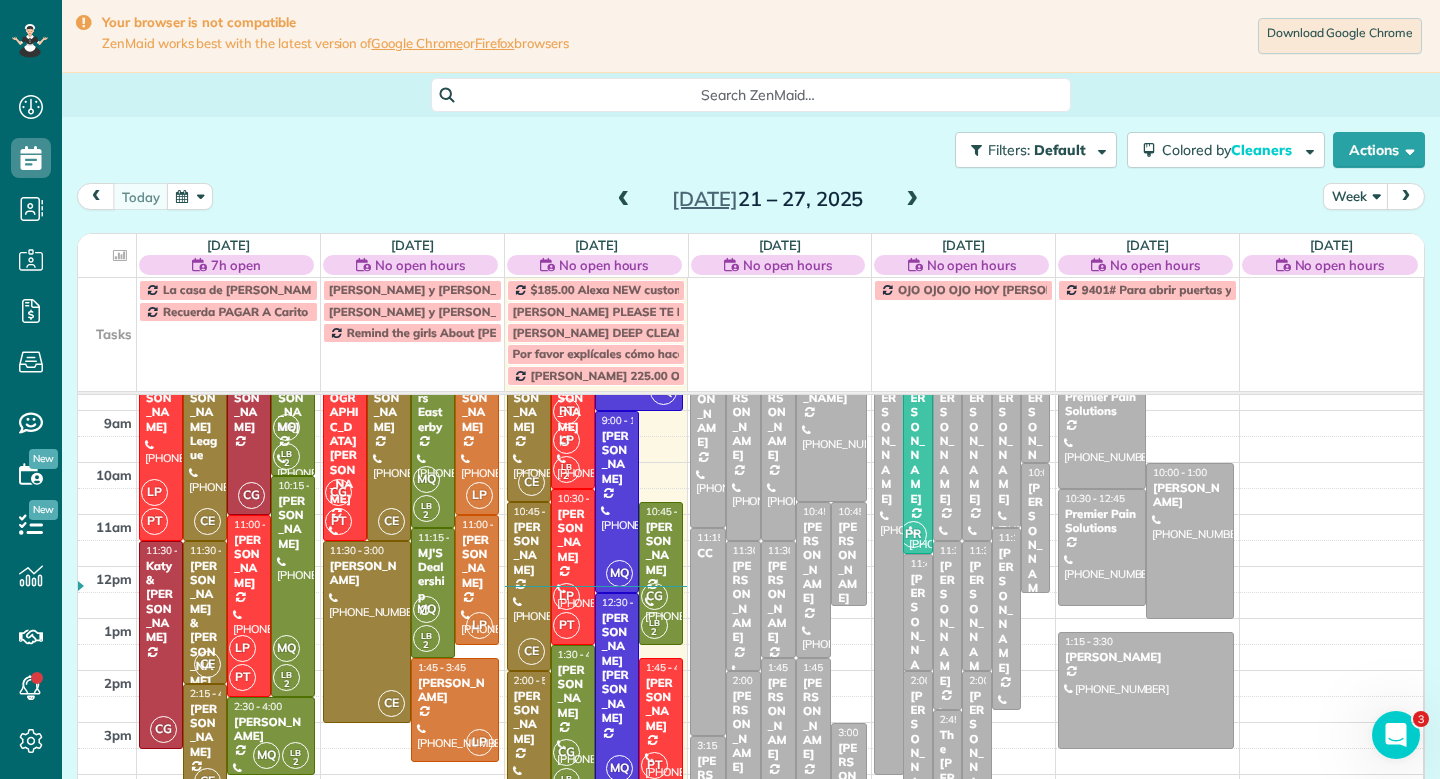click on "7am 8am 9am 10am 11am 12pm 1pm 2pm 3pm 4pm 5pm LP PT 8:00 - 11:30 Amy Tomkow (864) 901-8682 7 Misty Oaks Dr. Greer, SC 29651 CE 8:00 - 11:30 Beth League (864) 607-2966 216 Beth Drive Greenville, SC 29609 CG 8:00 - 11:00 Diana Garces 1001 Elizabeth Sarah Boulevard Greer, SC 29650 MQ LB 2 8:00 - 10:15 Patricia Roy (980) 428-2868 103 Steadman Way Greer, SC 29650 MQ LB 2 10:15 - 2:30 Jason Craft (864) 386-3272 28 Tot Howell Road Greer, SC 29651 LP PT 11:00 - 2:30 Michelle Ward (864) 414-3592 117 Marshall Bridge Drive Greenville, SC 29605 CG 11:30 - 3:30 Katy & Jeffry 326 River Trace Loop Simpsonville, SC 29680 CE 11:30 - 2:15 Camille Cartee & Sandy Hardee (864) 617-6778 120 Oneal Street Greenville, SC 29601 CE 2:15 - 4:30 Ruhe Cherryl (864) 350-0448 6 Dill Creek Court Greer, SC 29650 MQ LB 2 2:30 - 4:00 Anne-Marie Himmel (804) 467-6137 925 Cleveland Street Greenville, SC 29601 CG PT 8:00 - 11:30 Kristen Spoor (313) 657-4418 205 Boxwood Lane Greenville, SC 29601 CE 8:00 - 11:30 Melissa Suárez (864) 569-1417 MQ LB" at bounding box center (750, 592) 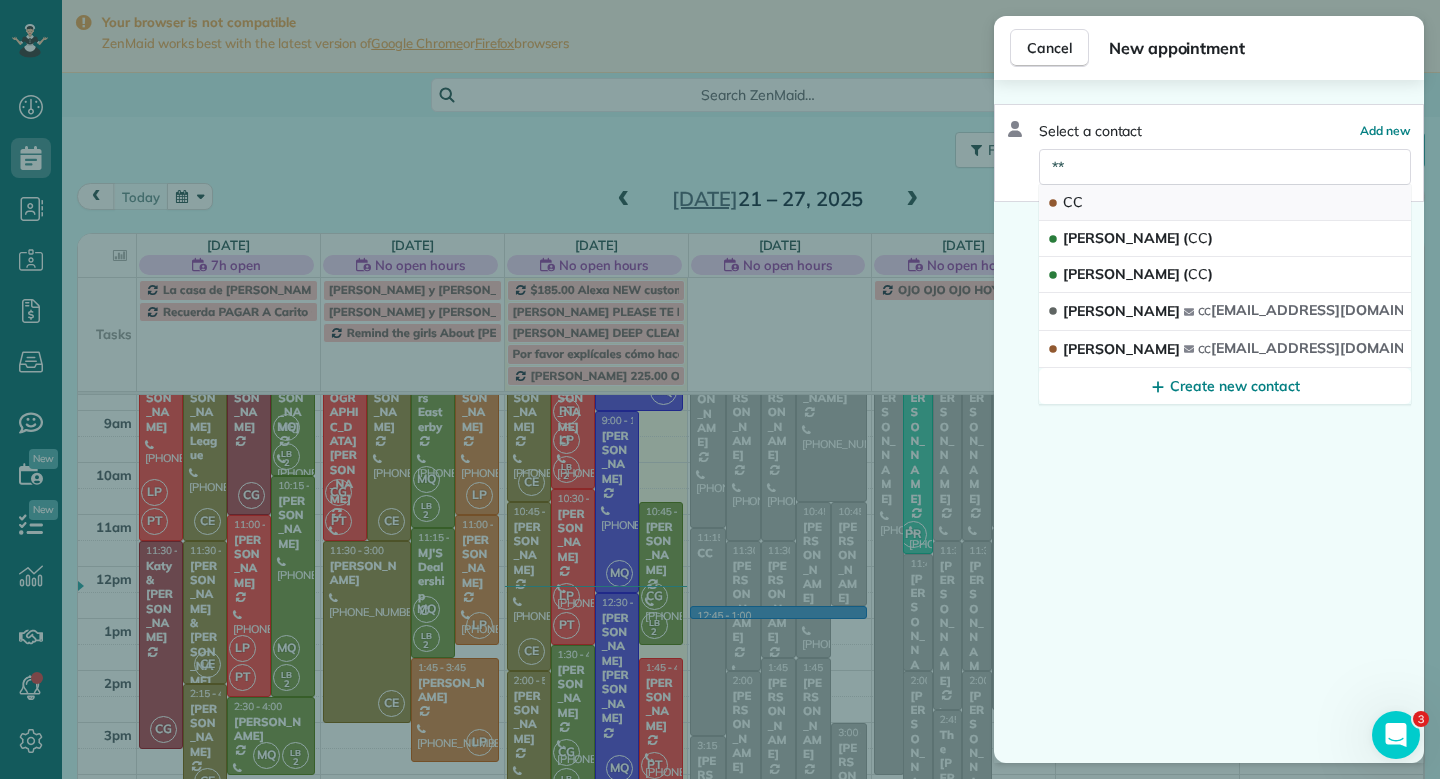 click on "CC" at bounding box center [1225, 203] 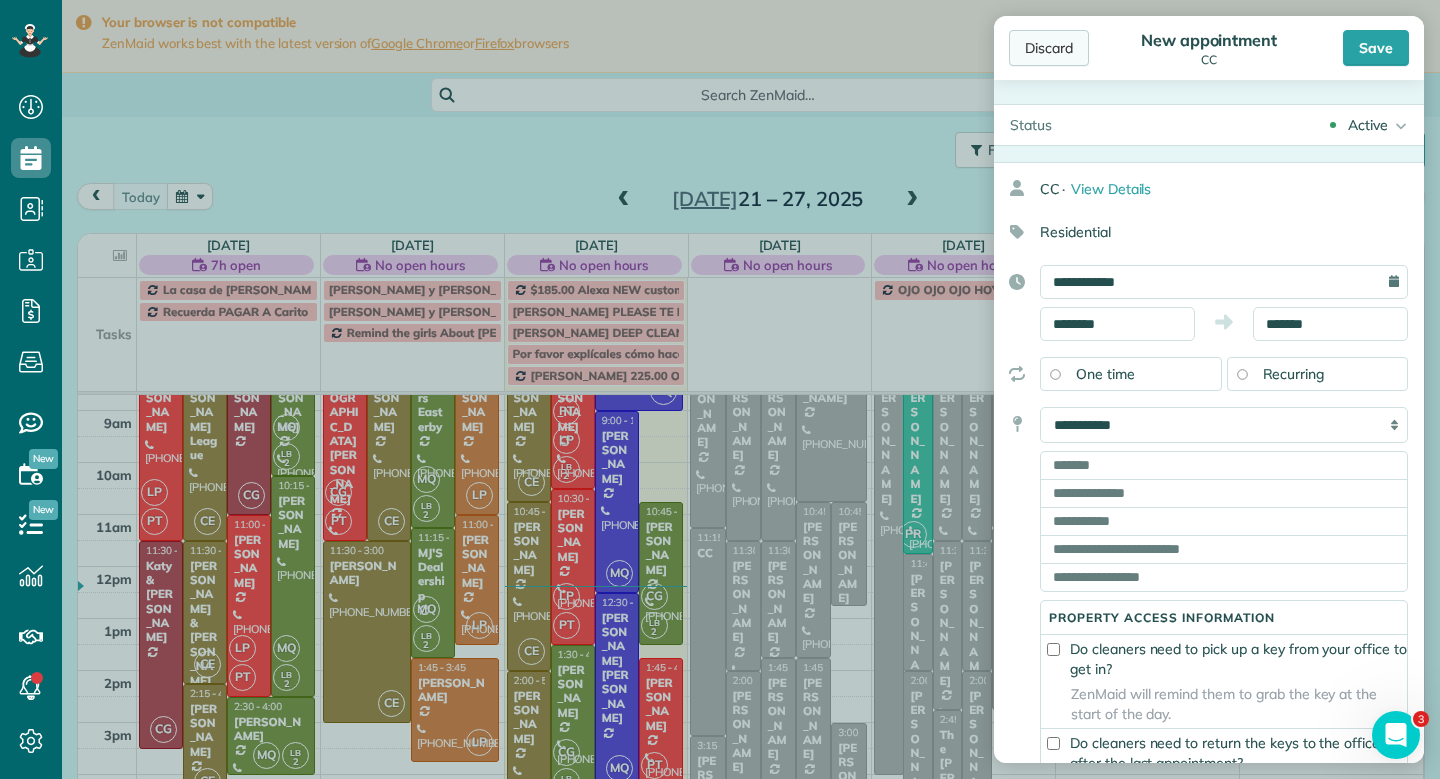 click on "Discard" at bounding box center [1049, 48] 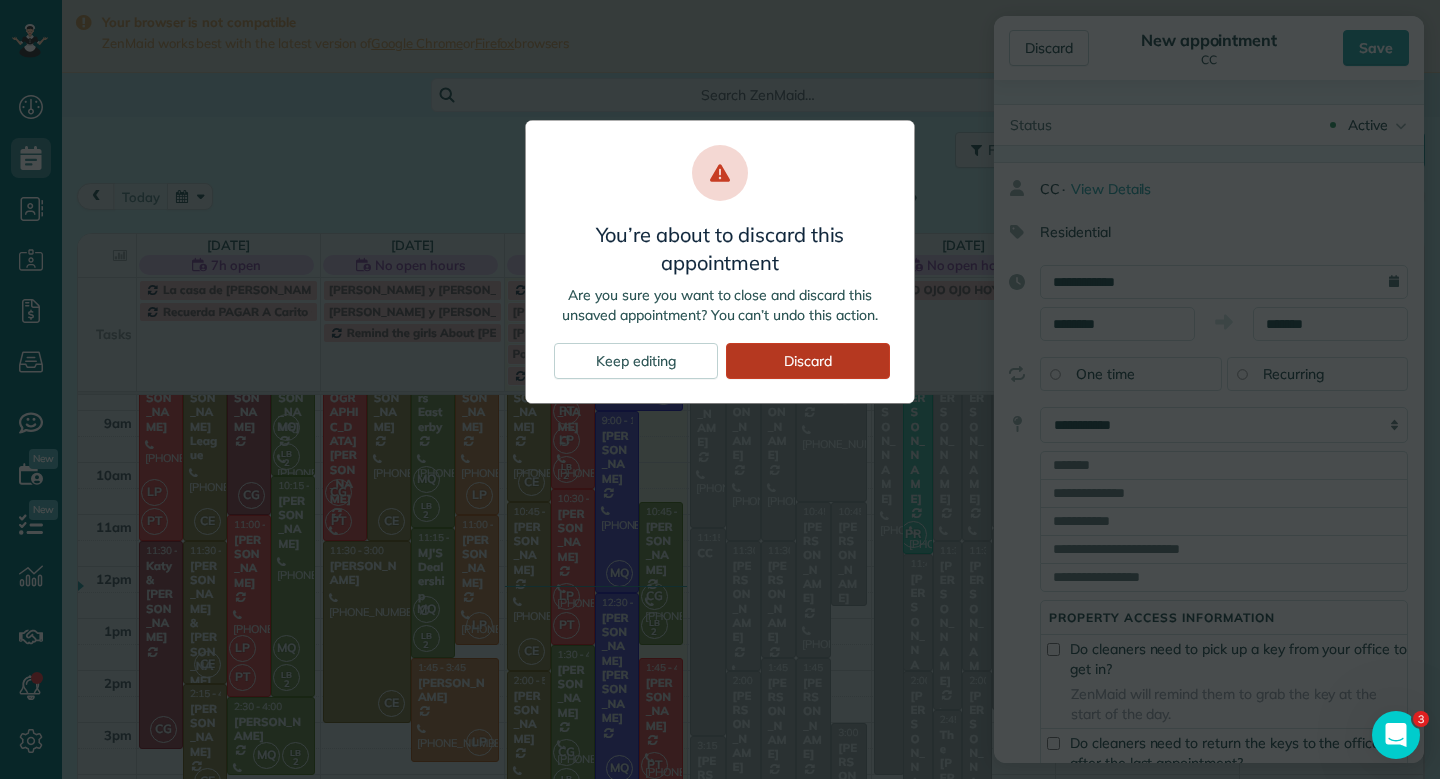 click on "Discard" at bounding box center (808, 361) 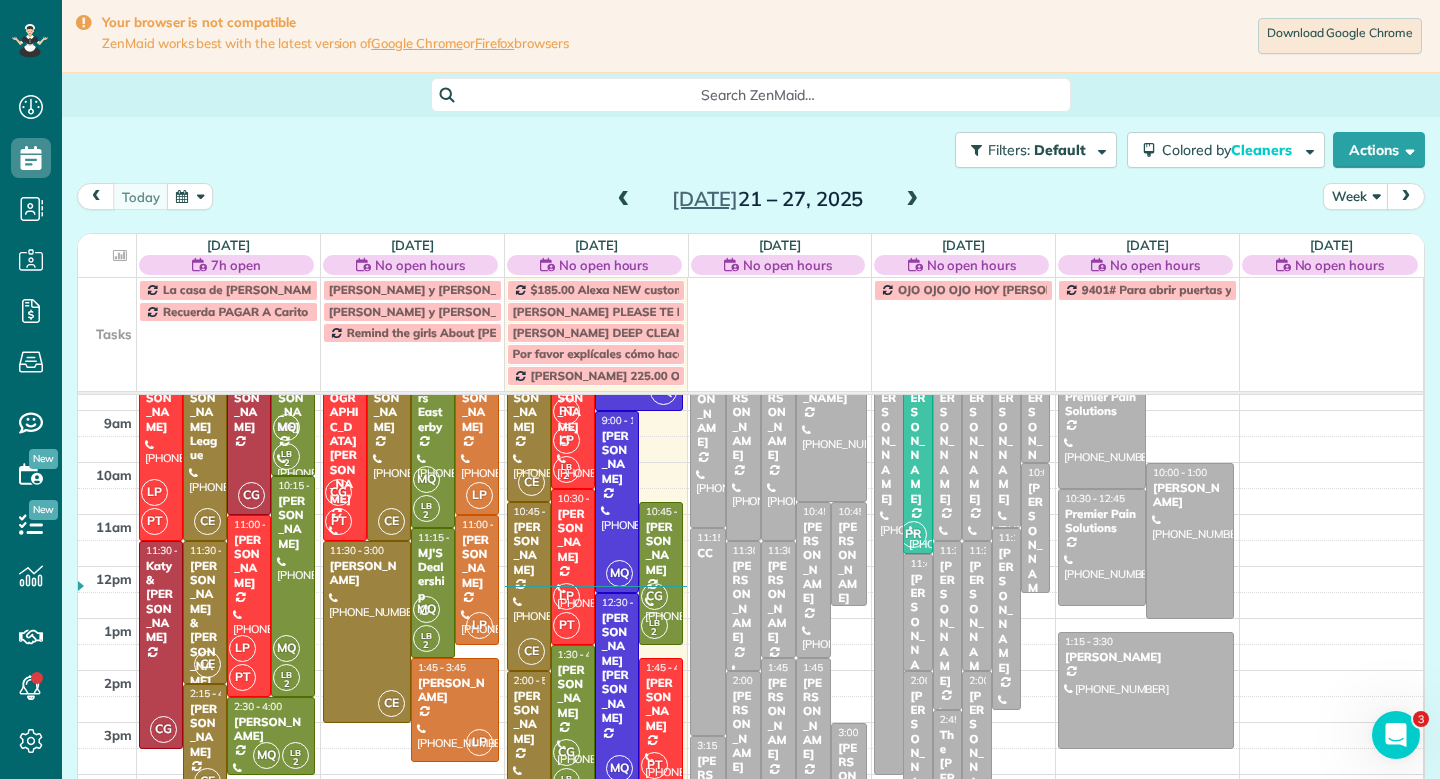 click on "7am 8am 9am 10am 11am 12pm 1pm 2pm 3pm 4pm 5pm LP PT 8:00 - 11:30 Amy Tomkow (864) 901-8682 7 Misty Oaks Dr. Greer, SC 29651 CE 8:00 - 11:30 Beth League (864) 607-2966 216 Beth Drive Greenville, SC 29609 CG 8:00 - 11:00 Diana Garces 1001 Elizabeth Sarah Boulevard Greer, SC 29650 MQ LB 2 8:00 - 10:15 Patricia Roy (980) 428-2868 103 Steadman Way Greer, SC 29650 MQ LB 2 10:15 - 2:30 Jason Craft (864) 386-3272 28 Tot Howell Road Greer, SC 29651 LP PT 11:00 - 2:30 Michelle Ward (864) 414-3592 117 Marshall Bridge Drive Greenville, SC 29605 CG 11:30 - 3:30 Katy & Jeffry 326 River Trace Loop Simpsonville, SC 29680 CE 11:30 - 2:15 Camille Cartee & Sandy Hardee (864) 617-6778 120 Oneal Street Greenville, SC 29601 CE 2:15 - 4:30 Ruhe Cherryl (864) 350-0448 6 Dill Creek Court Greer, SC 29650 MQ LB 2 2:30 - 4:00 Anne-Marie Himmel (804) 467-6137 925 Cleveland Street Greenville, SC 29601 CG PT 8:00 - 11:30 Kristen Spoor (313) 657-4418 205 Boxwood Lane Greenville, SC 29601 CE 8:00 - 11:30 Melissa Suárez (864) 569-1417 MQ LB" at bounding box center [750, 592] 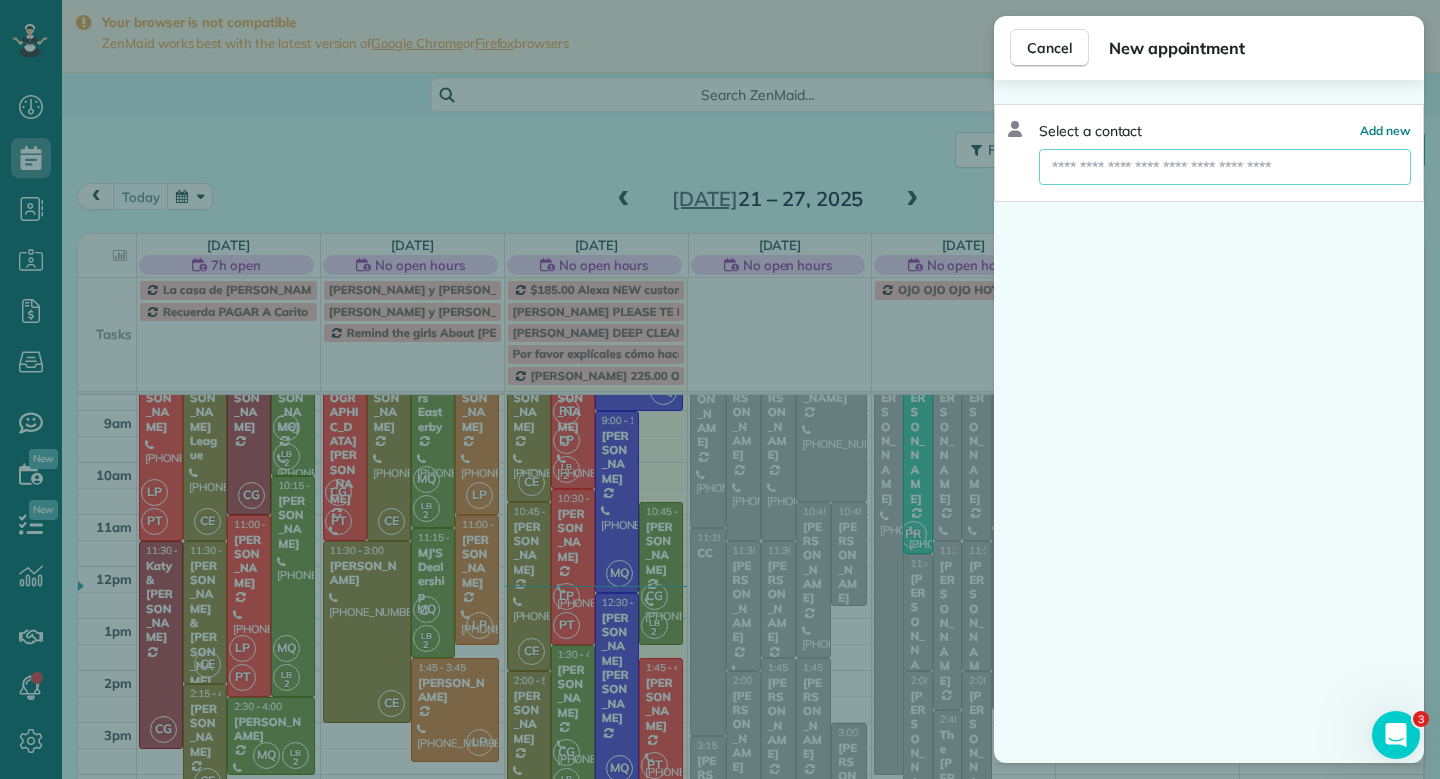 click at bounding box center [1225, 167] 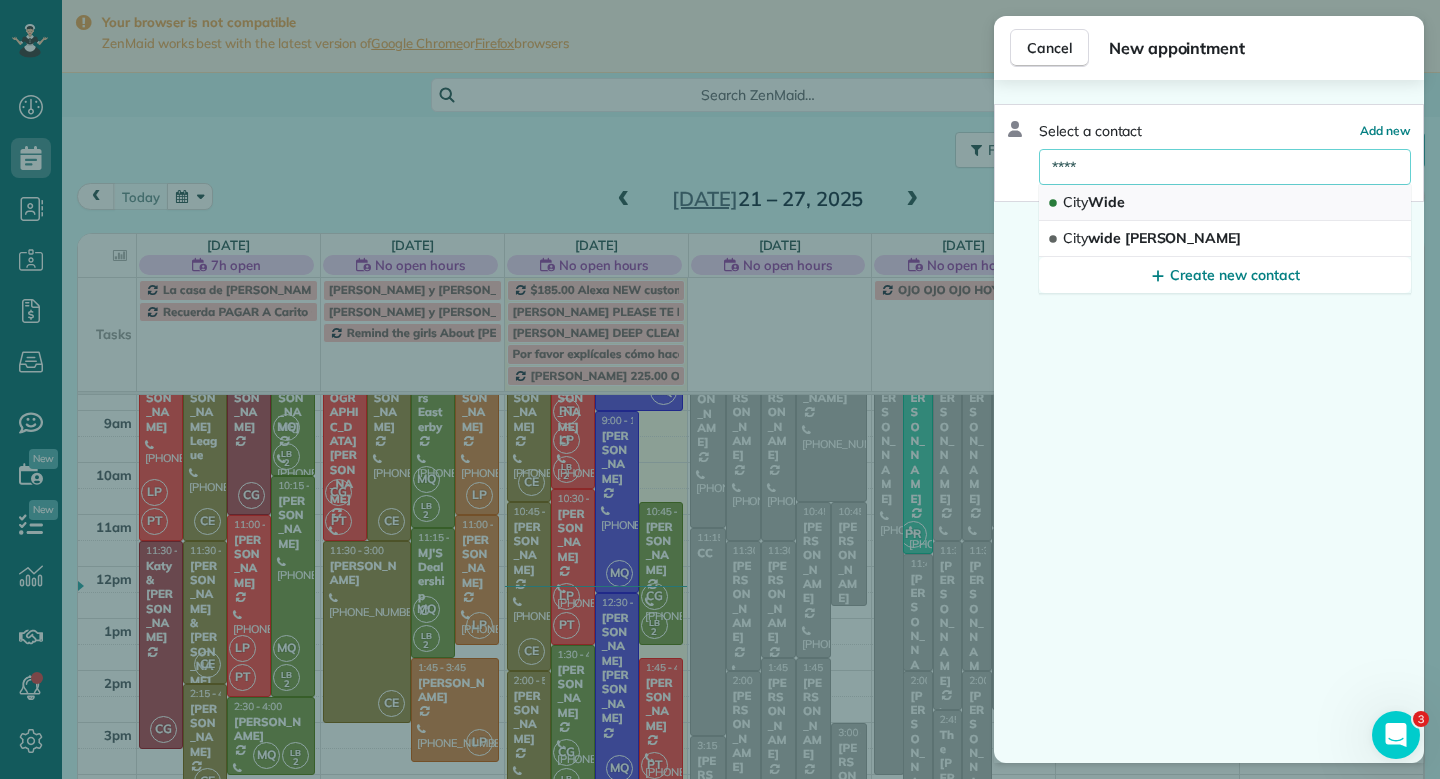 type on "****" 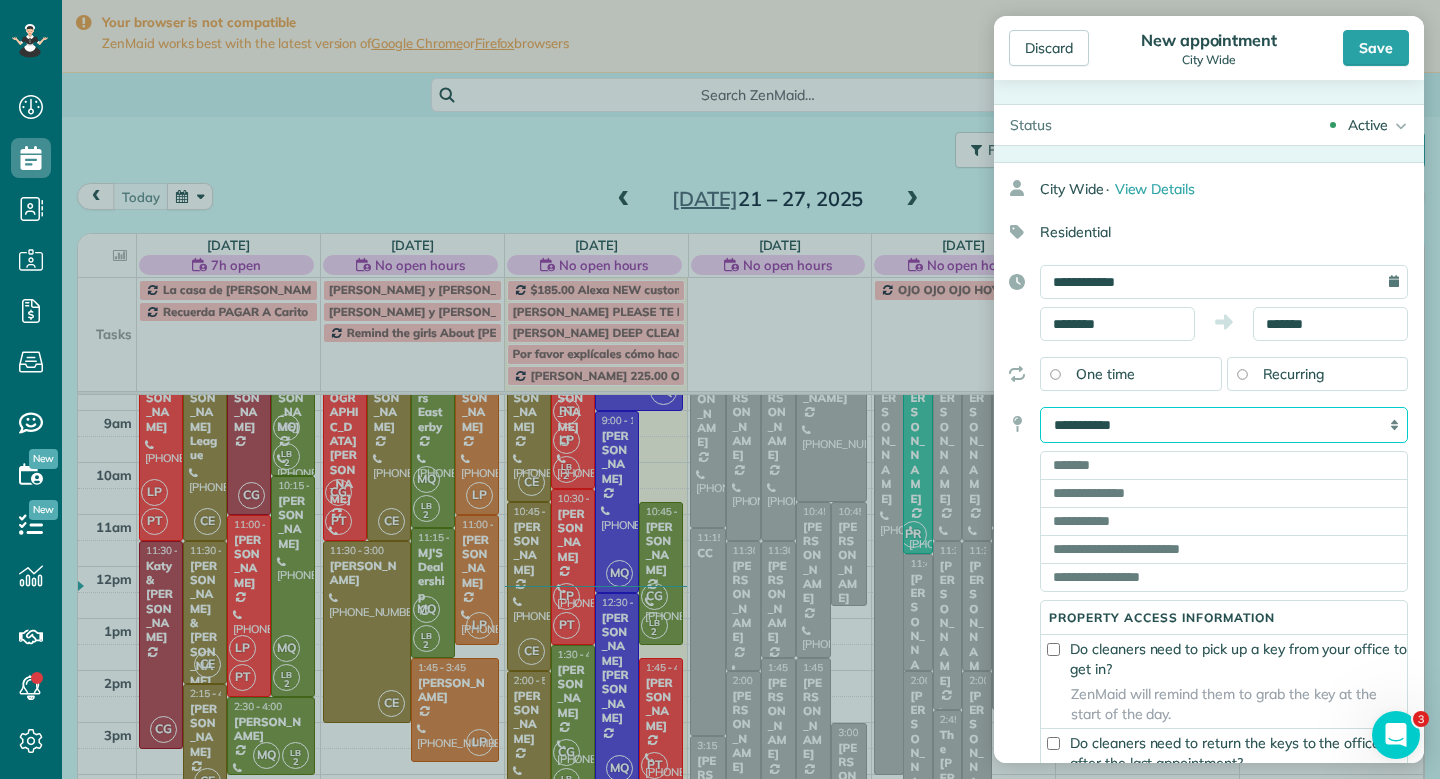 click on "**********" at bounding box center [1224, 425] 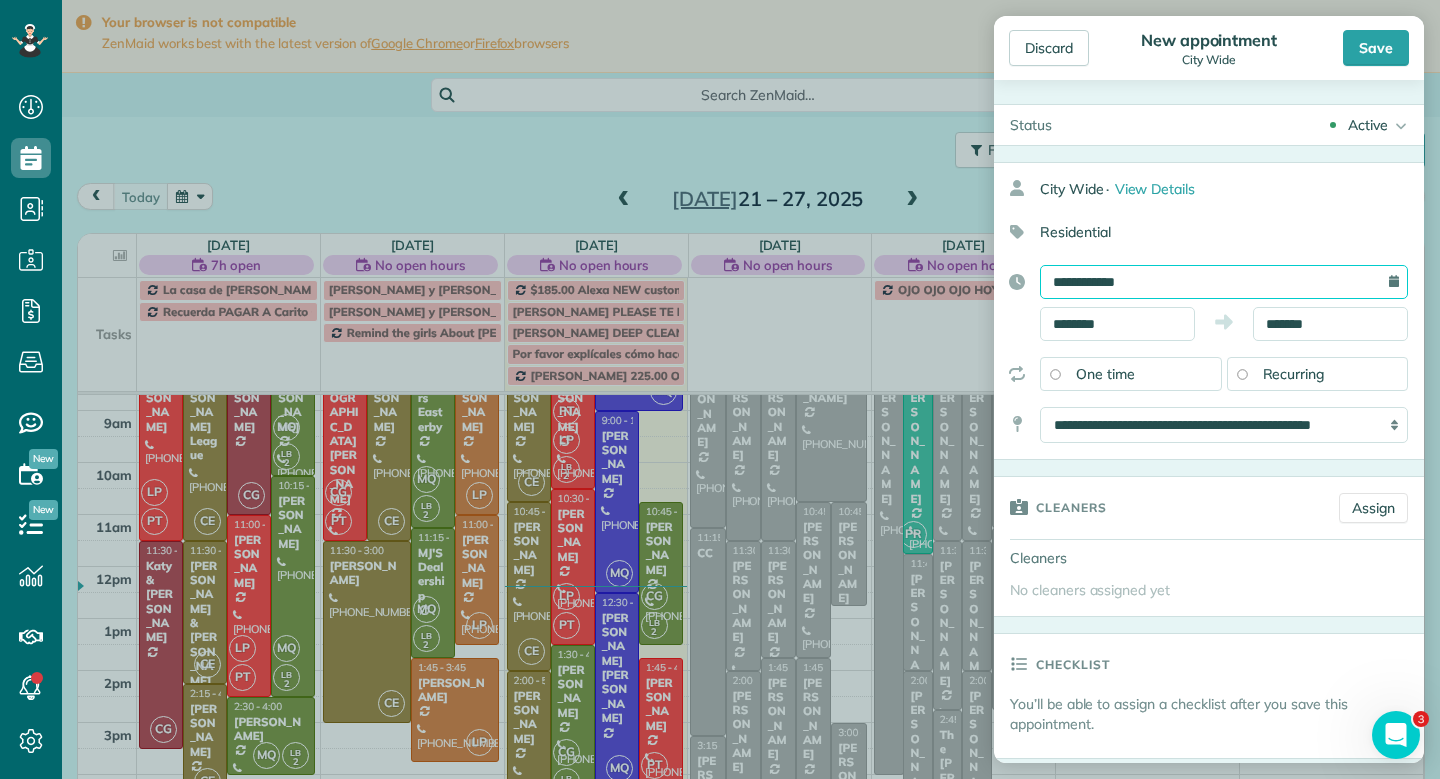 click on "**********" at bounding box center [1224, 282] 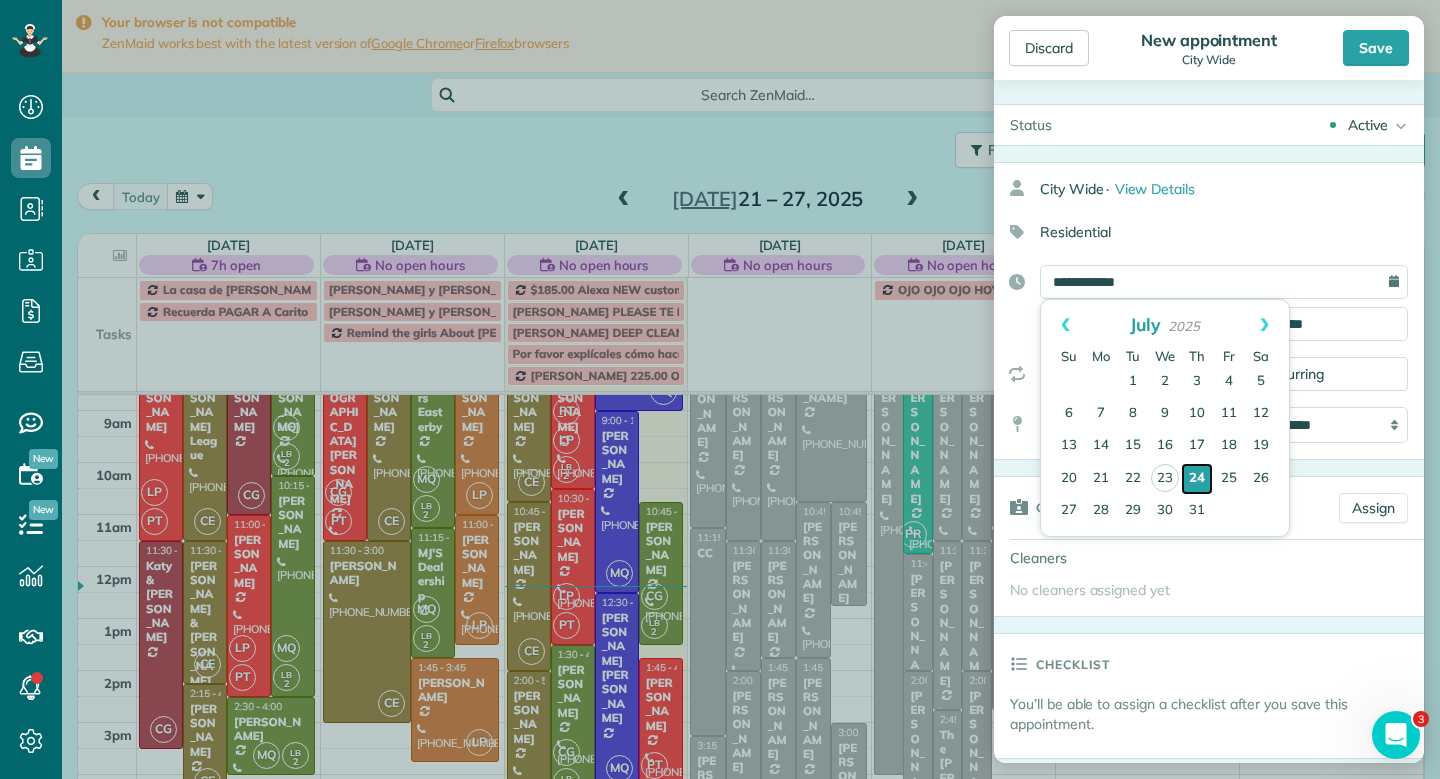 click on "24" at bounding box center [1197, 479] 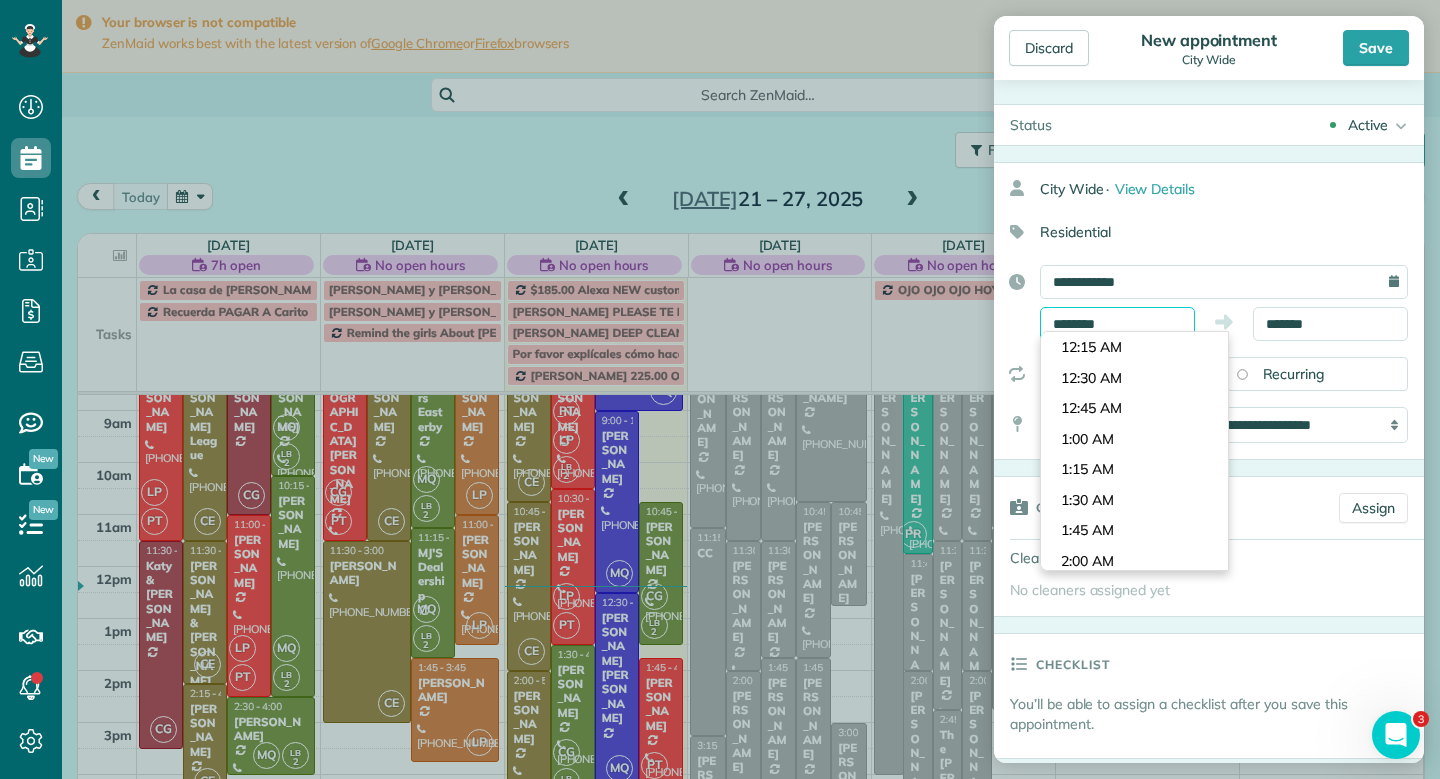 click on "Dashboard
Scheduling
Calendar View
List View
Dispatch View - Weekly scheduling (Beta)" at bounding box center (720, 389) 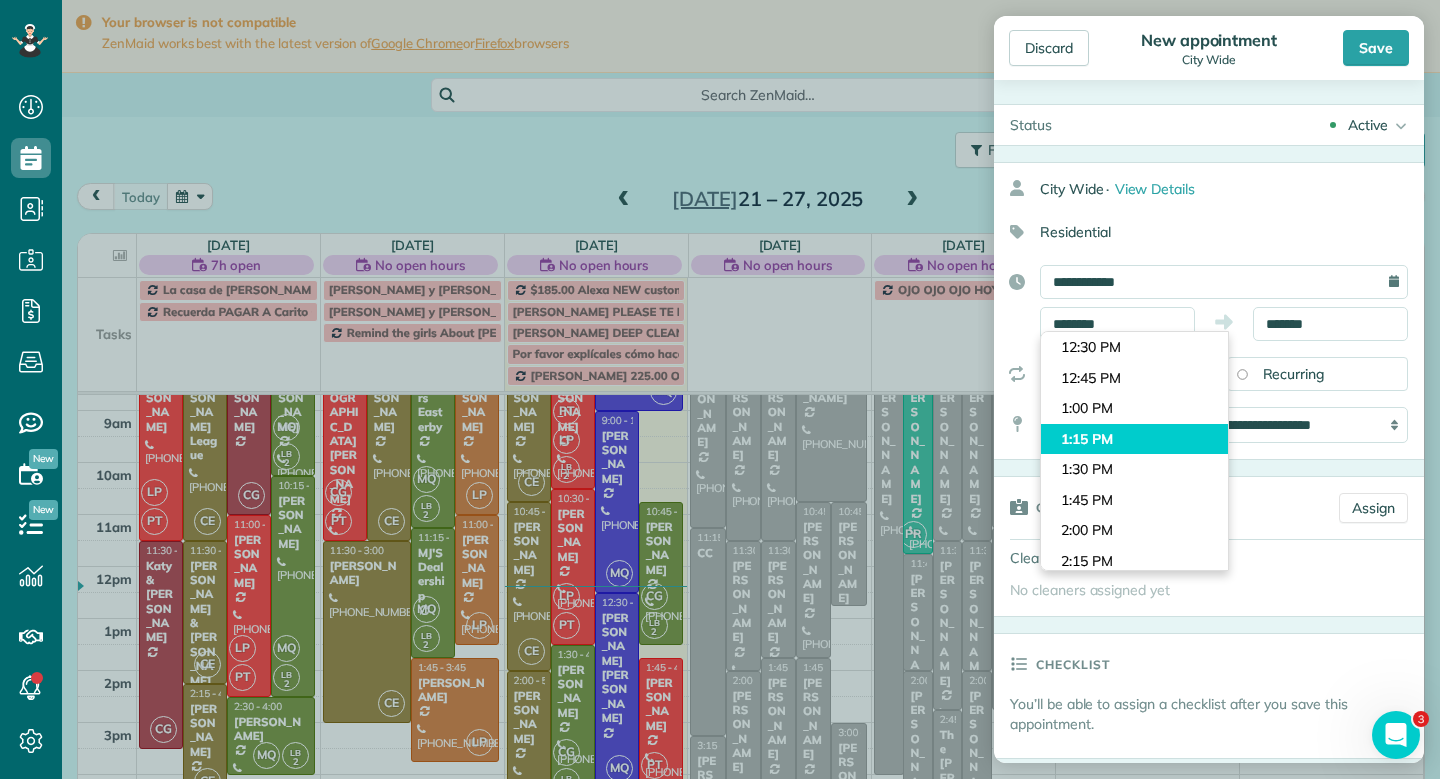 type on "*******" 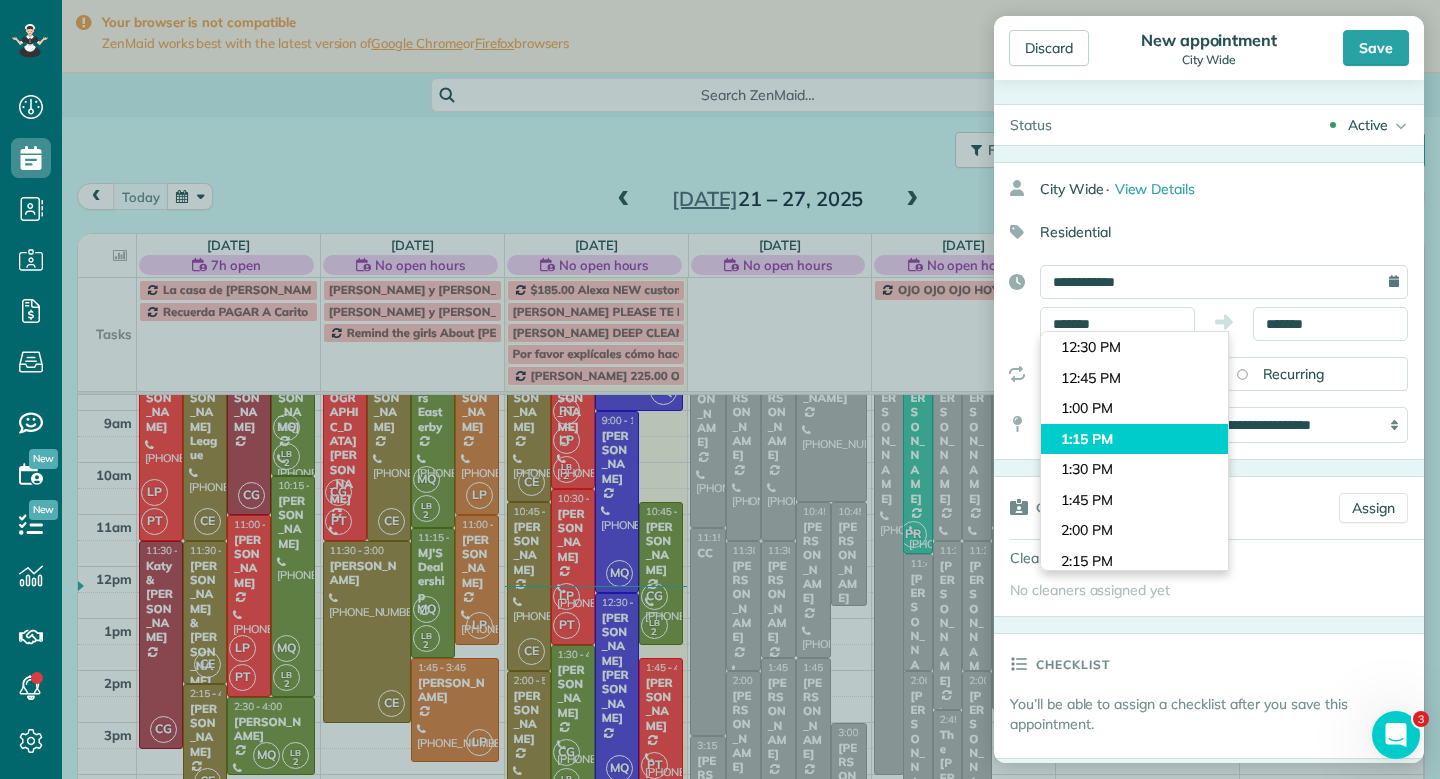 click on "Dashboard
Scheduling
Calendar View
List View
Dispatch View - Weekly scheduling (Beta)" at bounding box center (720, 389) 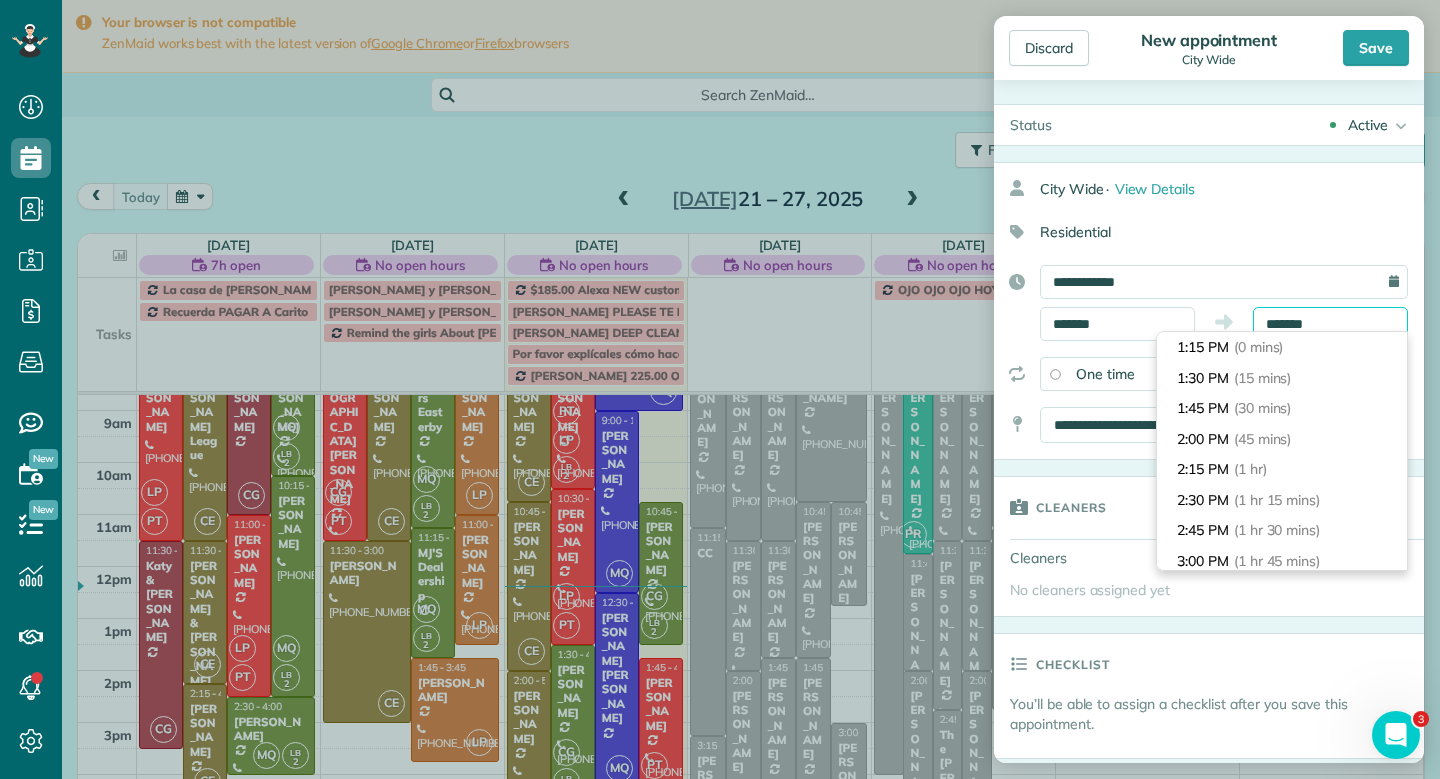 click on "Dashboard
Scheduling
Calendar View
List View
Dispatch View - Weekly scheduling (Beta)" at bounding box center (720, 389) 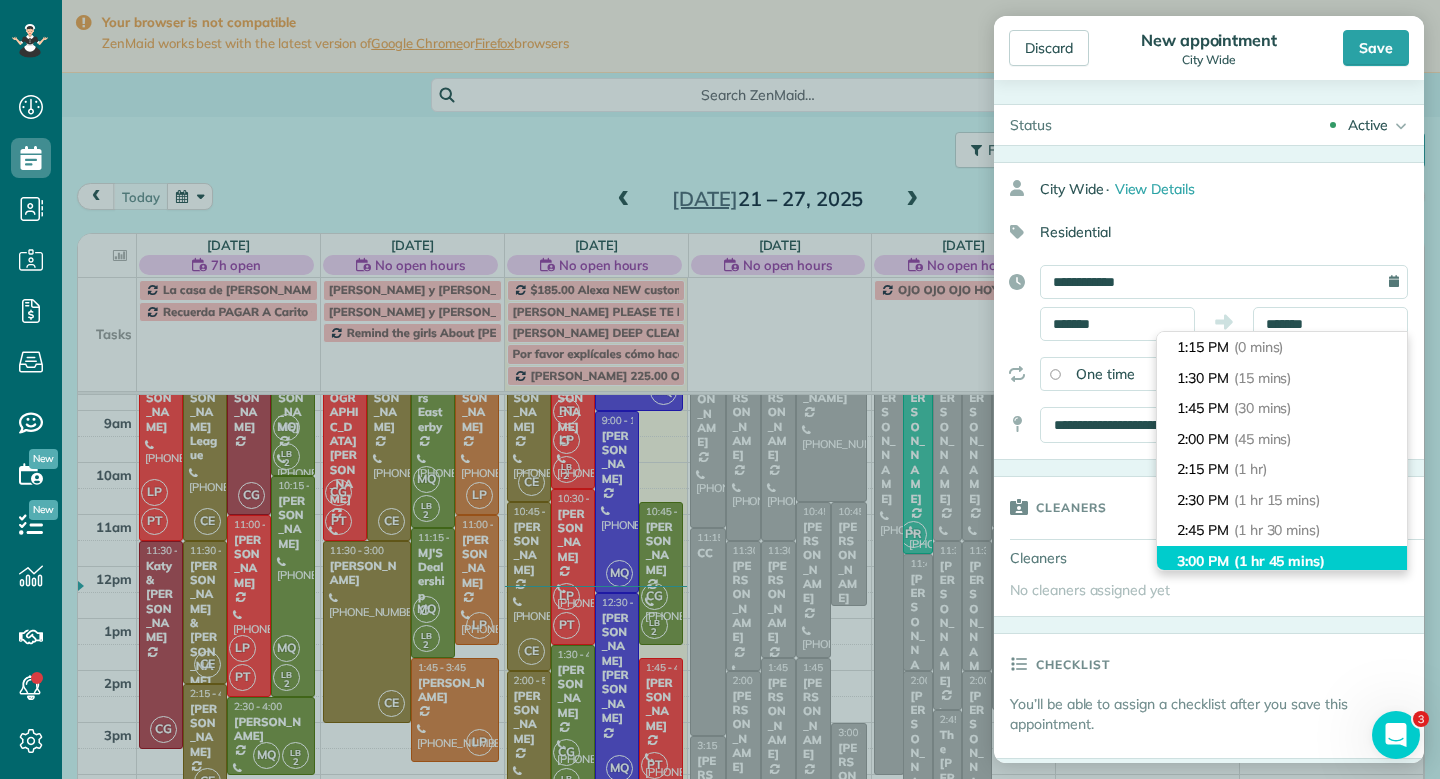 type on "*******" 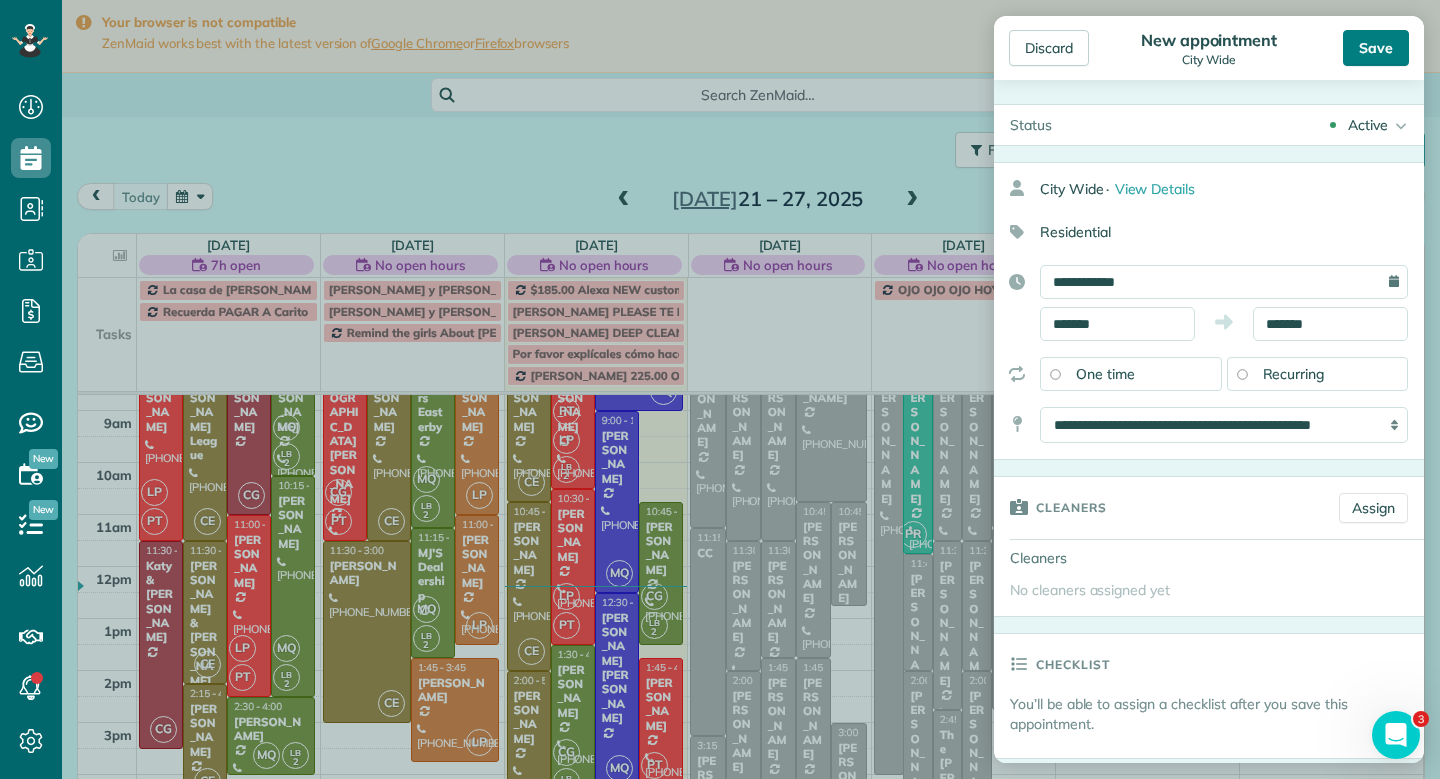 click on "Save" at bounding box center [1376, 48] 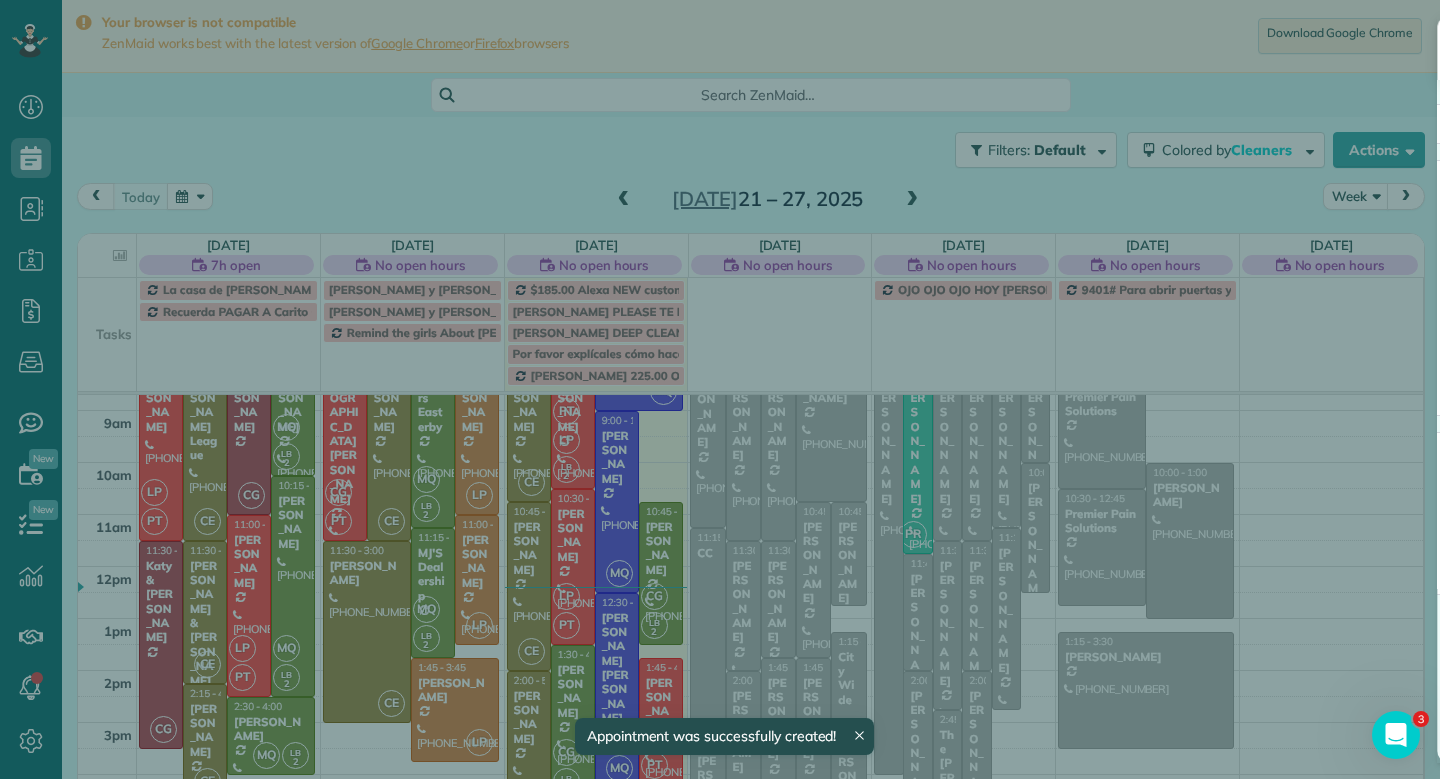 scroll, scrollTop: 88, scrollLeft: 0, axis: vertical 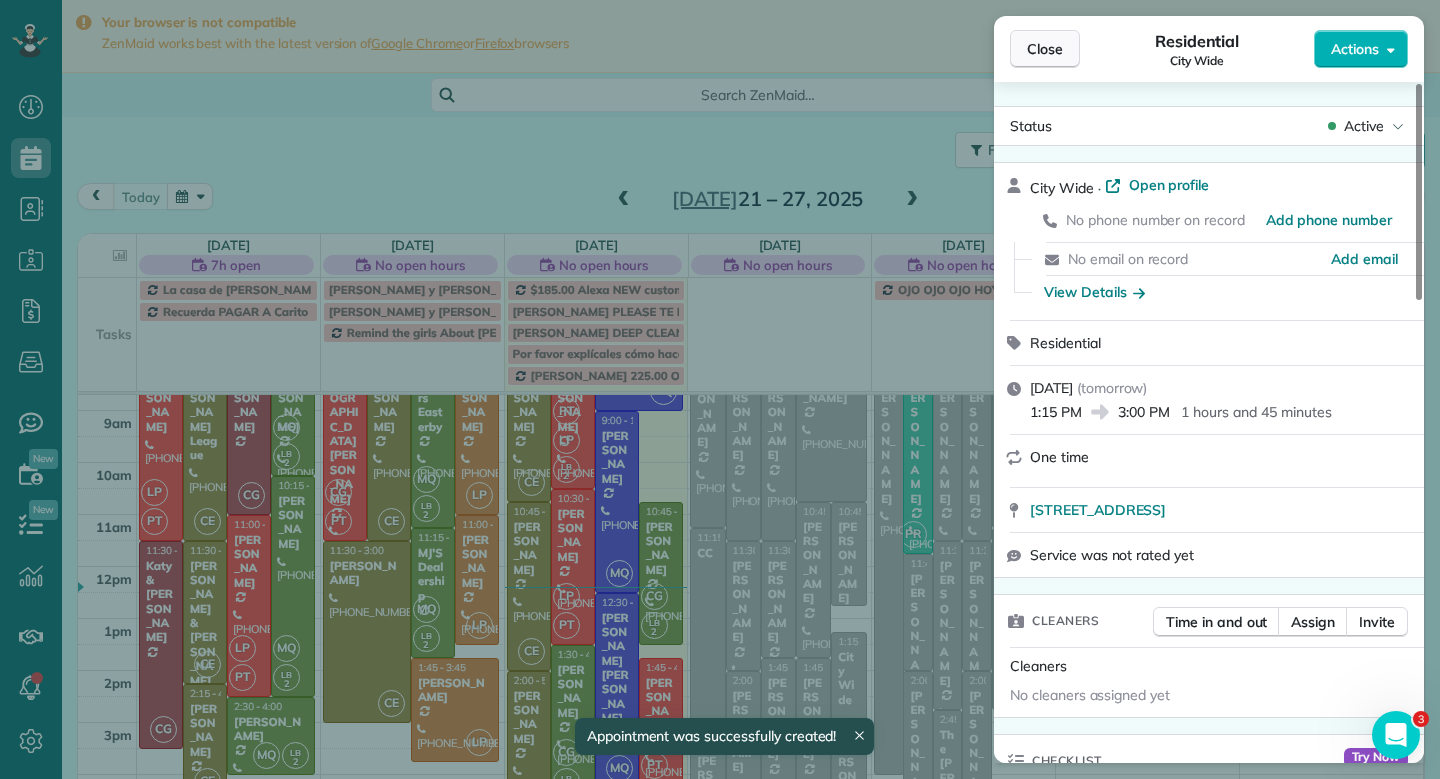click on "Close" at bounding box center (1045, 49) 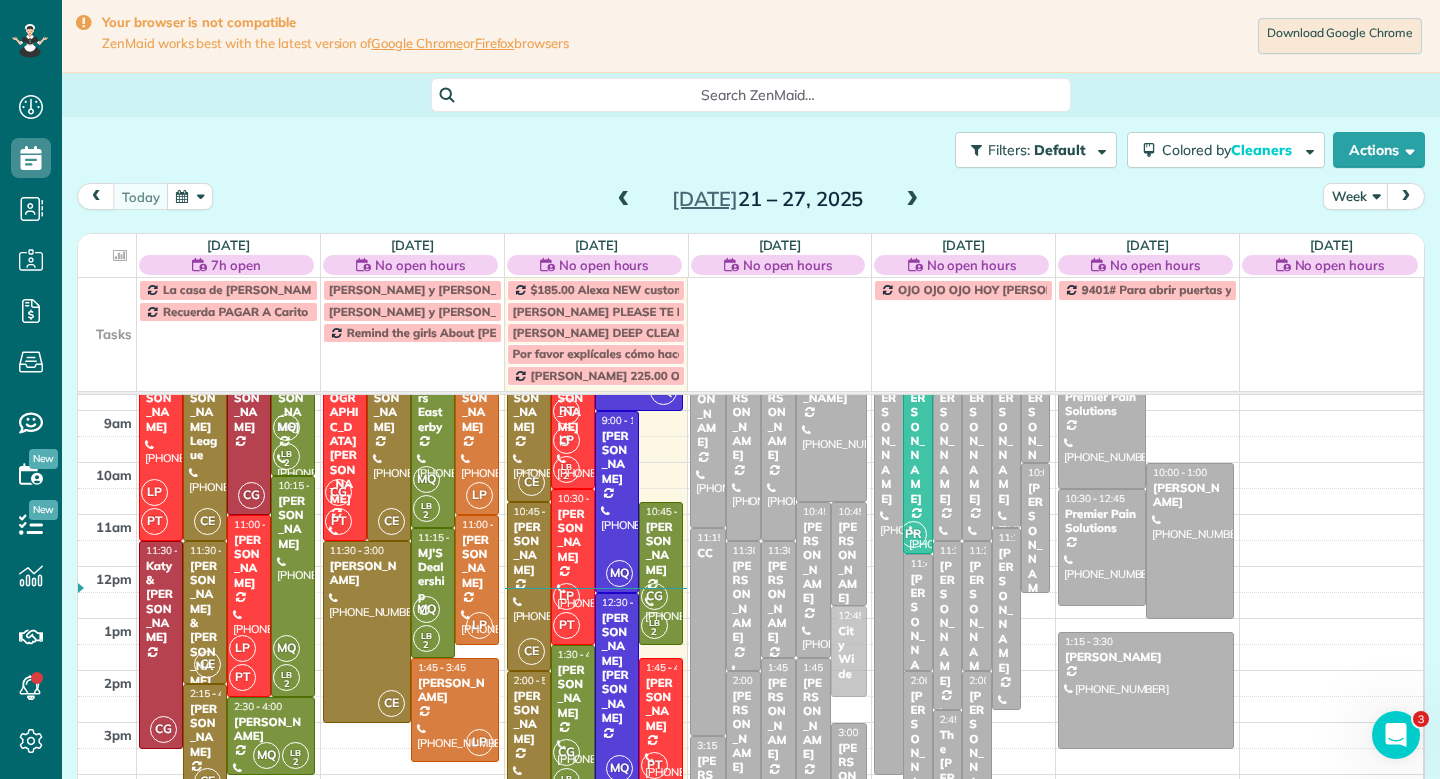 drag, startPoint x: 853, startPoint y: 672, endPoint x: 856, endPoint y: 648, distance: 24.186773 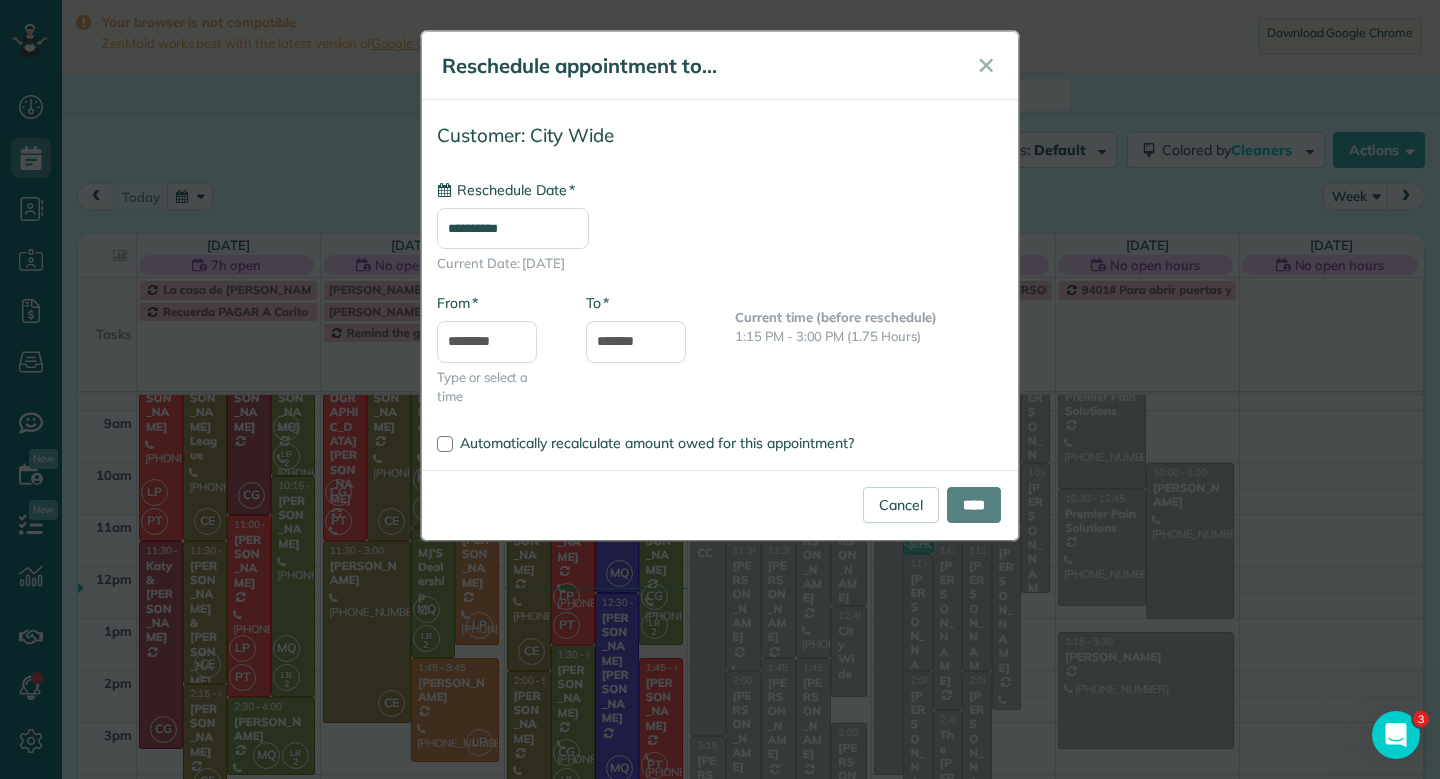type on "**********" 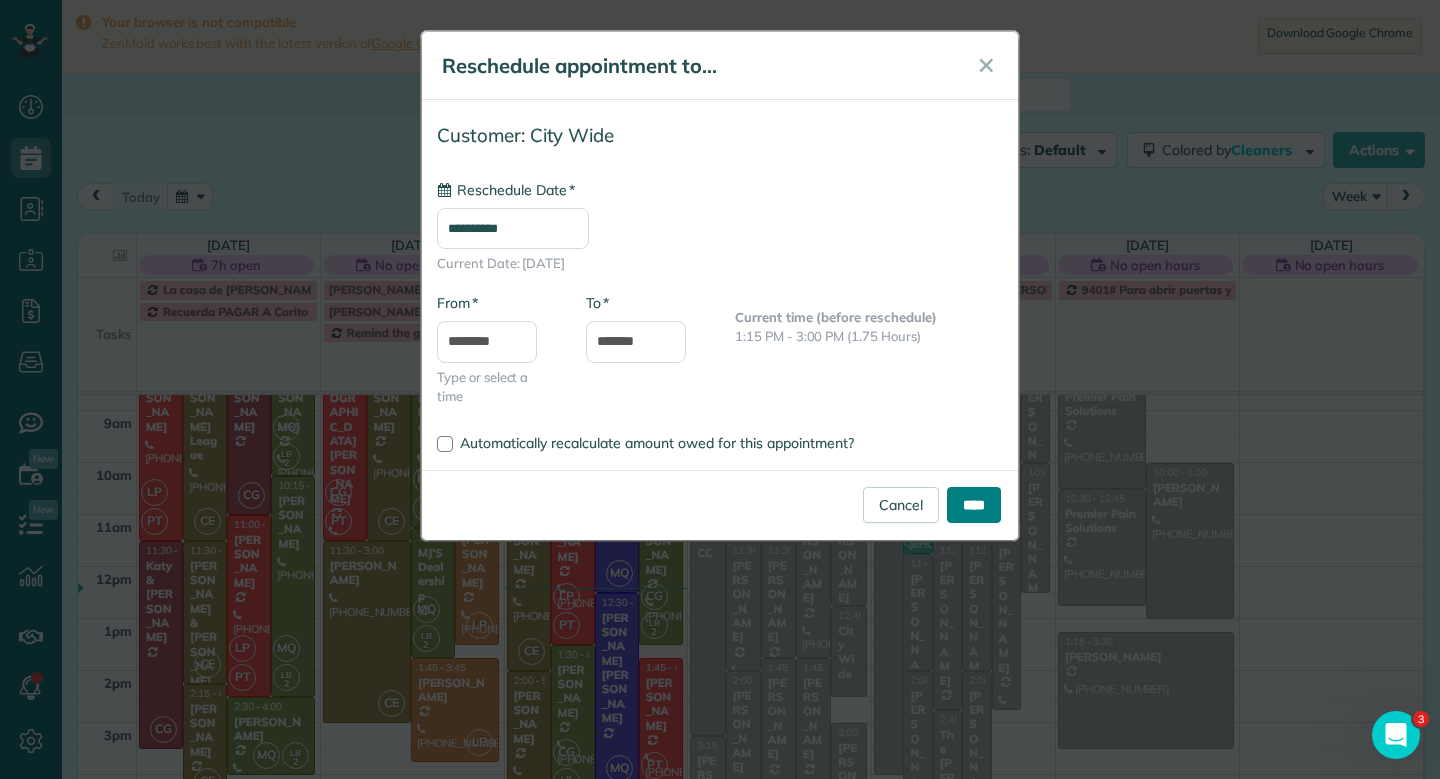 click on "****" at bounding box center [974, 505] 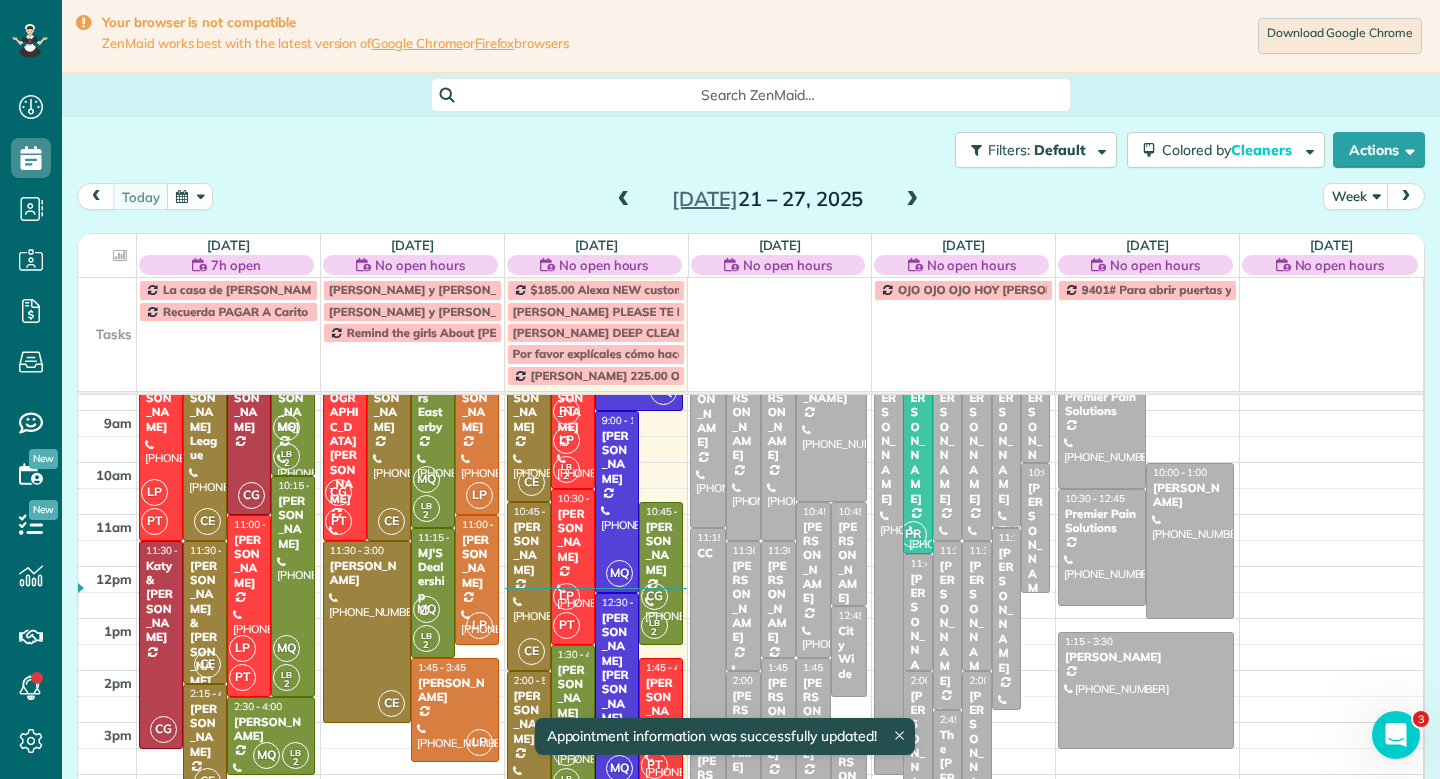 scroll, scrollTop: 88, scrollLeft: 0, axis: vertical 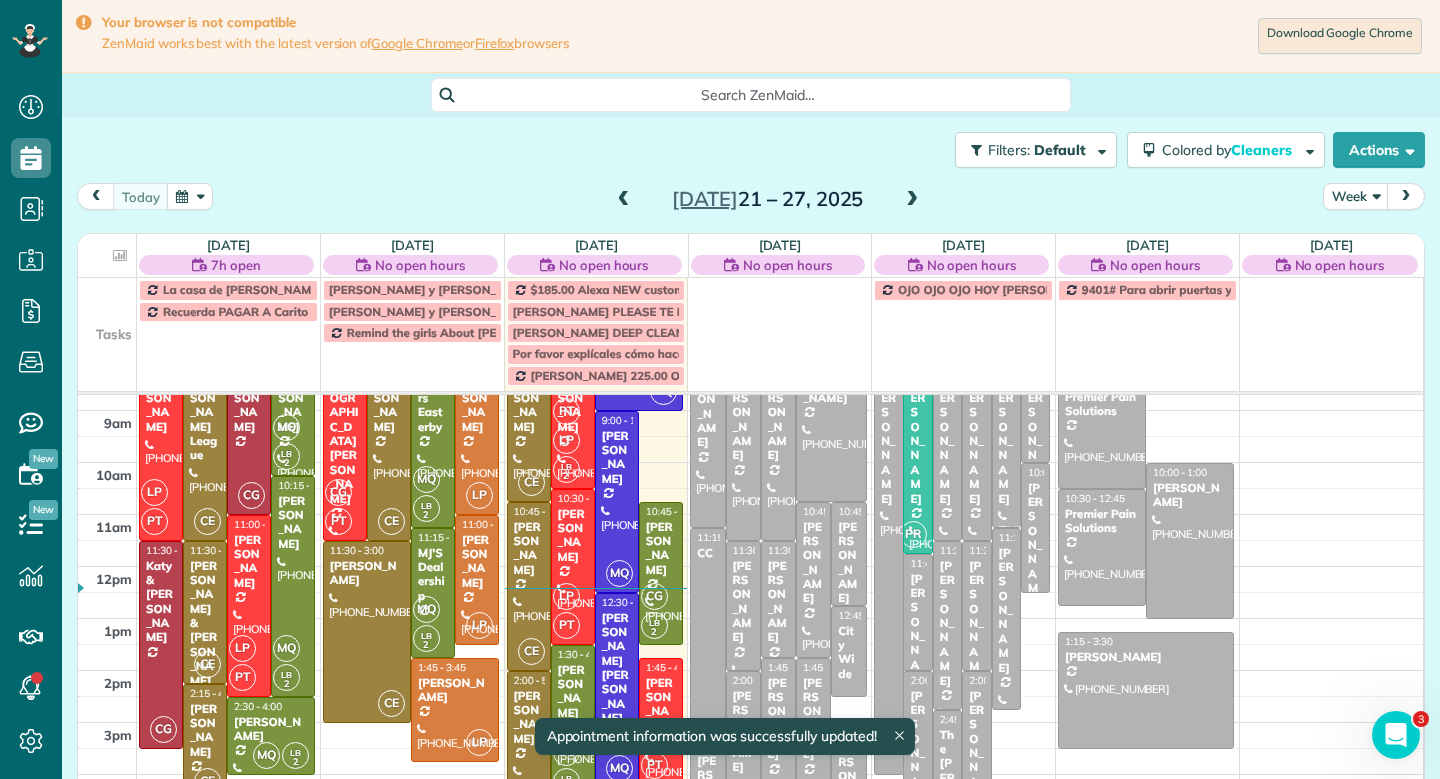 click 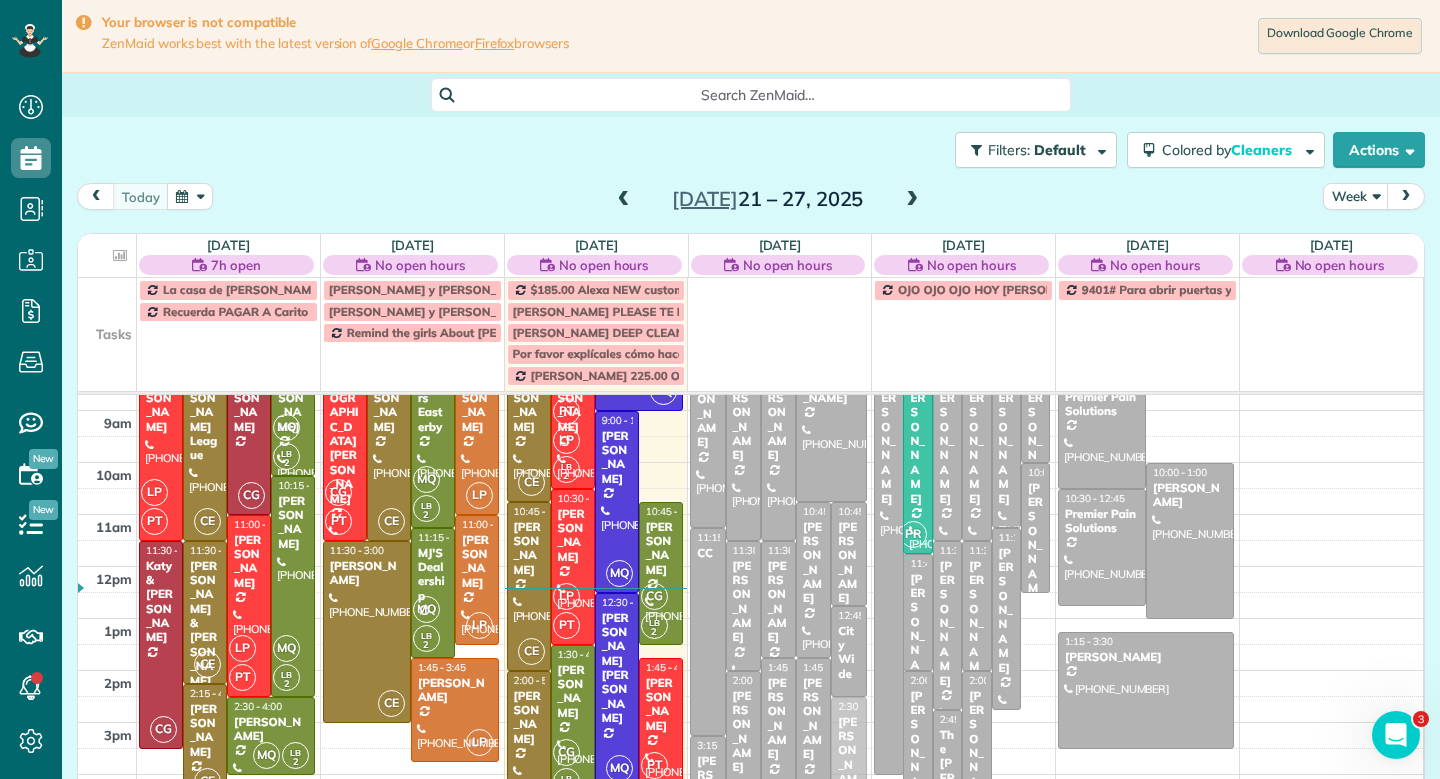 drag, startPoint x: 847, startPoint y: 750, endPoint x: 849, endPoint y: 723, distance: 27.073973 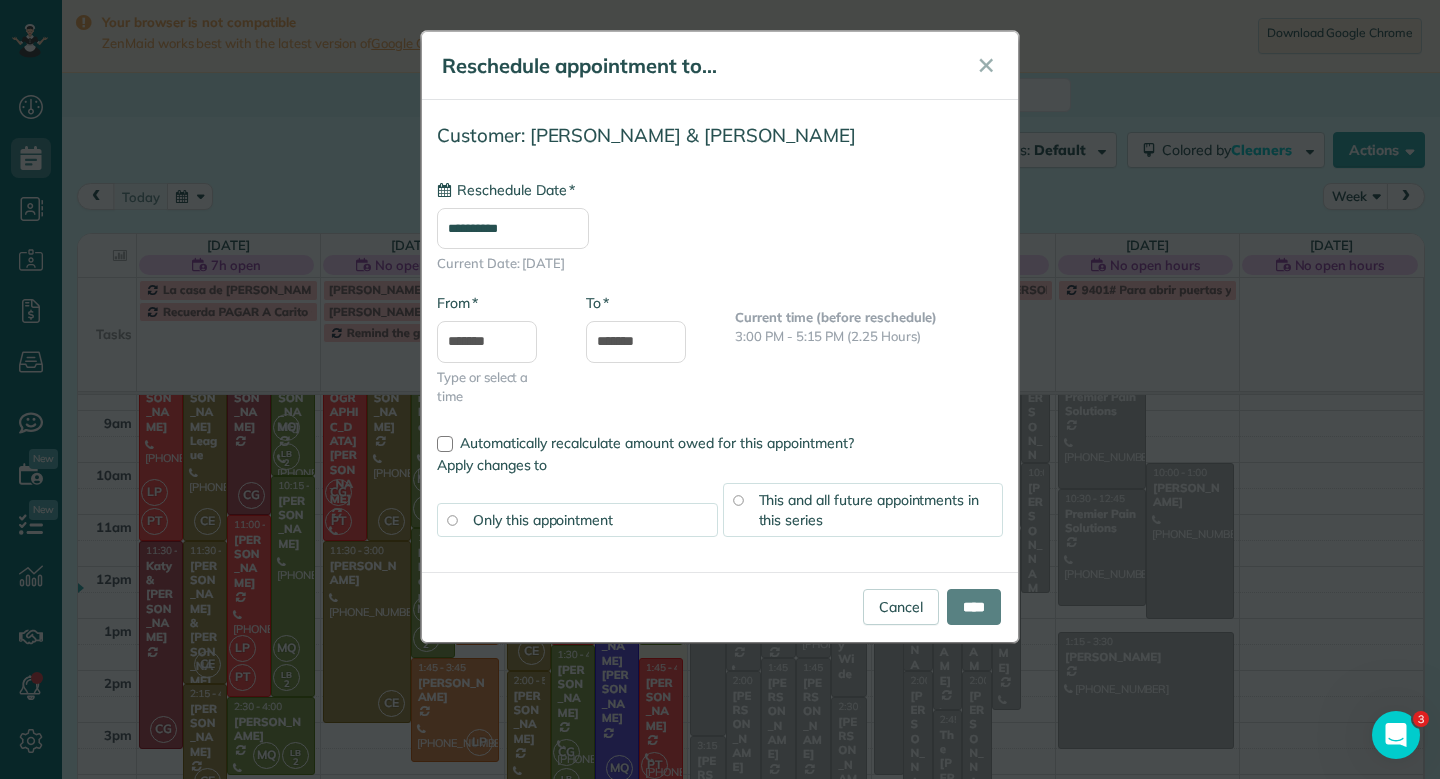 type on "**********" 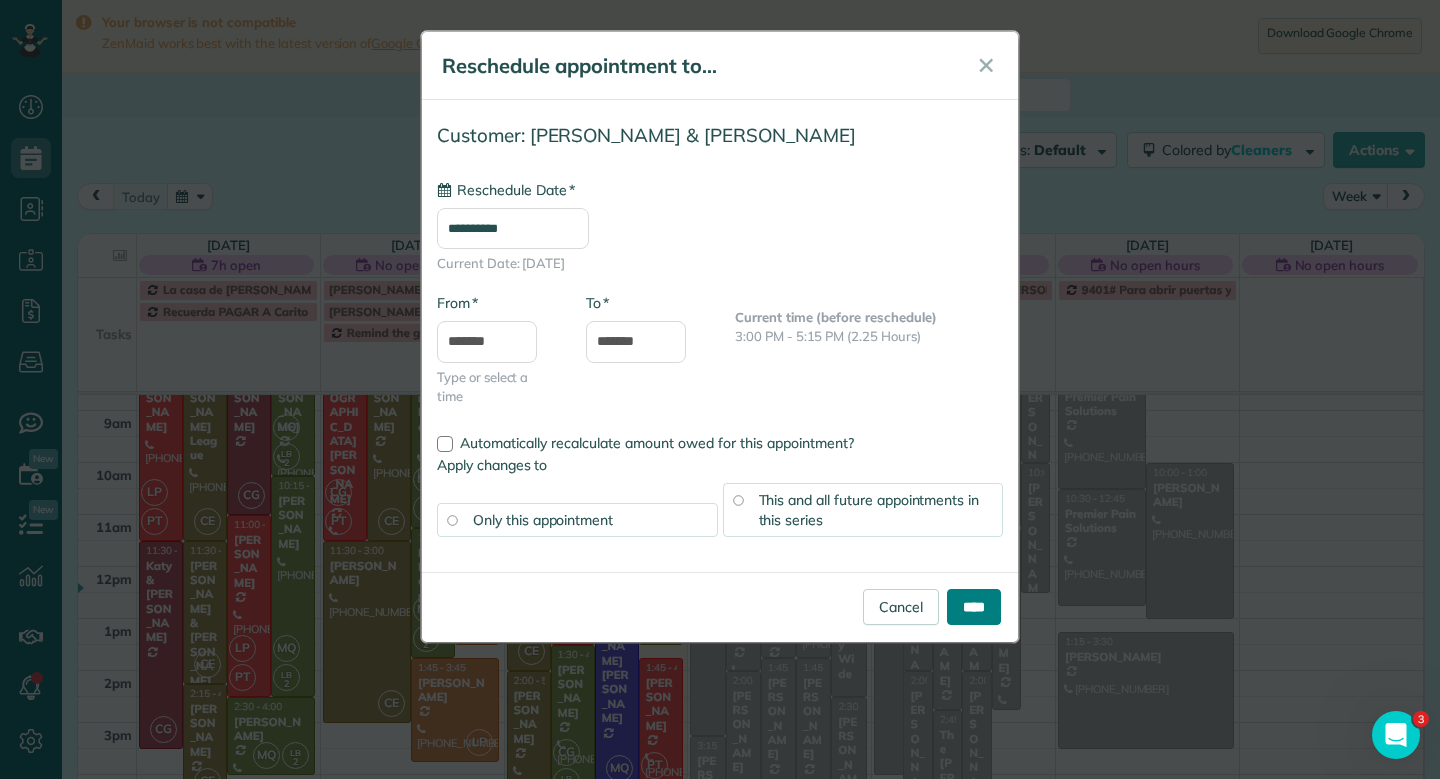 click on "****" at bounding box center (974, 607) 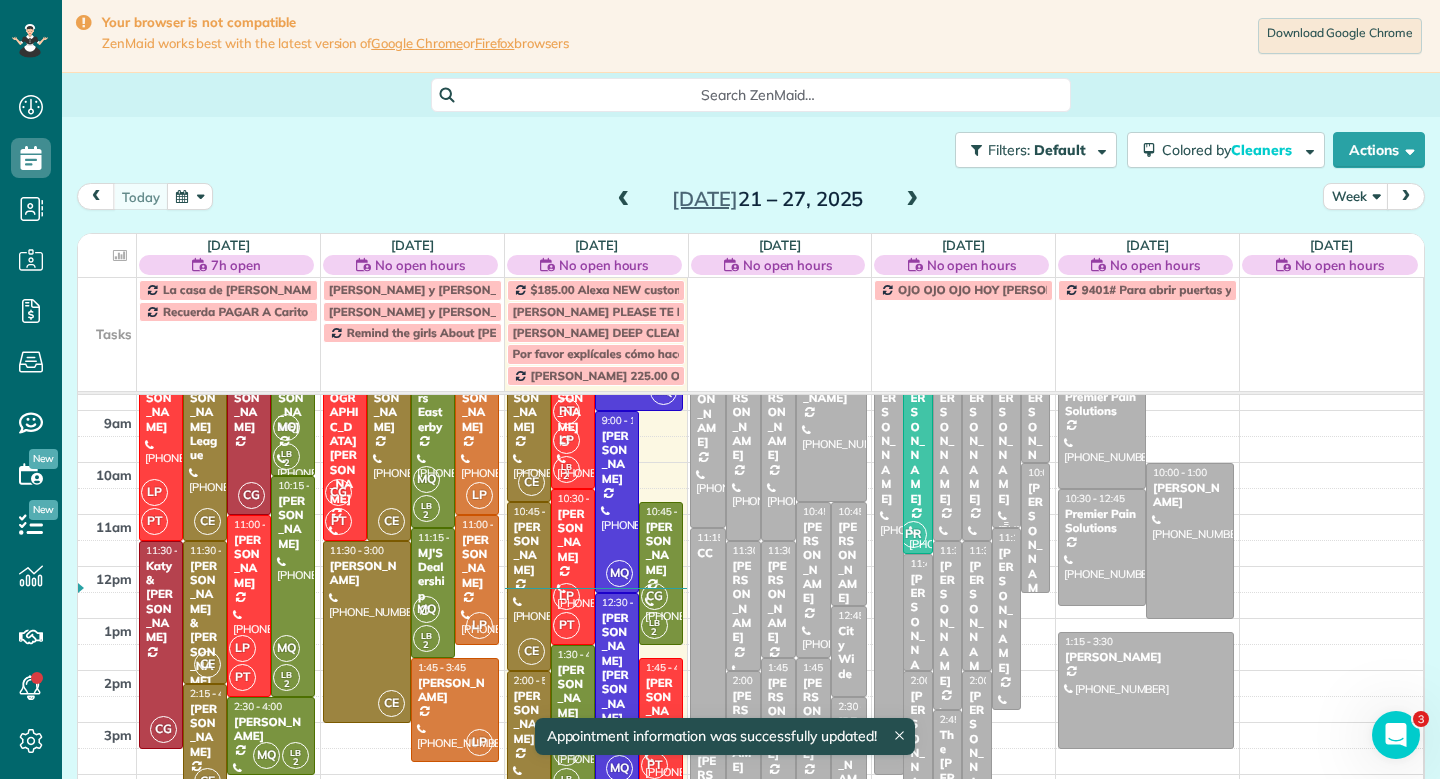 scroll, scrollTop: 88, scrollLeft: 0, axis: vertical 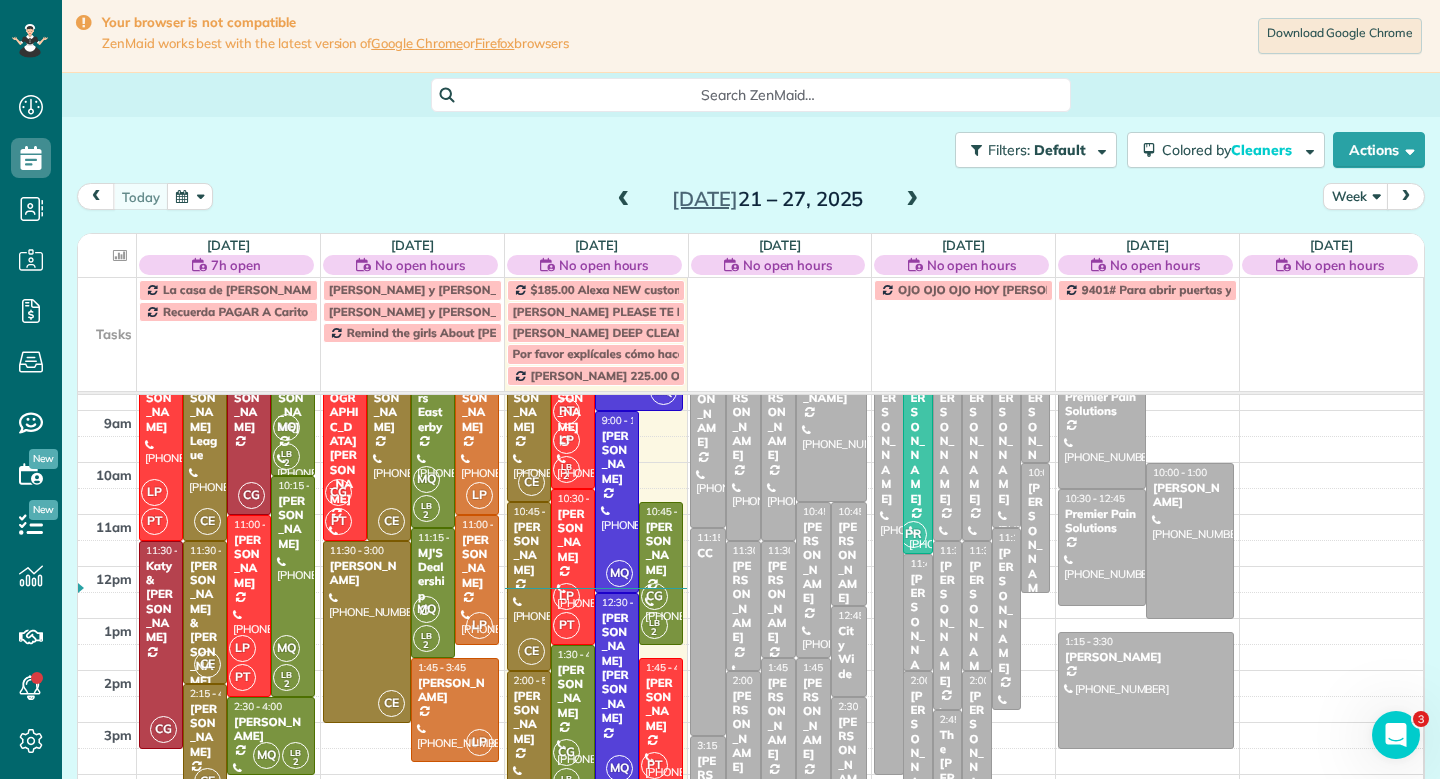 click at bounding box center [120, 255] 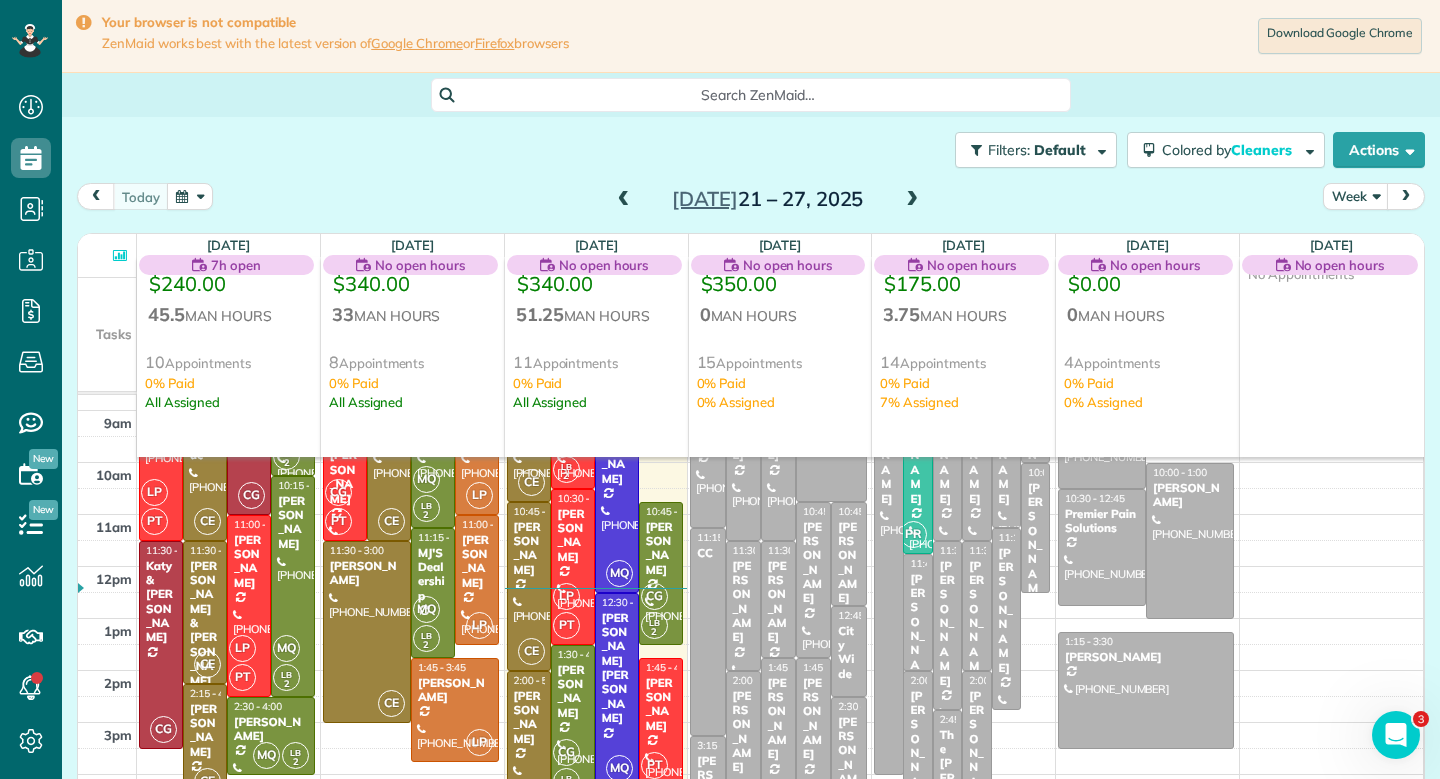 click at bounding box center [120, 255] 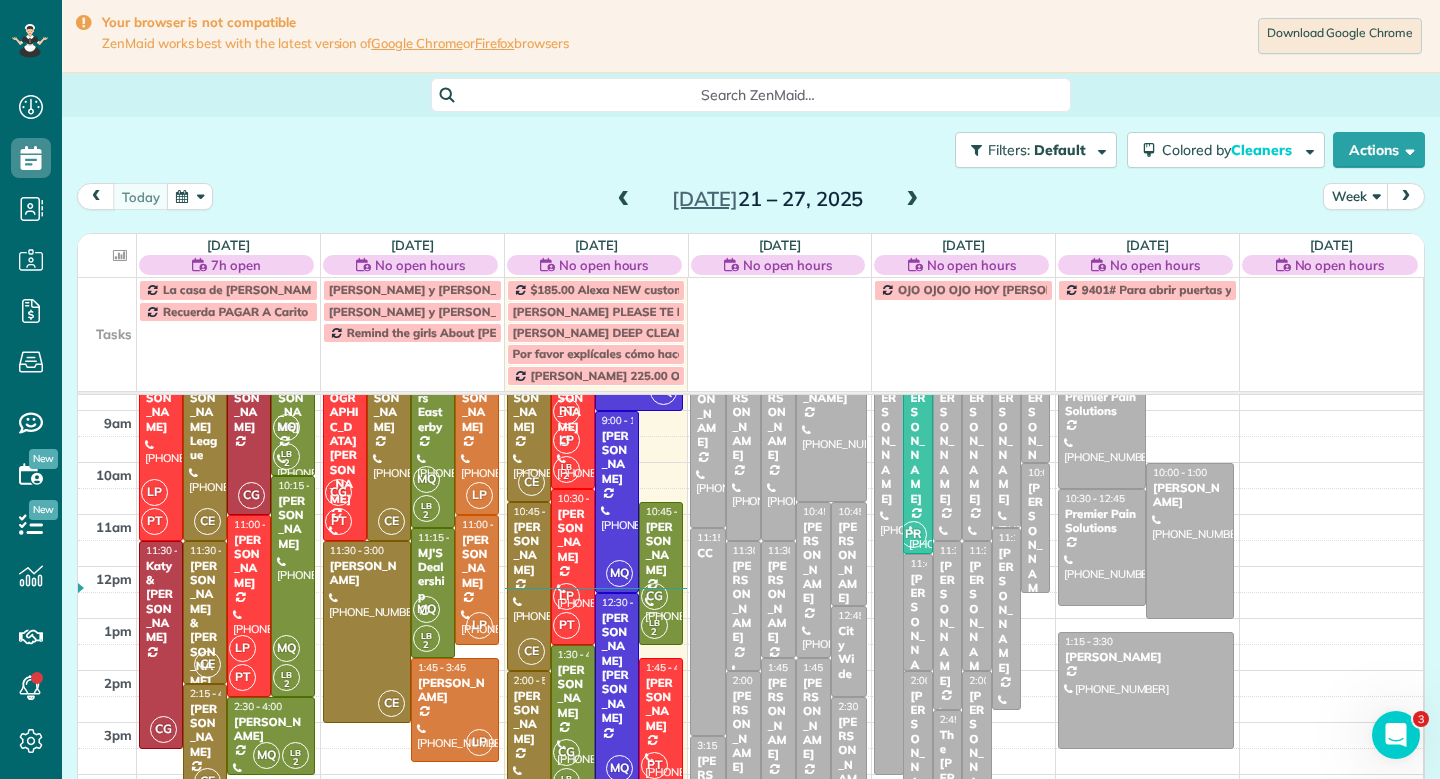 click at bounding box center (120, 255) 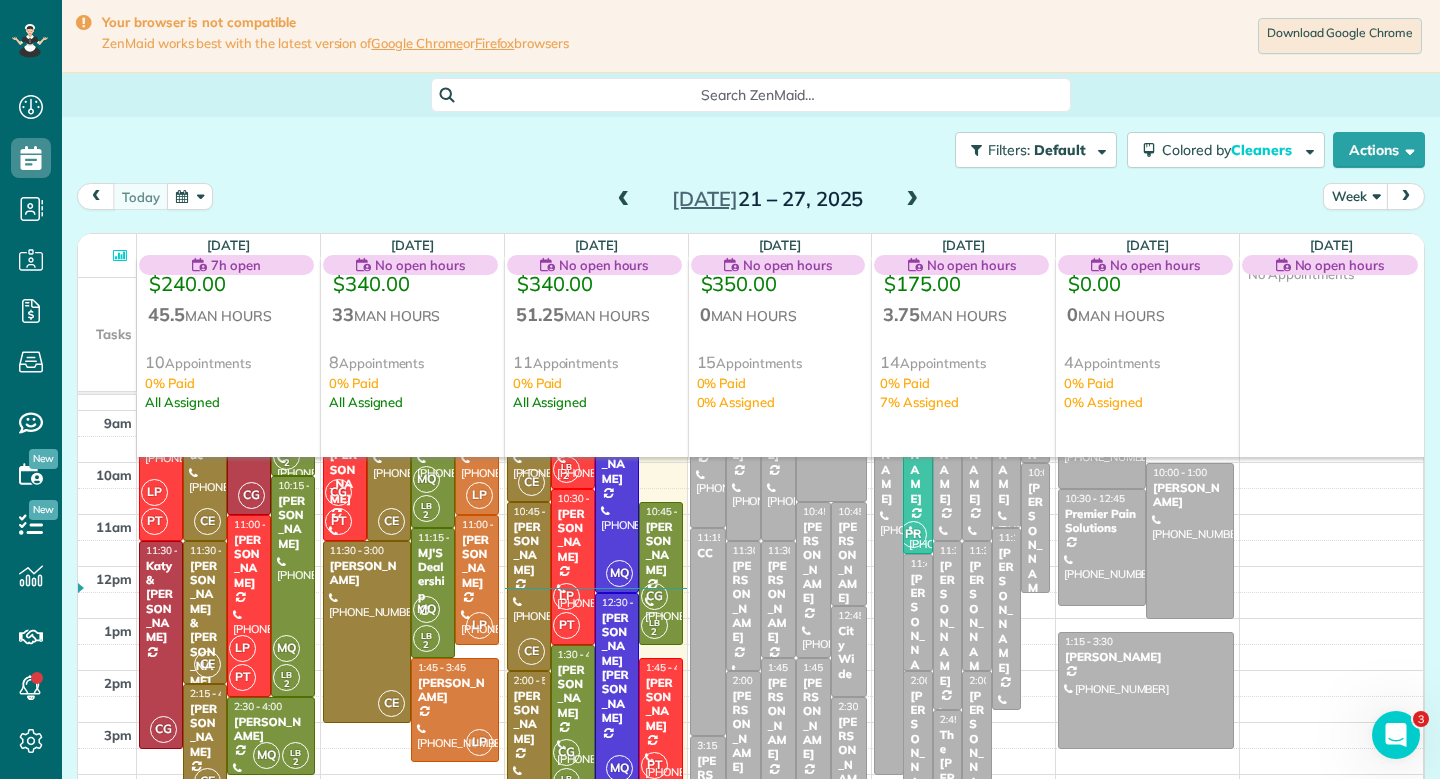click at bounding box center [120, 255] 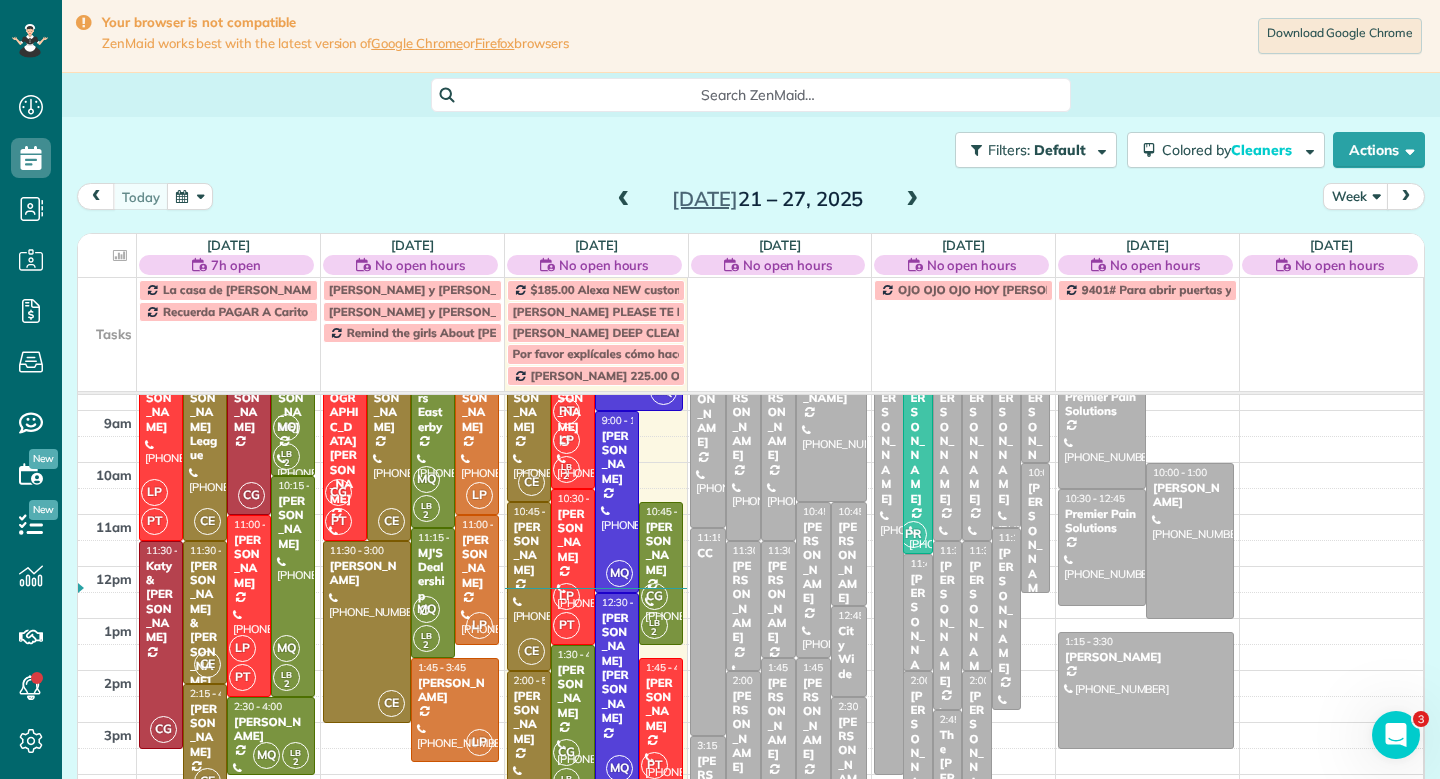 click at bounding box center (107, 332) 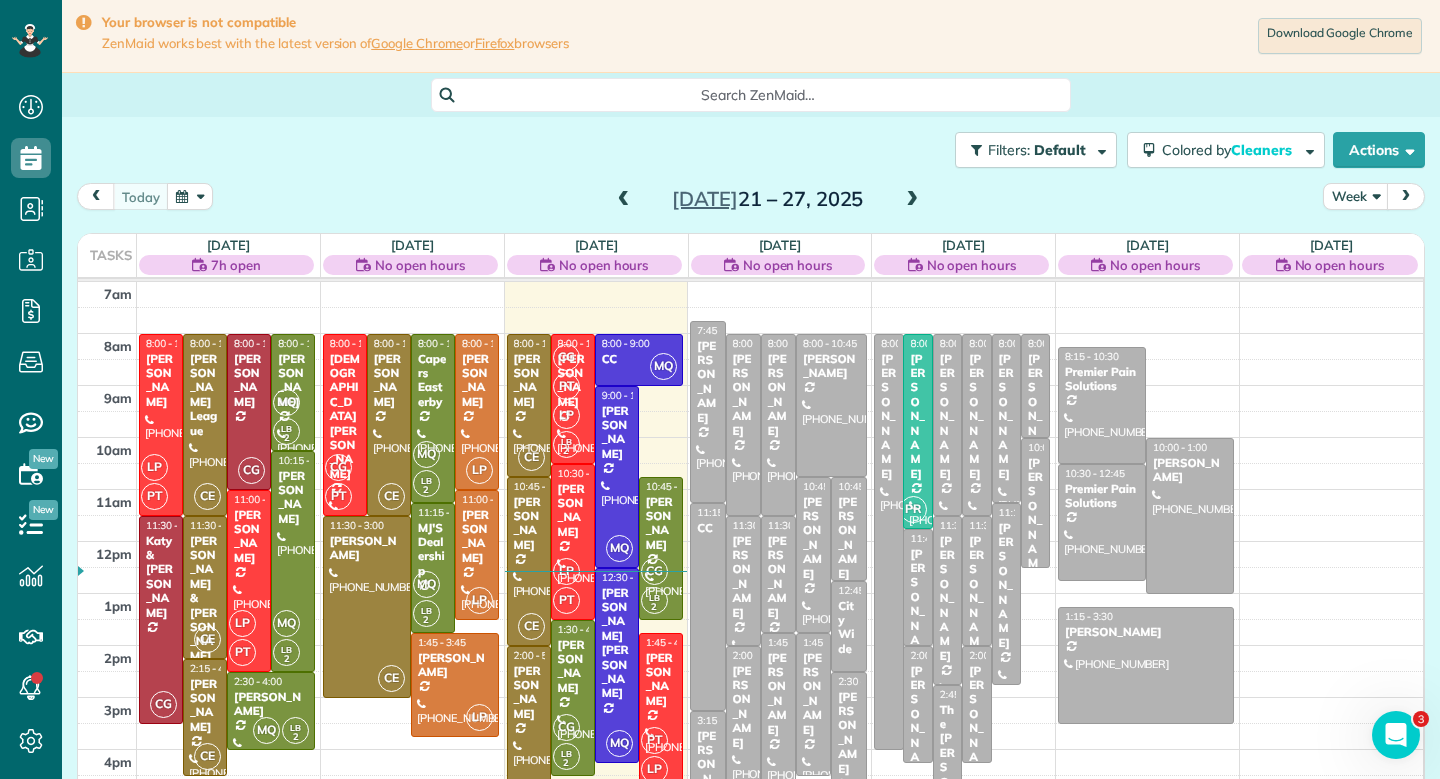 click on "7am 8am 9am 10am 11am 12pm 1pm 2pm 3pm 4pm 5pm LP PT 8:00 - 11:30 Amy Tomkow (864) 901-8682 7 Misty Oaks Dr. Greer, SC 29651 CE 8:00 - 11:30 Beth League (864) 607-2966 216 Beth Drive Greenville, SC 29609 CG 8:00 - 11:00 Diana Garces 1001 Elizabeth Sarah Boulevard Greer, SC 29650 MQ LB 2 8:00 - 10:15 Patricia Roy (980) 428-2868 103 Steadman Way Greer, SC 29650 MQ LB 2 10:15 - 2:30 Jason Craft (864) 386-3272 28 Tot Howell Road Greer, SC 29651 LP PT 11:00 - 2:30 Michelle Ward (864) 414-3592 117 Marshall Bridge Drive Greenville, SC 29605 CG 11:30 - 3:30 Katy & Jeffry 326 River Trace Loop Simpsonville, SC 29680 CE 11:30 - 2:15 Camille Cartee & Sandy Hardee (864) 617-6778 120 Oneal Street Greenville, SC 29601 CE 2:15 - 4:30 Ruhe Cherryl (864) 350-0448 6 Dill Creek Court Greer, SC 29650 MQ LB 2 2:30 - 4:00 Anne-Marie Himmel (804) 467-6137 925 Cleveland Street Greenville, SC 29601 CG PT 8:00 - 11:30 Kristen Spoor (313) 657-4418 205 Boxwood Lane Greenville, SC 29601 CE 8:00 - 11:30 Melissa Suárez (864) 569-1417 MQ LB" at bounding box center [750, 580] 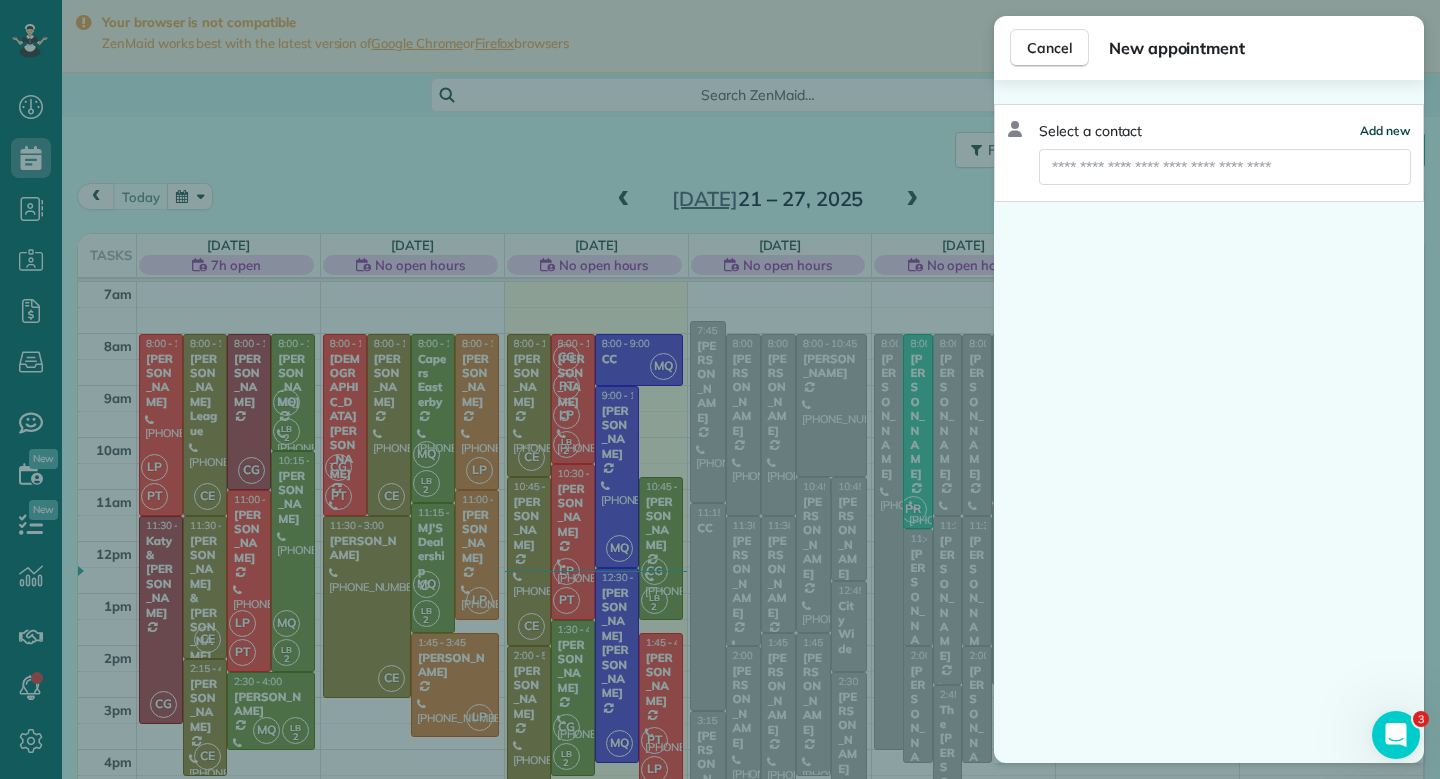 click on "Add new" at bounding box center [1385, 130] 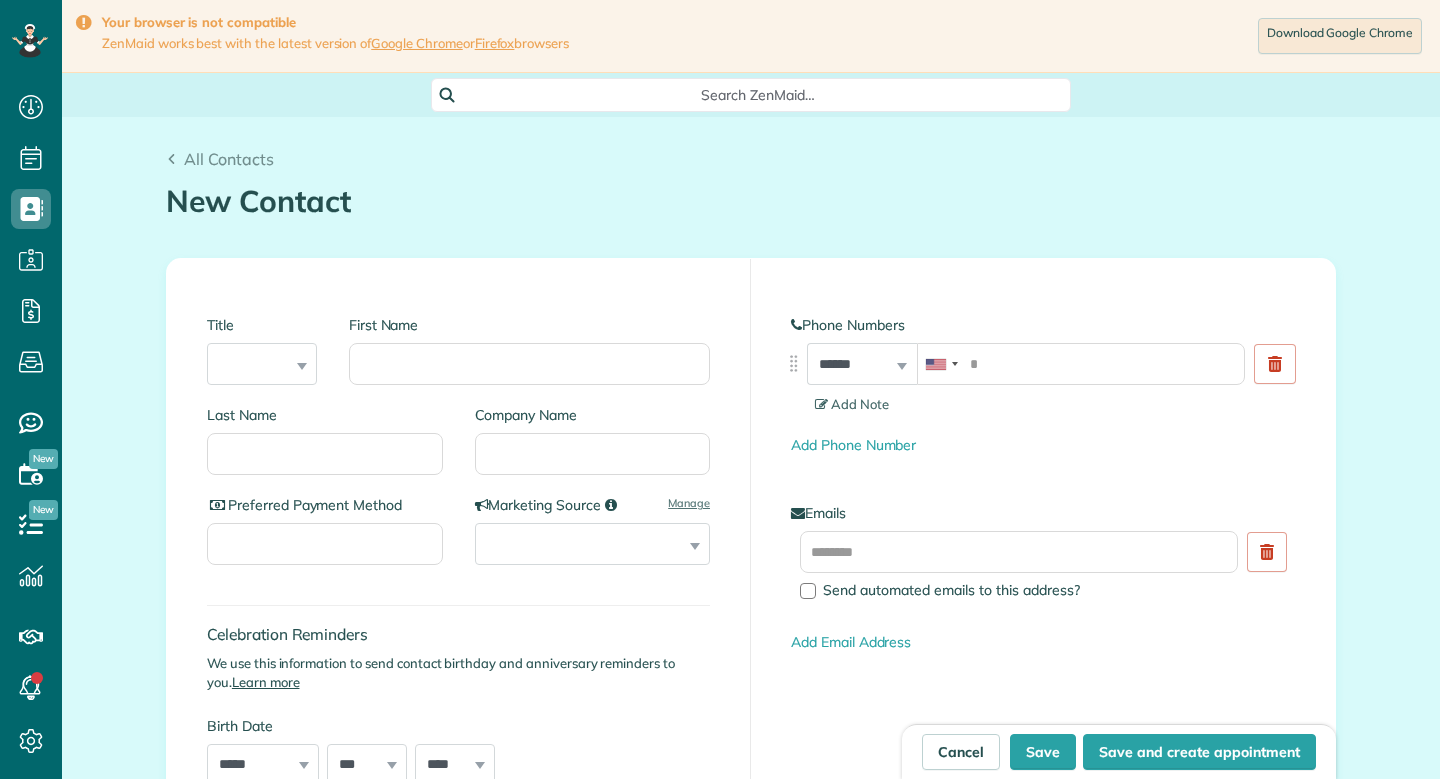 scroll, scrollTop: 0, scrollLeft: 0, axis: both 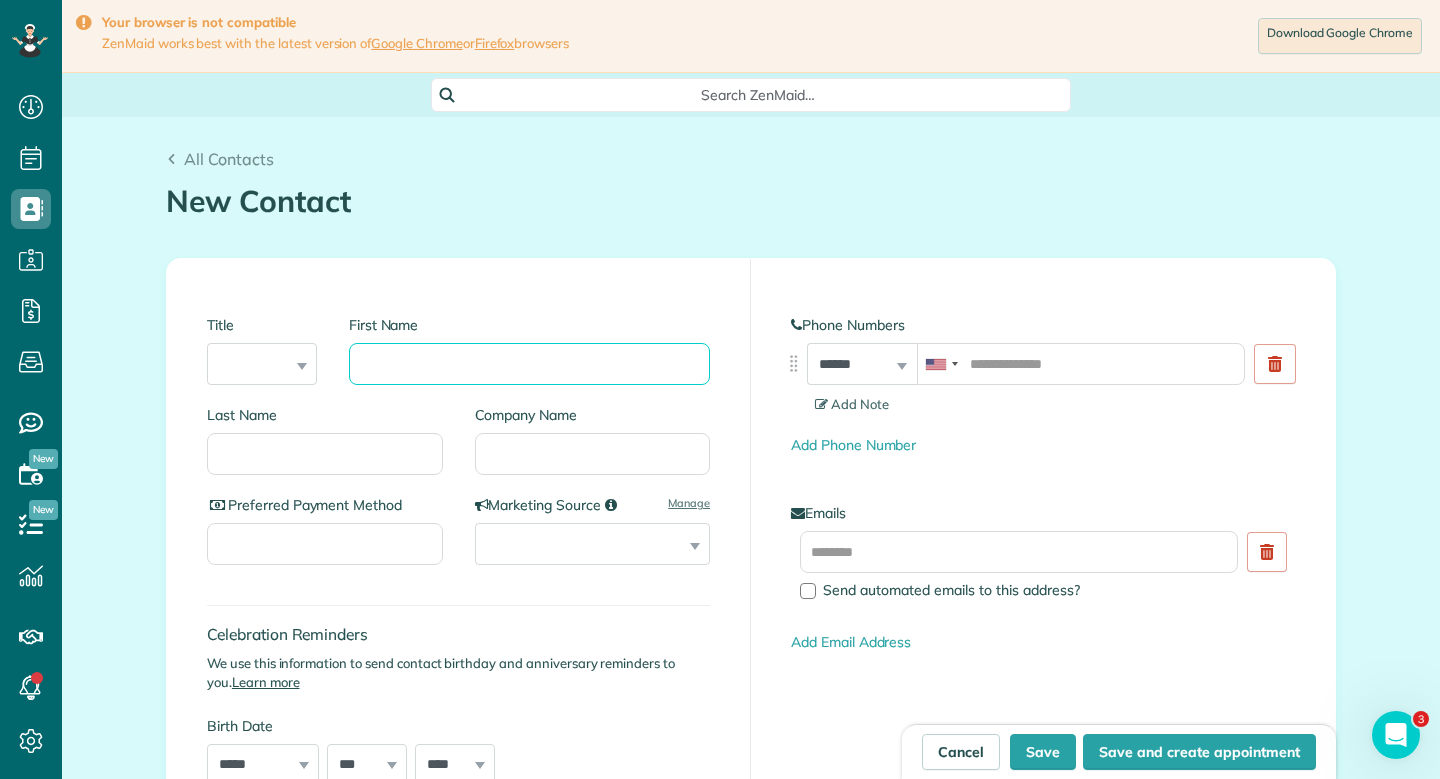 click on "First Name" at bounding box center [529, 364] 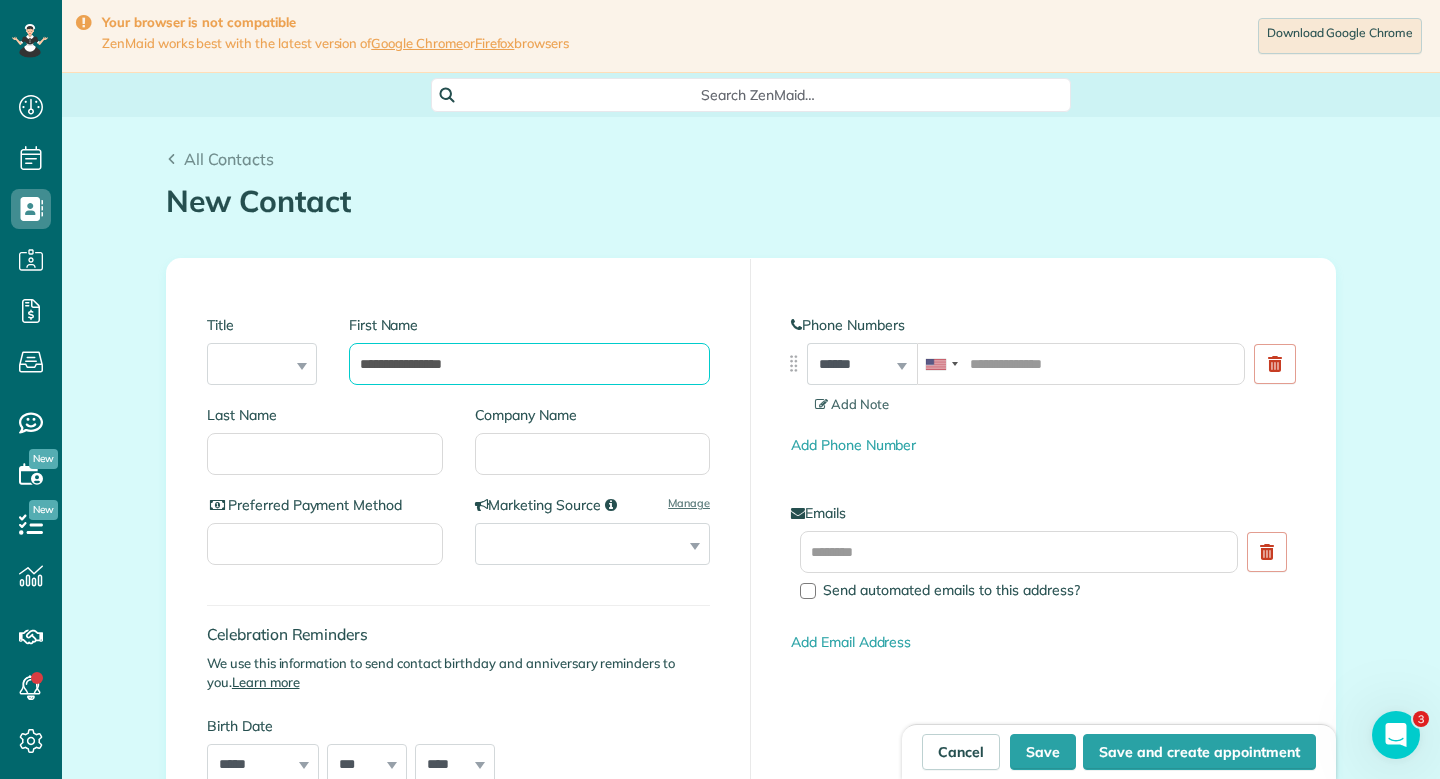 type on "**********" 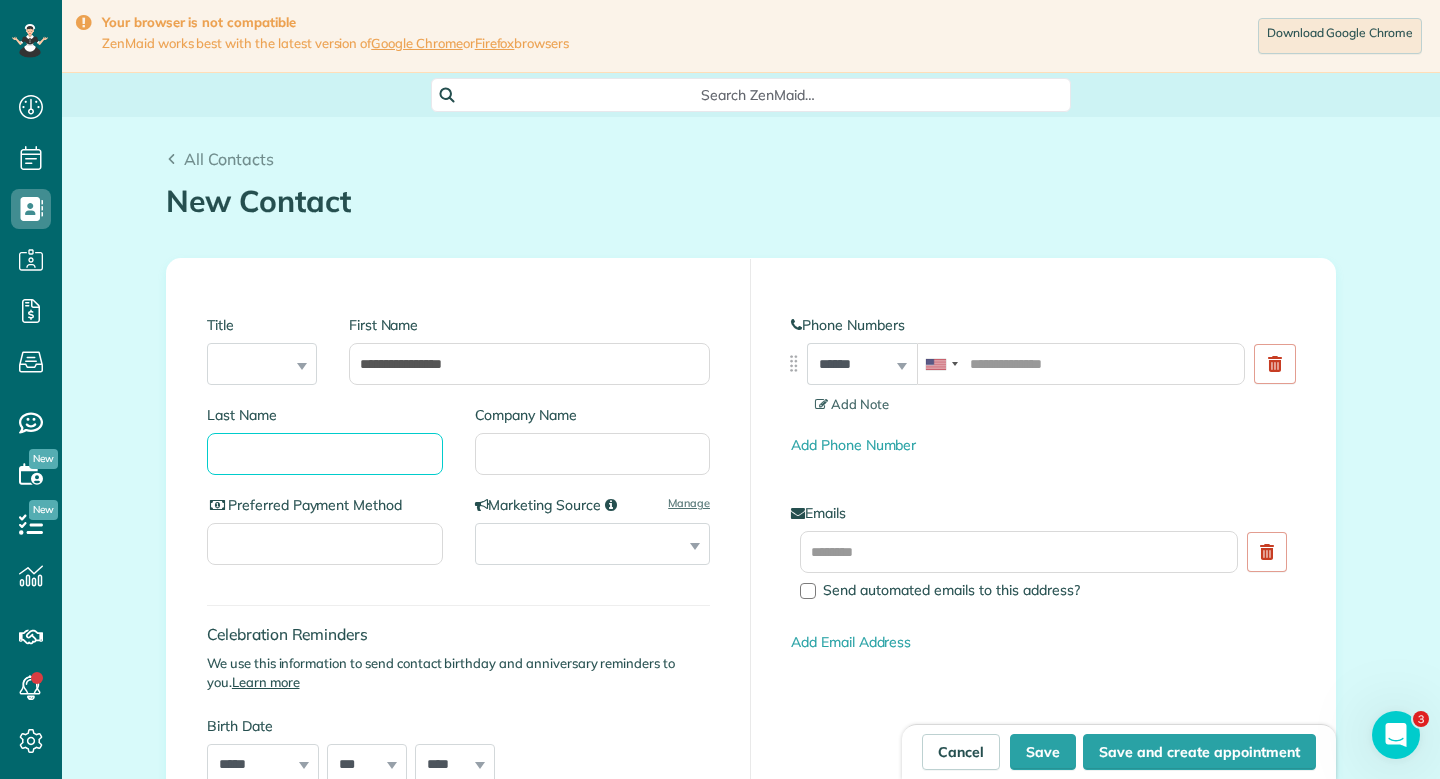click on "Last Name" at bounding box center [325, 454] 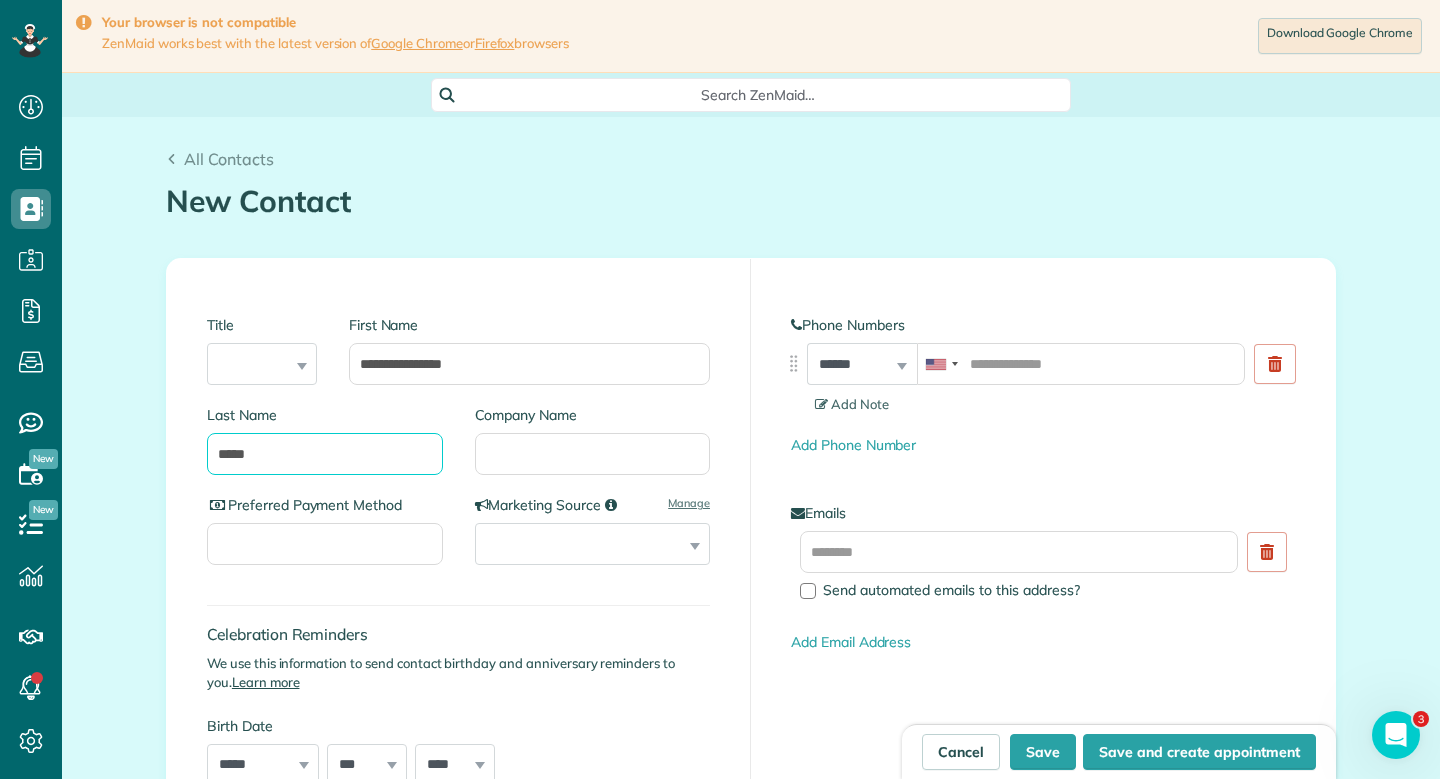 type on "****" 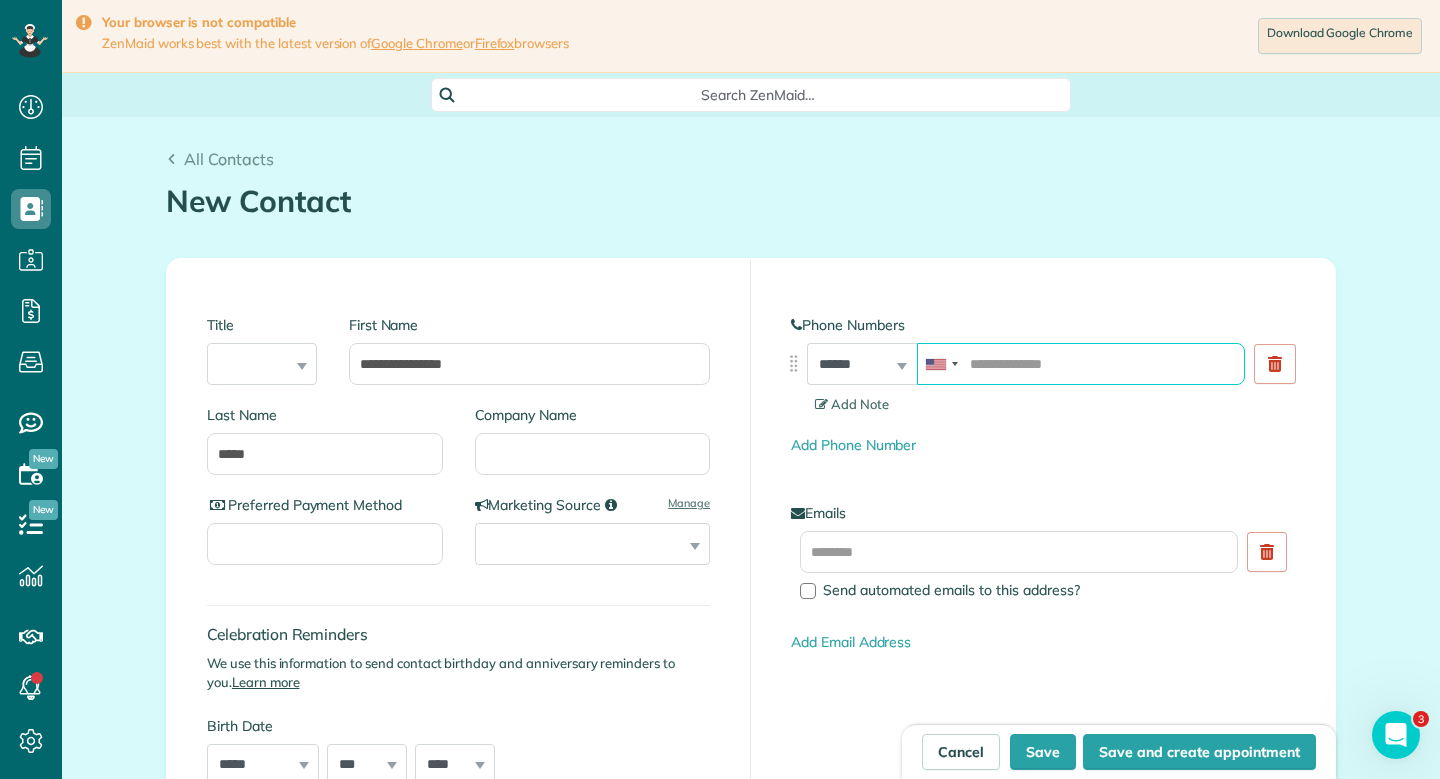 click at bounding box center [1081, 364] 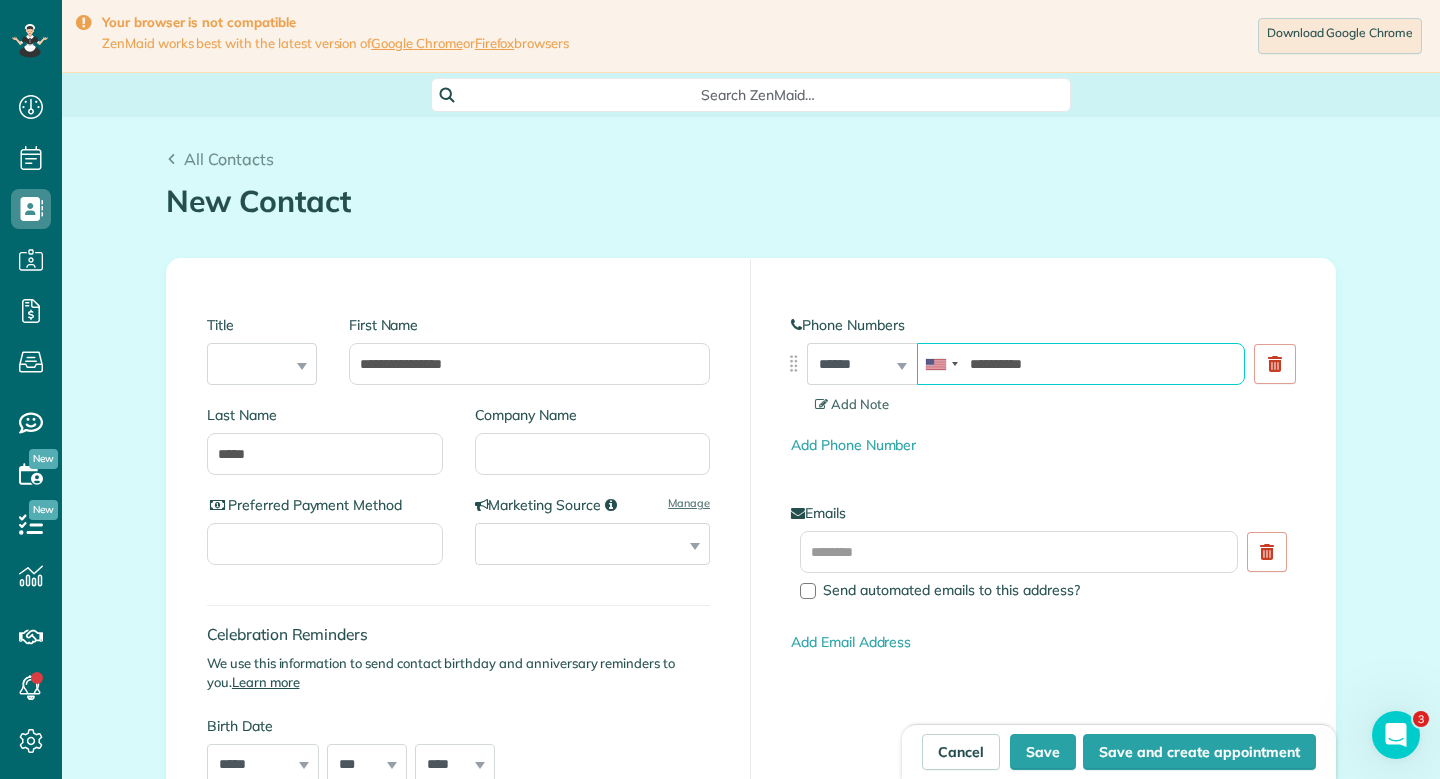 type on "**********" 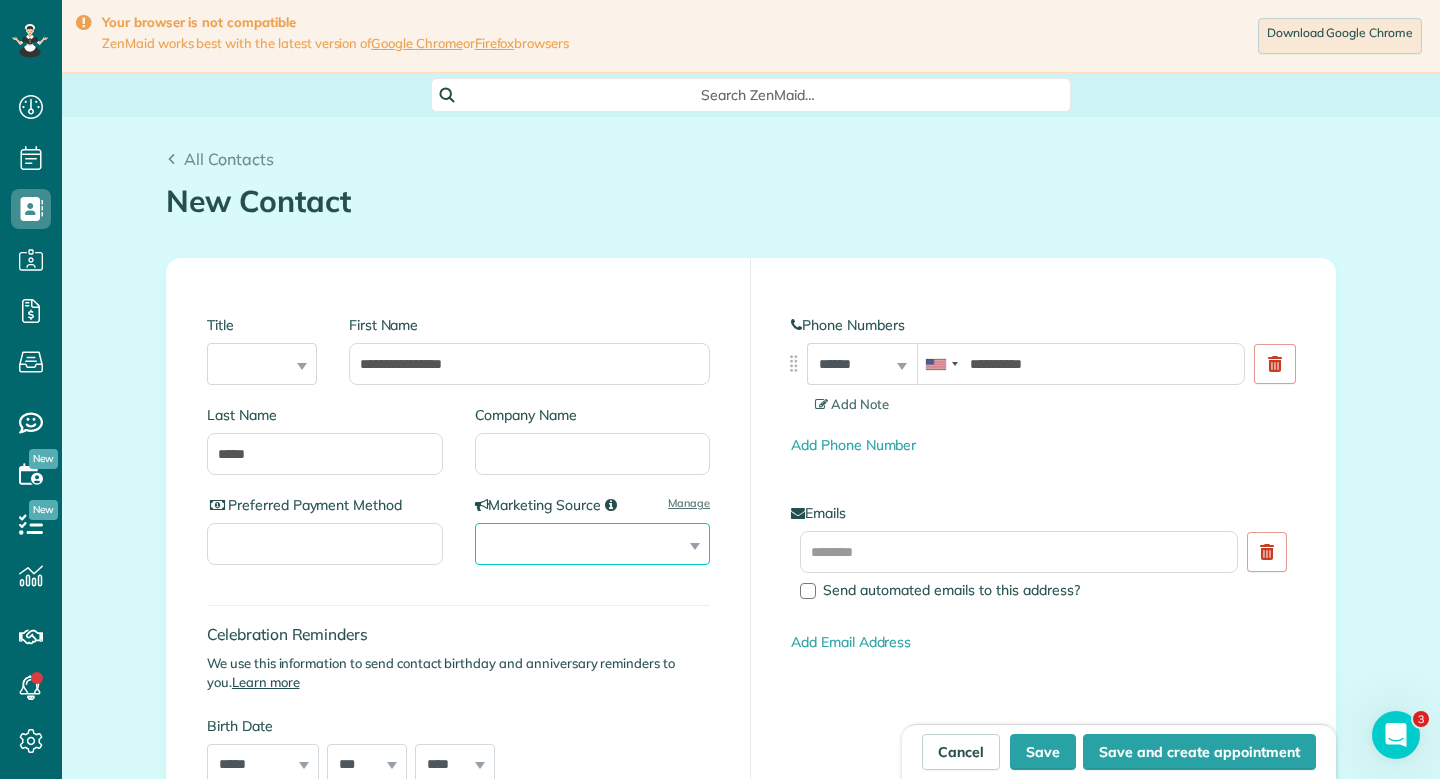 click on "**********" at bounding box center [593, 544] 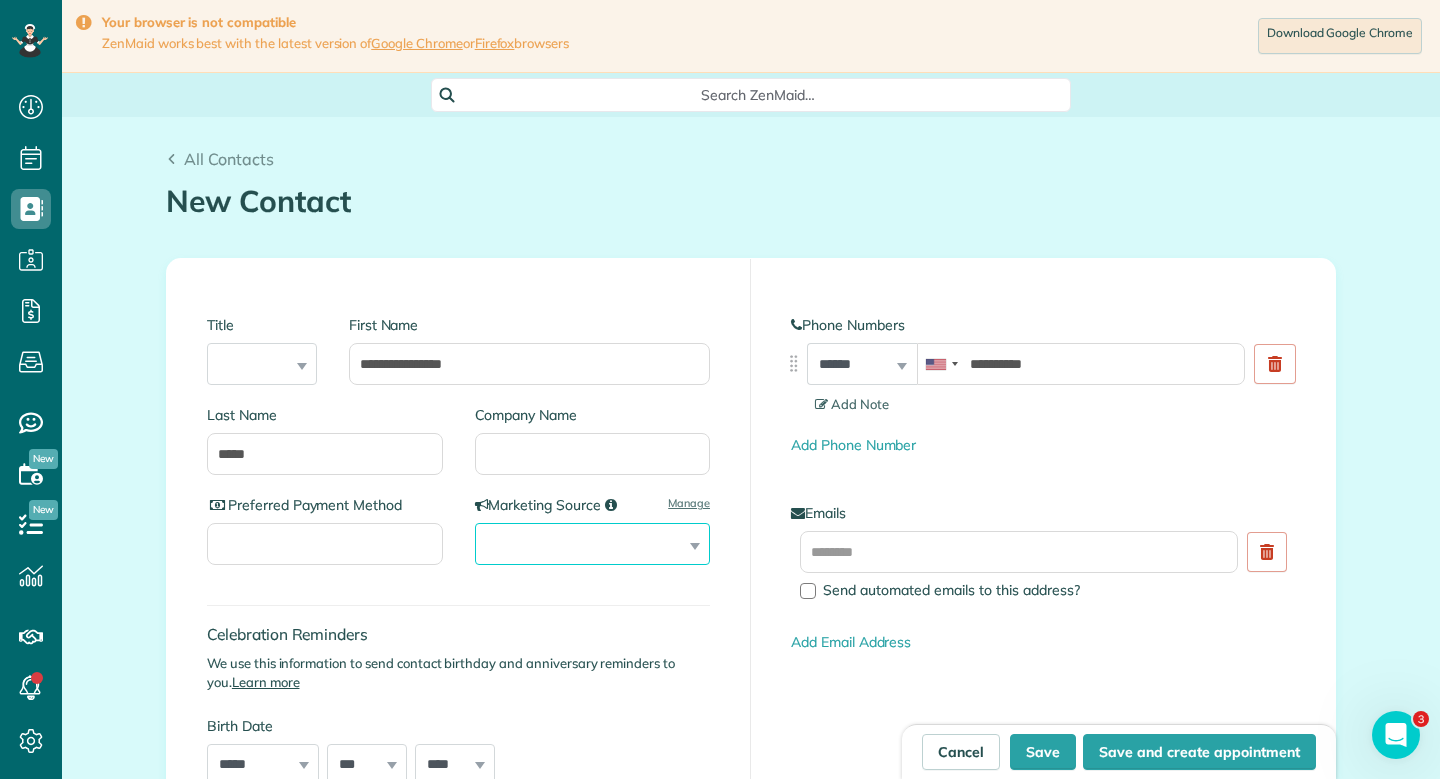 select on "**********" 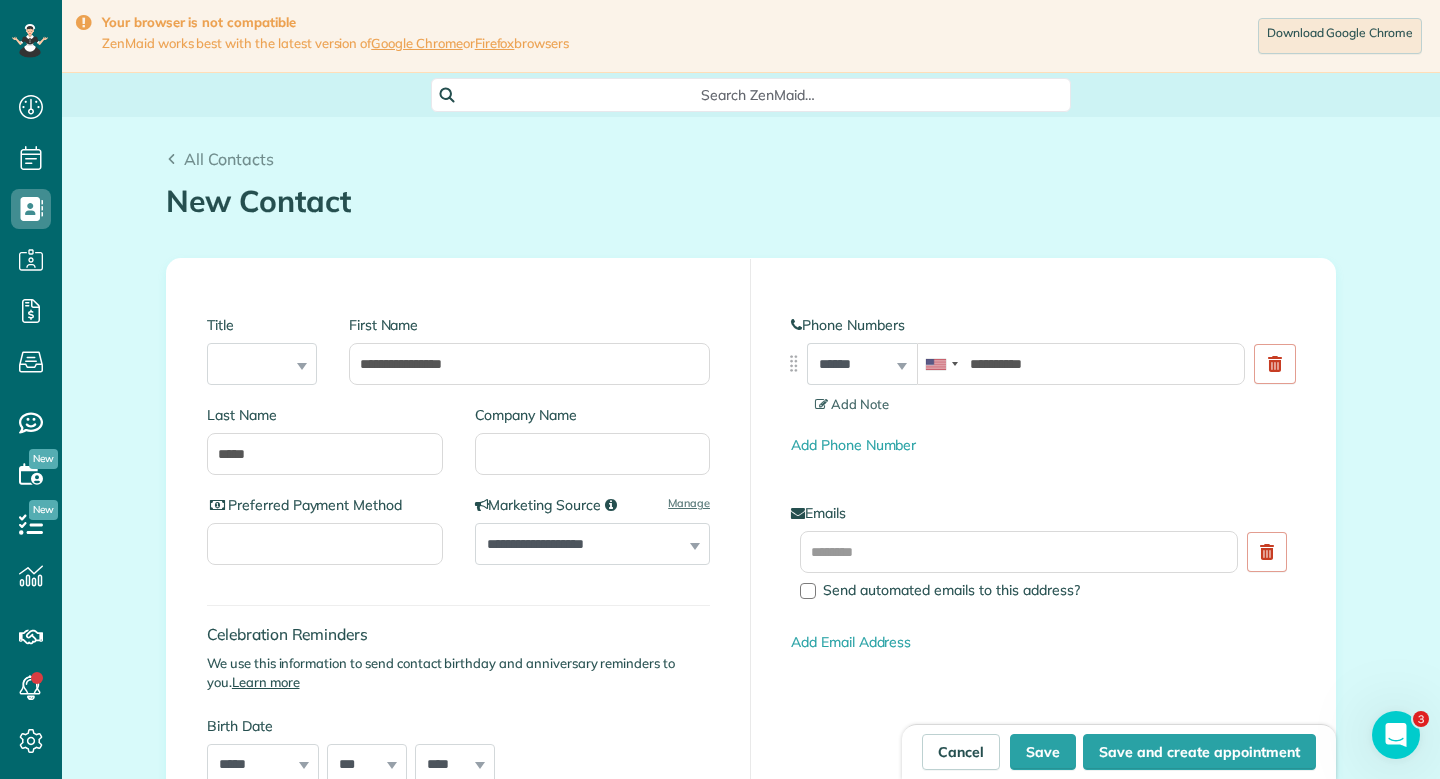 click on "**********" at bounding box center [751, 1344] 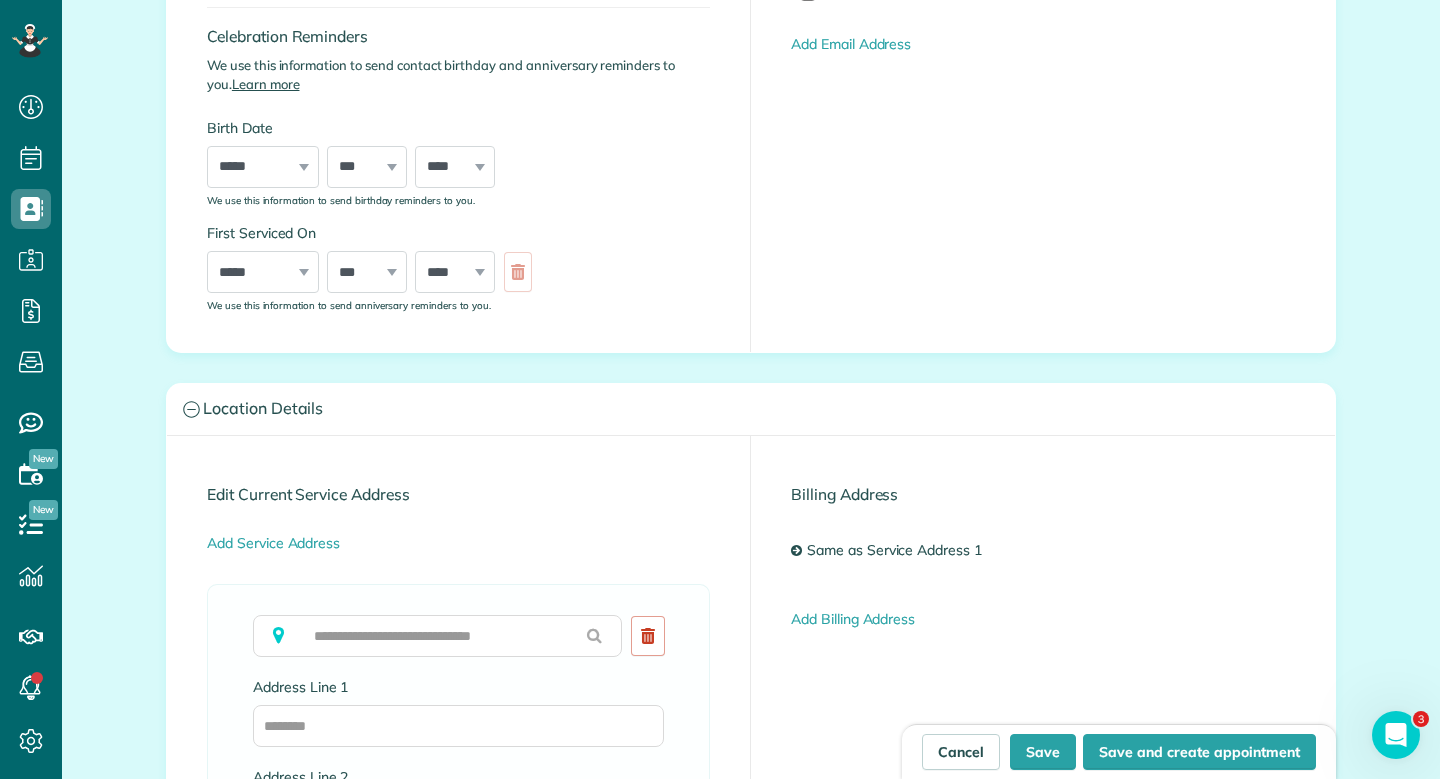 scroll, scrollTop: 600, scrollLeft: 0, axis: vertical 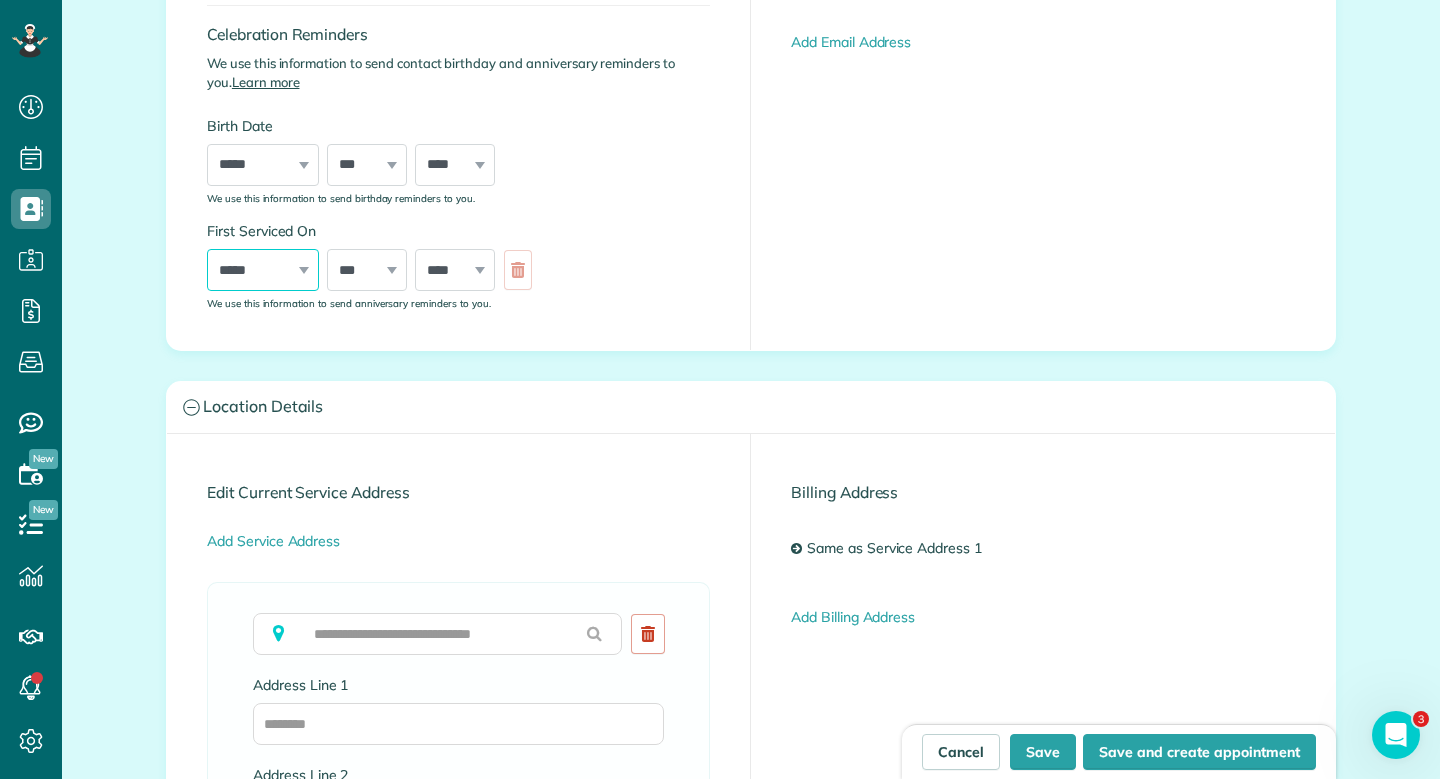 click on "*****
*******
********
*****
*****
***
****
****
******
*********
*******
********
********" at bounding box center (263, 270) 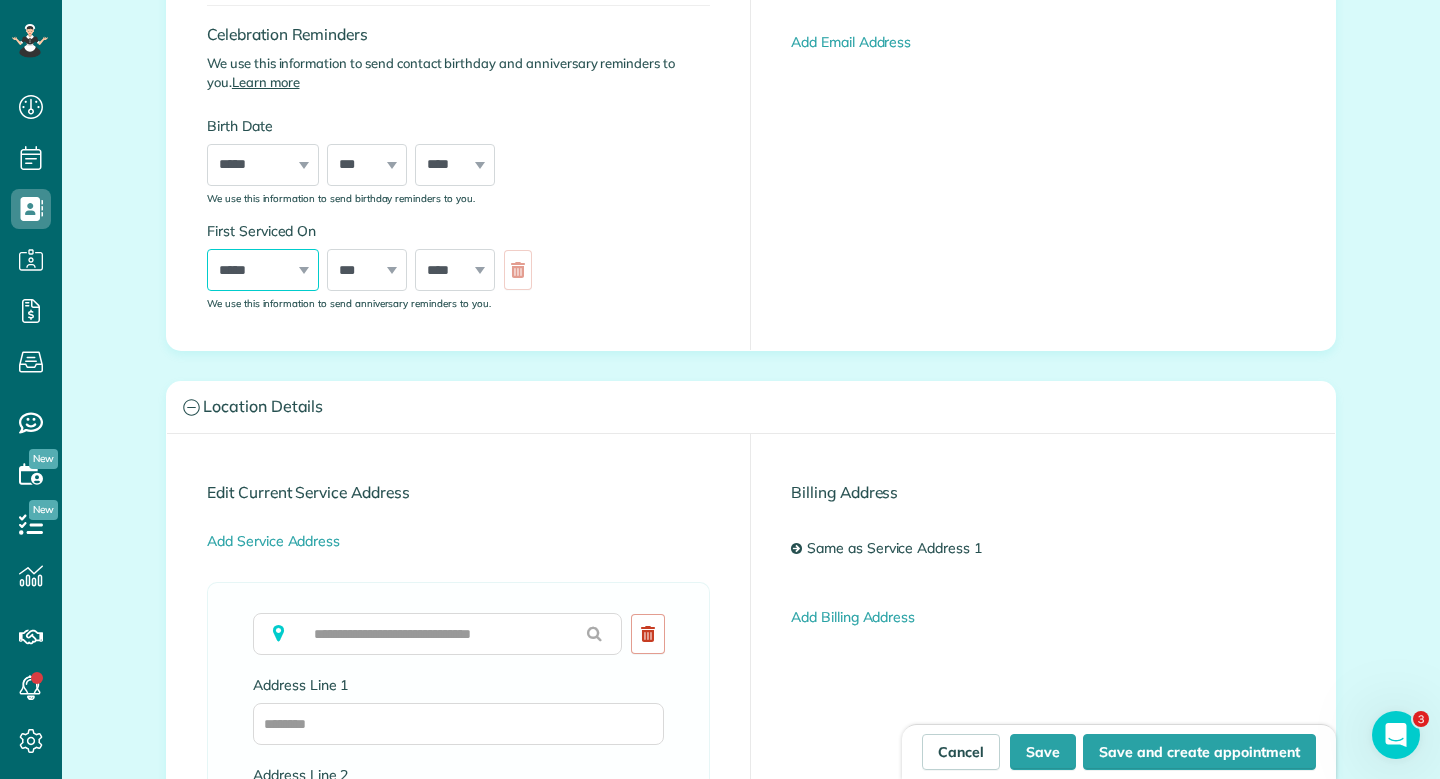 select on "*" 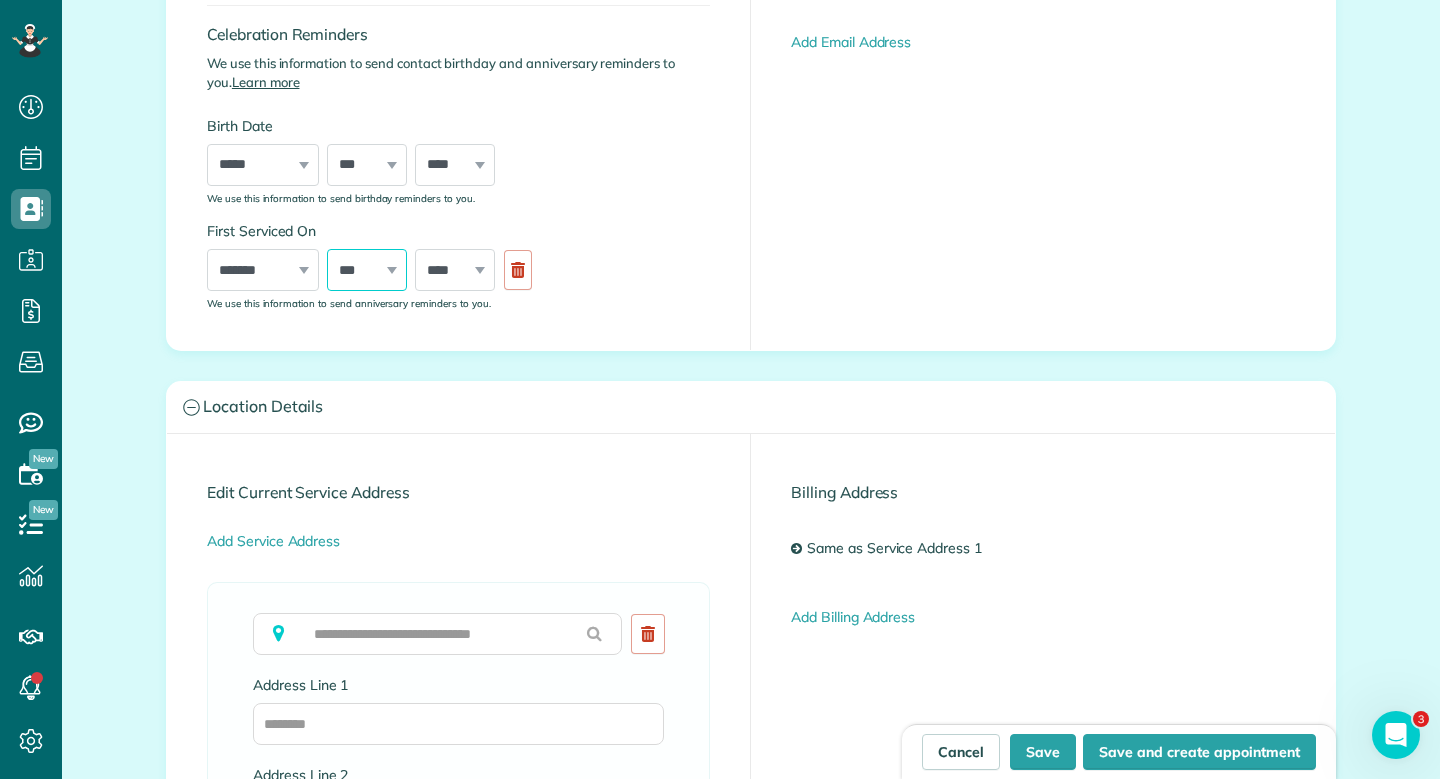 click on "***
*
*
*
*
*
*
*
*
*
**
**
**
**
**
**
**
**
**
**
**
**
**
**
**
**
**
**
**
**
**
**" at bounding box center [367, 270] 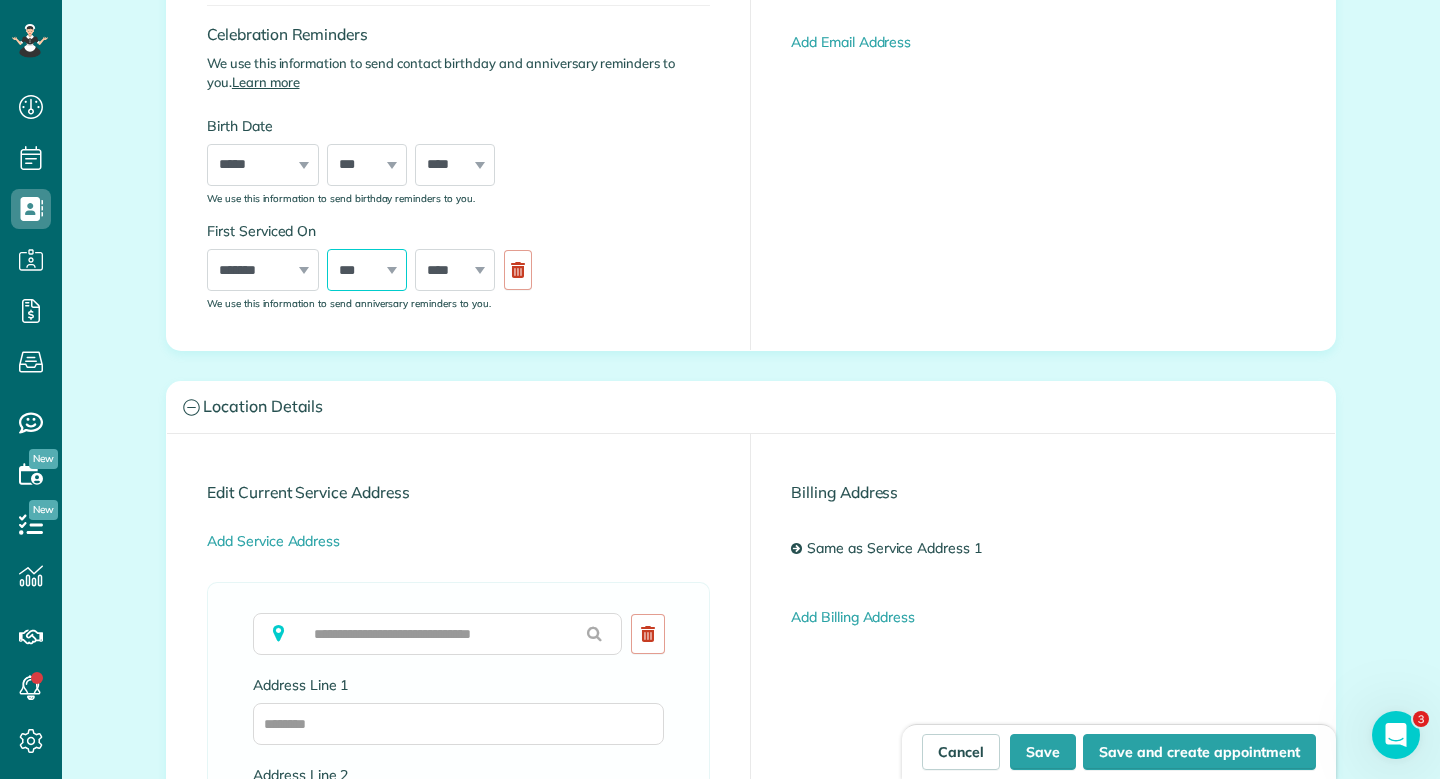 select on "**" 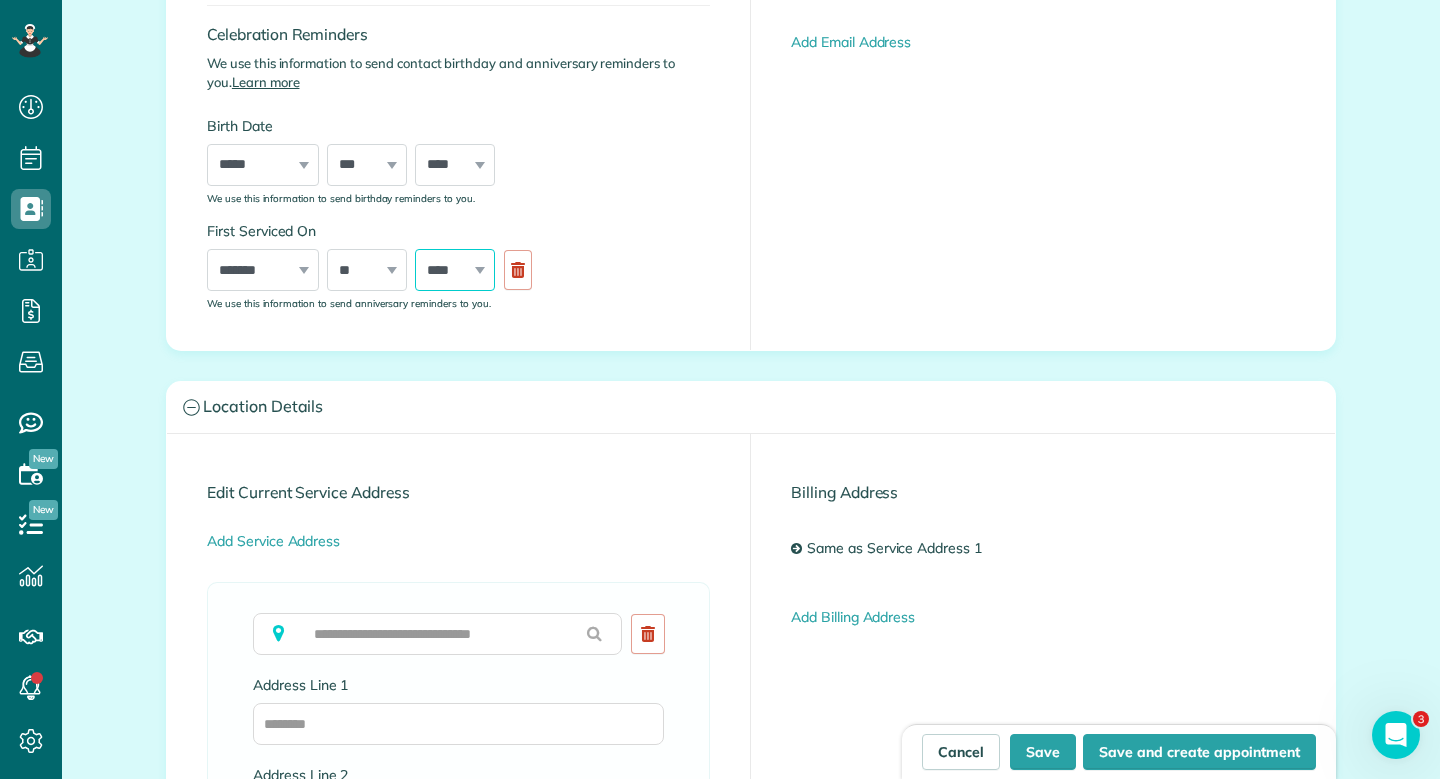 click on "****
****
****
****
****
****
****
****
****
****
****
****
****
****
****
****
****
****
****
****
****
****
****
****
****
****
****
****
****
****
****
****
****
****
****
****
****
****
****
****
****
****
****
****
****
****
****
****
****
****
****
****" at bounding box center (455, 270) 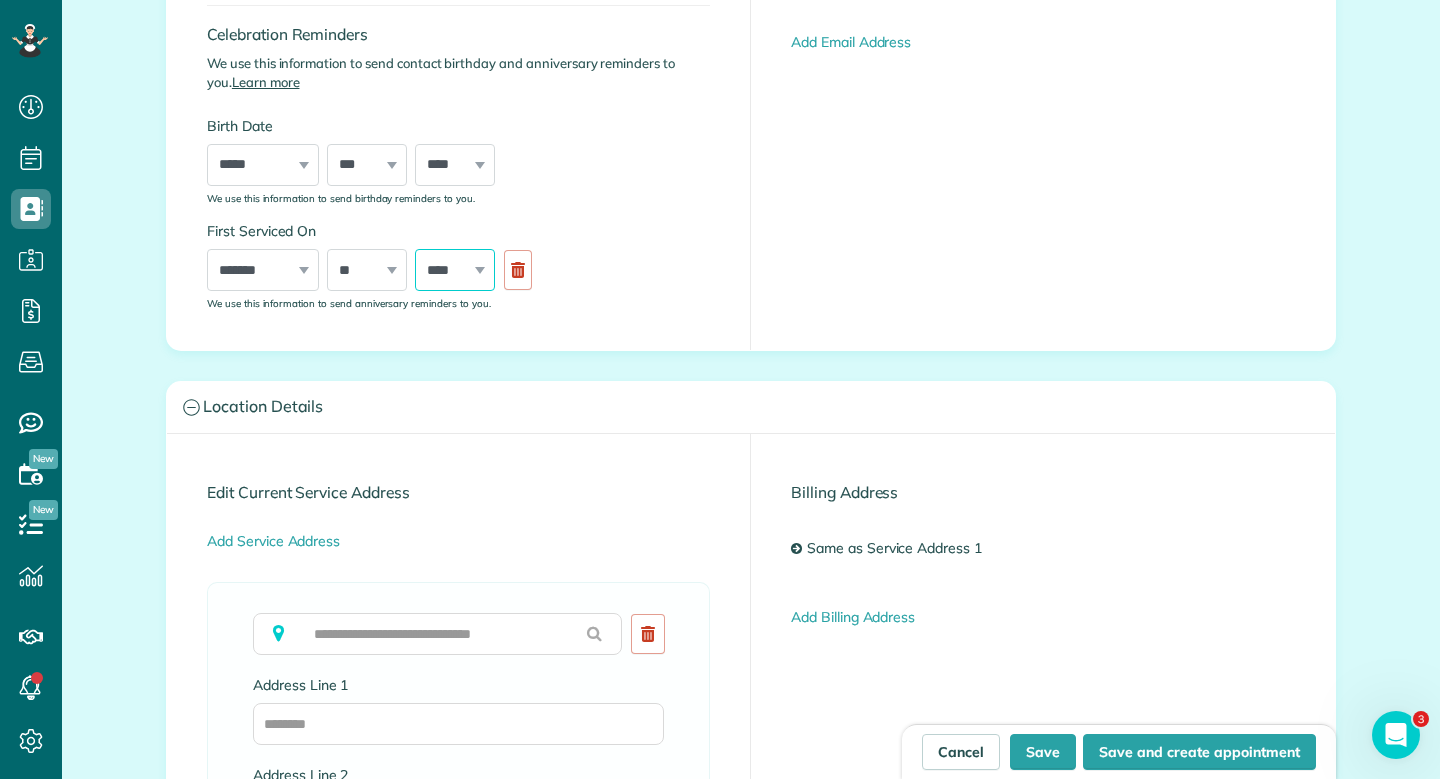 select on "****" 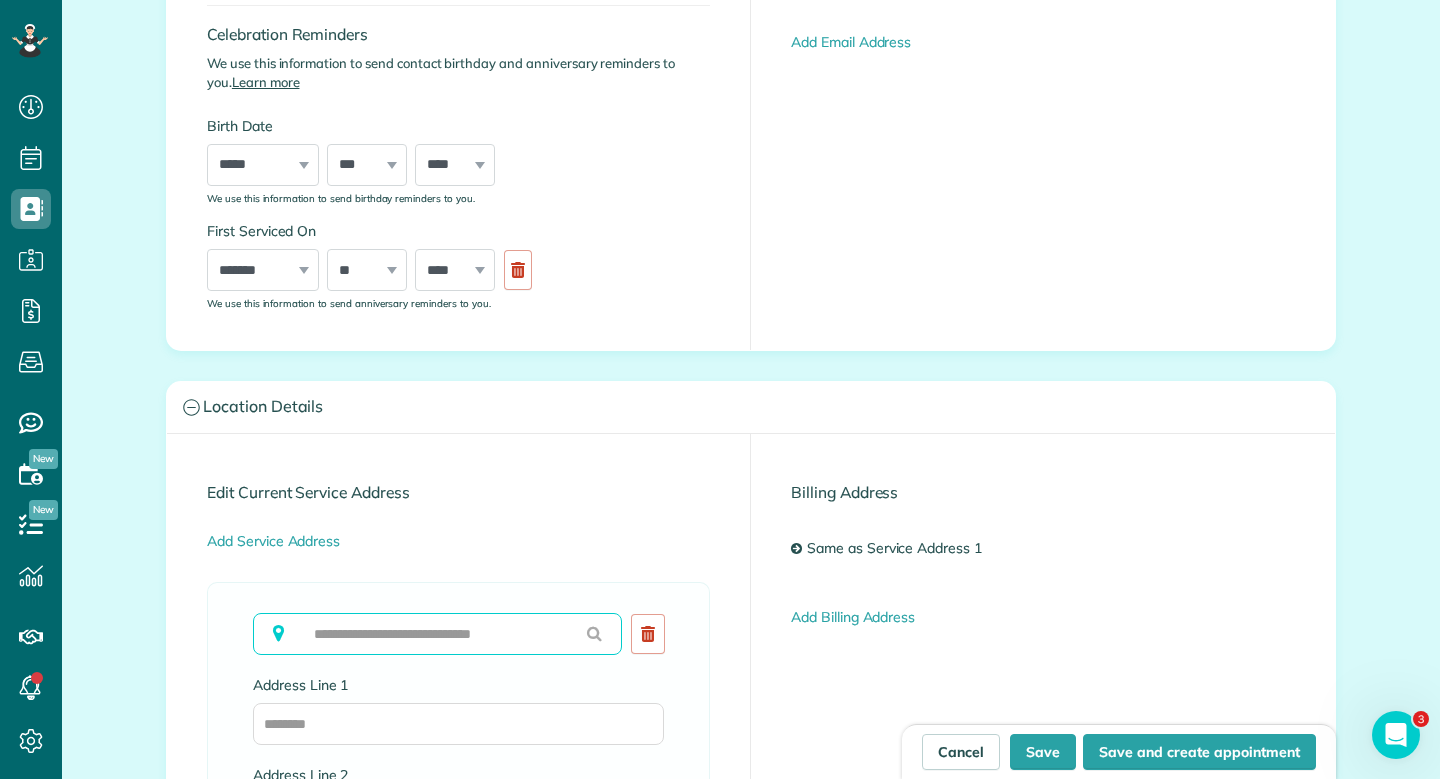 click at bounding box center (437, 634) 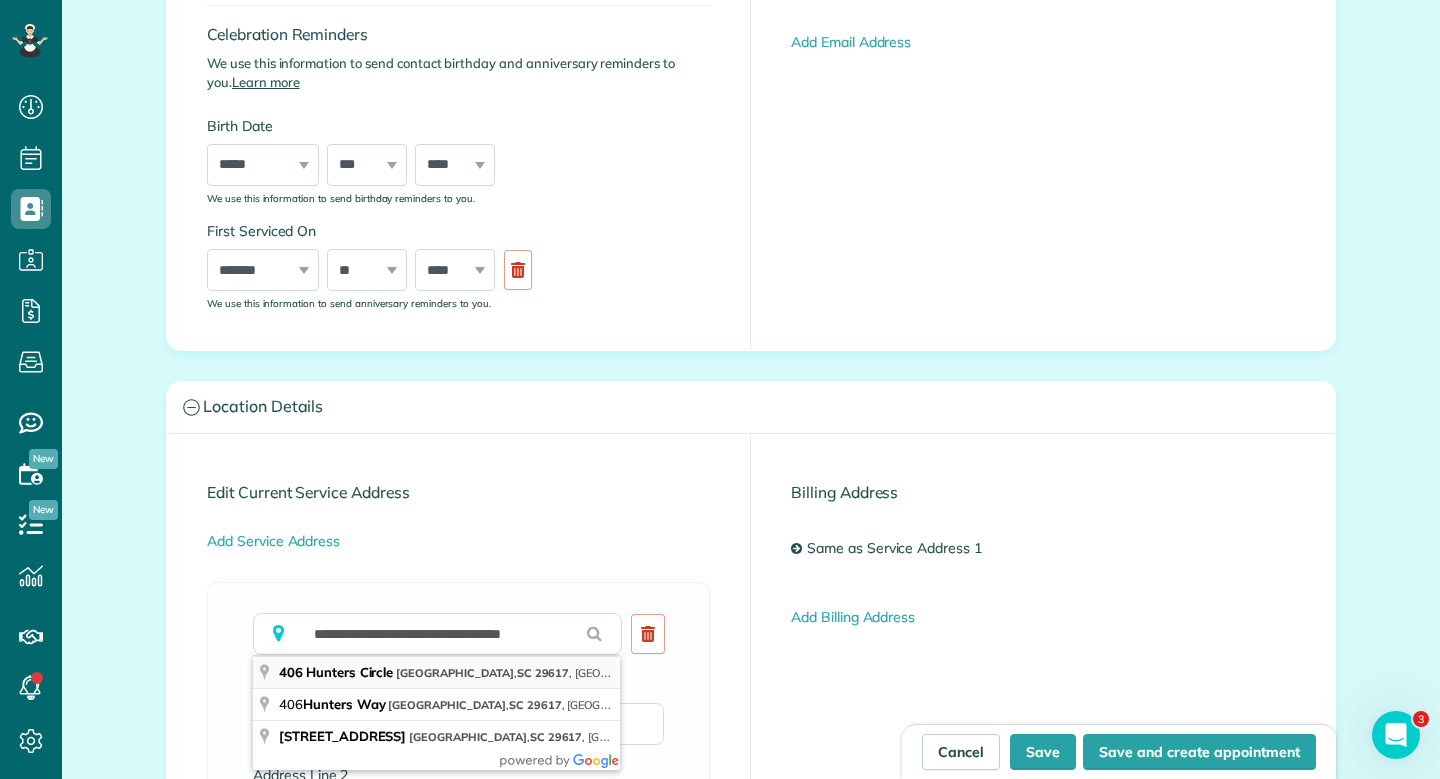 type on "**********" 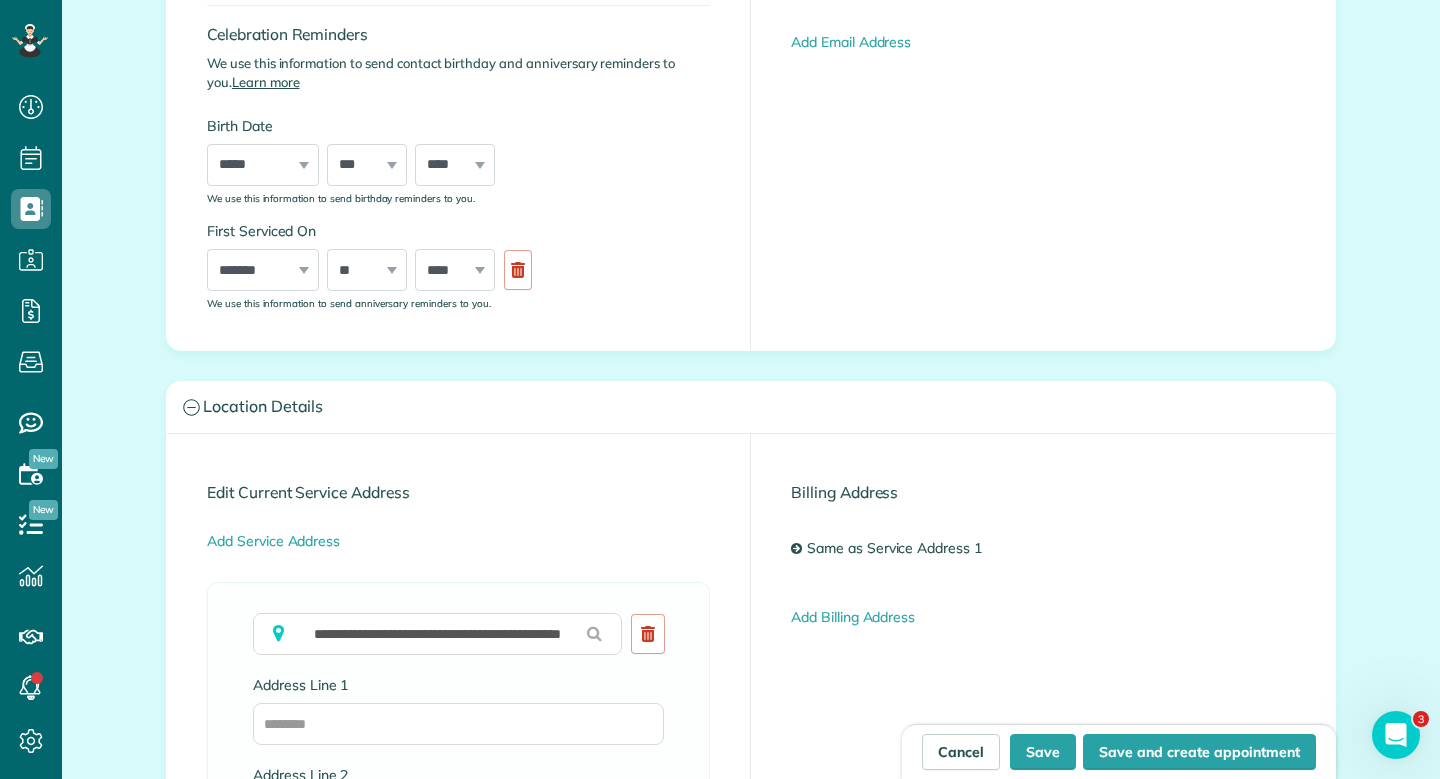 type on "**********" 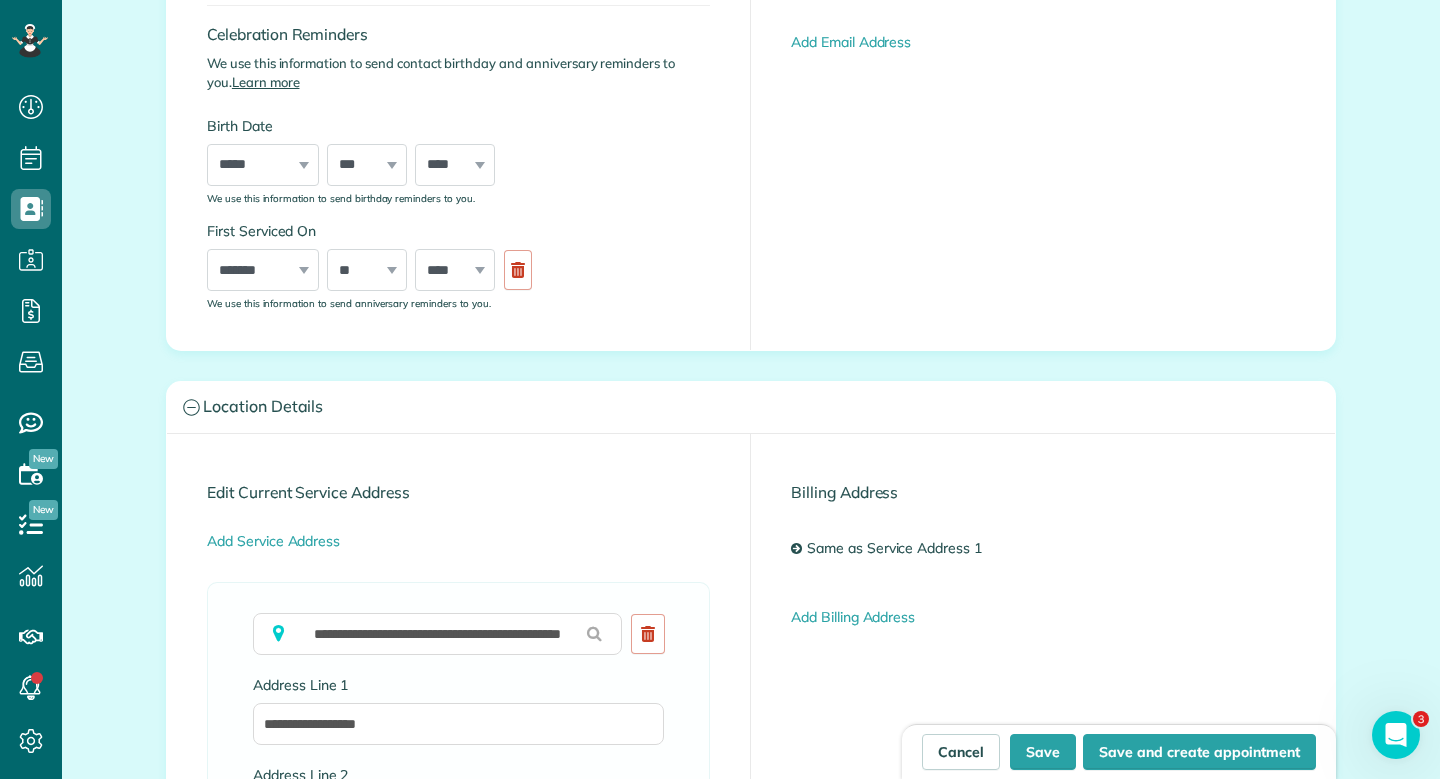 click on "Address Line 1" at bounding box center (458, 685) 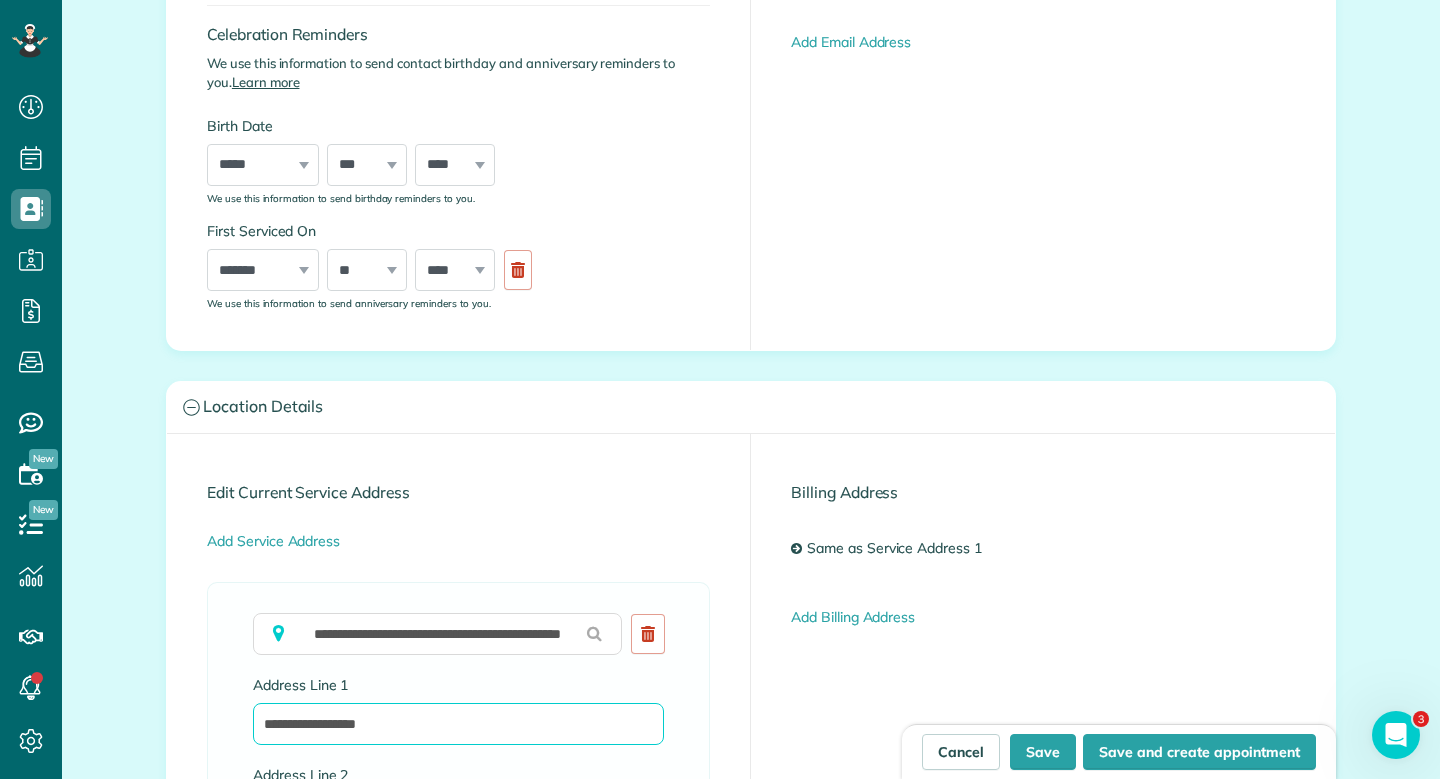 click on "**********" at bounding box center [458, 724] 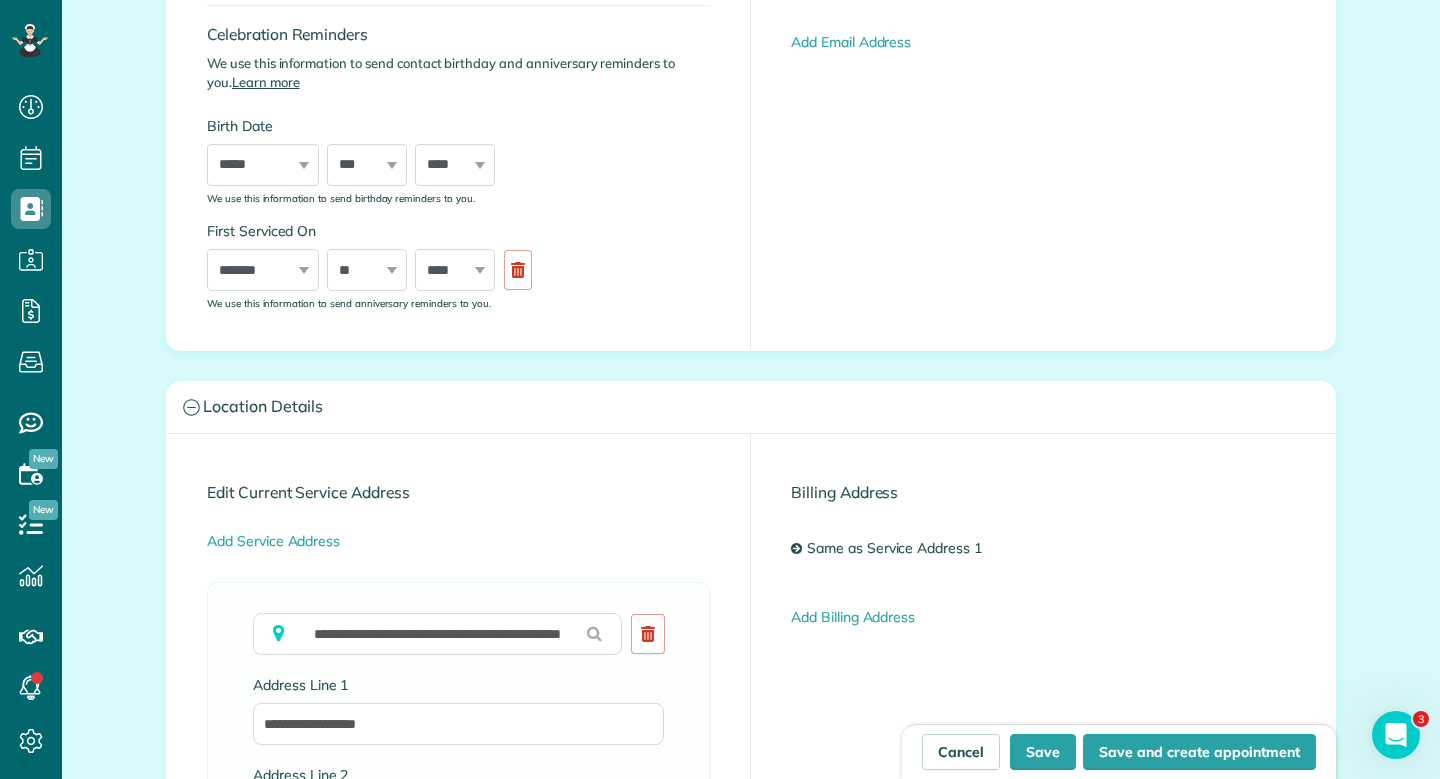 click on "Billing Address
Same as Service Address 1
Add Billing Address" at bounding box center [1043, 553] 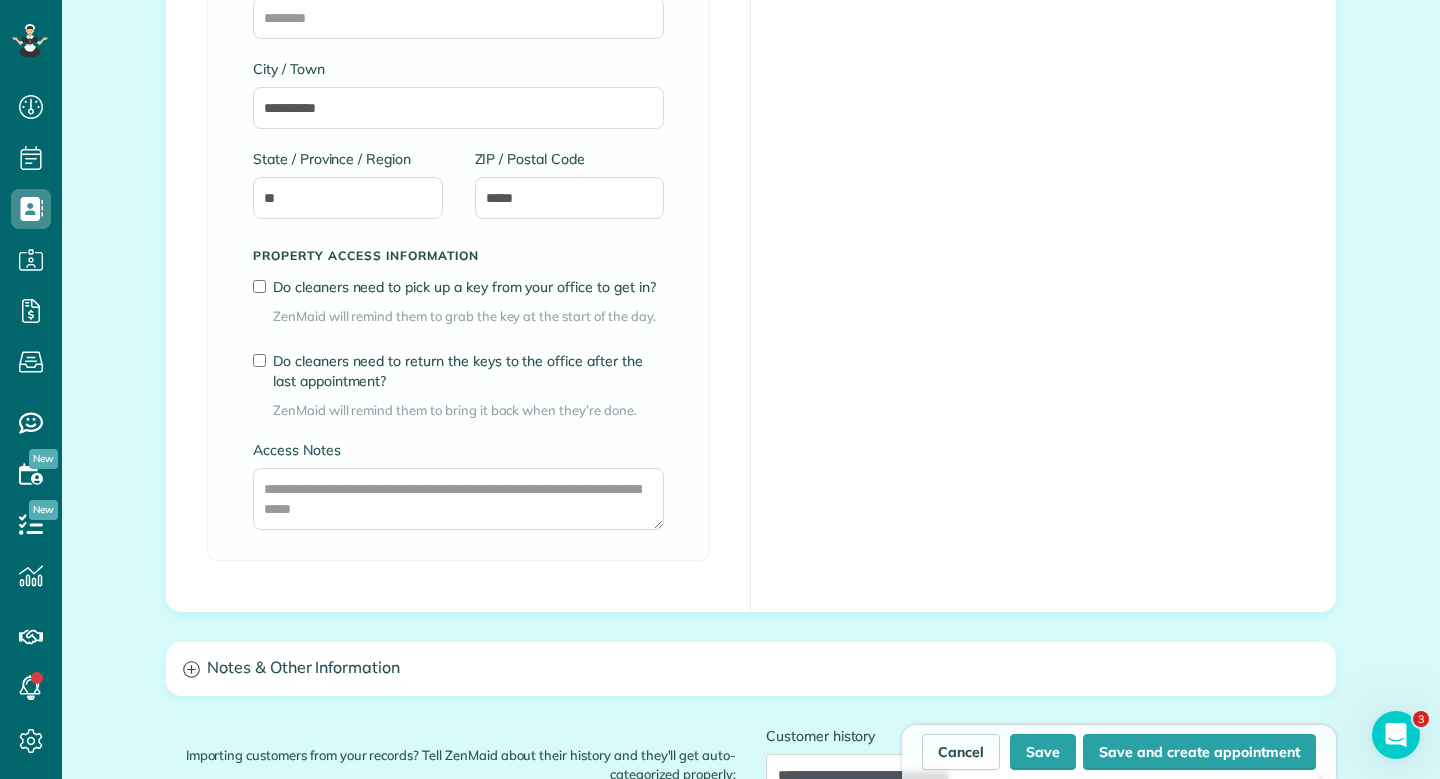 scroll, scrollTop: 1400, scrollLeft: 0, axis: vertical 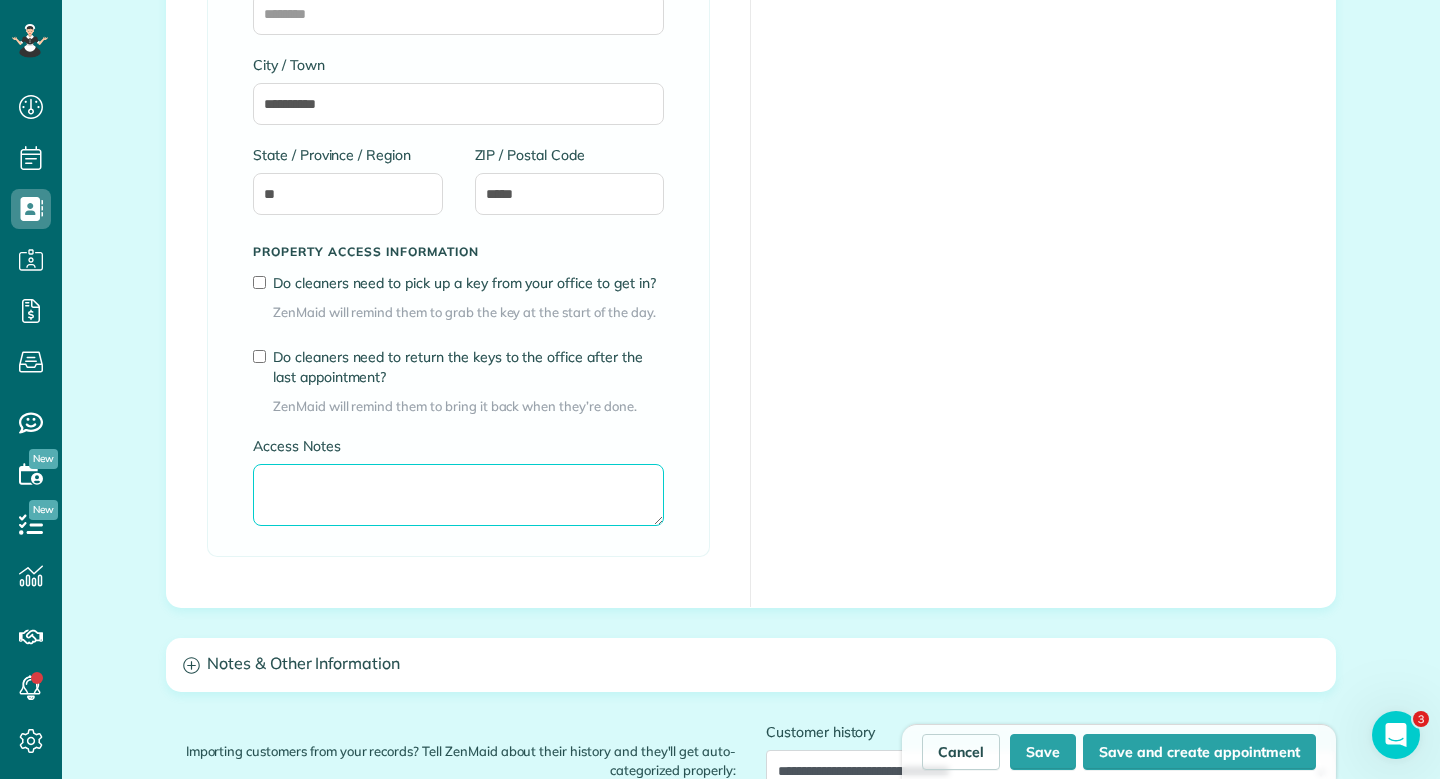 click on "Access Notes" at bounding box center [458, 495] 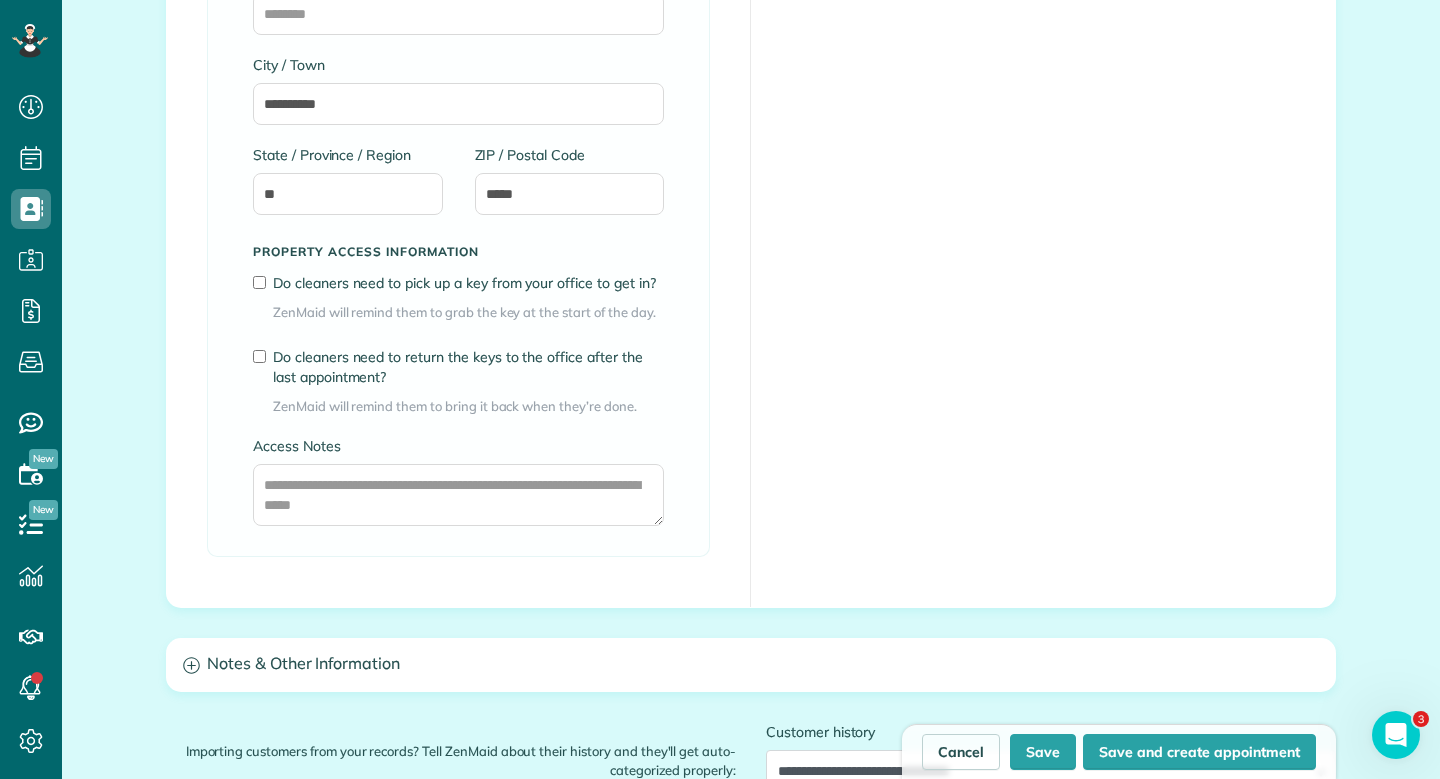 click on "**********" at bounding box center [751, 120] 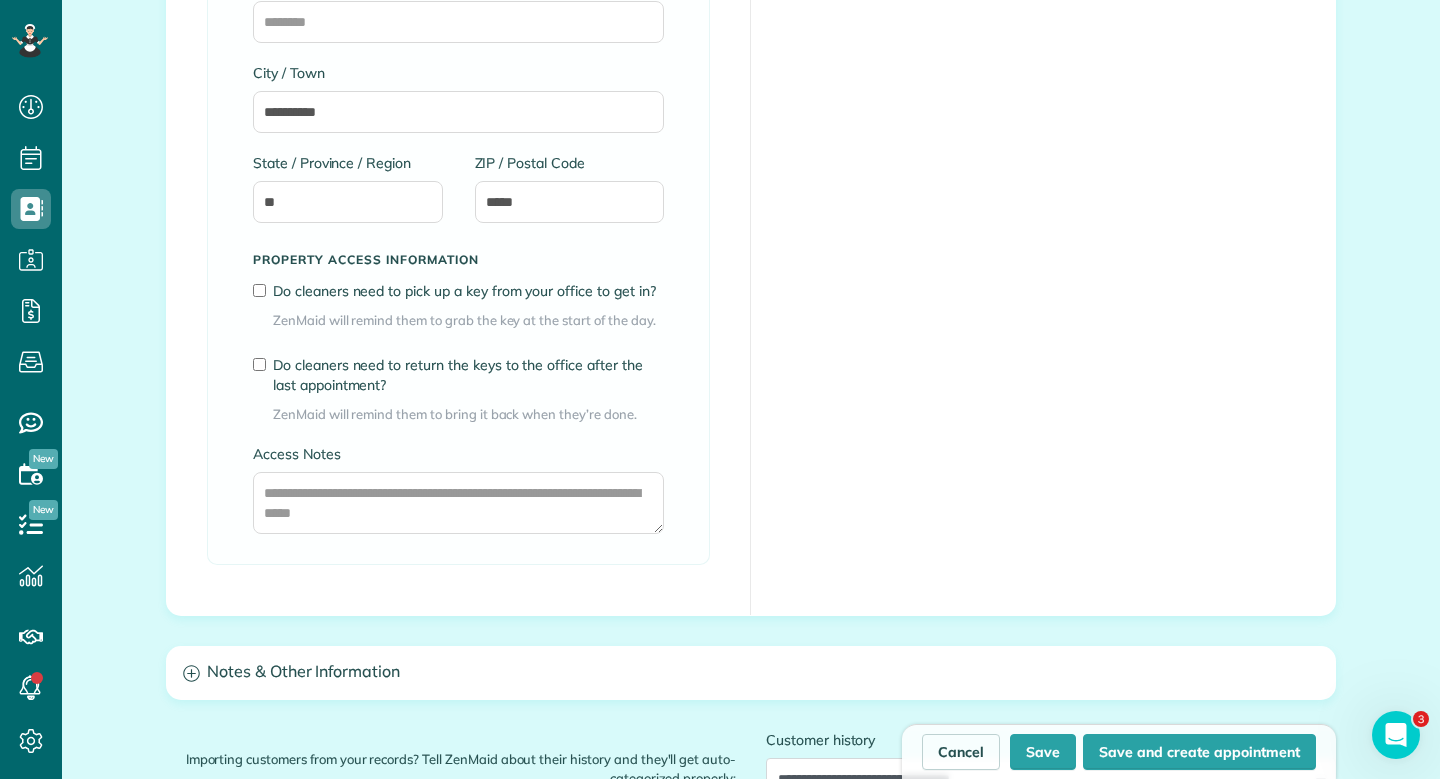 scroll, scrollTop: 1400, scrollLeft: 0, axis: vertical 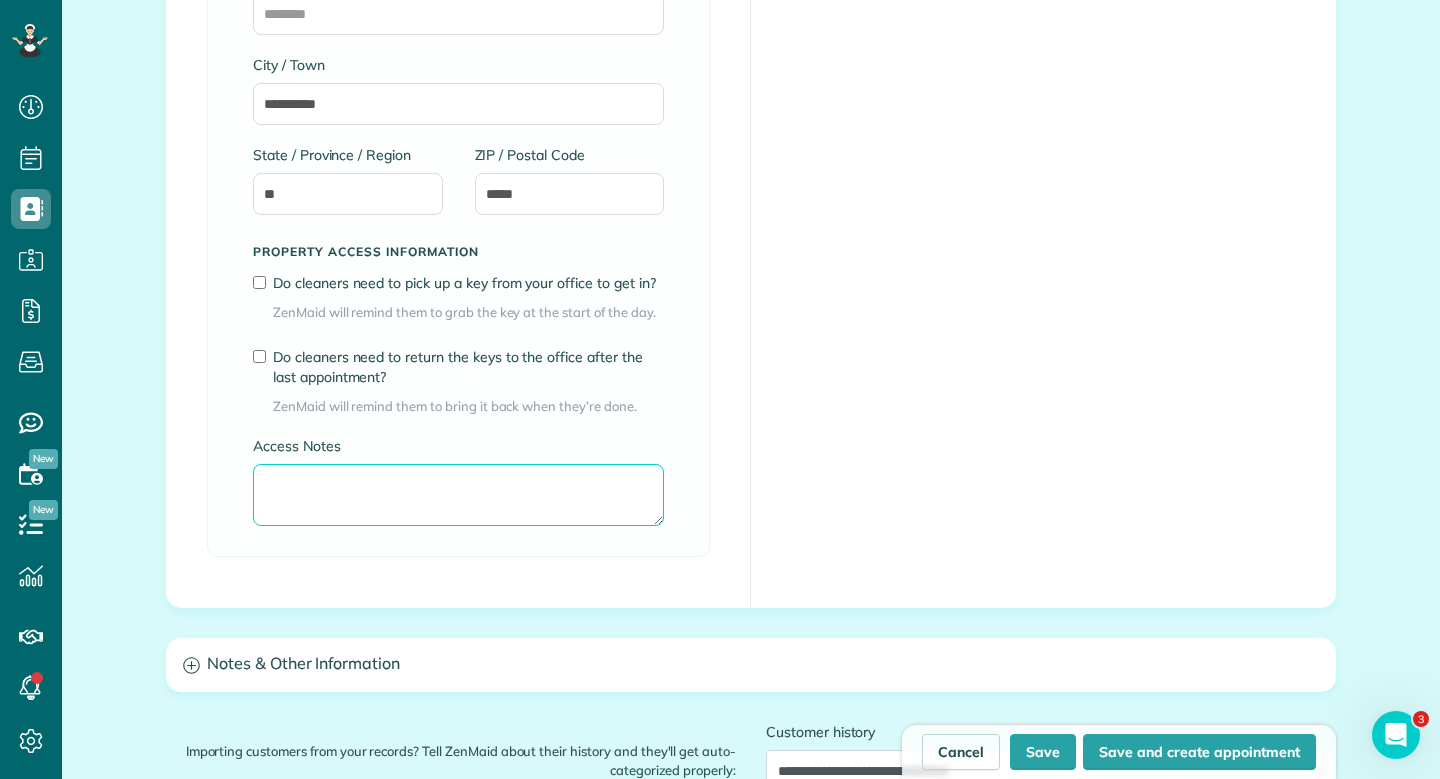 click on "Access Notes" at bounding box center [458, 495] 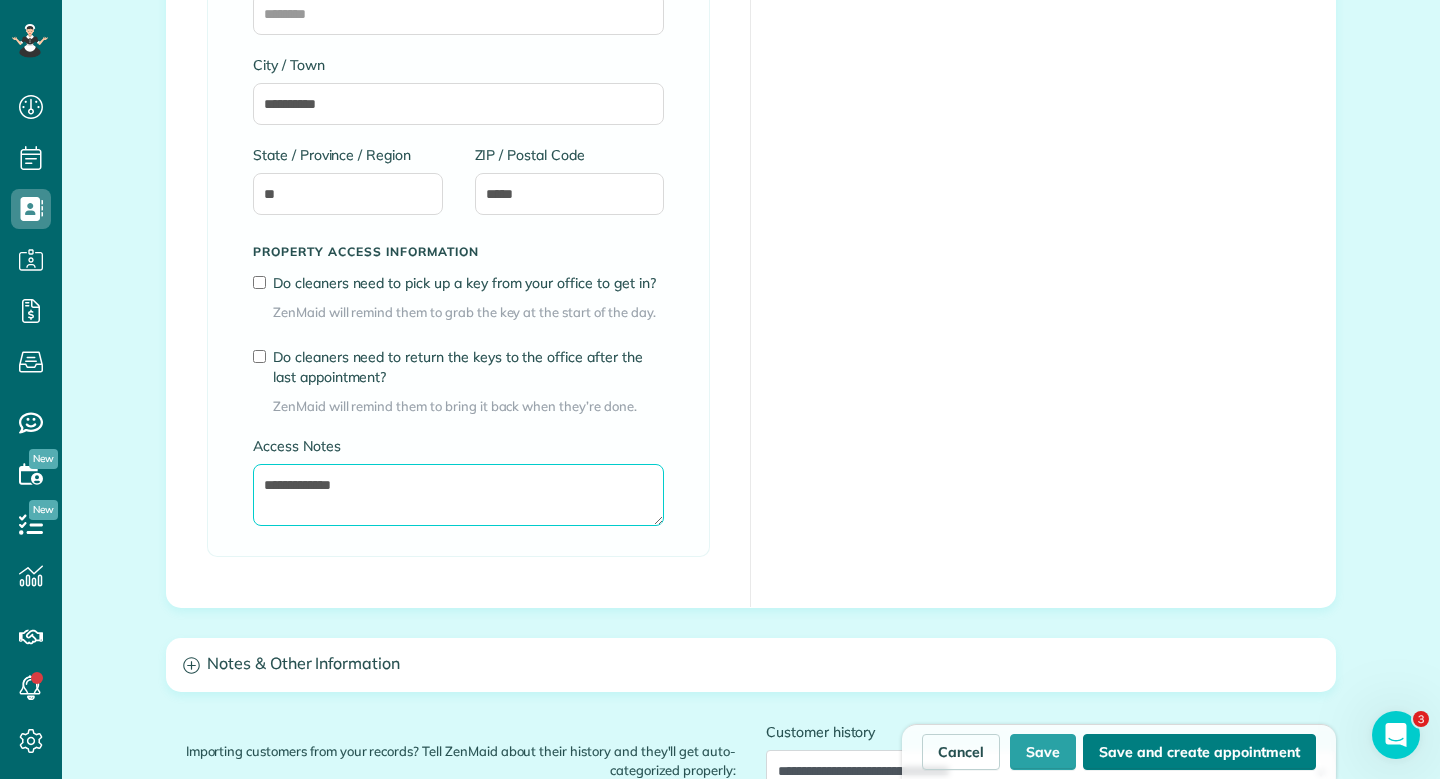 type on "**********" 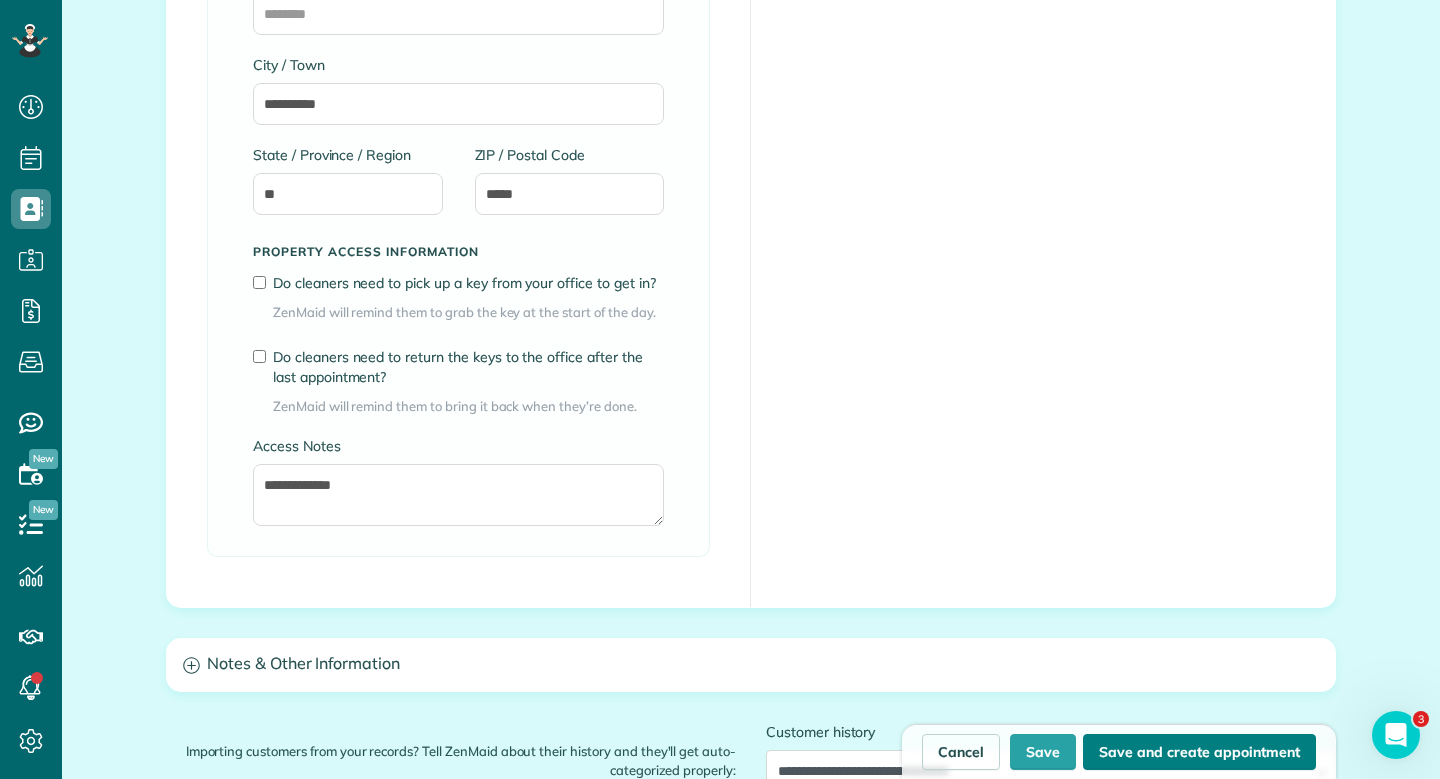 click on "Save and create appointment" at bounding box center [1199, 752] 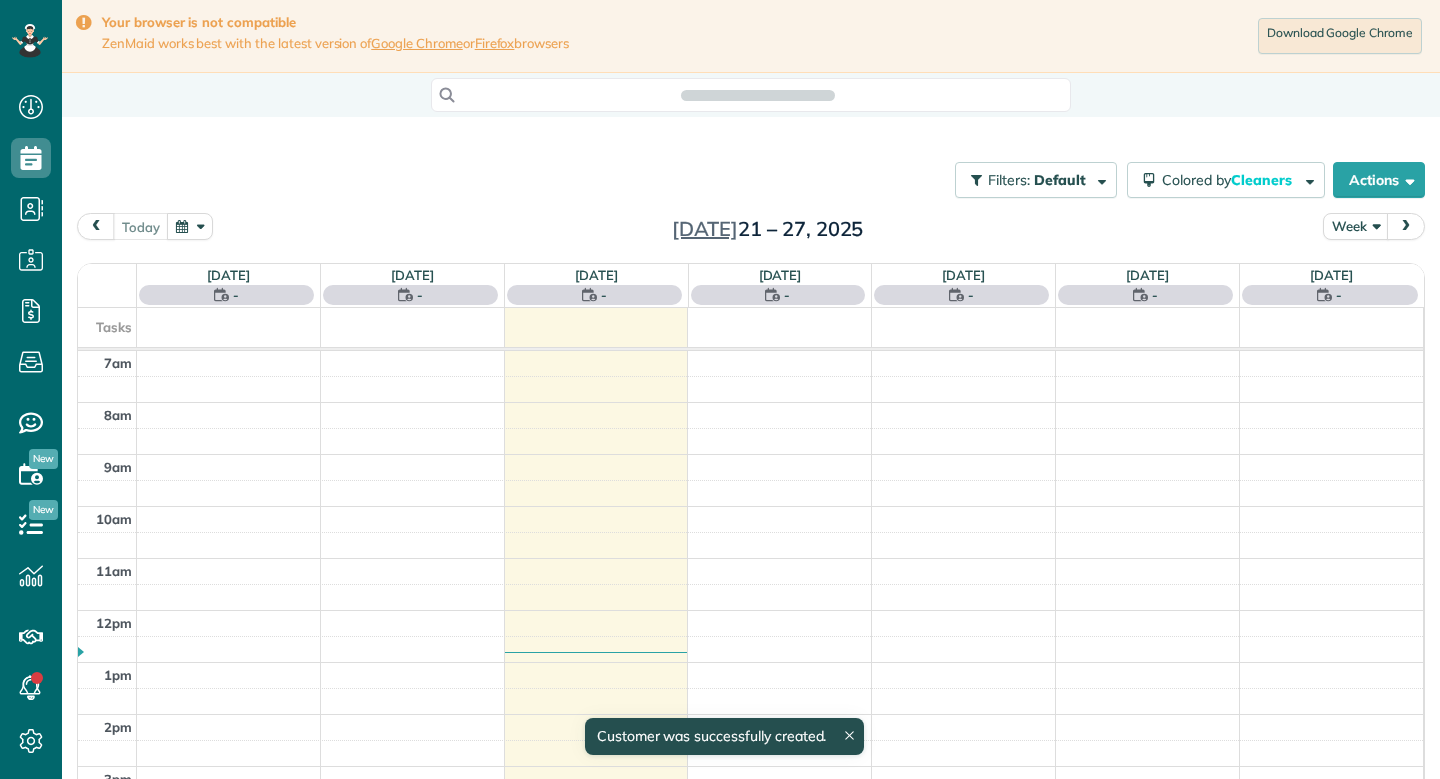 scroll, scrollTop: 0, scrollLeft: 0, axis: both 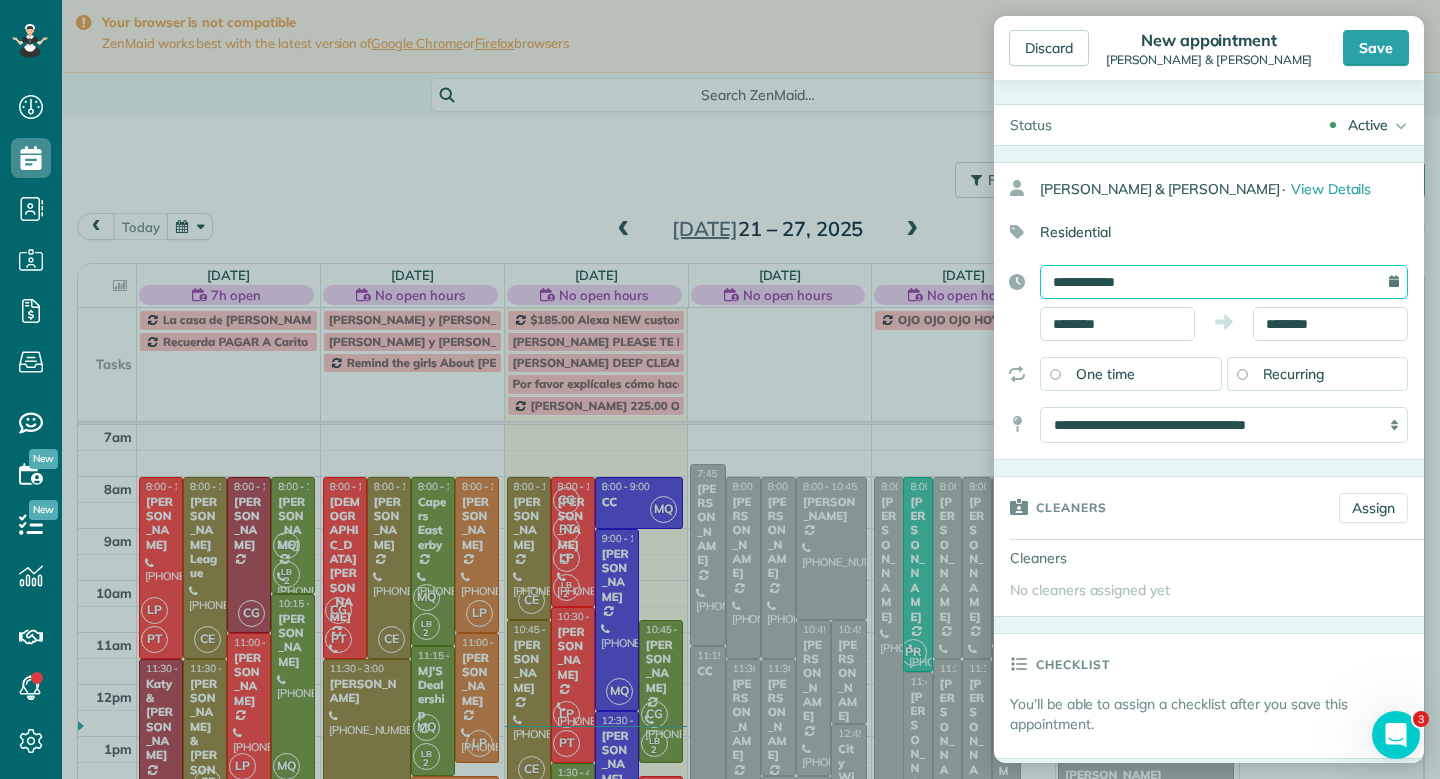 click on "**********" at bounding box center [1224, 282] 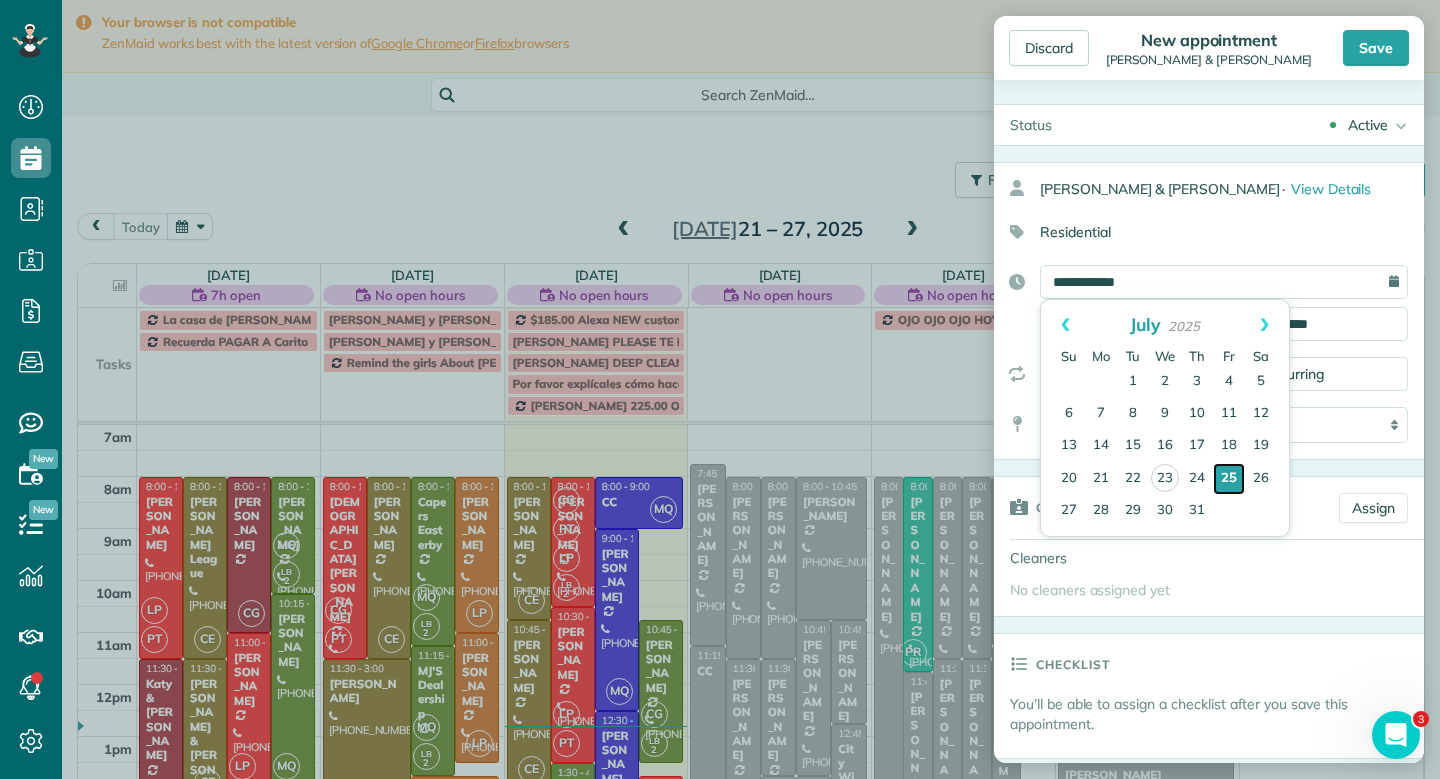 click on "25" at bounding box center (1229, 479) 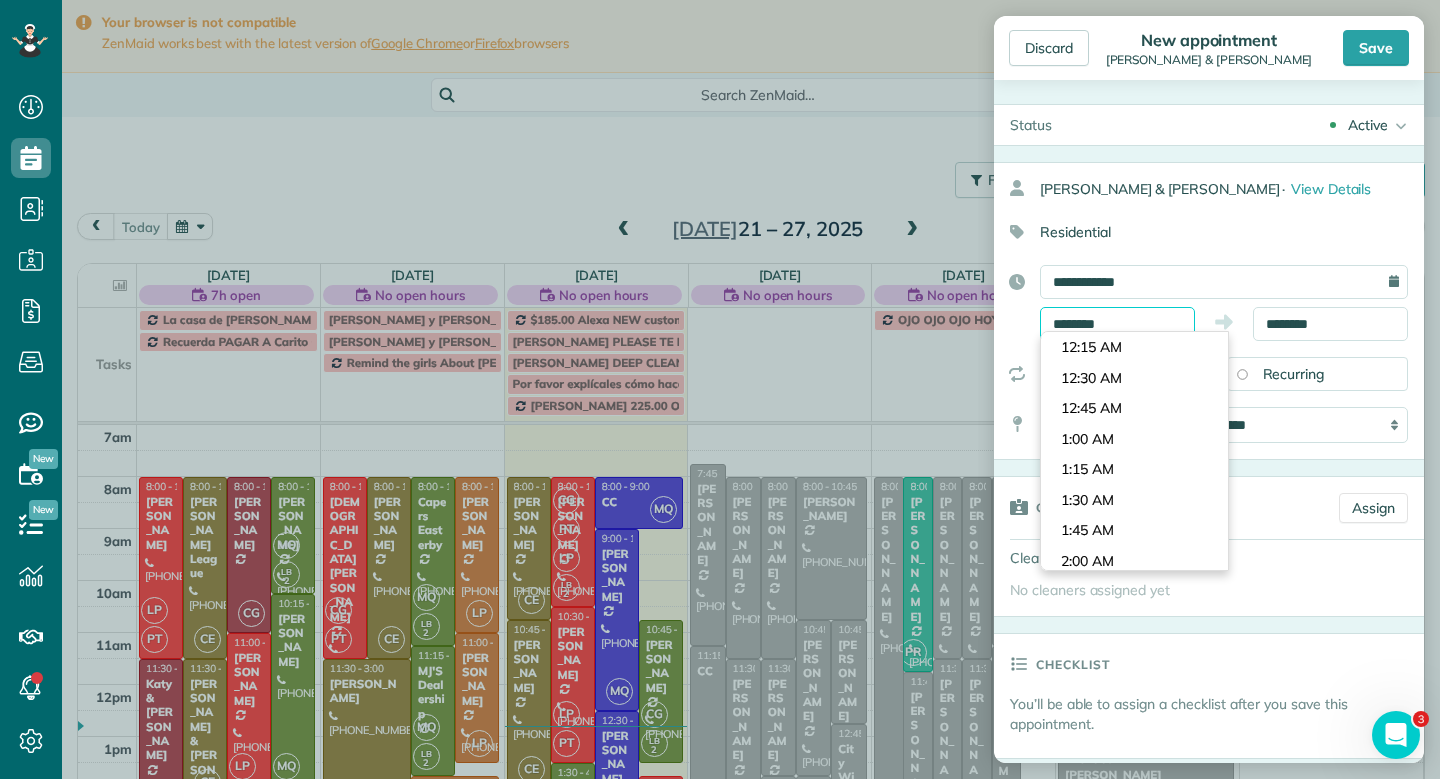 click on "********" at bounding box center (1117, 324) 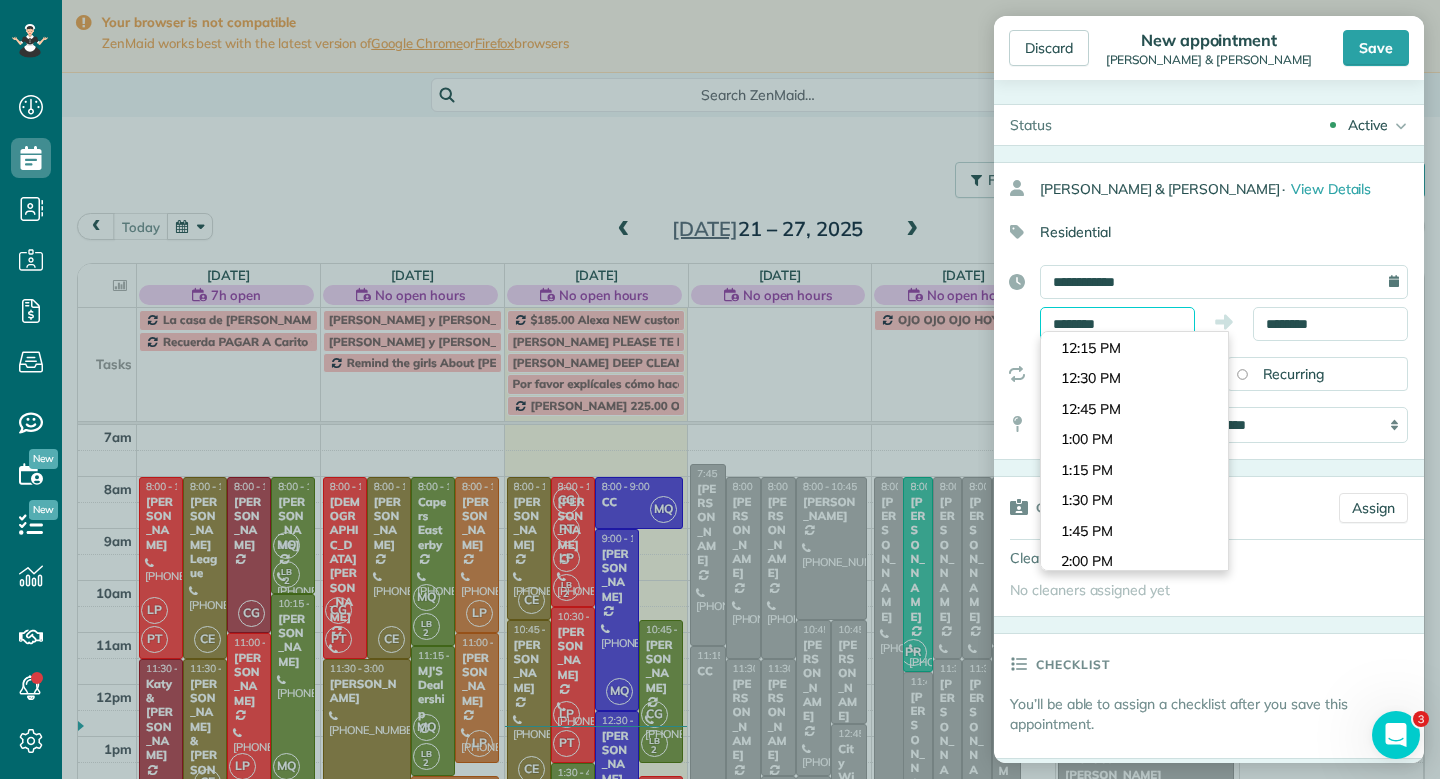 click on "********" at bounding box center [1117, 324] 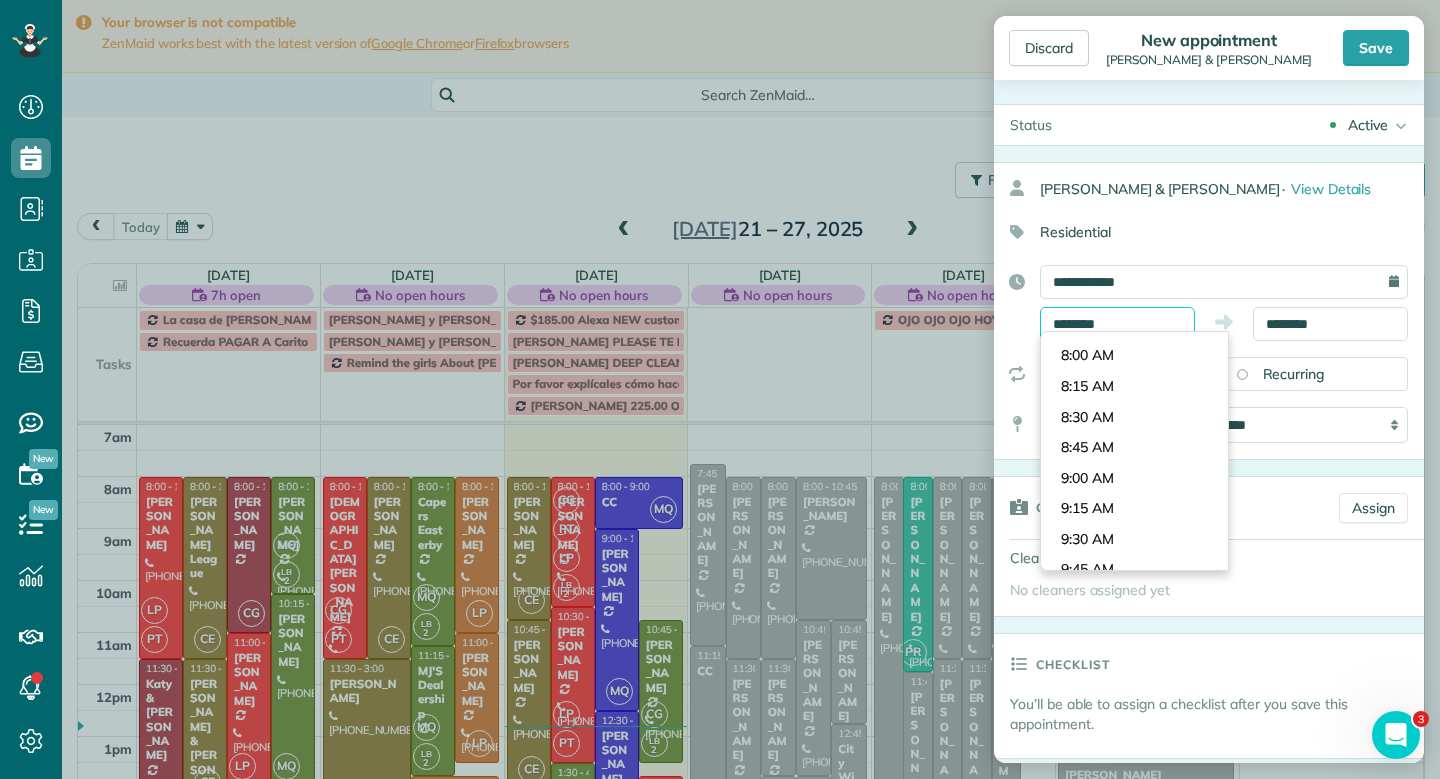 scroll, scrollTop: 907, scrollLeft: 0, axis: vertical 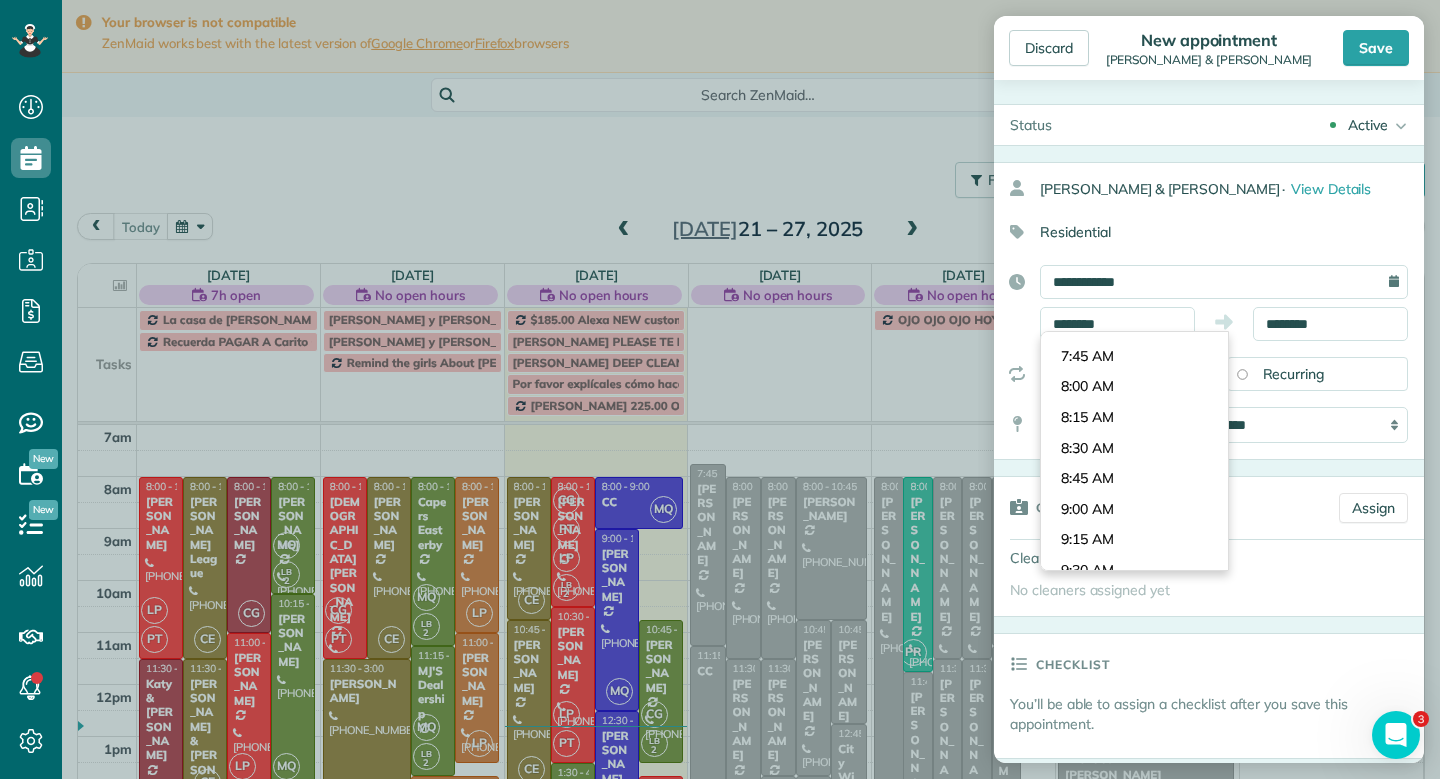 type on "*******" 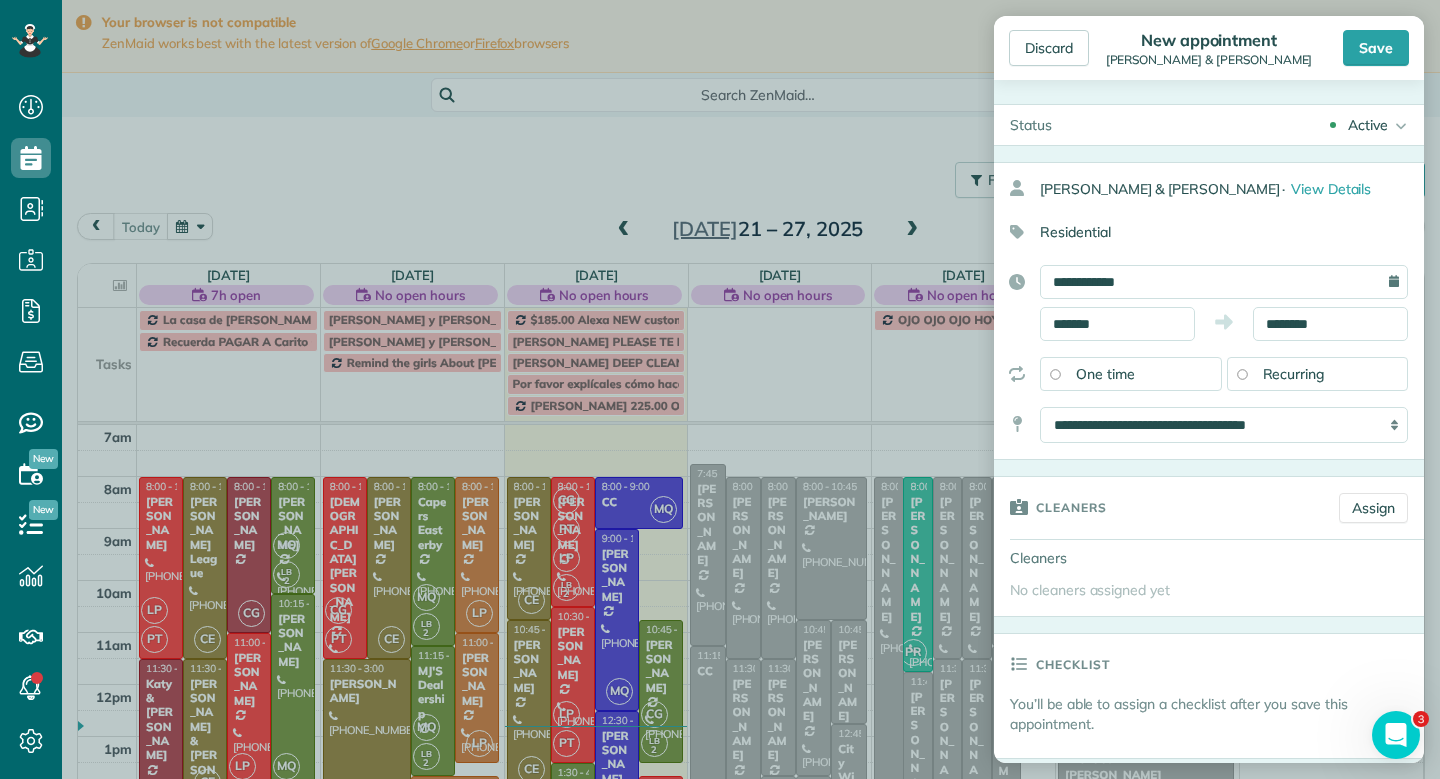 click on "Dashboard
Scheduling
Calendar View
List View
Dispatch View - Weekly scheduling (Beta)" at bounding box center [720, 389] 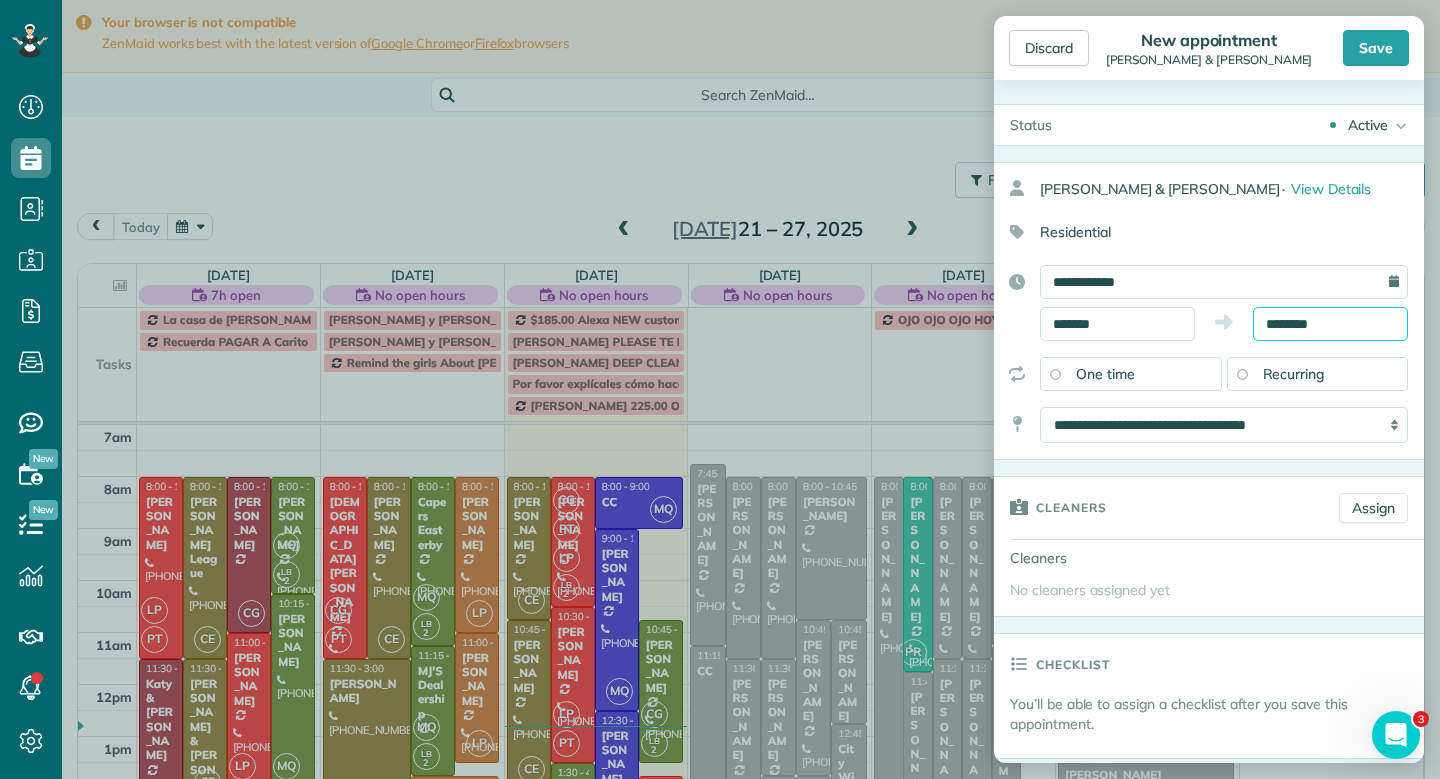 click on "********" at bounding box center (1330, 324) 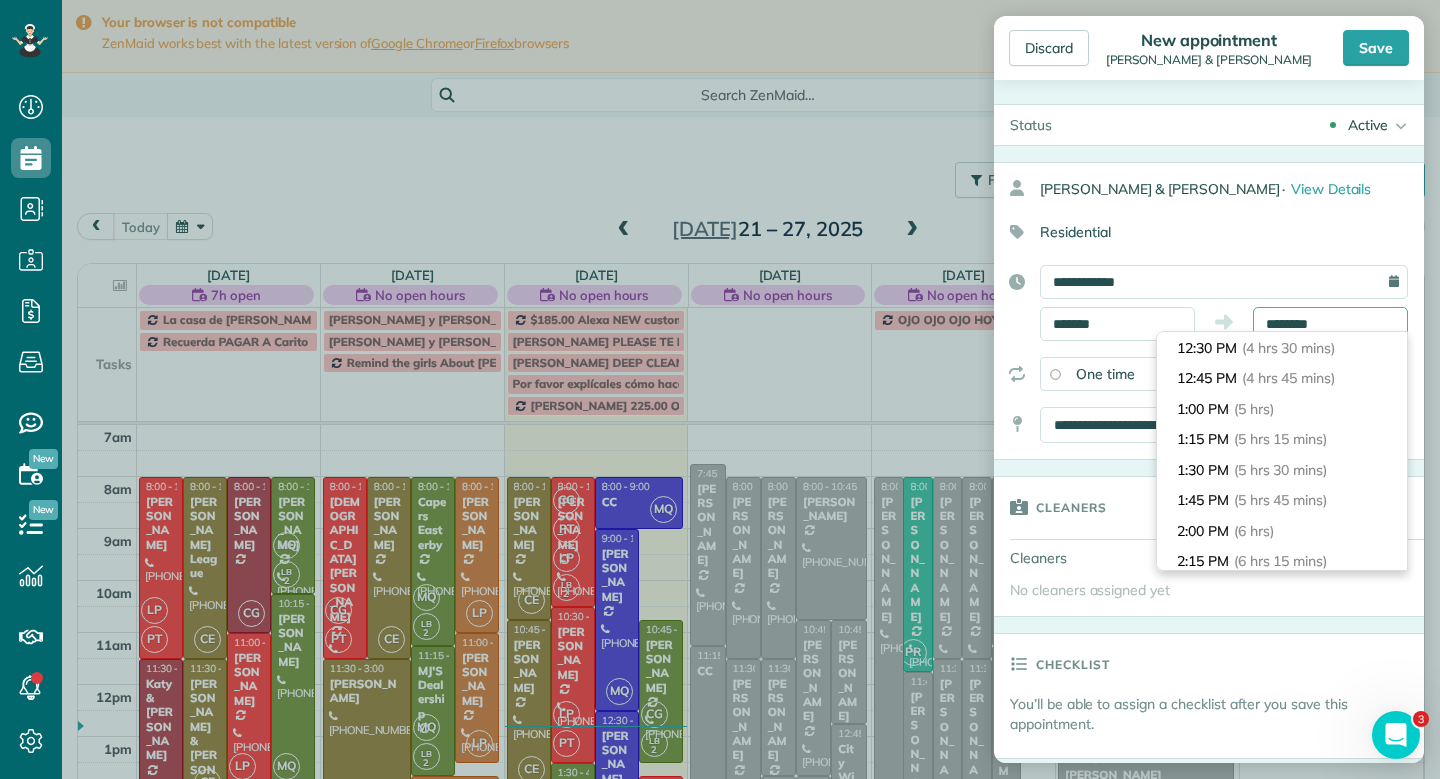 scroll, scrollTop: 580, scrollLeft: 0, axis: vertical 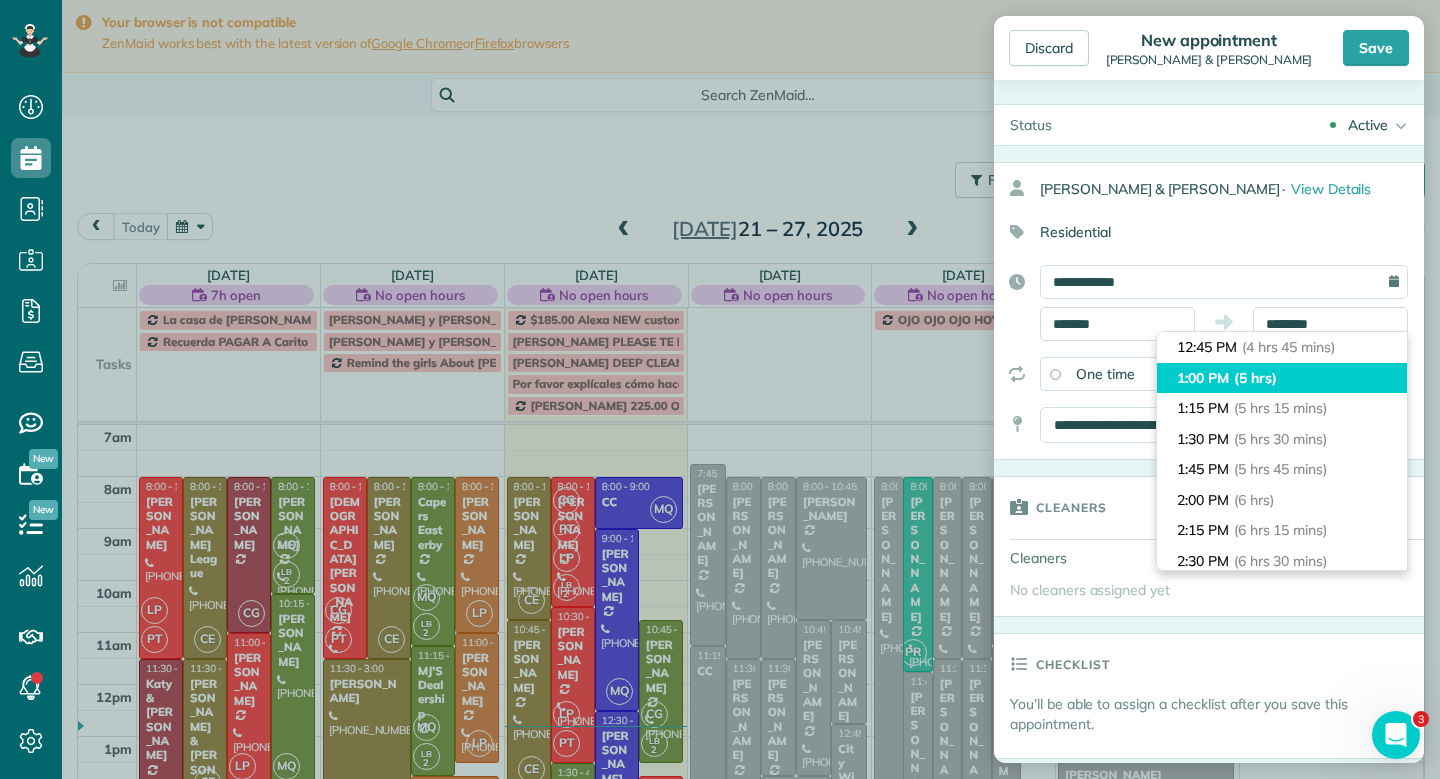 type on "*******" 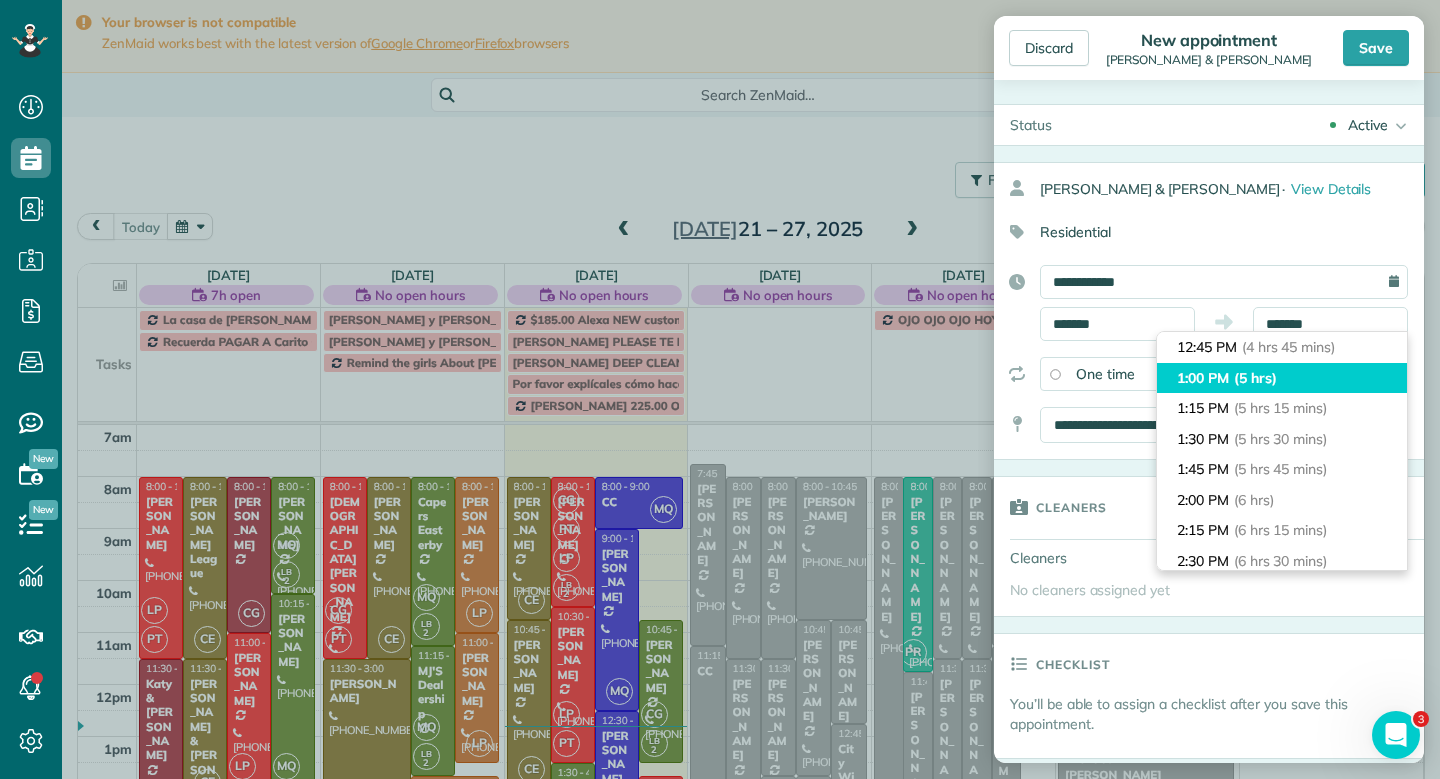 click on "1:00 PM  (5 hrs)" at bounding box center [1282, 378] 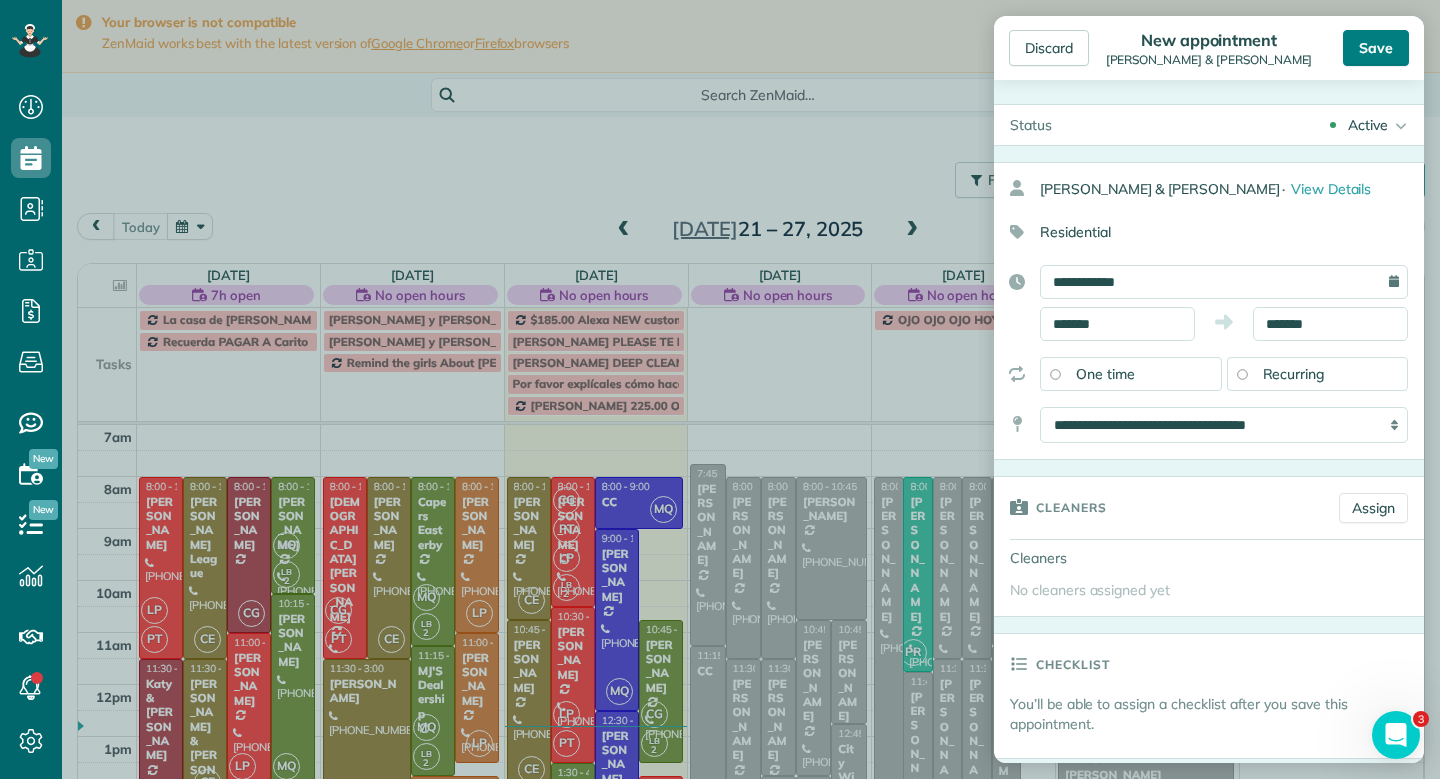click on "Save" at bounding box center (1376, 48) 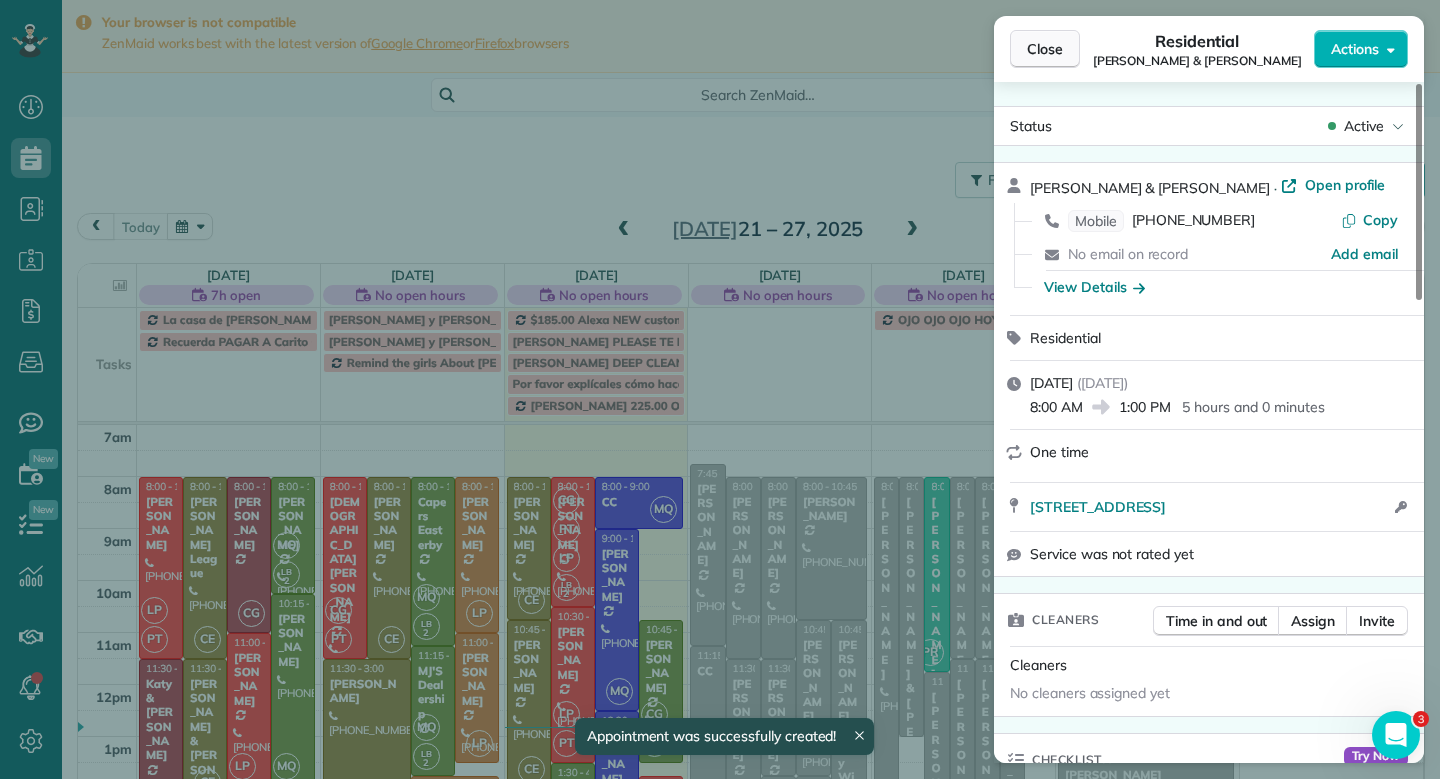 click on "Close" at bounding box center (1045, 49) 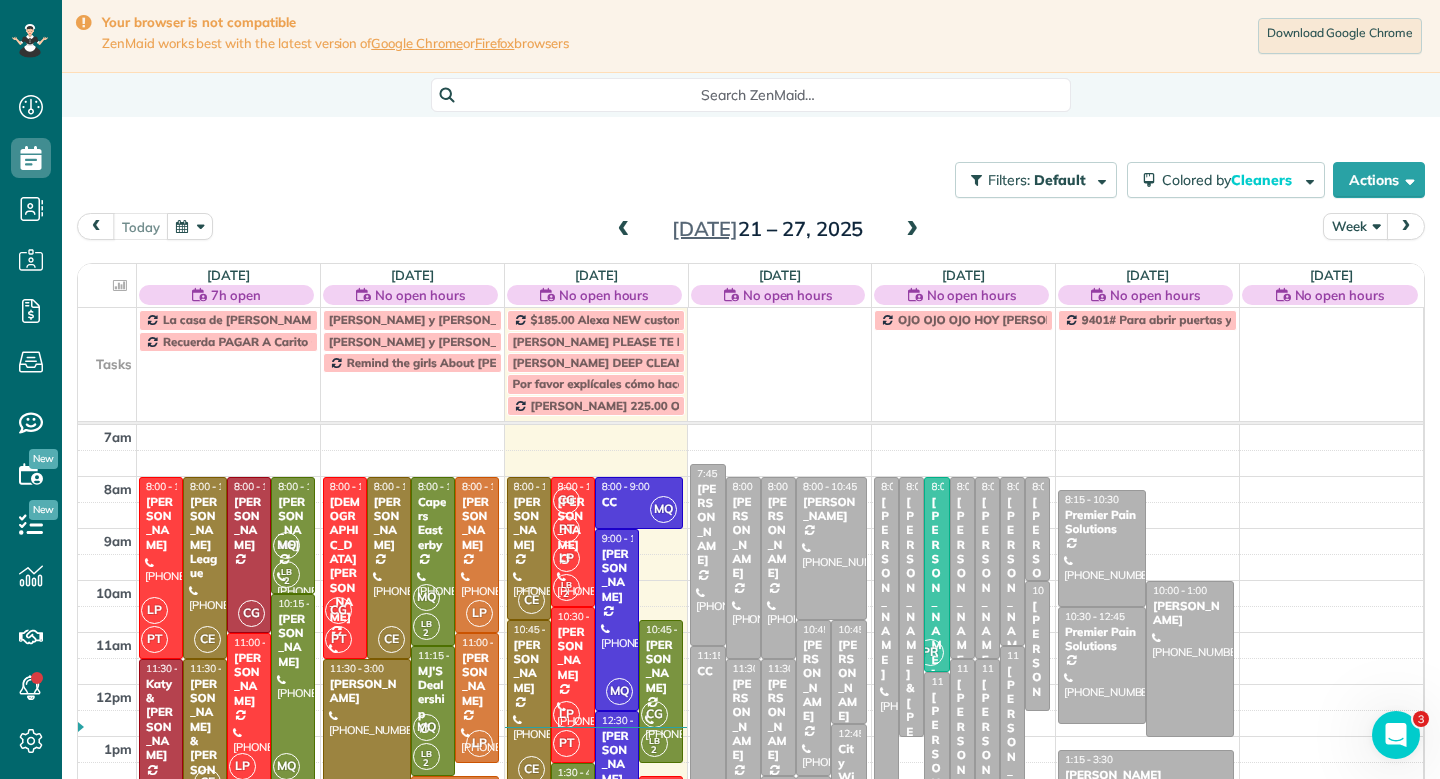 scroll, scrollTop: 58, scrollLeft: 0, axis: vertical 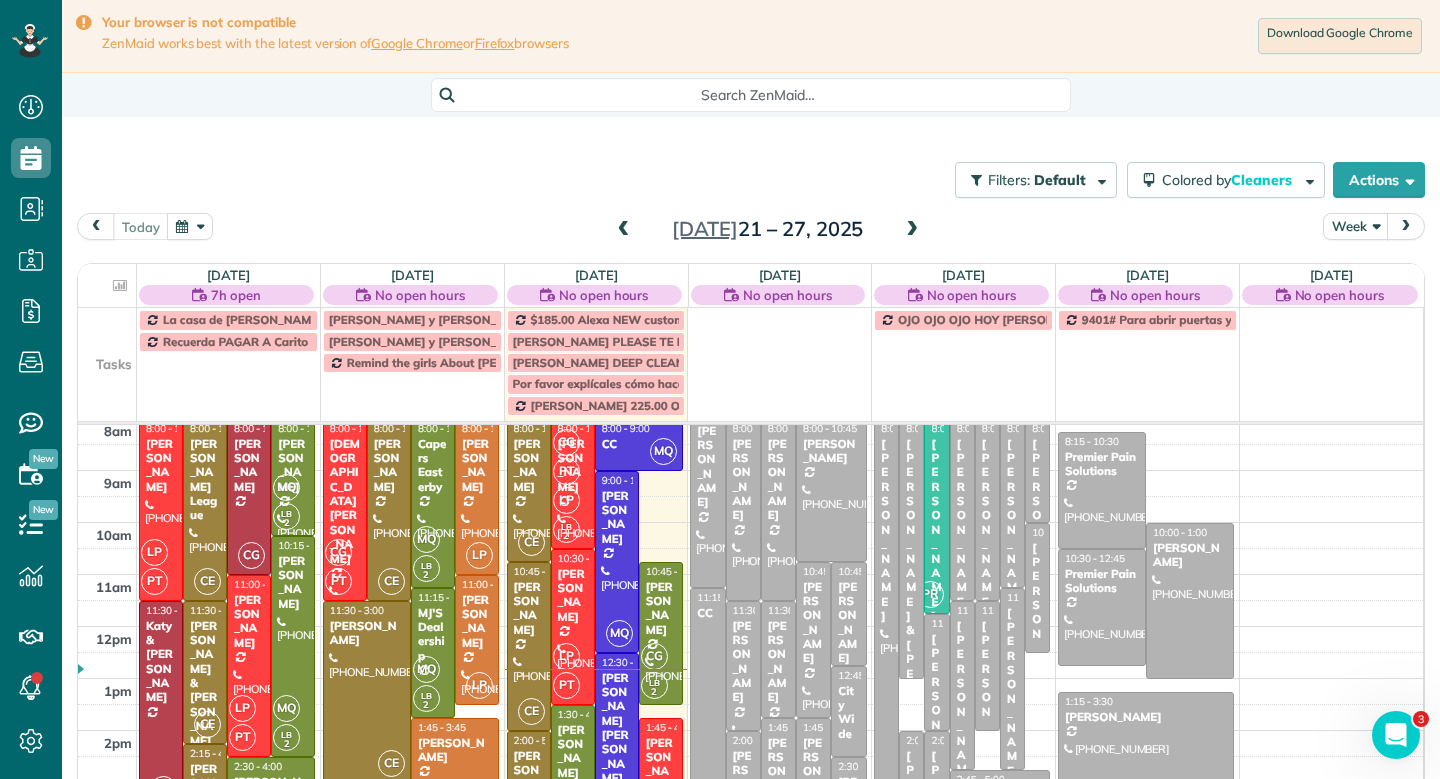 click at bounding box center (107, 362) 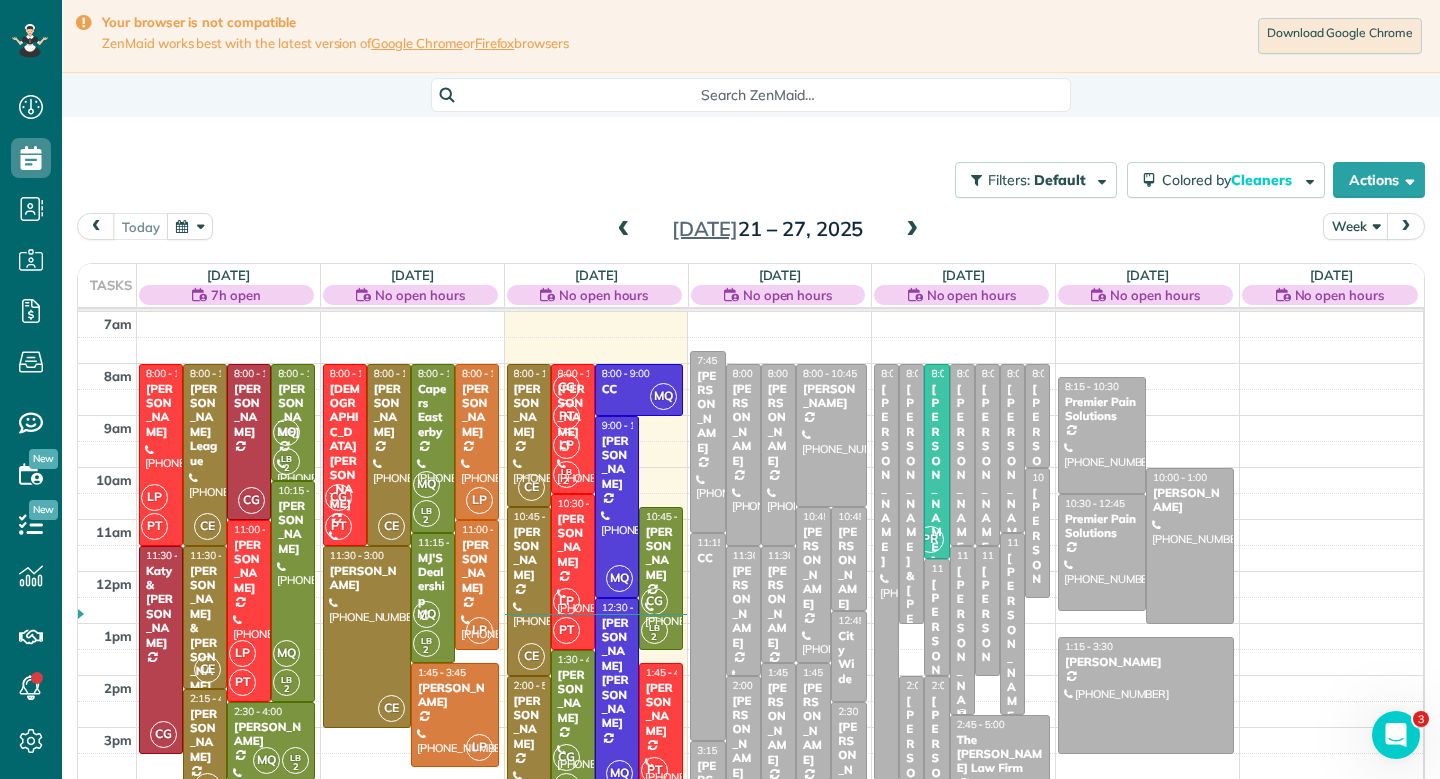 click on "BETH SURVANCE" at bounding box center [962, 657] 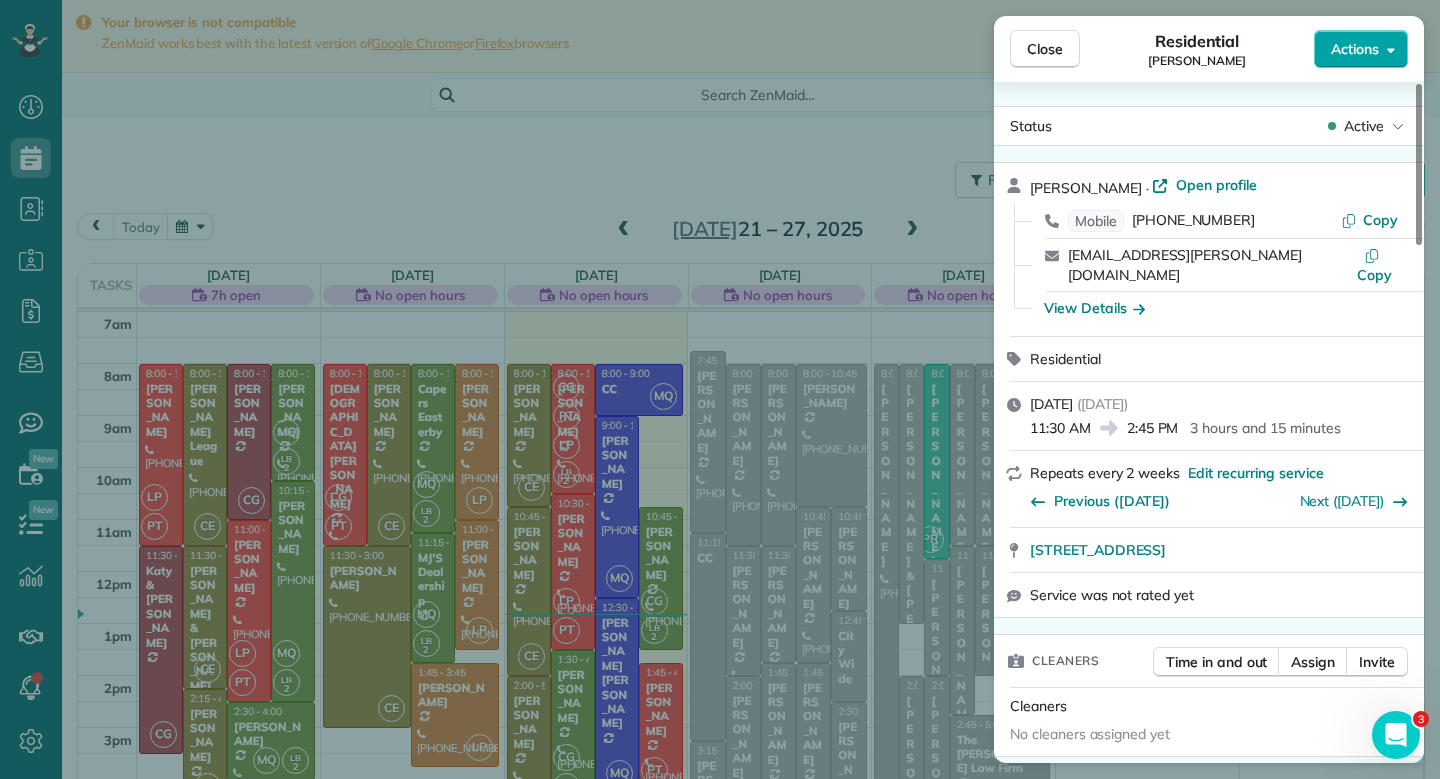 click 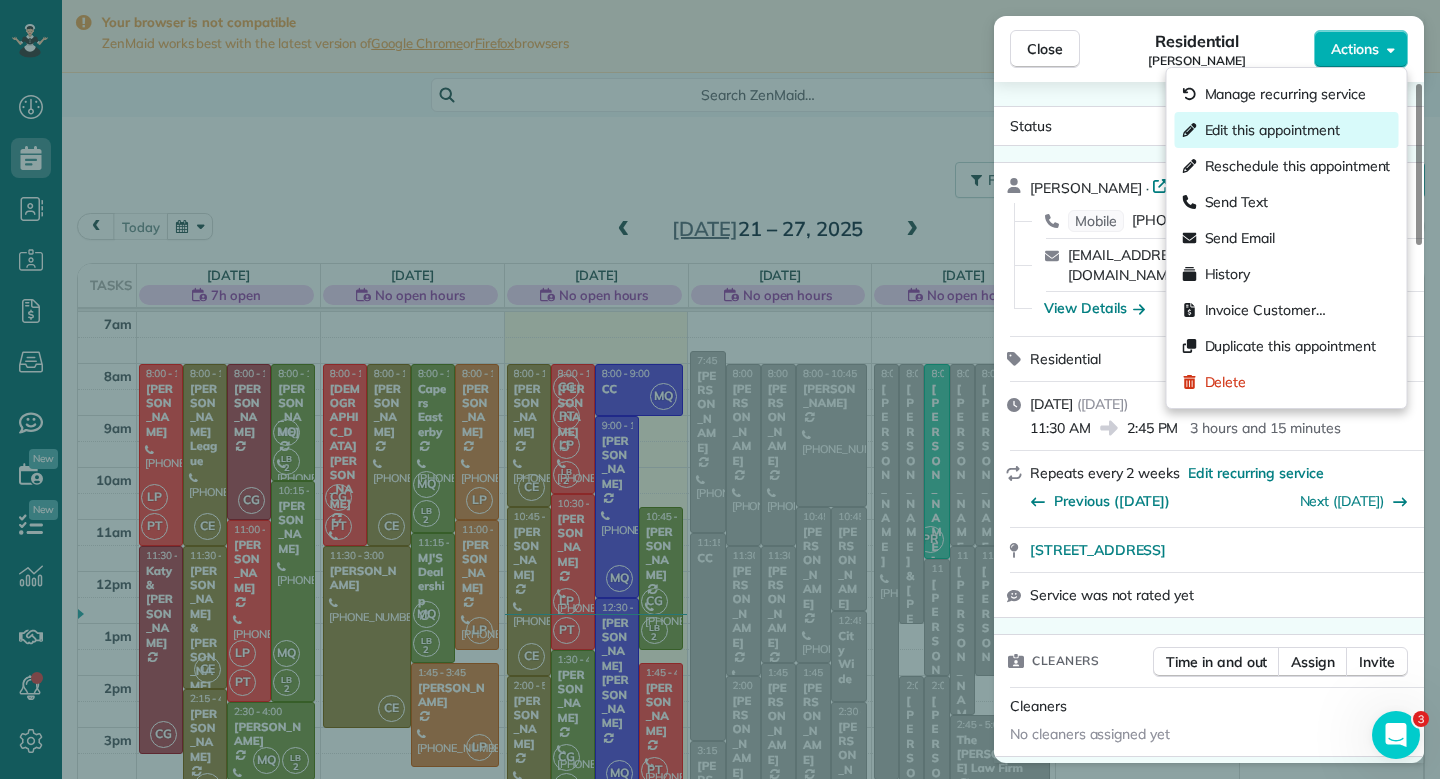 click on "Edit this appointment" at bounding box center (1272, 130) 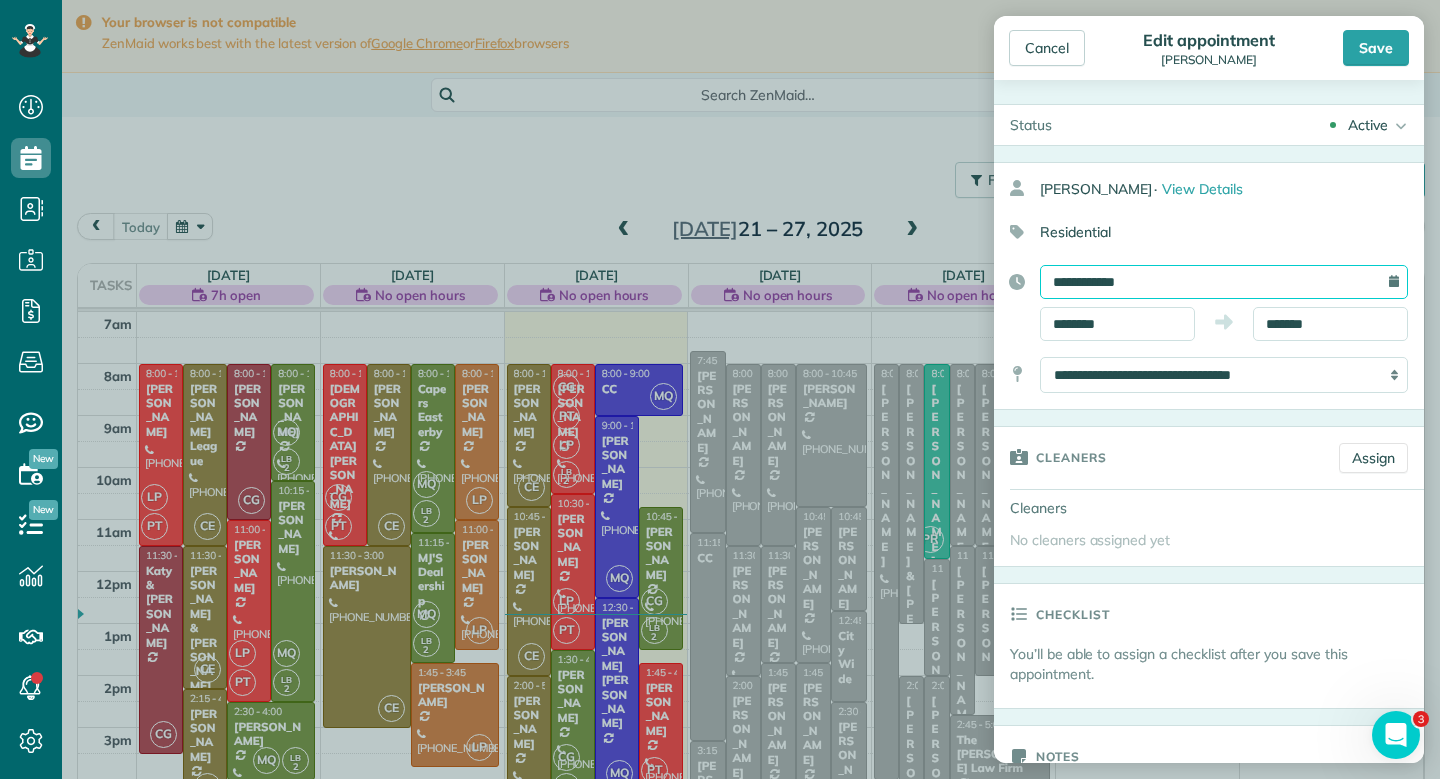 click on "**********" at bounding box center [1224, 282] 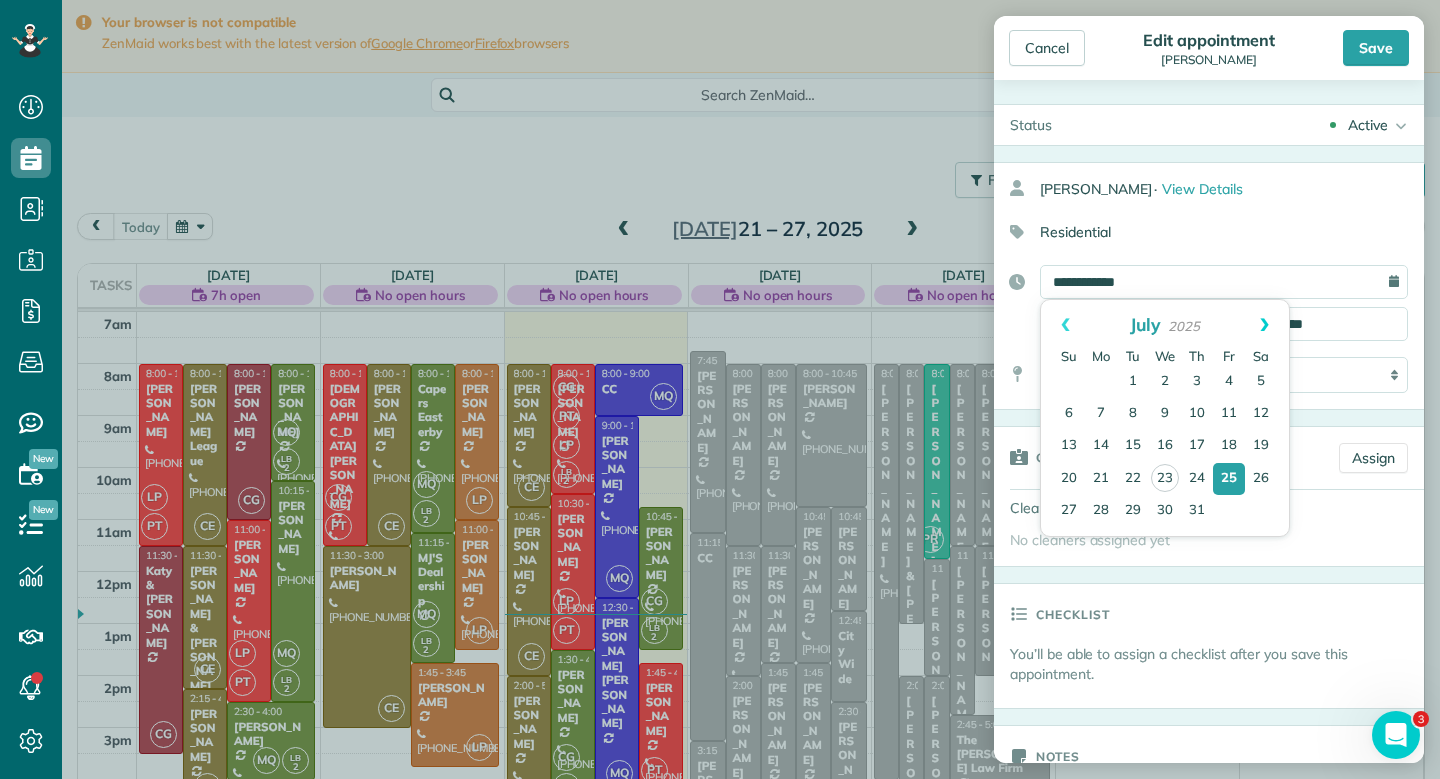 click on "Next" at bounding box center (1264, 325) 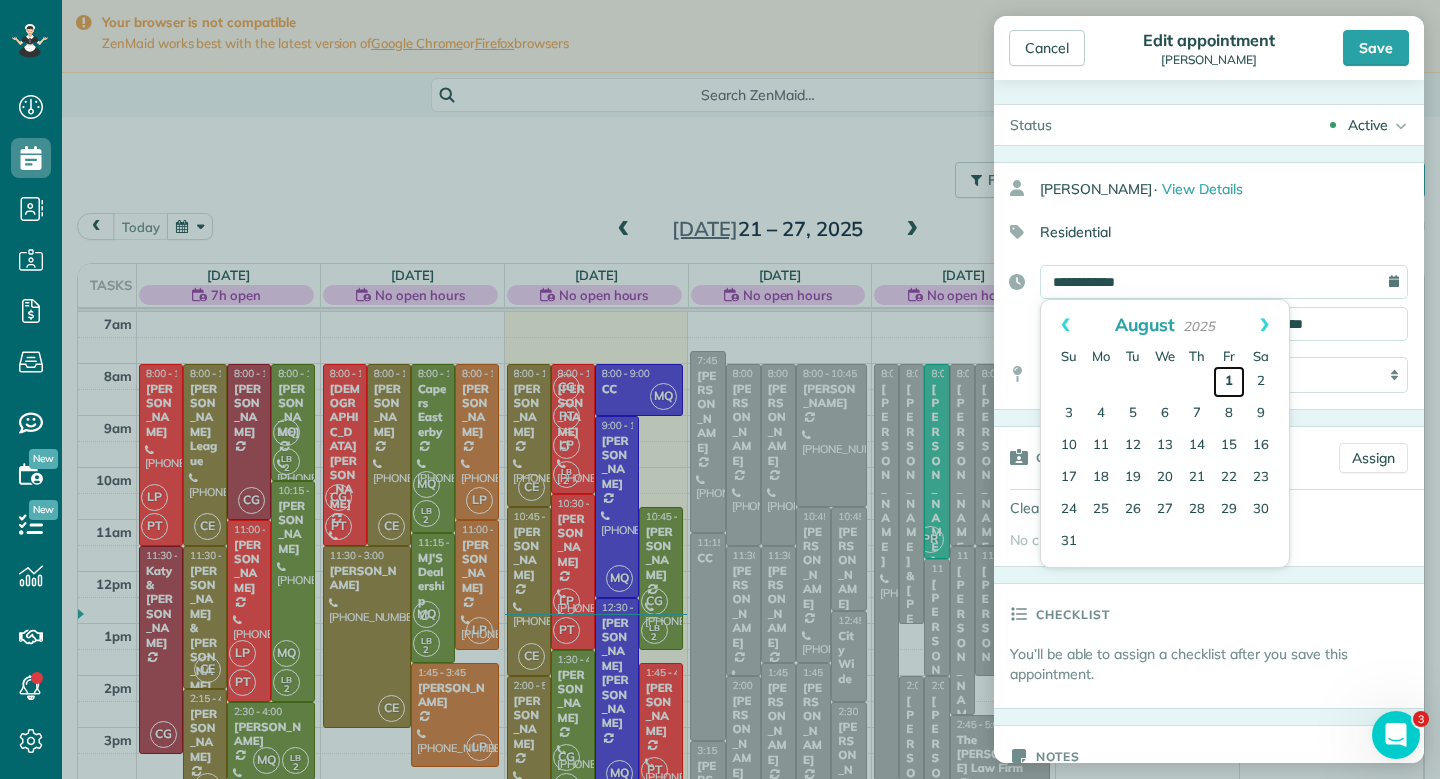 click on "1" at bounding box center [1229, 382] 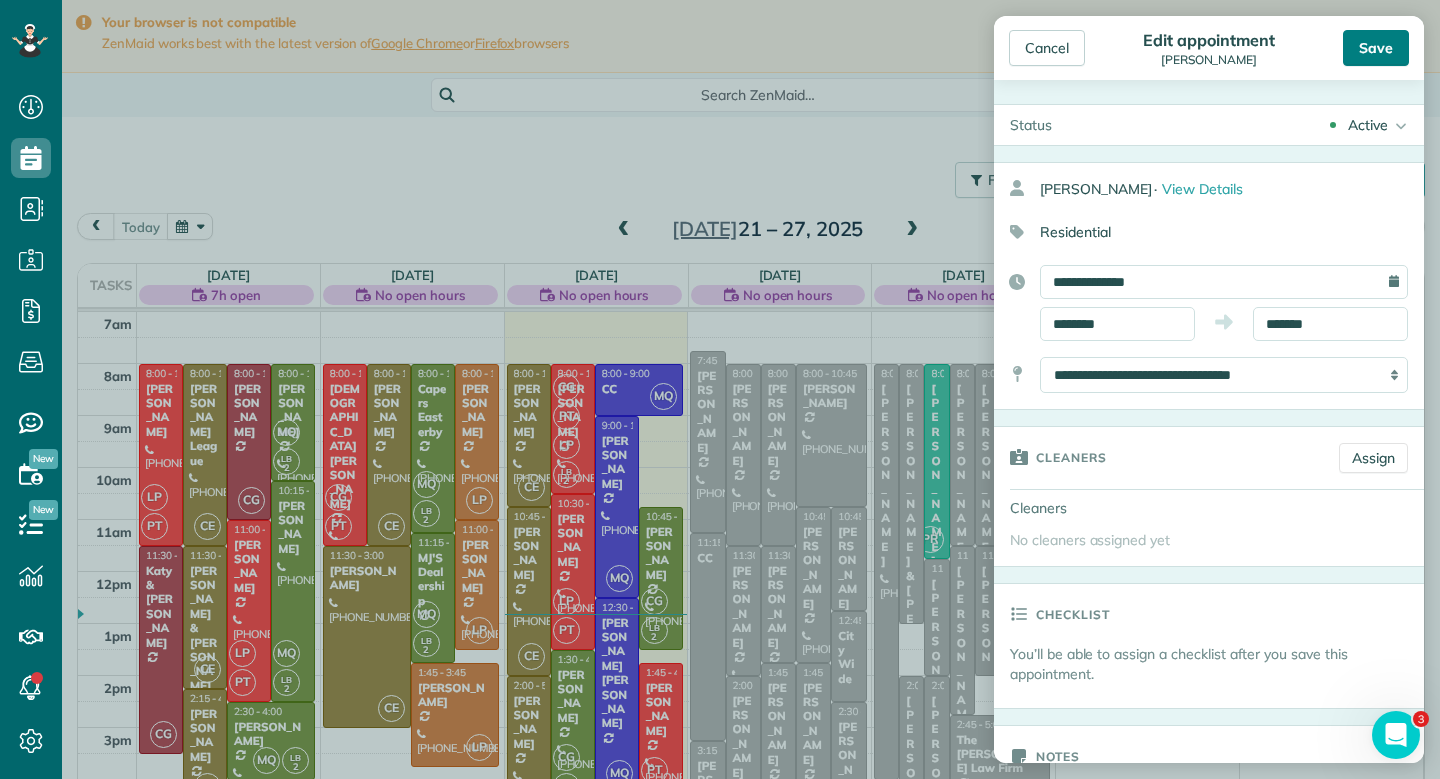 click on "Save" at bounding box center [1376, 48] 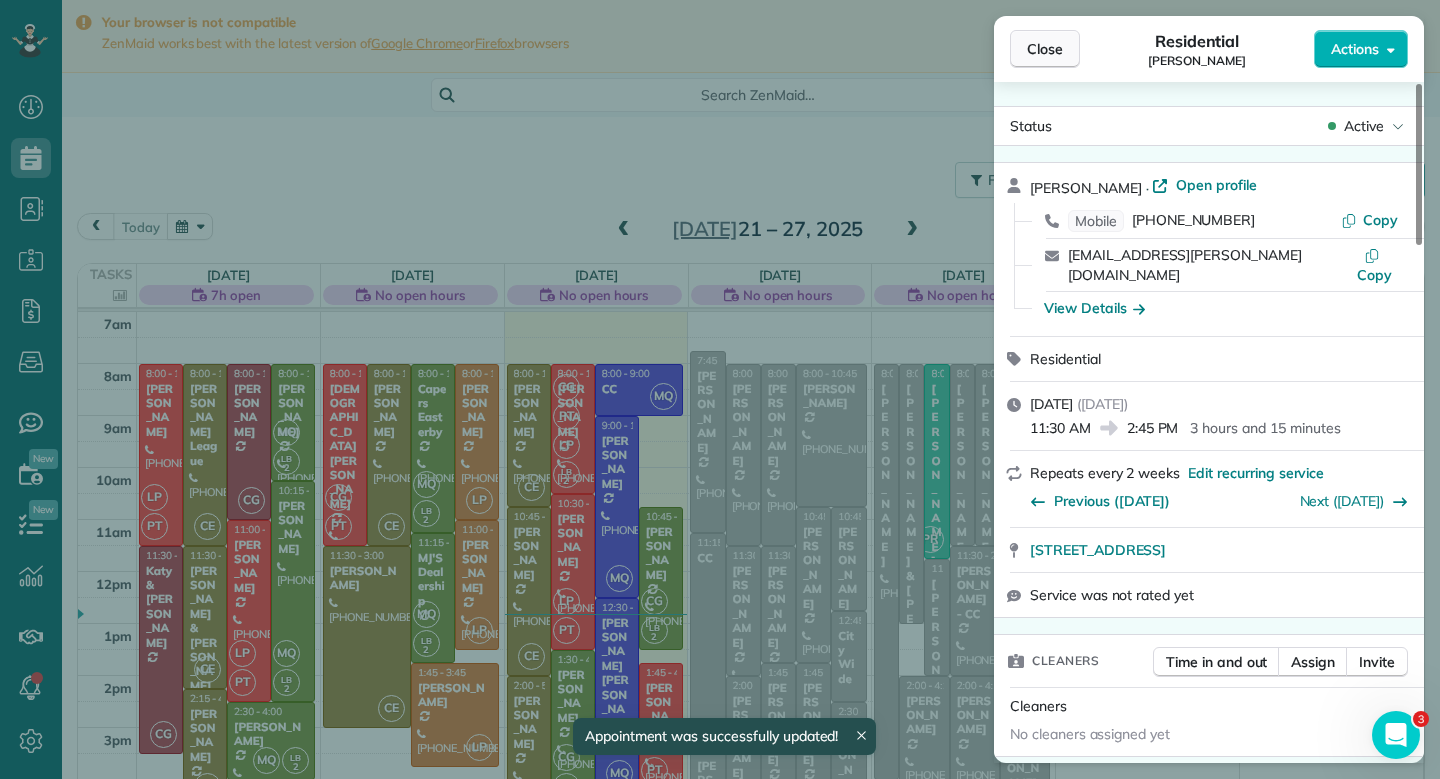 click on "Close" at bounding box center (1045, 49) 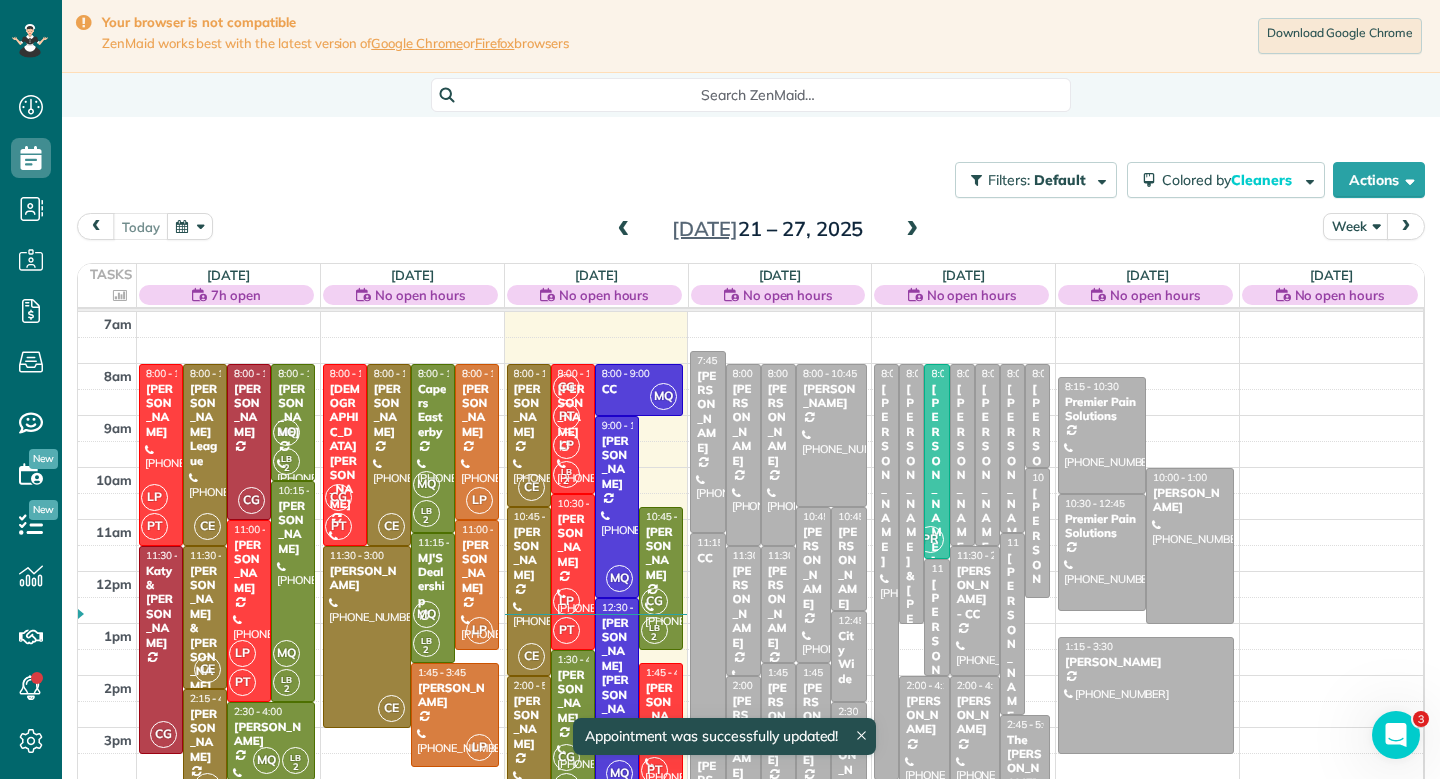 click at bounding box center [912, 230] 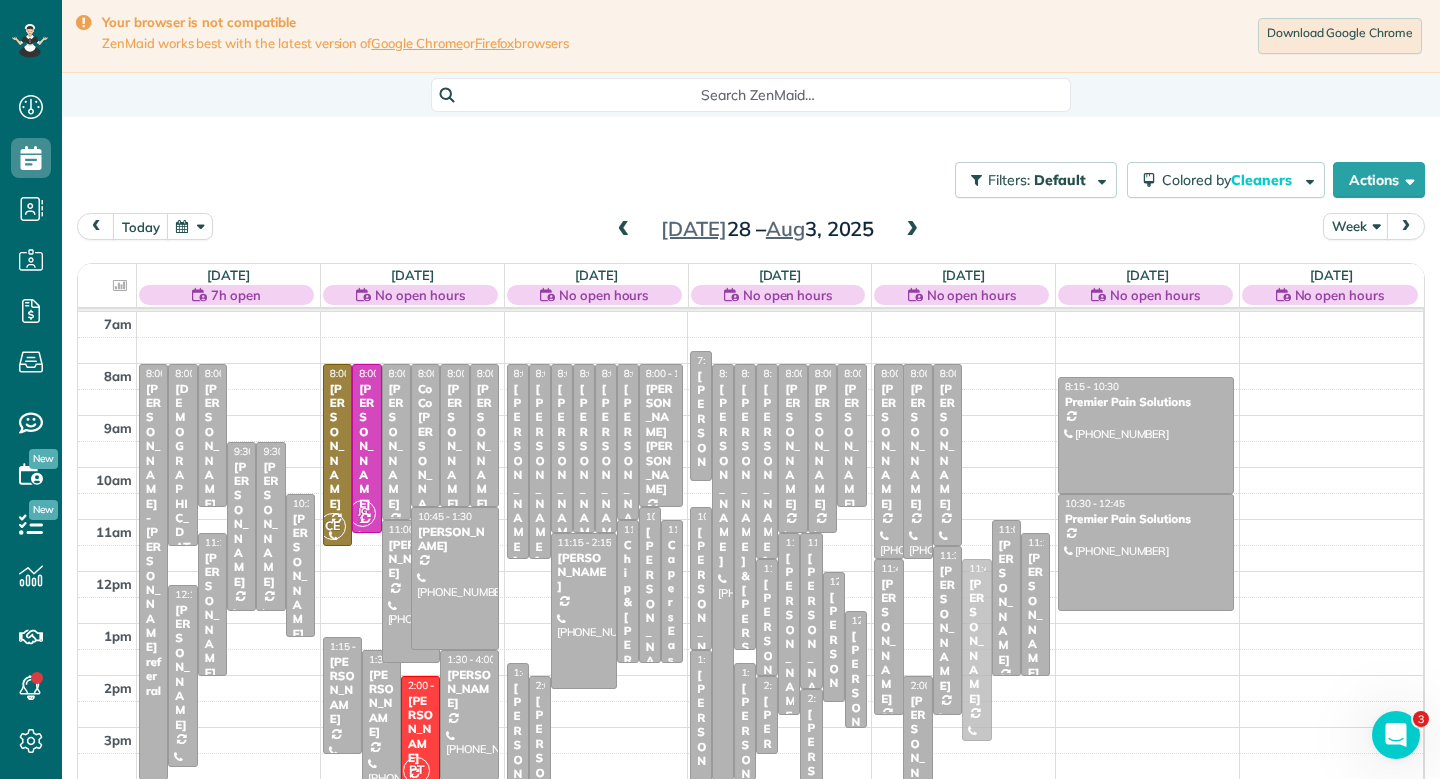 drag, startPoint x: 979, startPoint y: 497, endPoint x: 979, endPoint y: 582, distance: 85 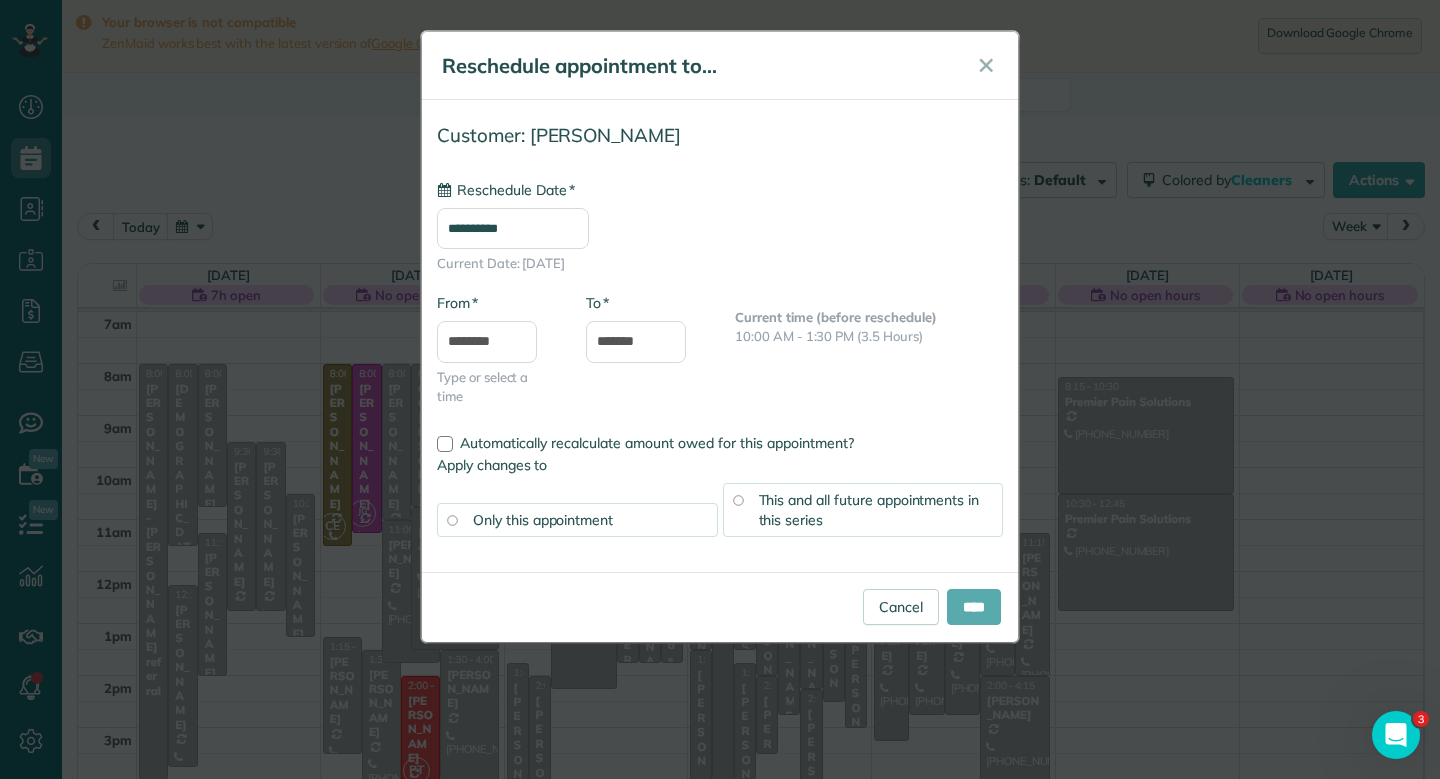 type on "**********" 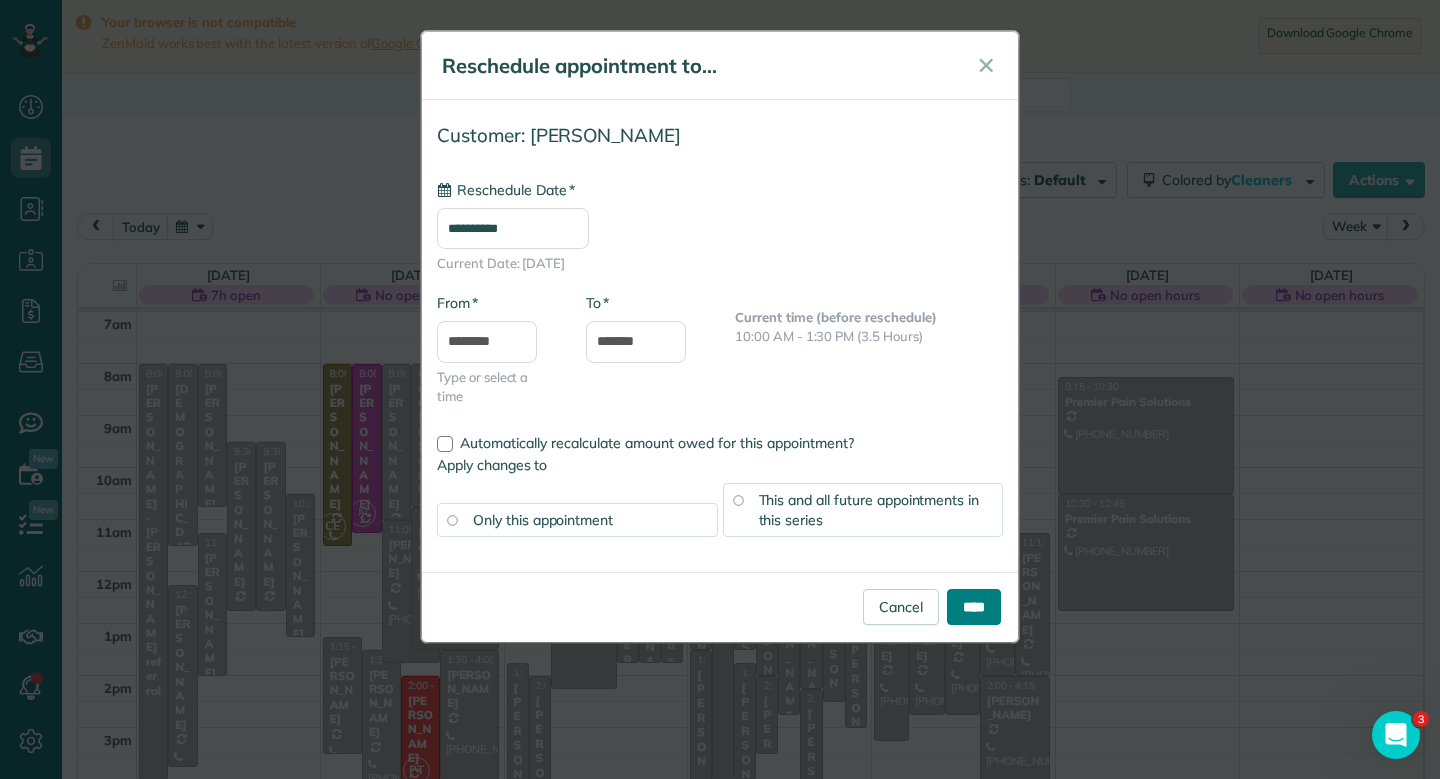 click on "****" at bounding box center (974, 607) 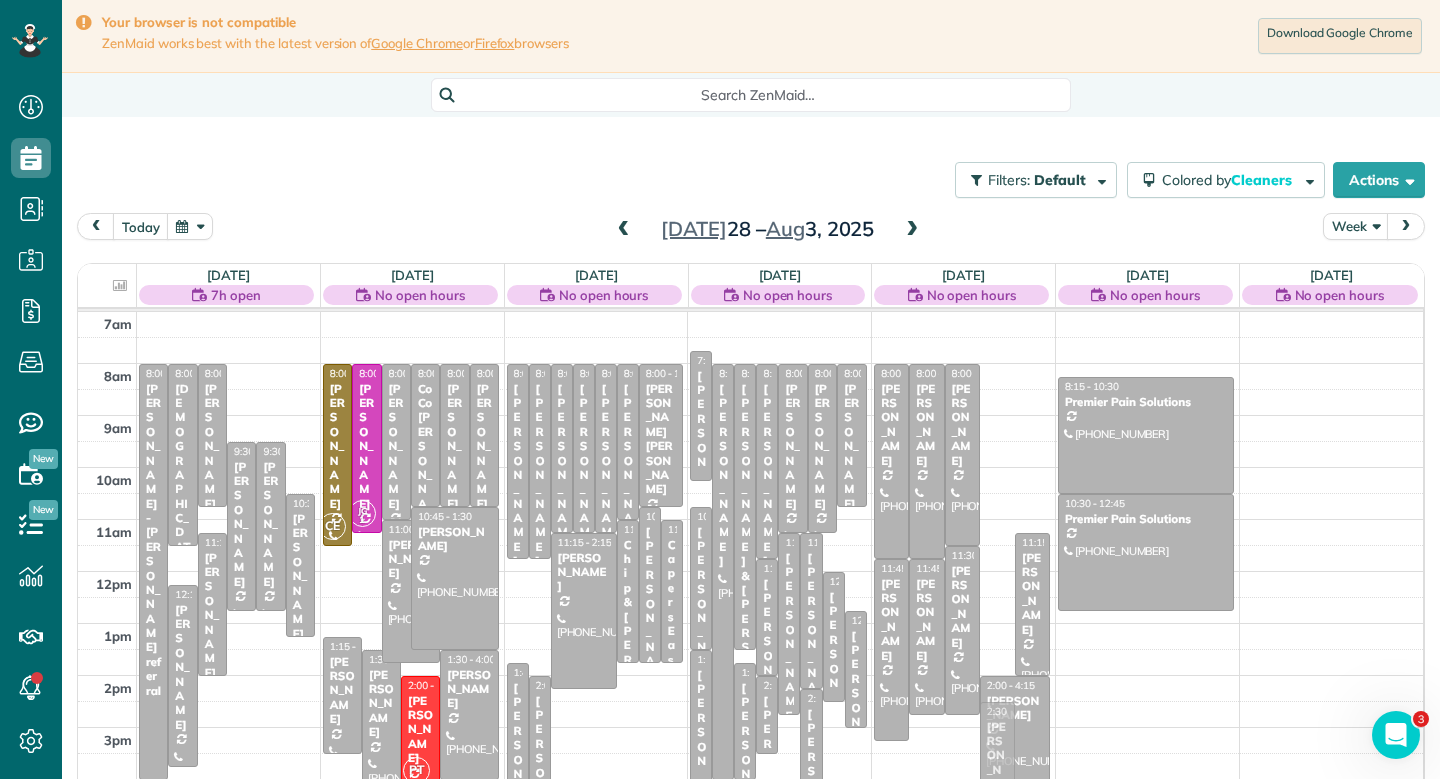 drag, startPoint x: 999, startPoint y: 549, endPoint x: 992, endPoint y: 733, distance: 184.1331 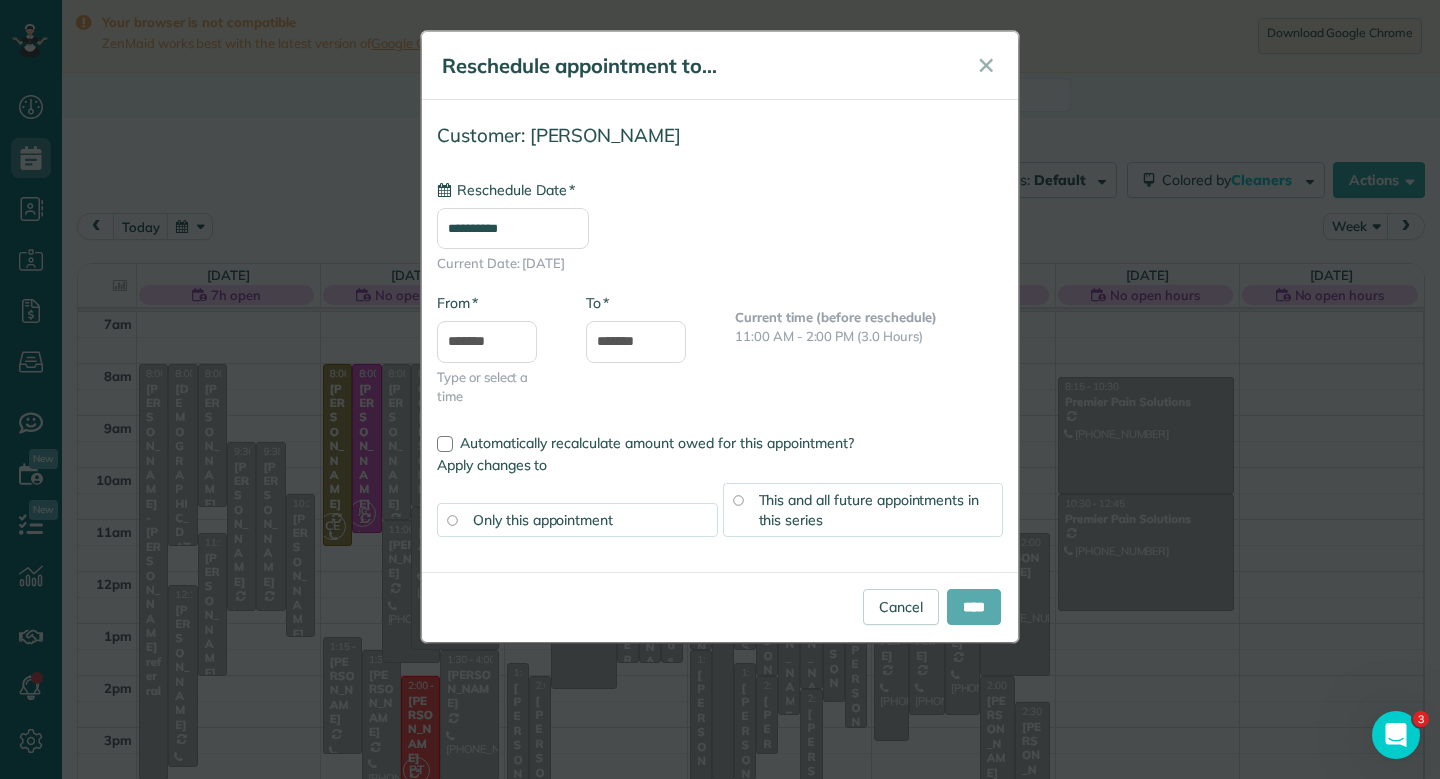type on "**********" 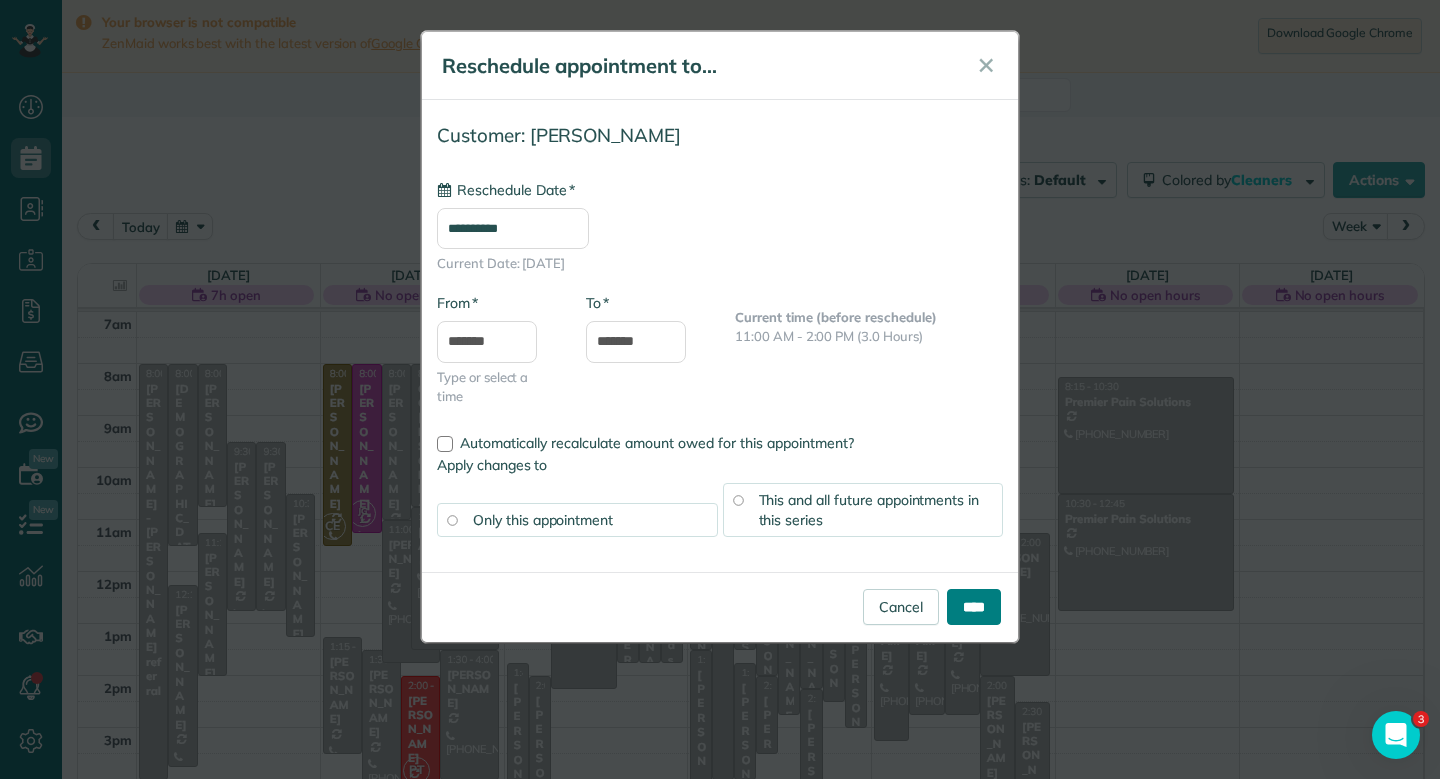click on "****" at bounding box center (974, 607) 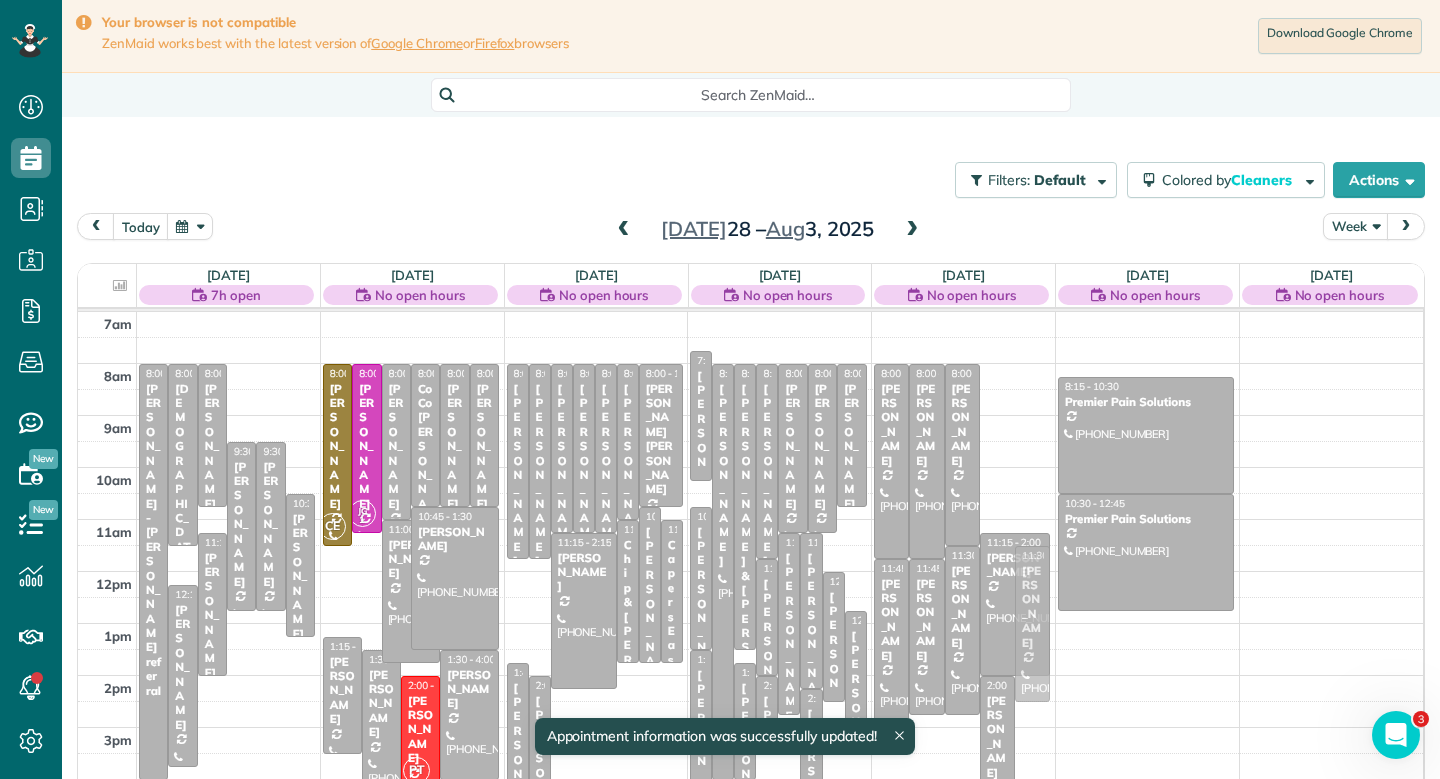 drag, startPoint x: 1031, startPoint y: 739, endPoint x: 1031, endPoint y: 586, distance: 153 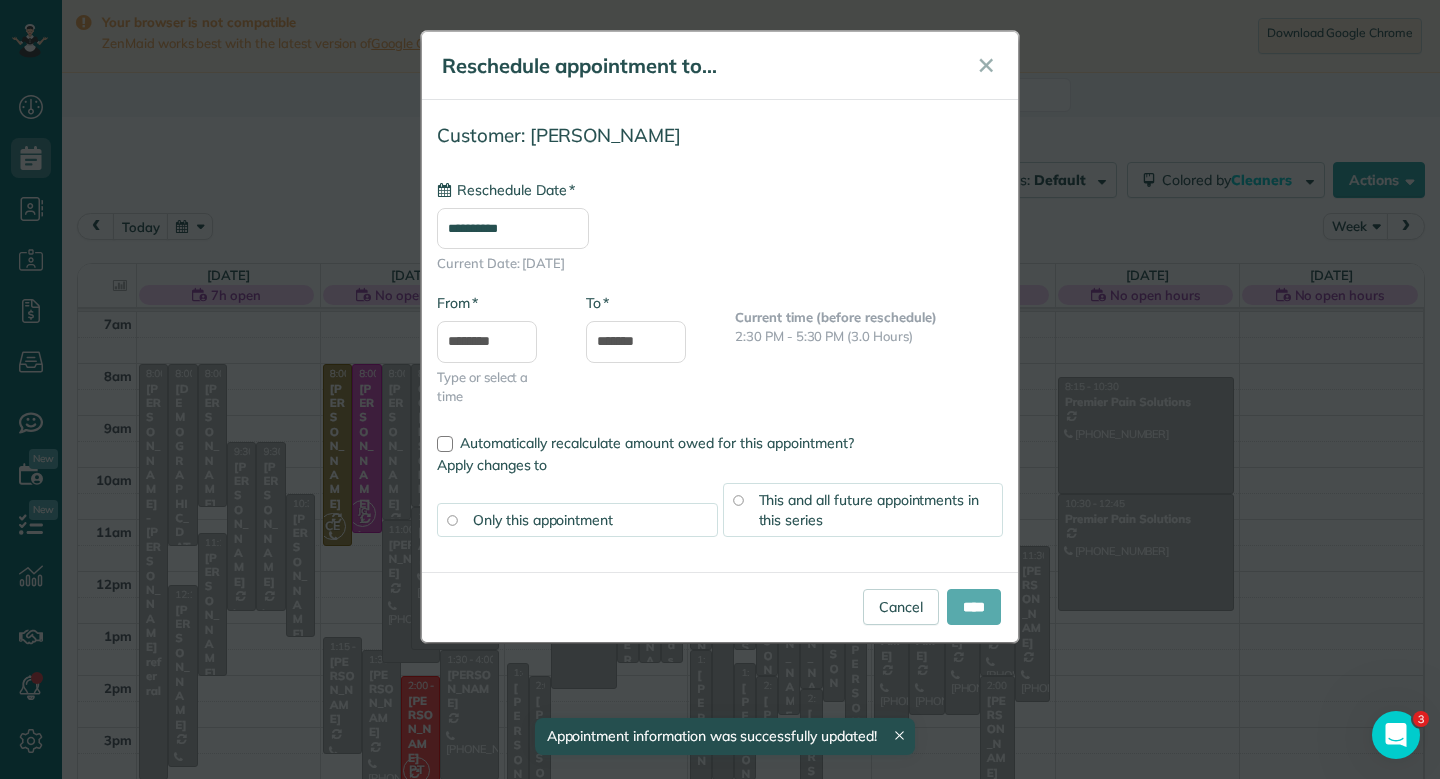 type on "**********" 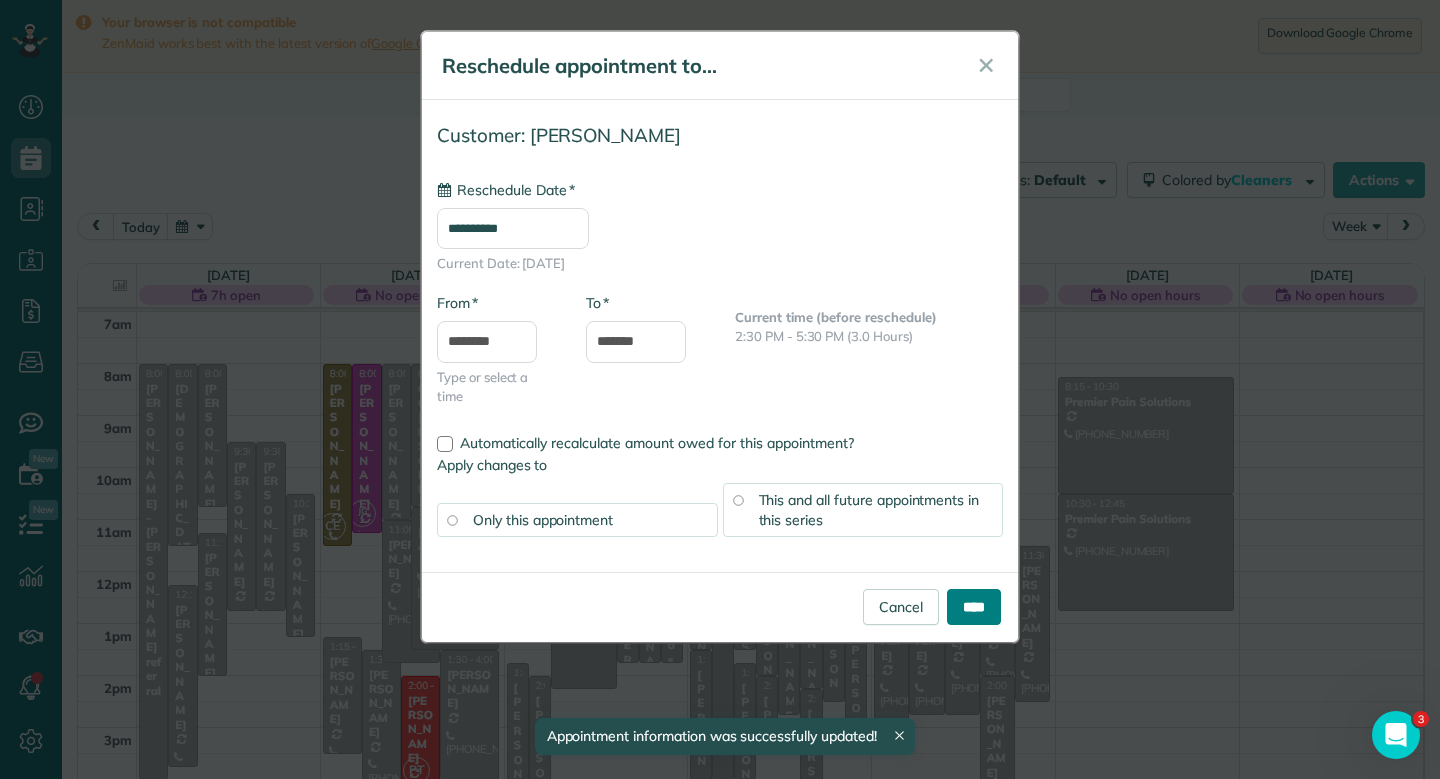 click on "****" at bounding box center (974, 607) 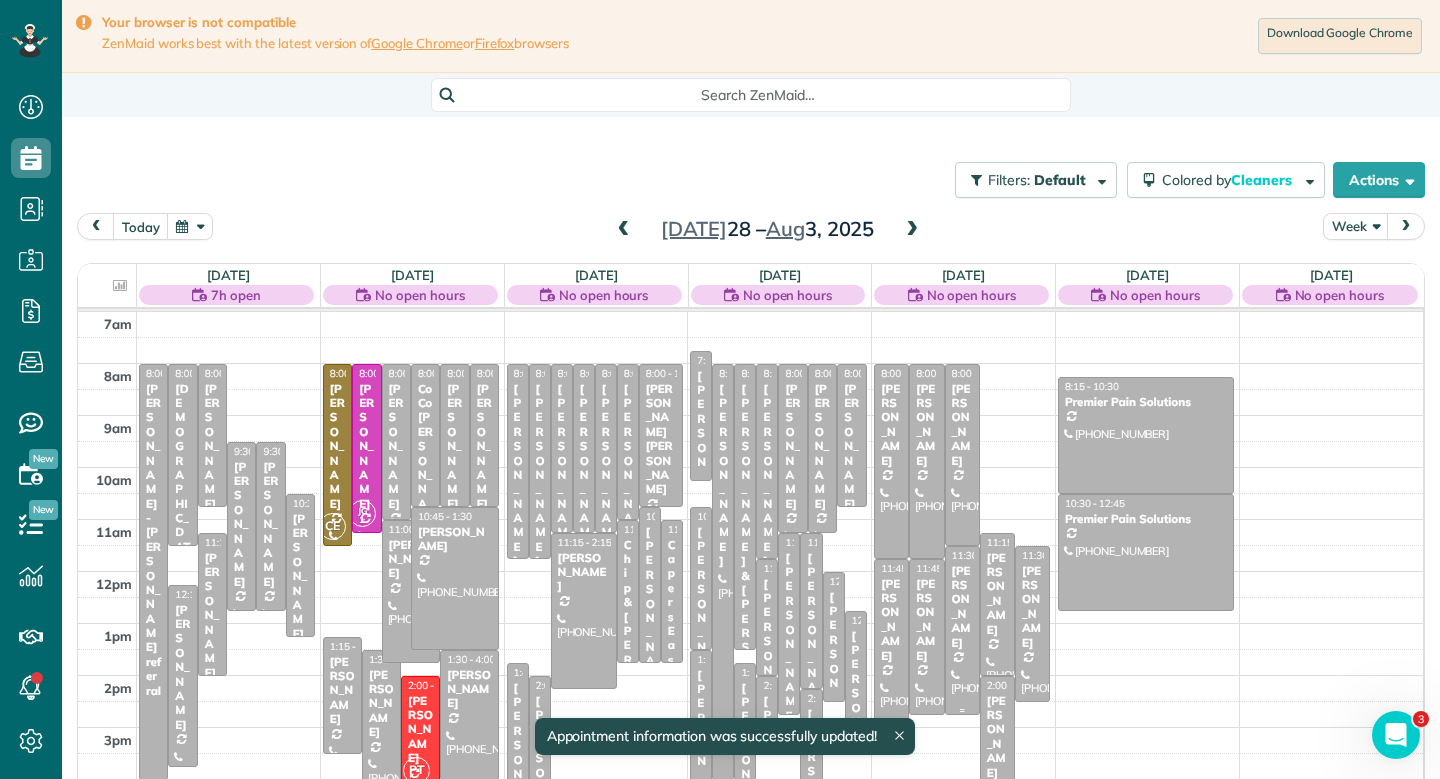 click on "BETH SURVANCE" at bounding box center [962, 607] 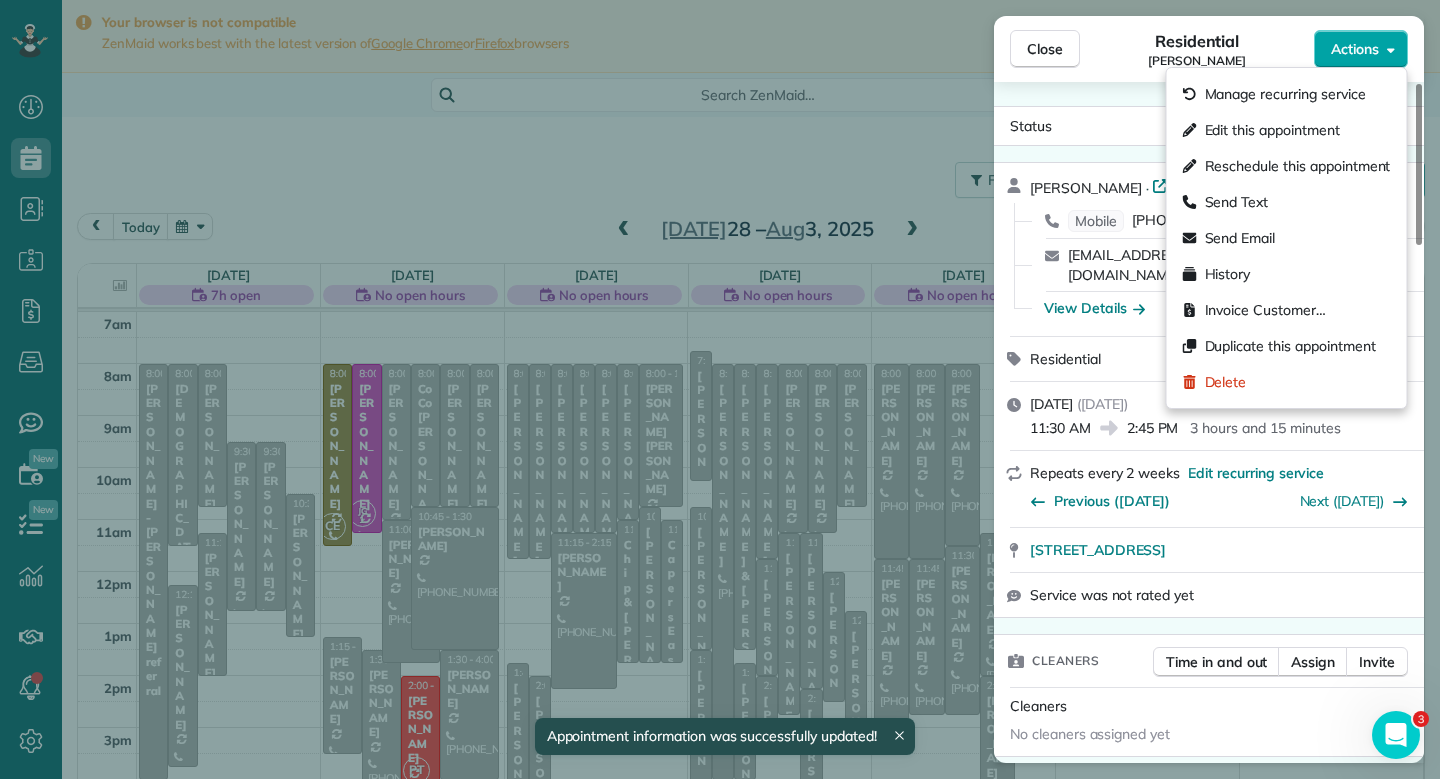 click on "Actions" at bounding box center [1355, 49] 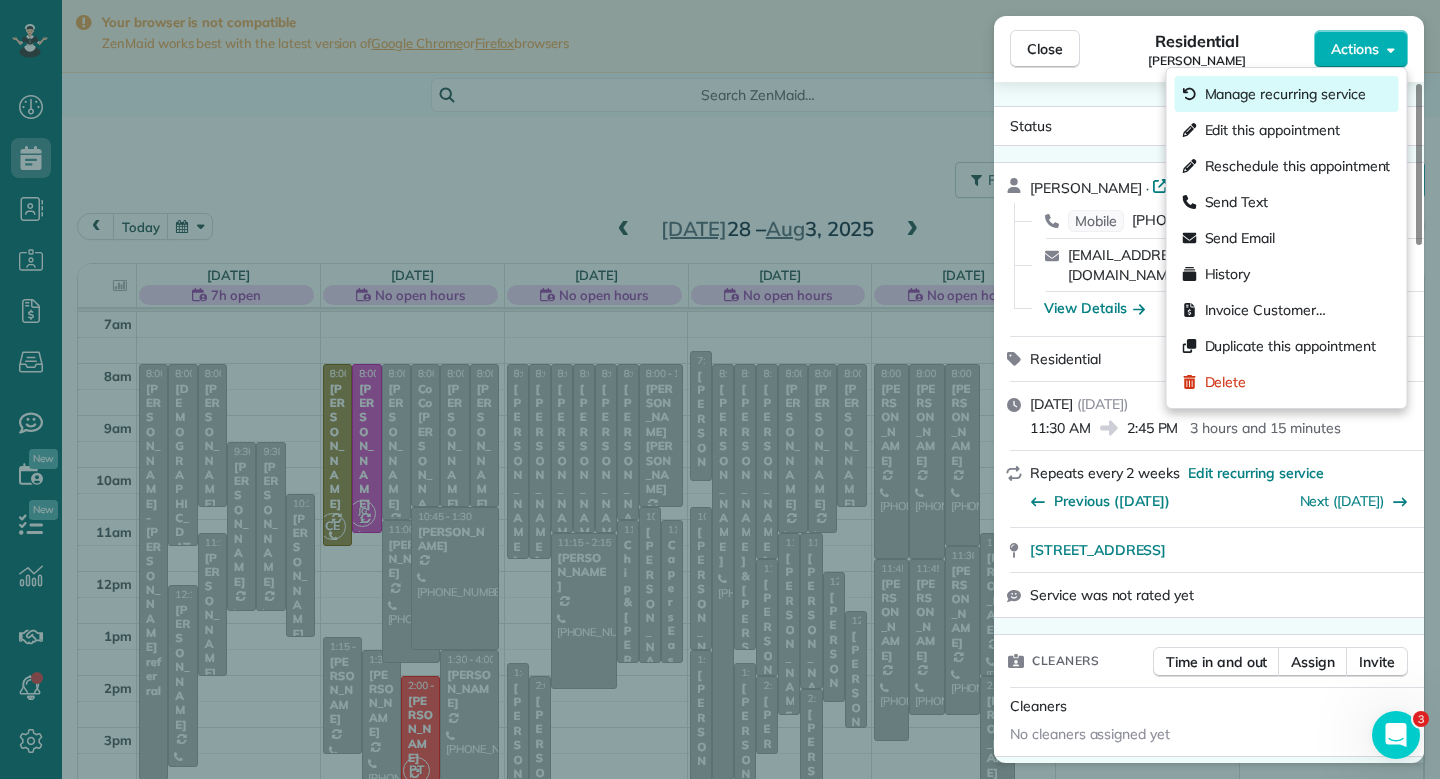 click on "Manage recurring service" at bounding box center [1285, 94] 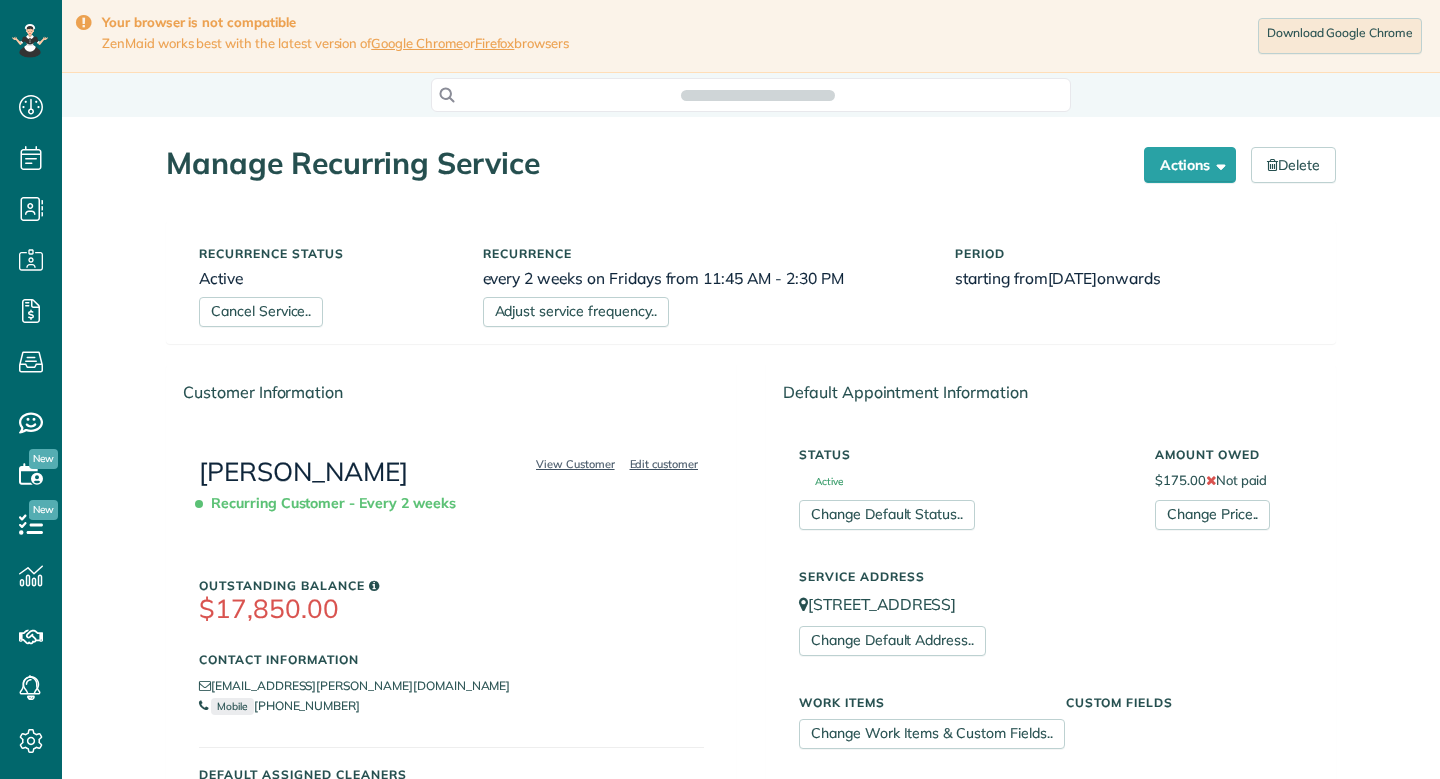 scroll, scrollTop: 0, scrollLeft: 0, axis: both 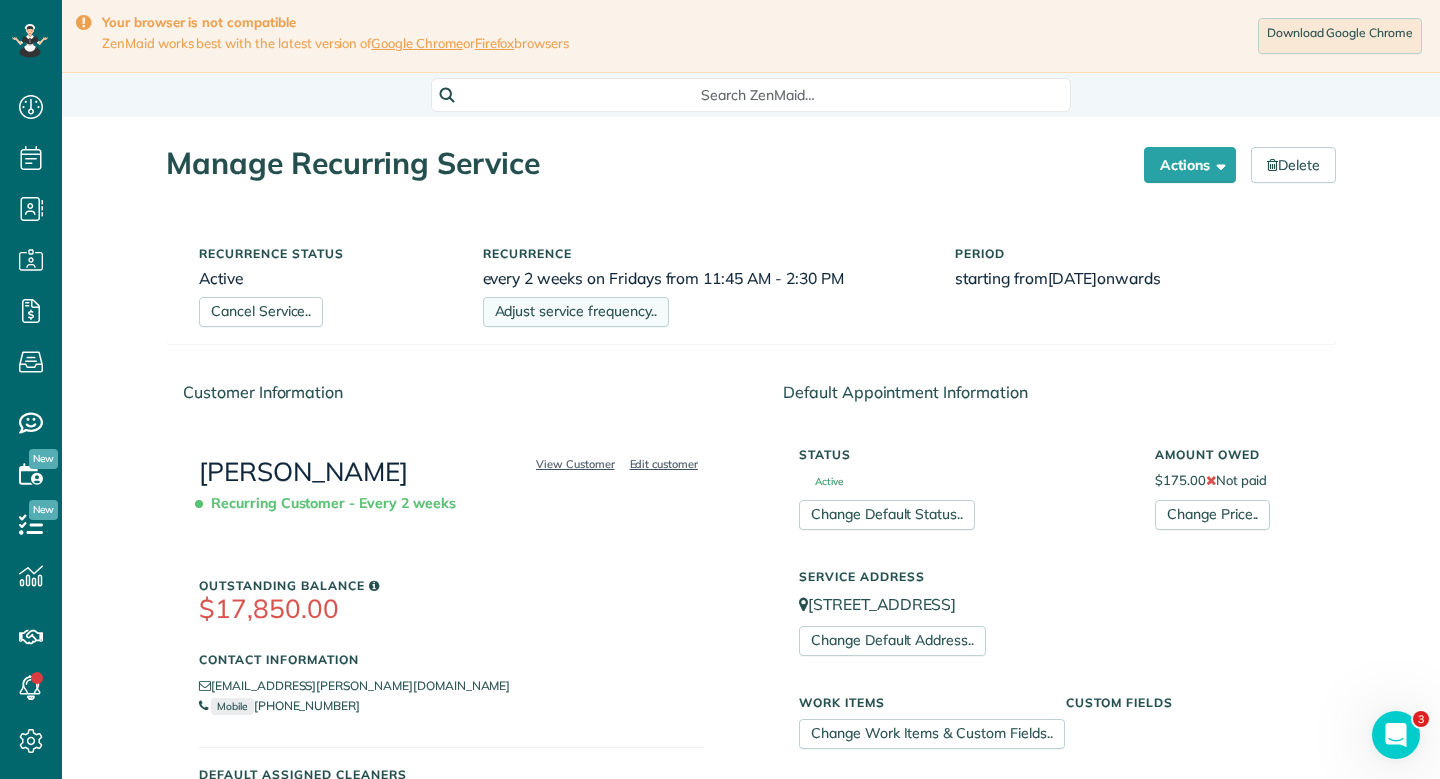 click on "Adjust service frequency.." at bounding box center (576, 312) 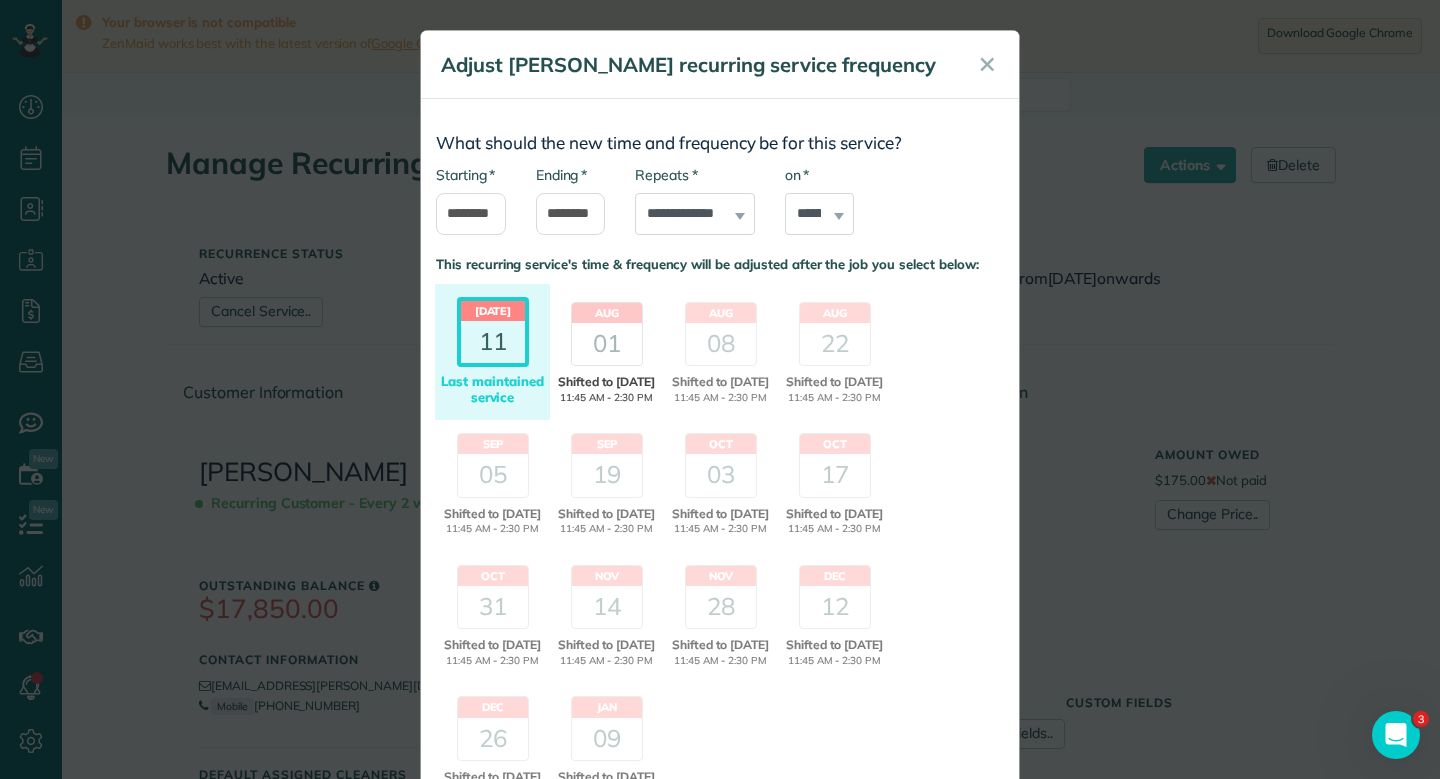 click on "01" at bounding box center (607, 344) 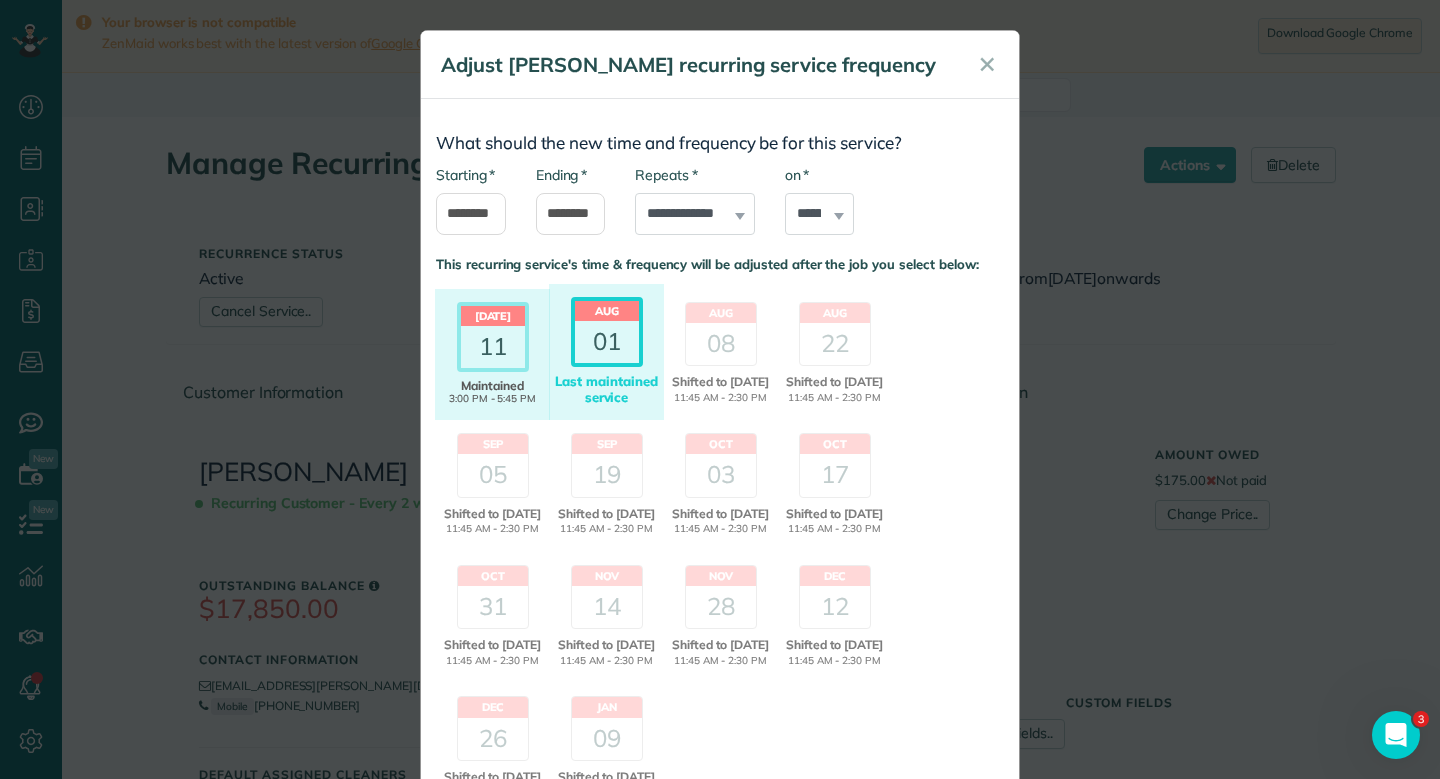 click on "[DATE]
Shifted
Maintained
3:00 PM - 5:45 PM
Last maintained service
[DATE]
Shifted to [DATE]
11:45 AM -  2:30 PM
Maintained
11:30 AM - 2:45 PM
Last maintained service
[DATE]
Shifted to [DATE]
11:45 AM -  2:30 PM
Maintained" at bounding box center [720, 549] 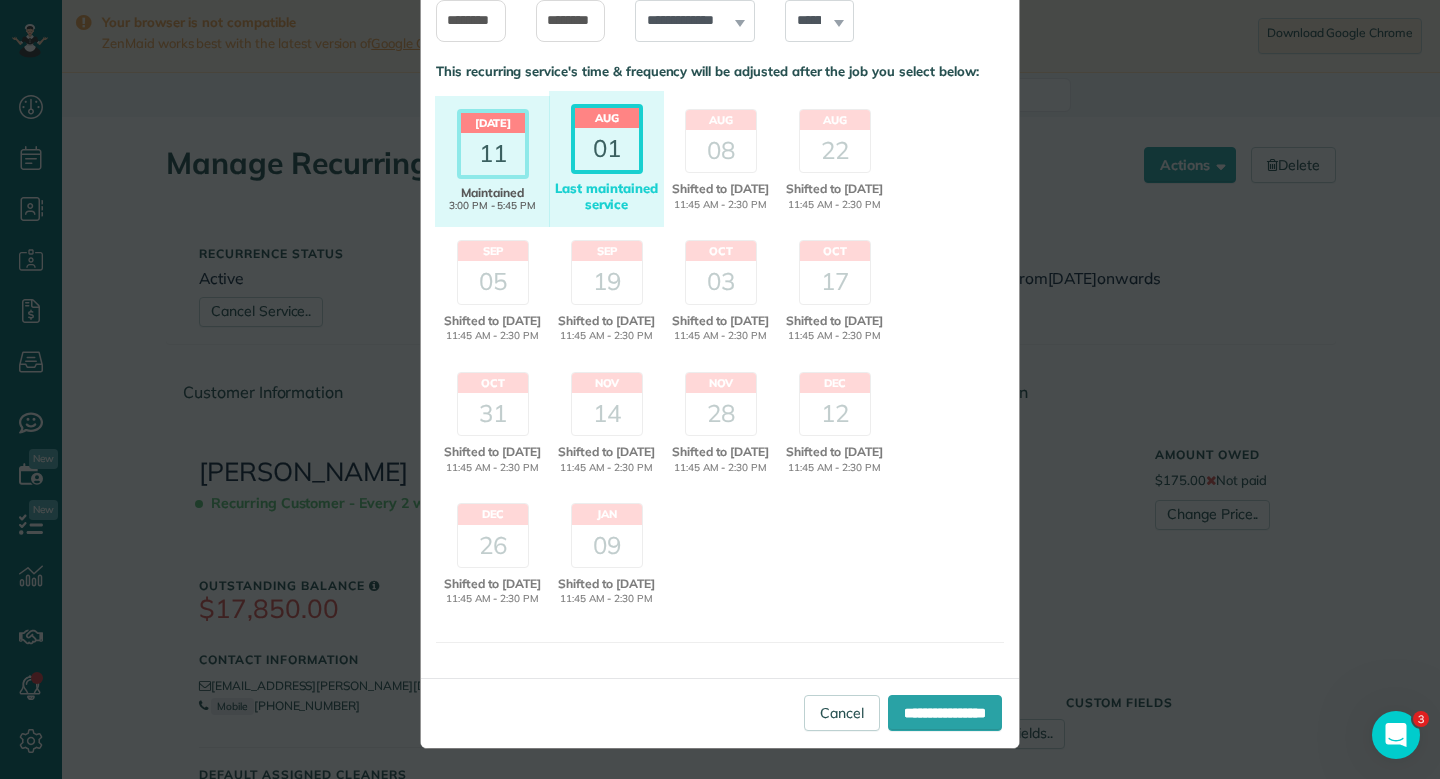 scroll, scrollTop: 238, scrollLeft: 0, axis: vertical 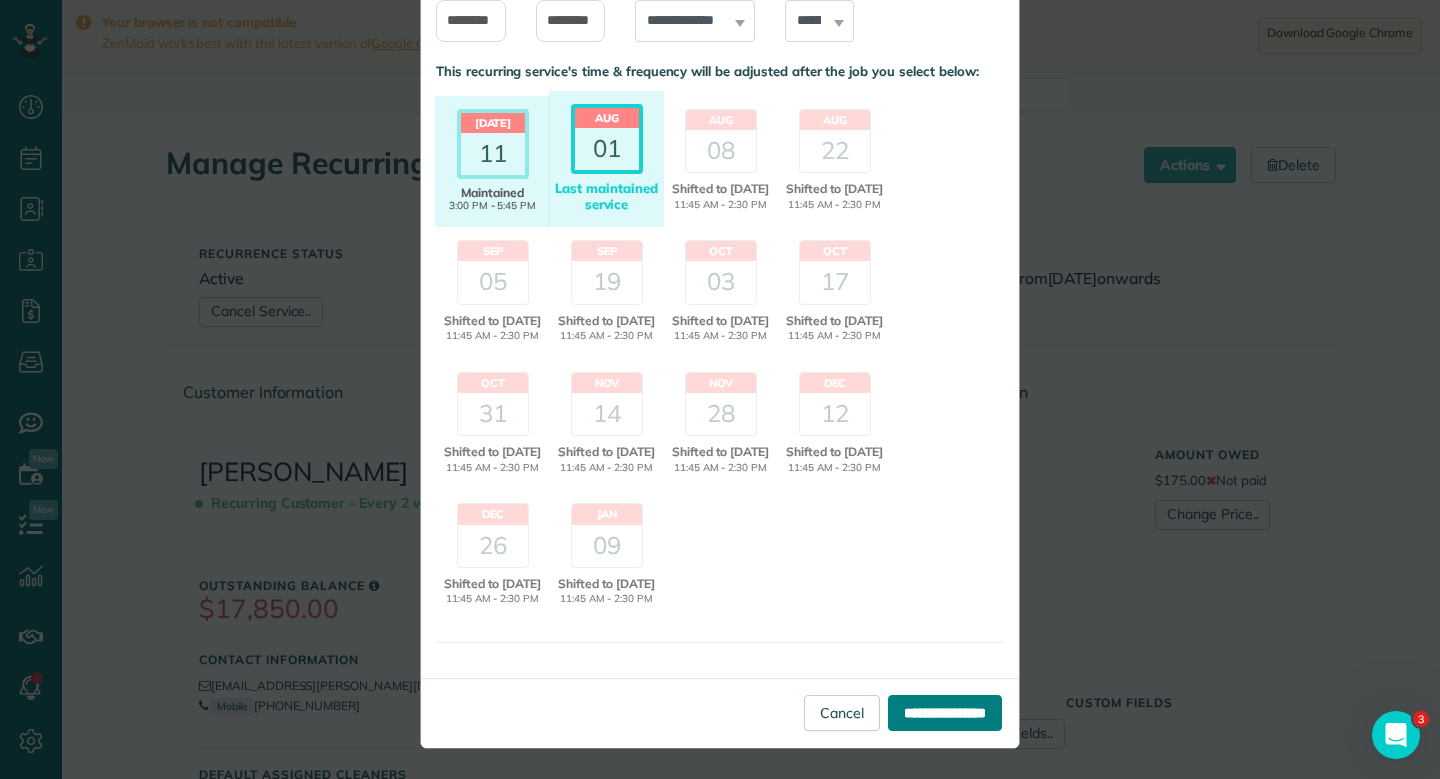 click on "**********" at bounding box center [945, 713] 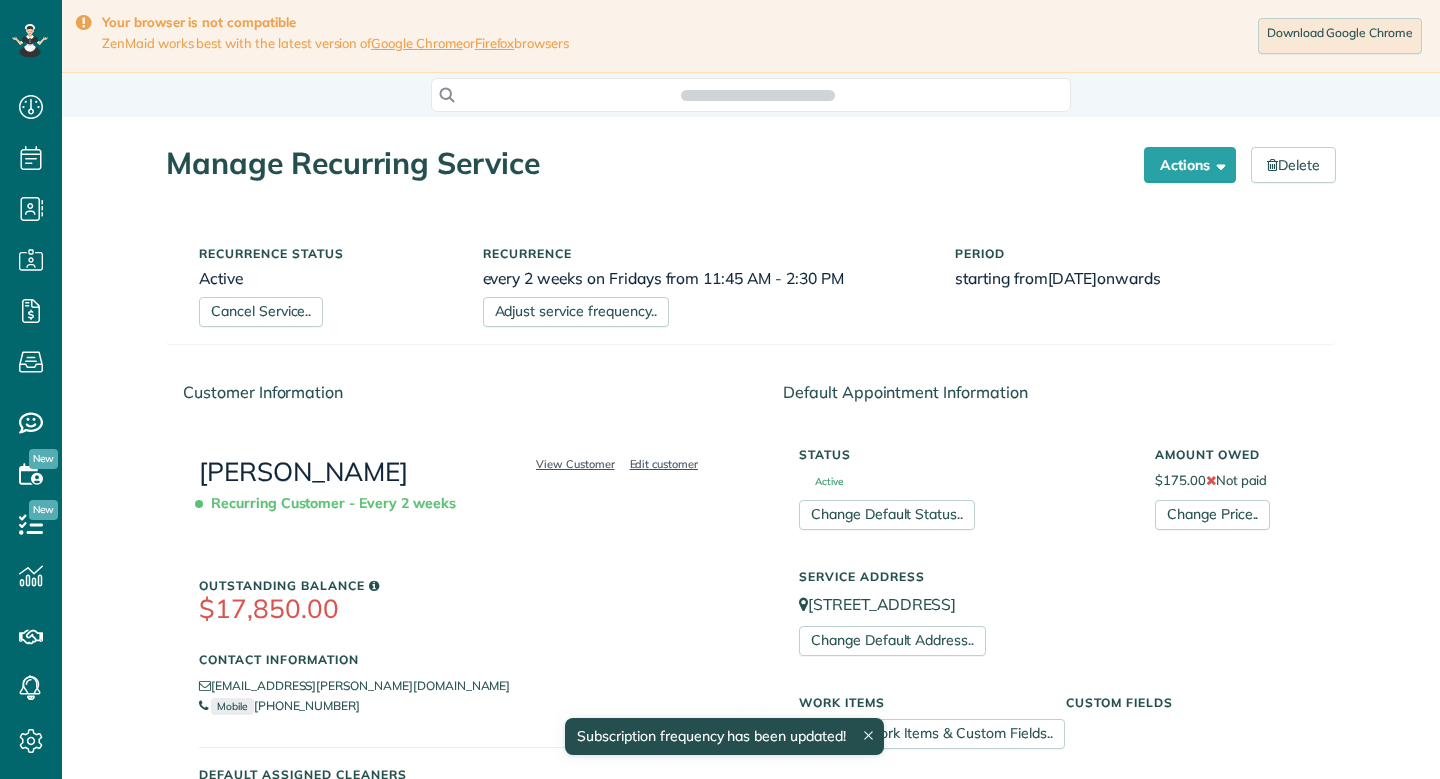 scroll, scrollTop: 0, scrollLeft: 0, axis: both 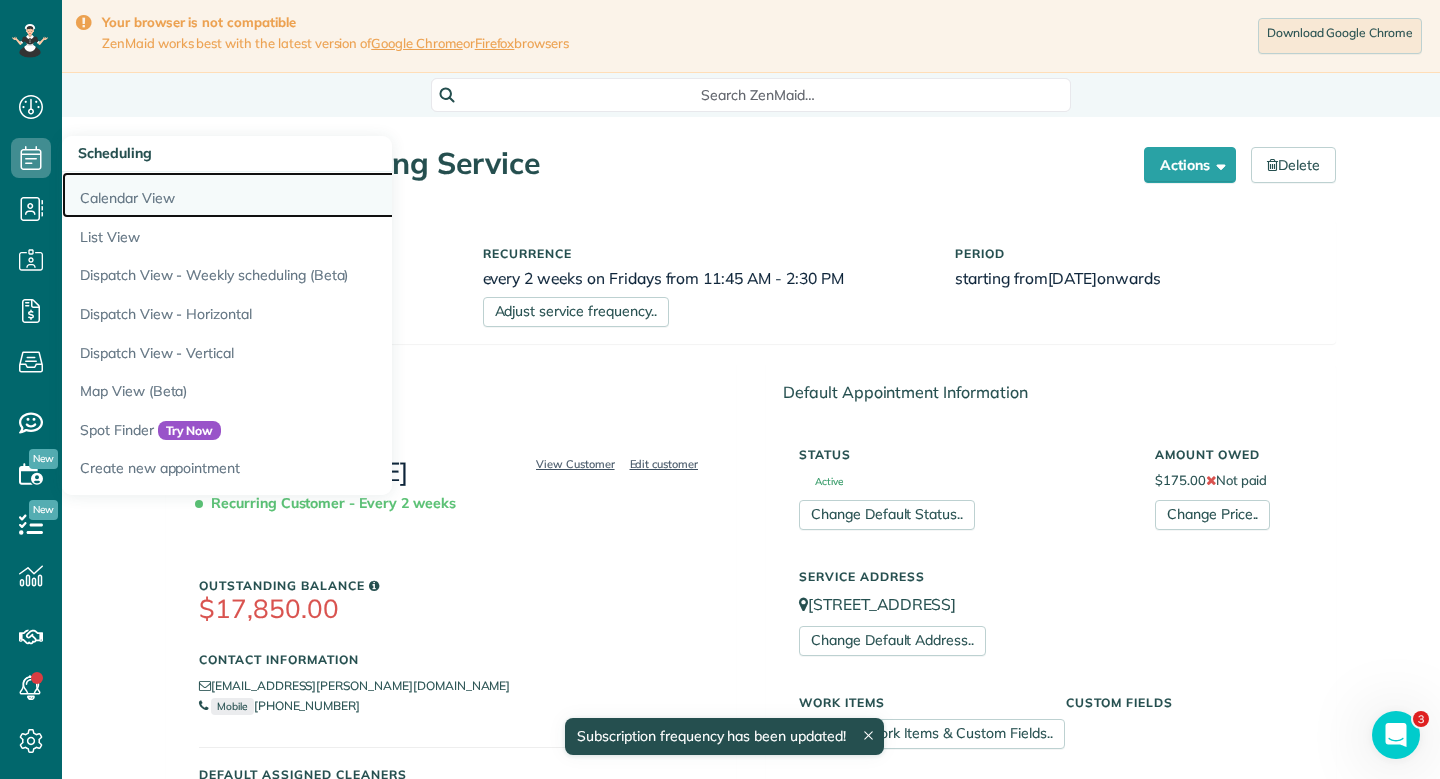 click on "Calendar View" at bounding box center (312, 195) 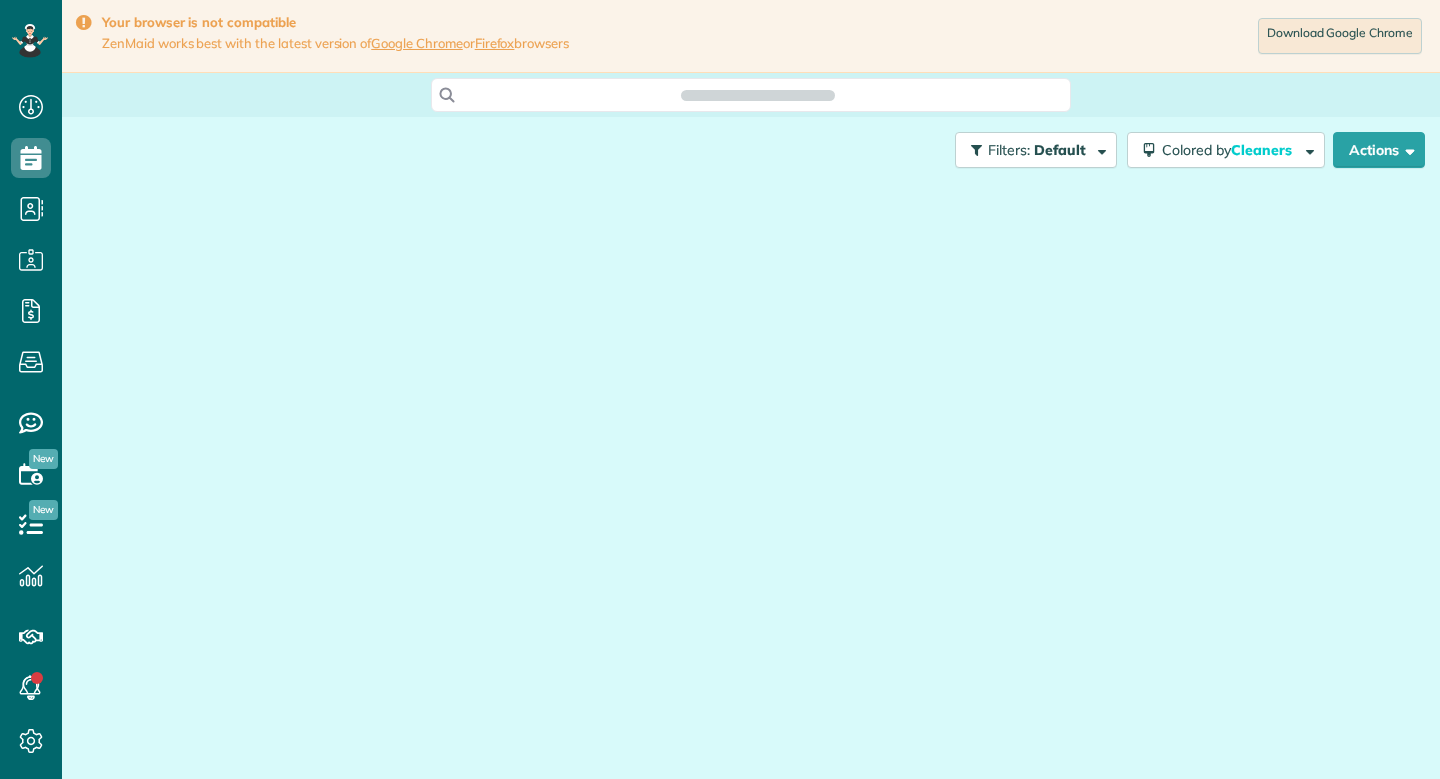 scroll, scrollTop: 0, scrollLeft: 0, axis: both 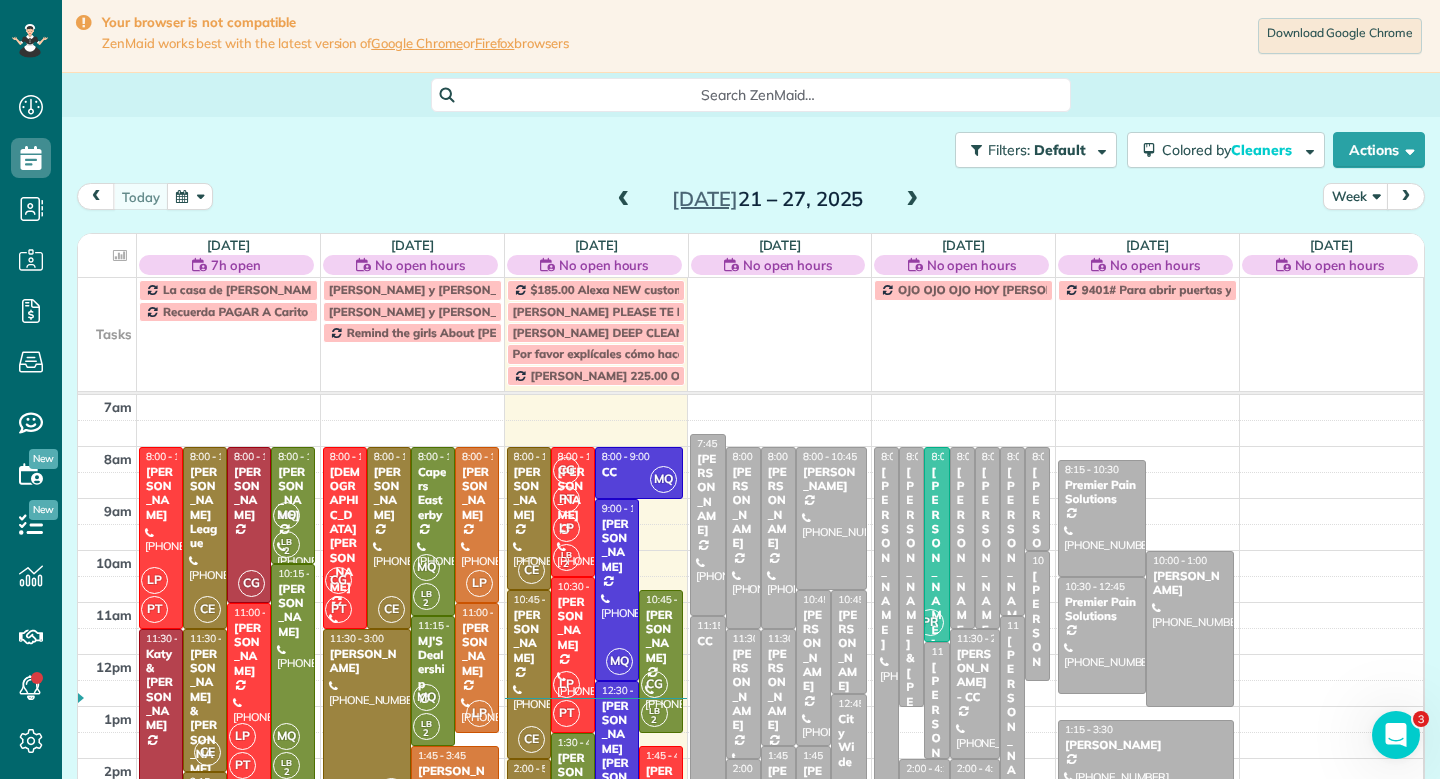 click on "Search ZenMaid…" at bounding box center (751, 95) 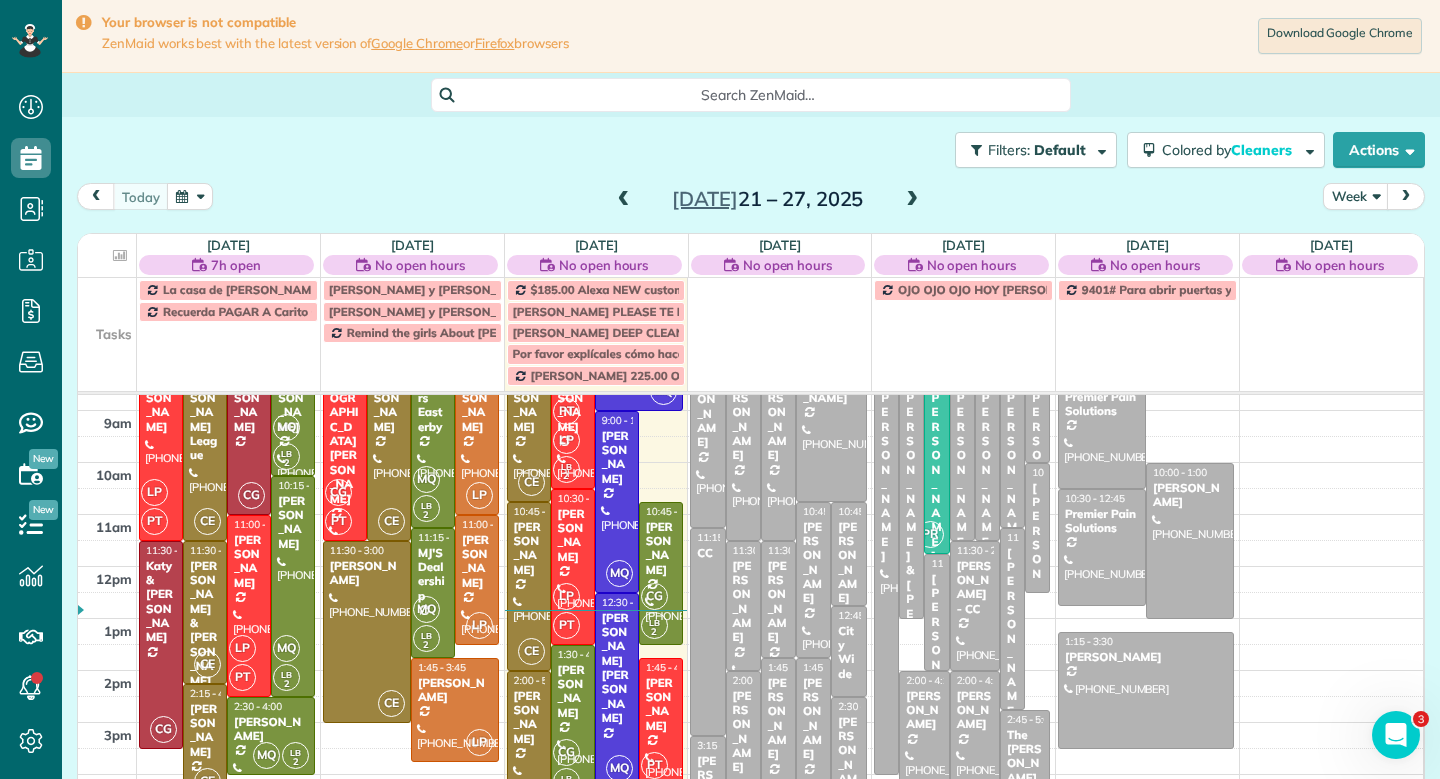 scroll, scrollTop: 0, scrollLeft: 0, axis: both 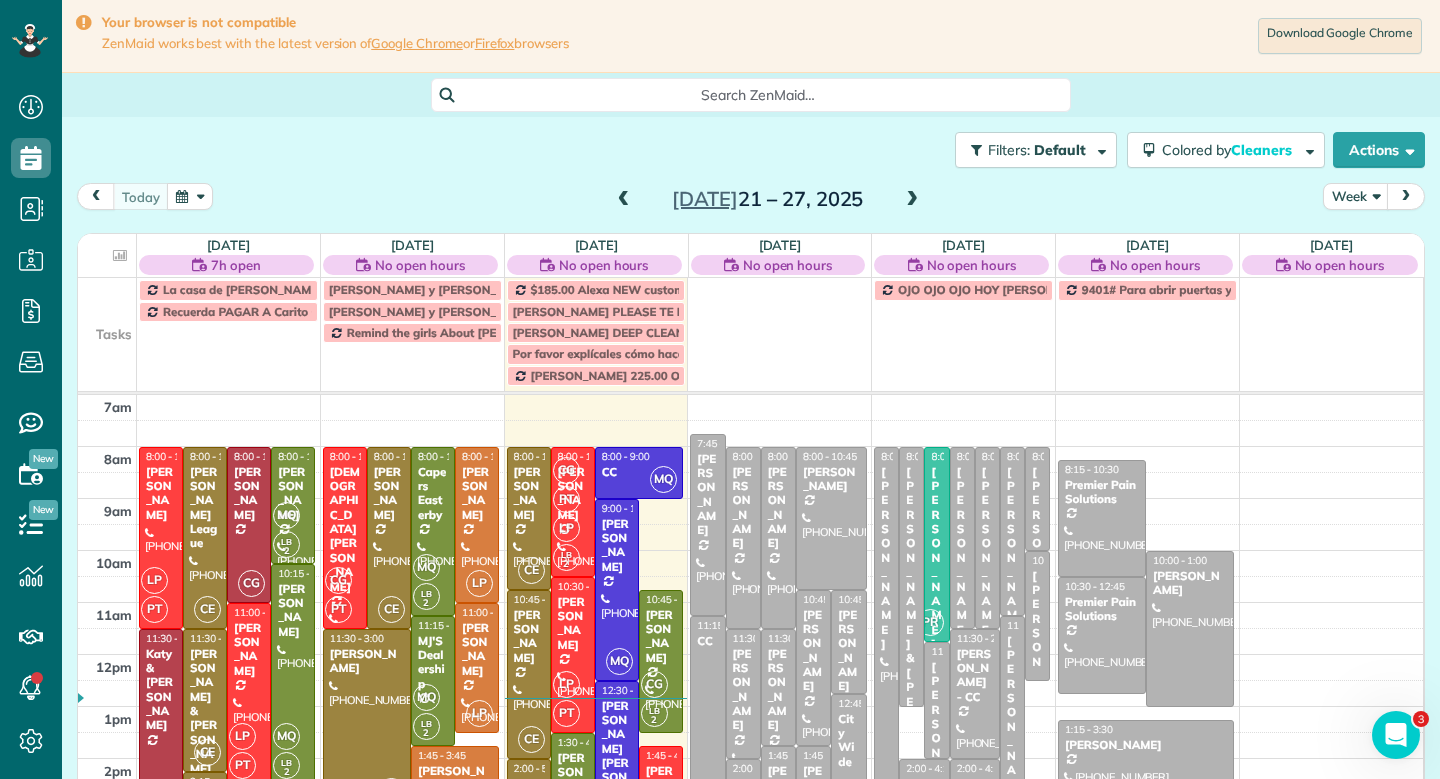 click at bounding box center (107, 332) 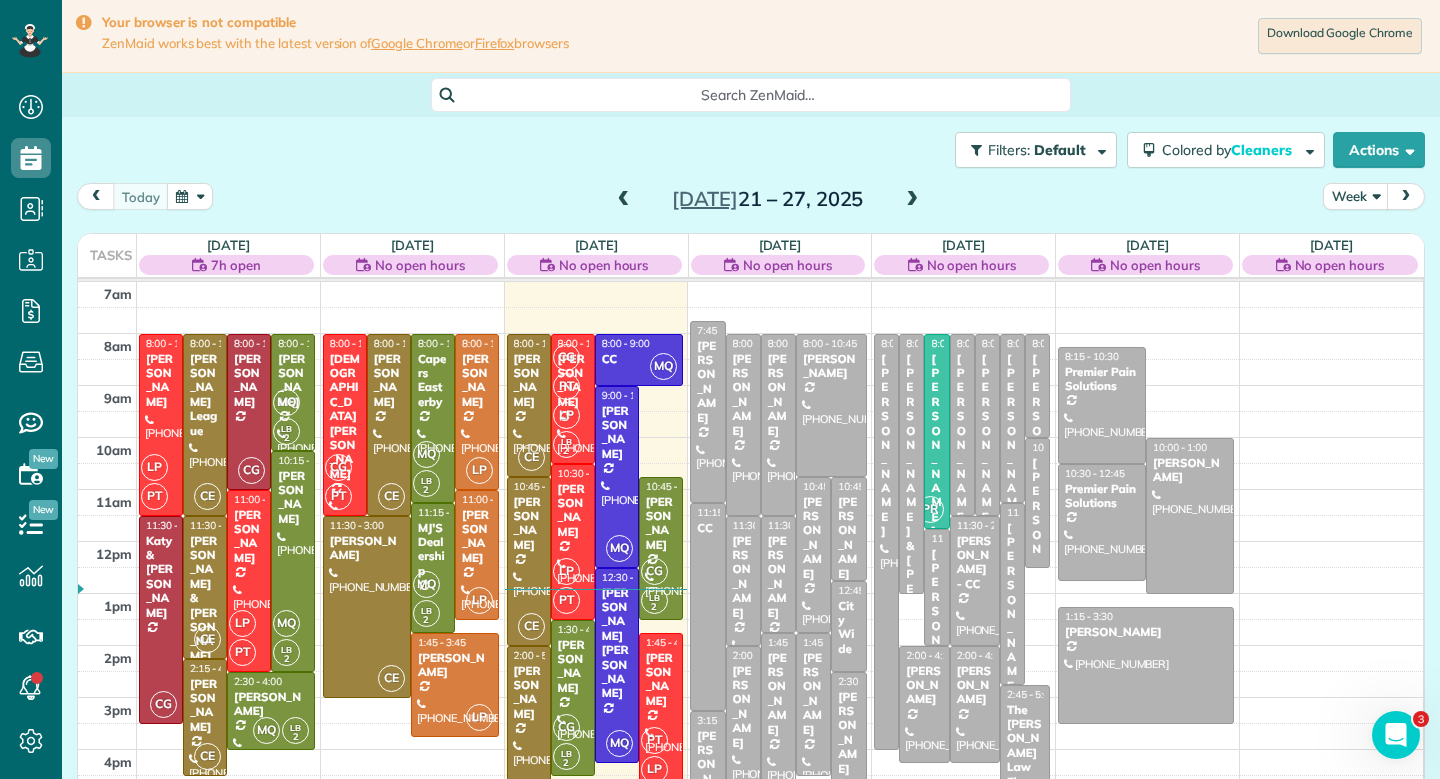 click on "7am 8am 9am 10am 11am 12pm 1pm 2pm 3pm 4pm 5pm LP PT 8:00 - 11:30 [PERSON_NAME] [PHONE_NUMBER] [GEOGRAPHIC_DATA][PERSON_NAME] CE 8:00 - 11:30 [PERSON_NAME] League [PHONE_NUMBER] [STREET_ADDRESS][PERSON_NAME] CG 8:00 - 11:00 [PERSON_NAME] [STREET_ADDRESS][PERSON_NAME][PERSON_NAME] MQ LB 2 8:00 - 10:15 [PERSON_NAME] [PHONE_NUMBER] [STREET_ADDRESS][PERSON_NAME] MQ LB 2 10:15 - 2:30 [PERSON_NAME] [PHONE_NUMBER] [STREET_ADDRESS][PERSON_NAME] LP PT 11:00 - 2:30 [PERSON_NAME] [PHONE_NUMBER] [STREET_ADDRESS][PERSON_NAME] CG 11:30 - 3:30 [PERSON_NAME] & [PERSON_NAME] [STREET_ADDRESS] CE 11:30 - 2:15 [PERSON_NAME] & [PERSON_NAME] [PHONE_NUMBER] [STREET_ADDRESS][PERSON_NAME] CE 2:15 - 4:30 [PERSON_NAME] [PHONE_NUMBER] [STREET_ADDRESS][PERSON_NAME] MQ LB 2 2:30 - 4:00 [PERSON_NAME] [PHONE_NUMBER] [STREET_ADDRESS] CG PT 8:00 - 11:30 [PERSON_NAME] [PHONE_NUMBER] [STREET_ADDRESS] CE 8:00 - 11:30 [PERSON_NAME] [PHONE_NUMBER] MQ LB" at bounding box center (750, 580) 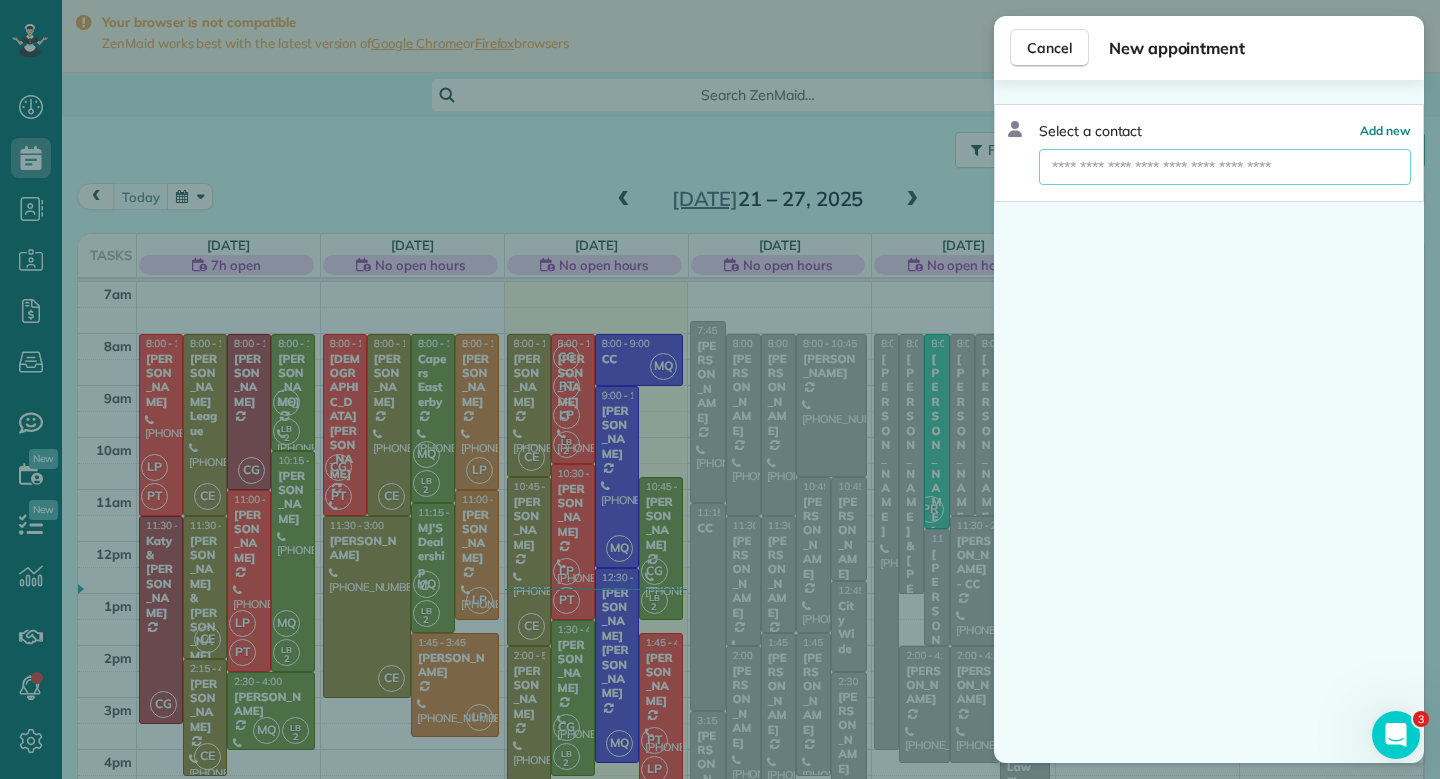 click at bounding box center [1225, 167] 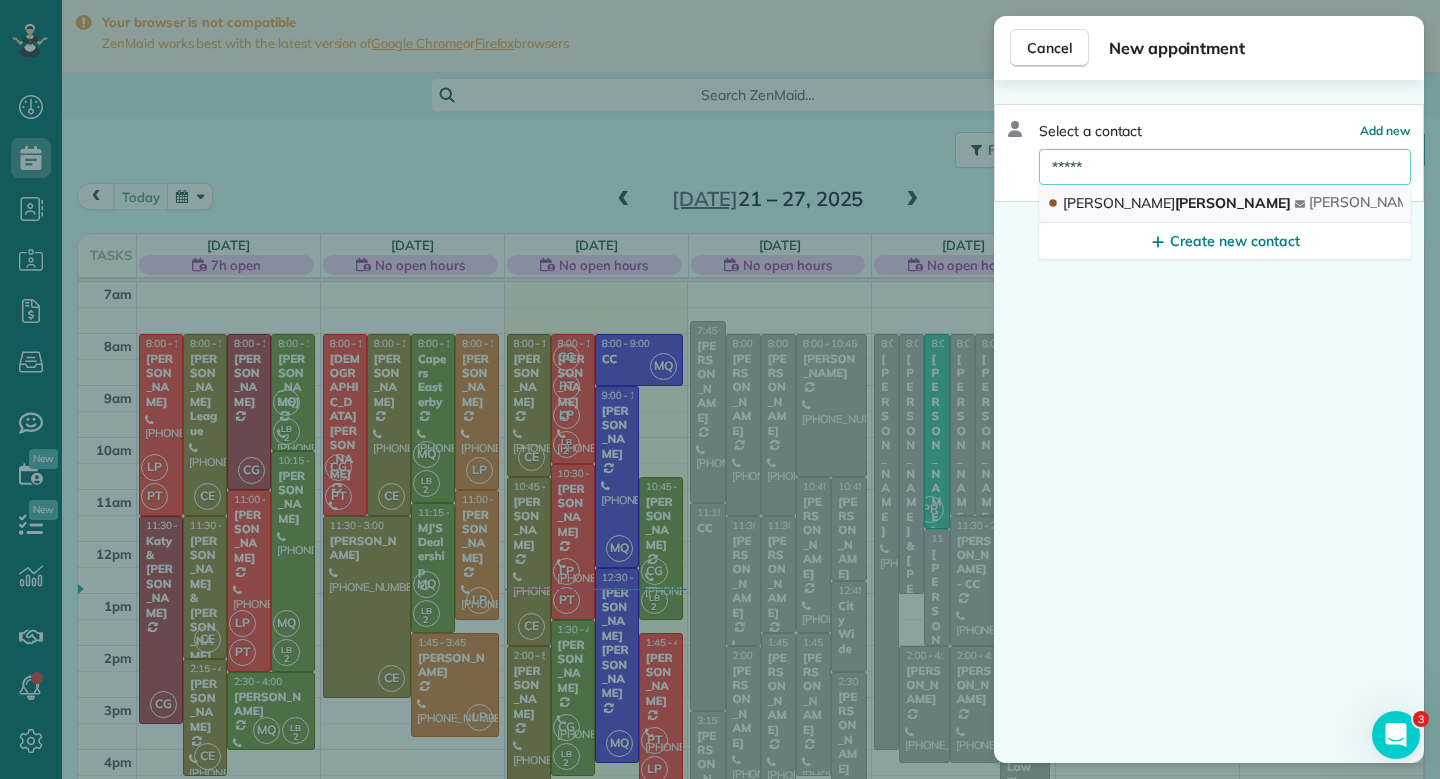 type on "*****" 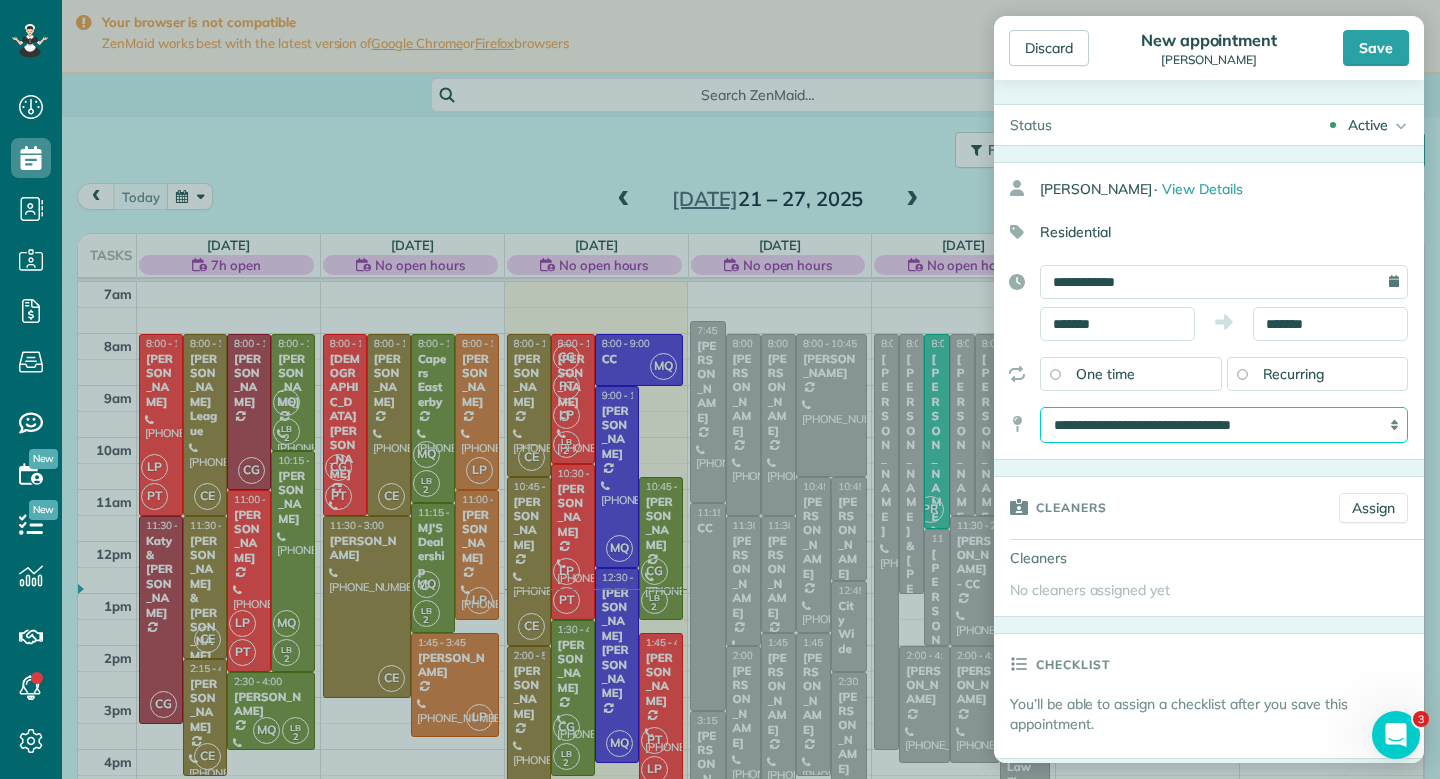 click on "**********" at bounding box center [1224, 425] 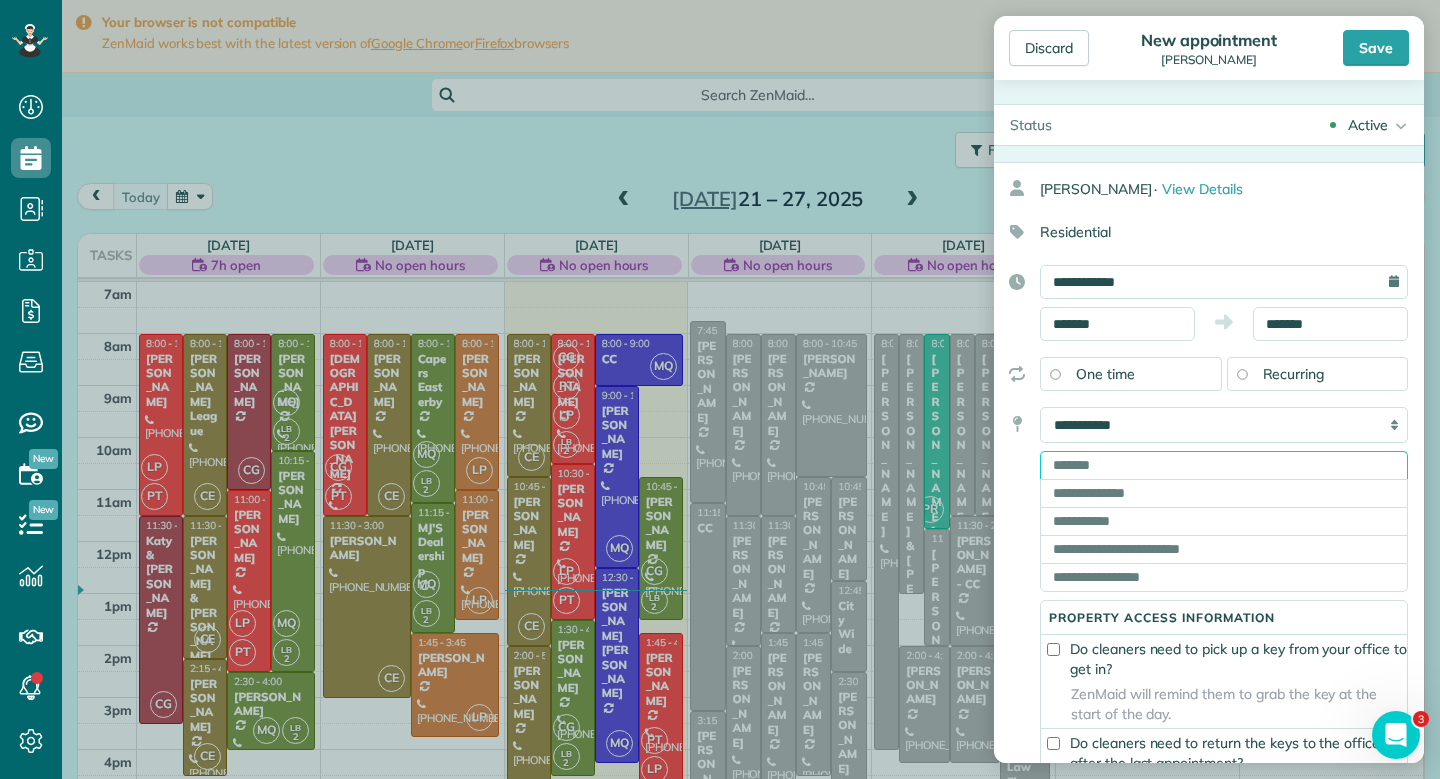 click at bounding box center (1224, 465) 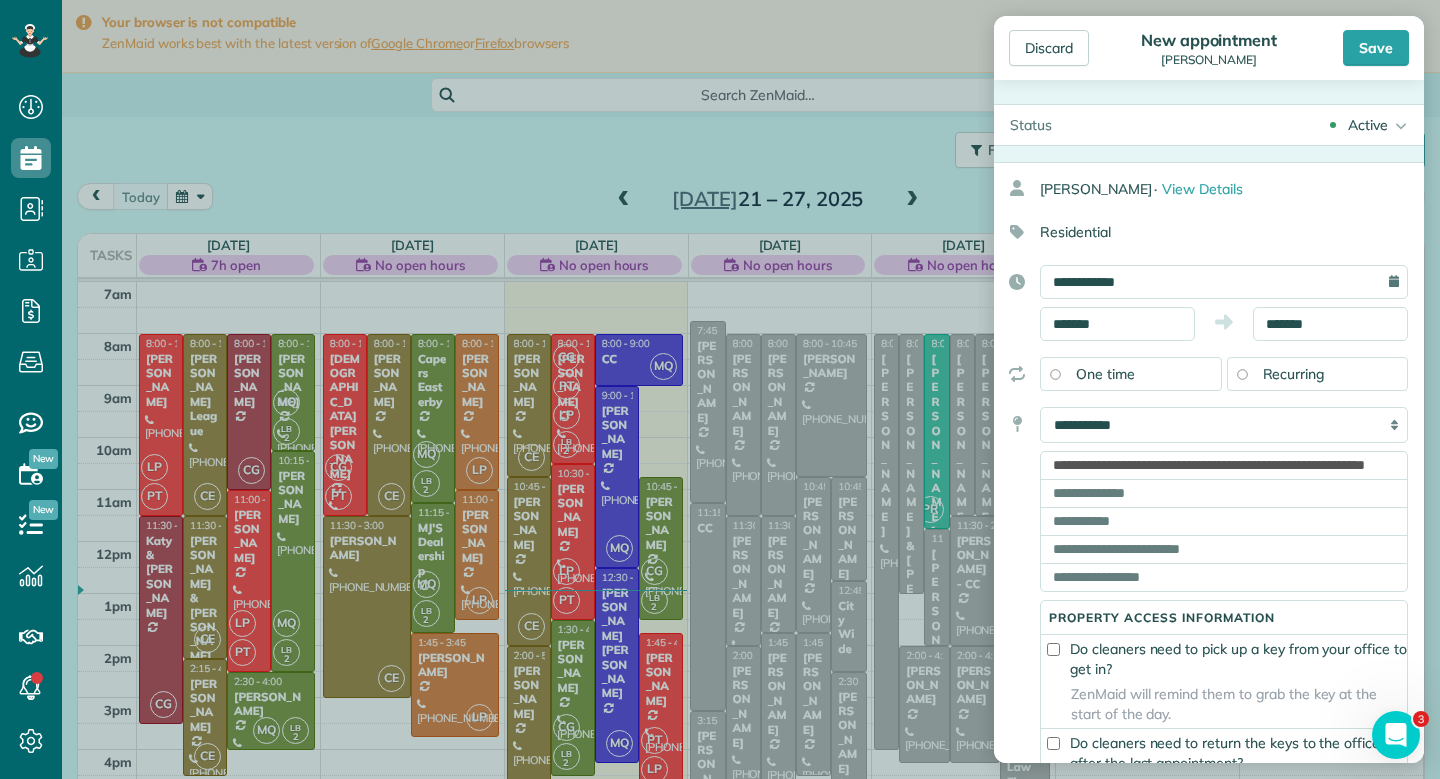 type on "**********" 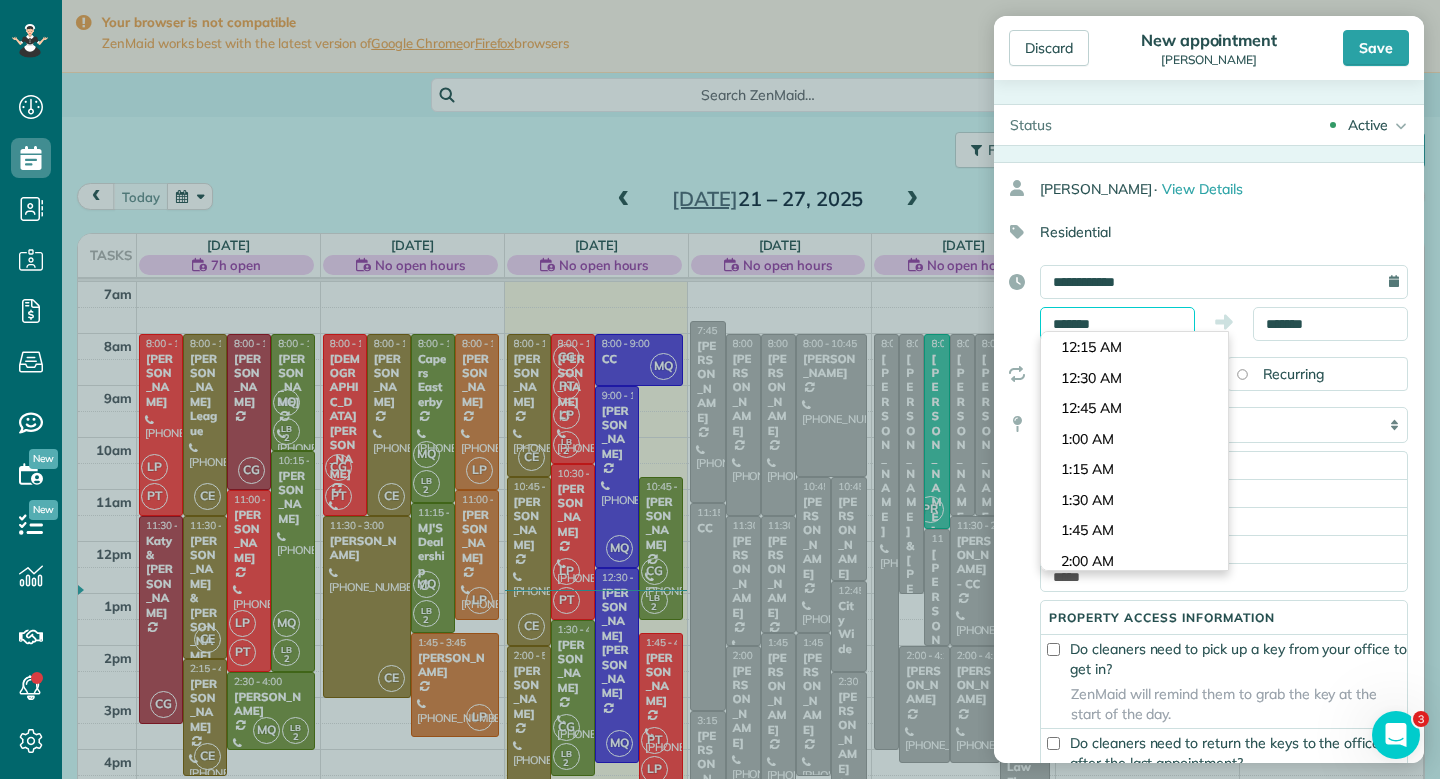 scroll, scrollTop: 1526, scrollLeft: 0, axis: vertical 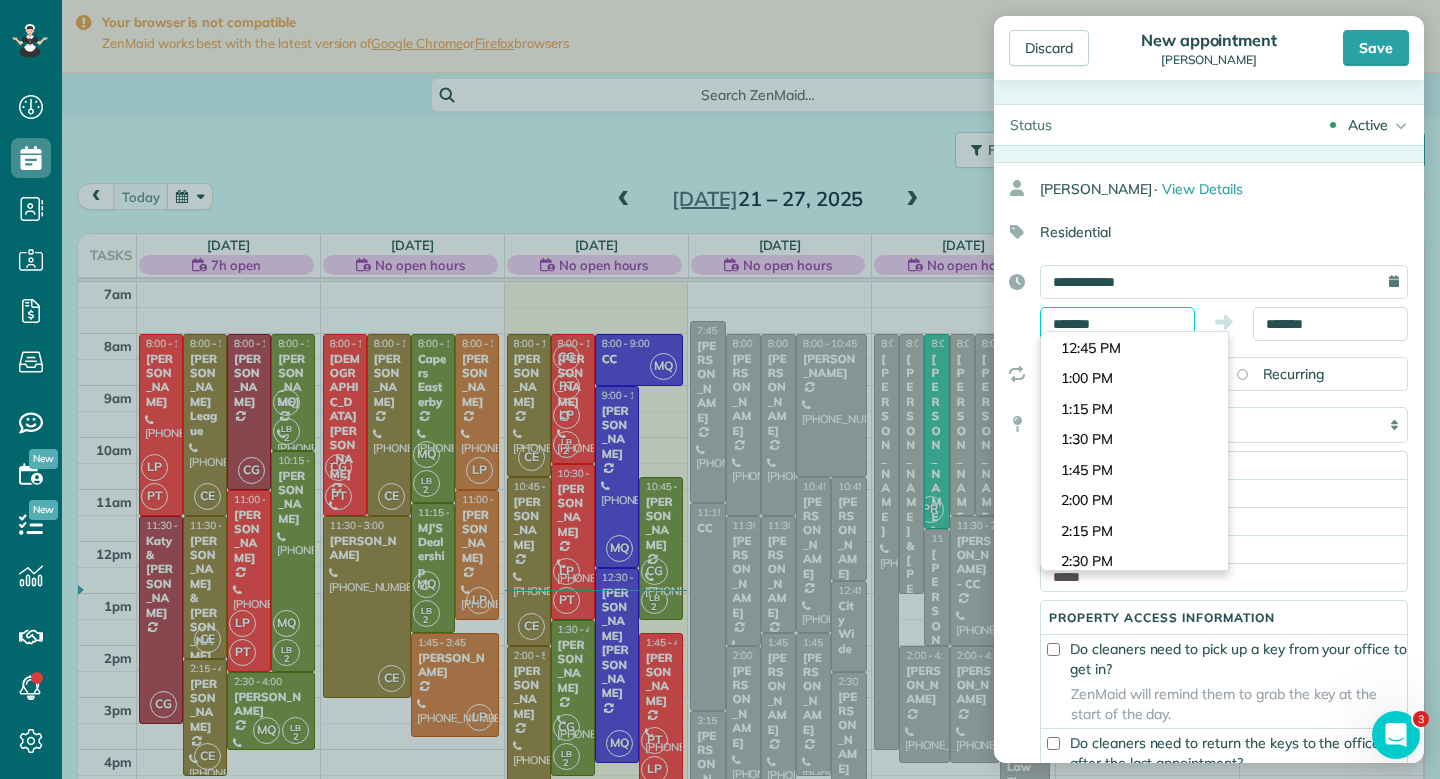 click on "*******" at bounding box center [1117, 324] 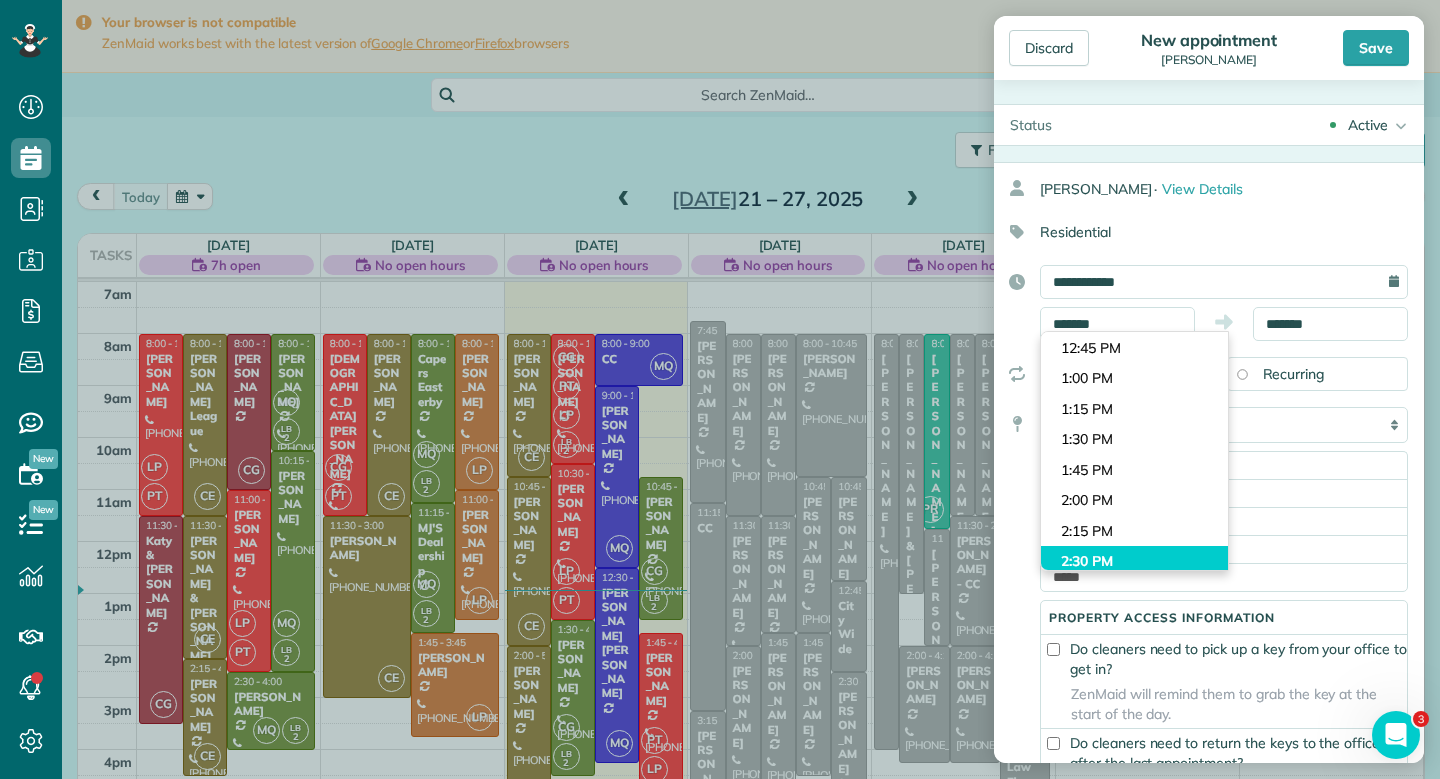 type on "*******" 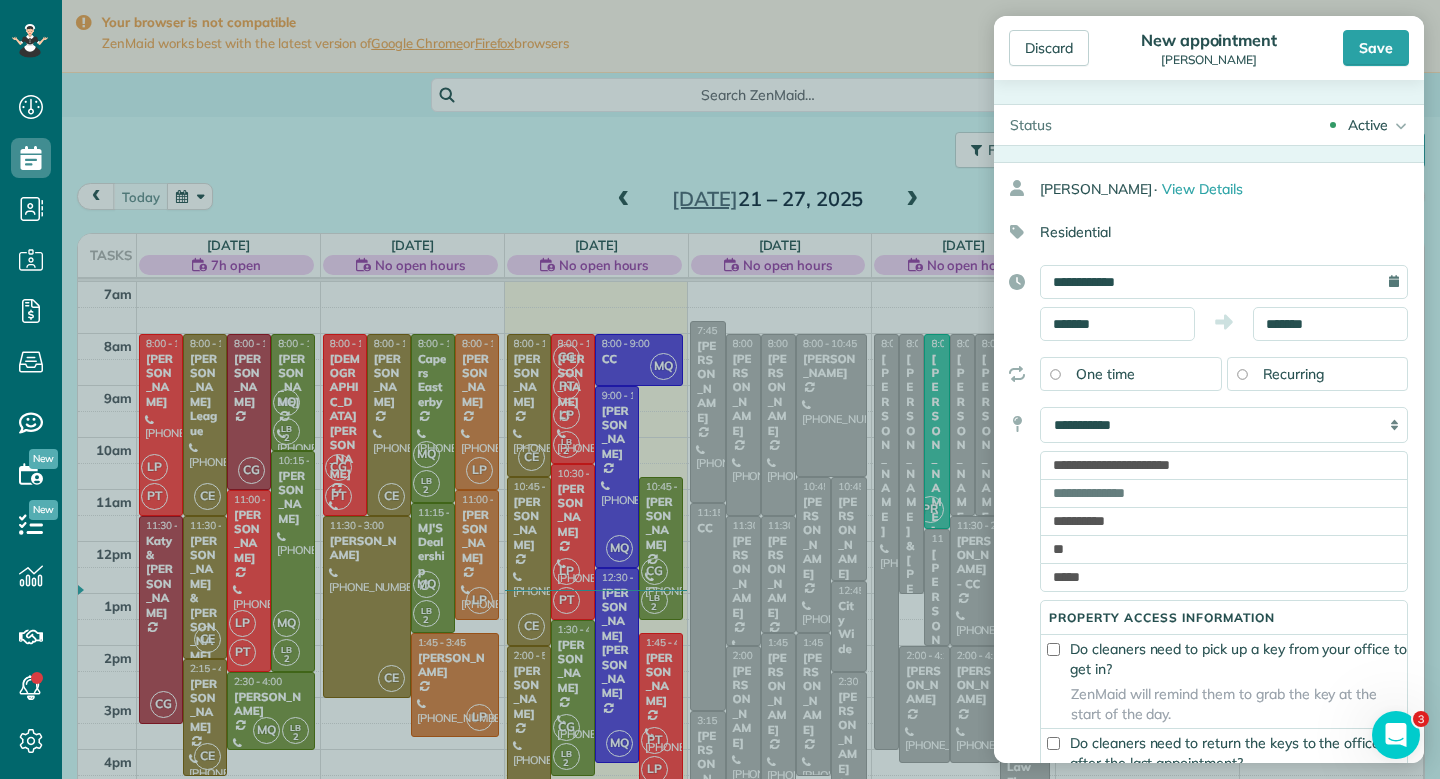 click on "Dashboard
Scheduling
Calendar View
List View
Dispatch View - Weekly scheduling (Beta)" at bounding box center (720, 389) 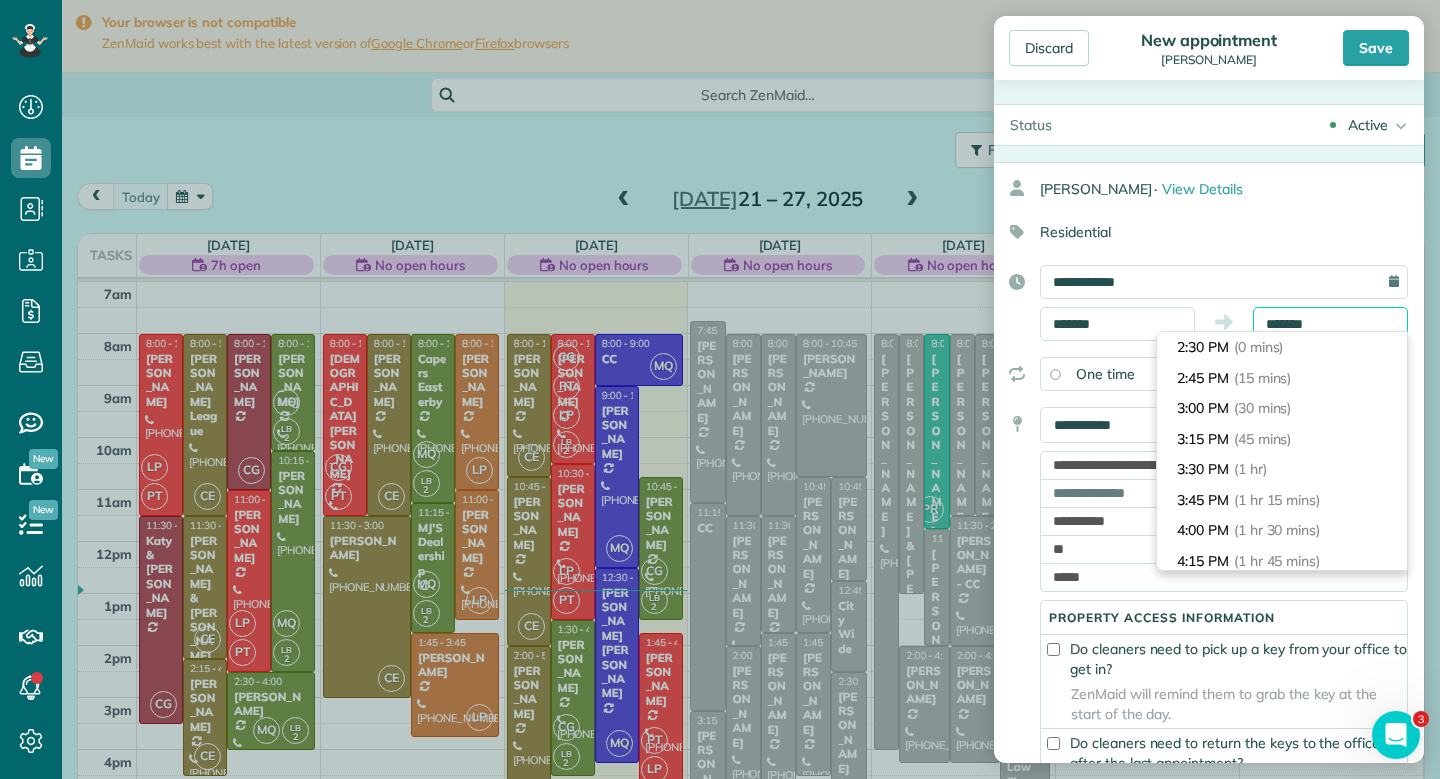 click on "*******" at bounding box center [1330, 324] 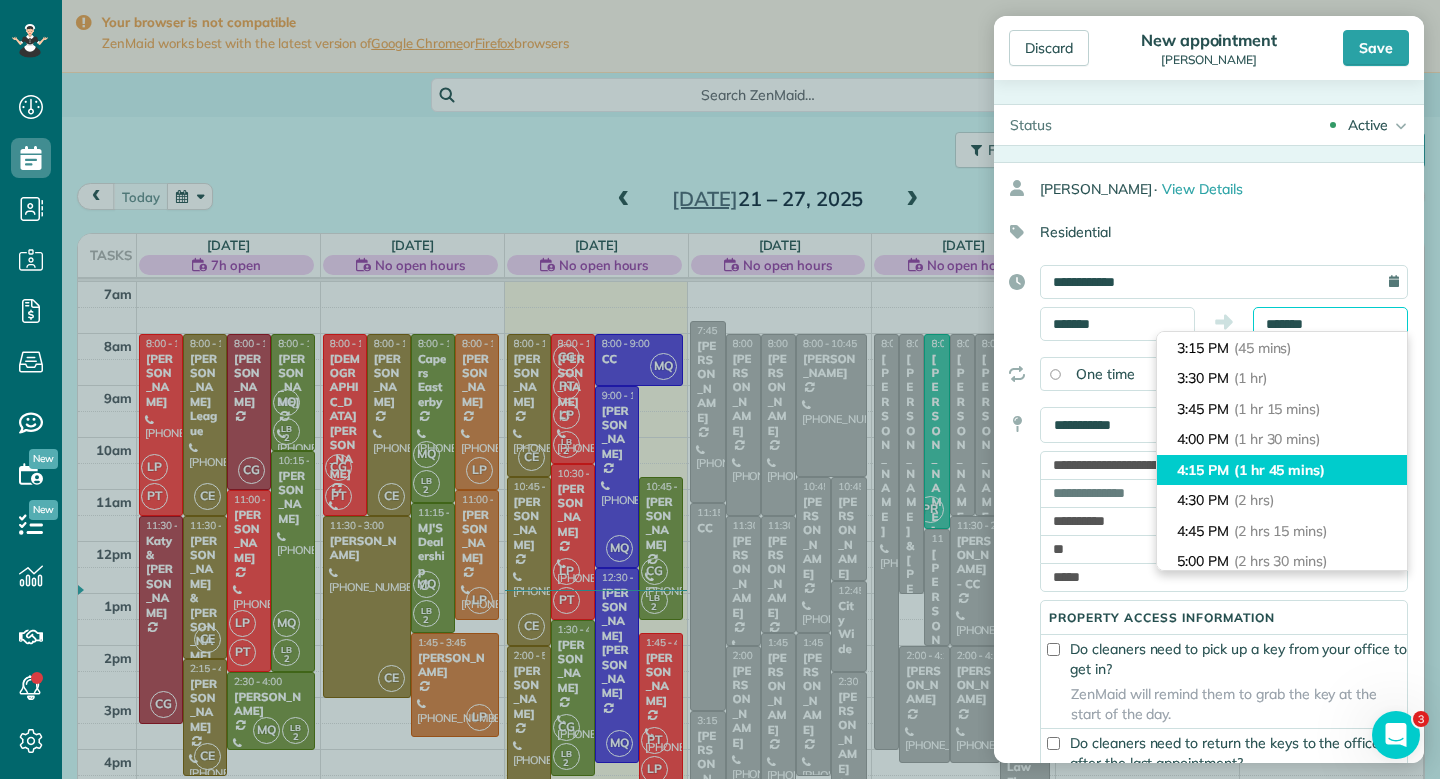 scroll, scrollTop: 122, scrollLeft: 0, axis: vertical 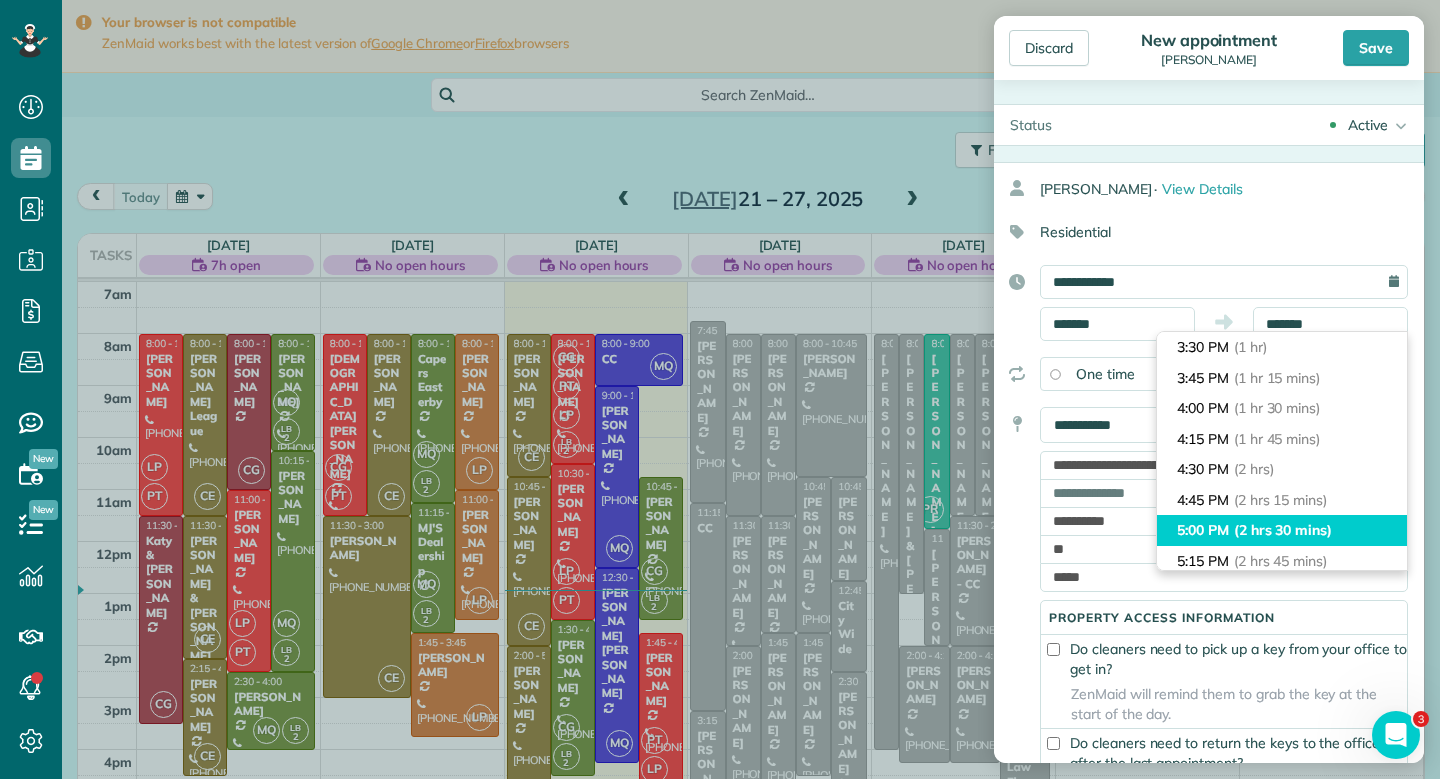type on "*******" 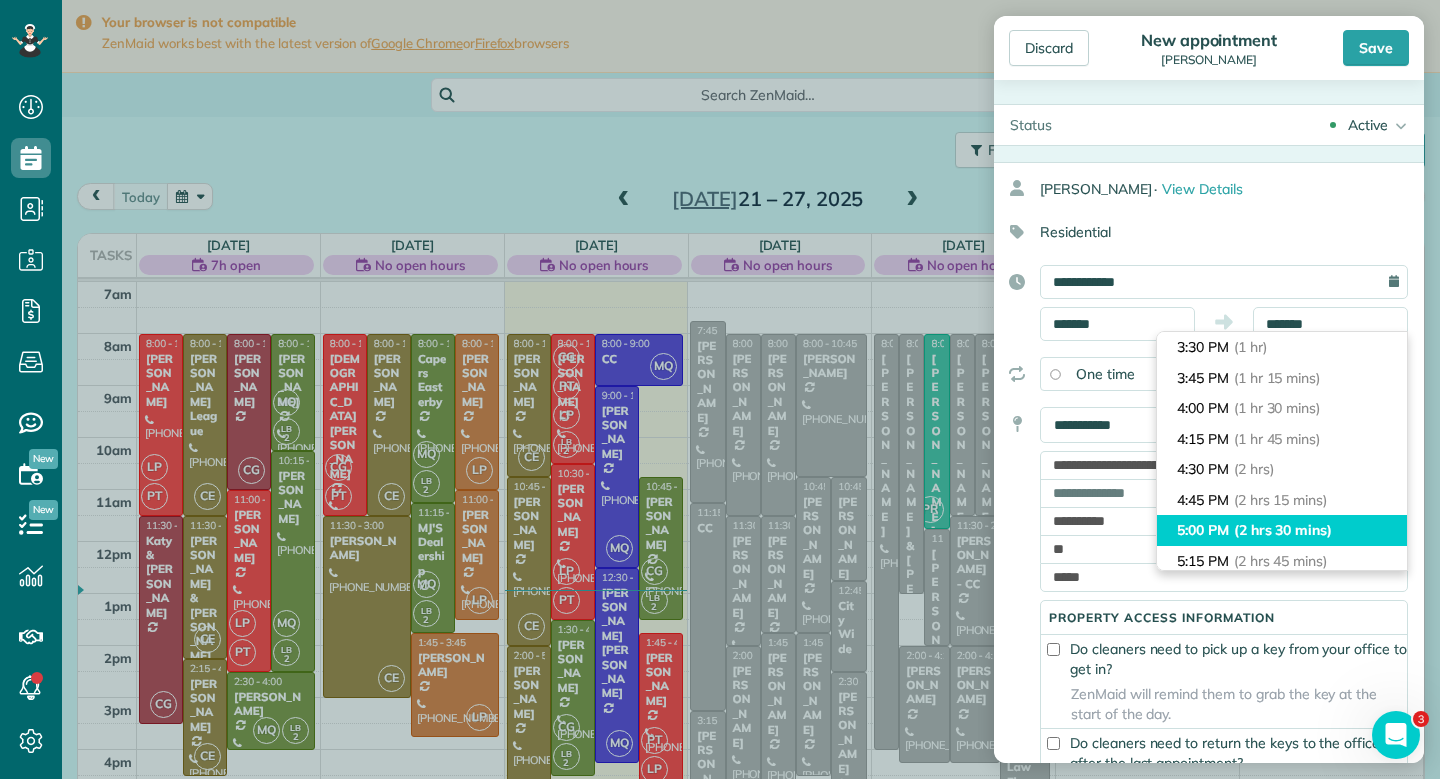 click on "(2 hrs 30 mins)" at bounding box center [1283, 530] 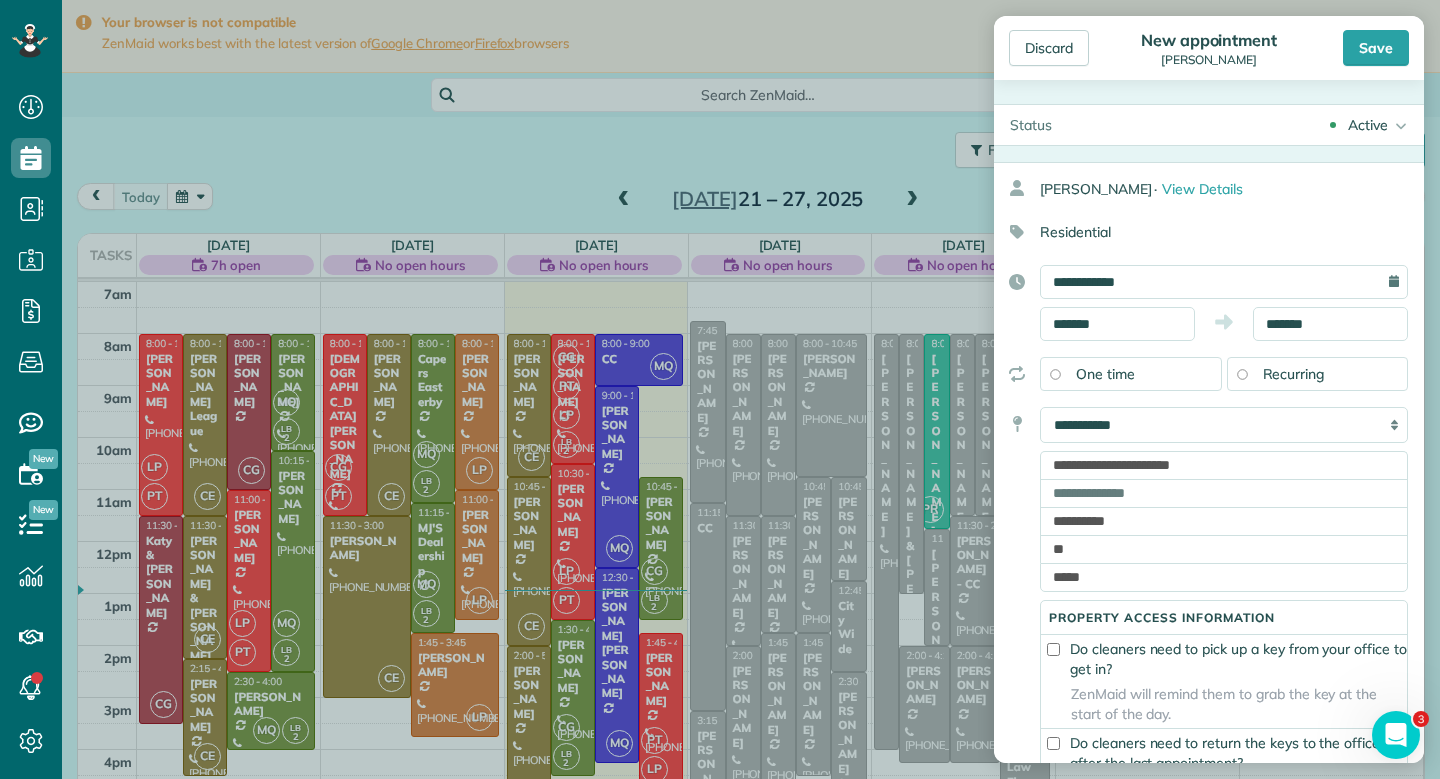 click on "Residential" at bounding box center [1201, 232] 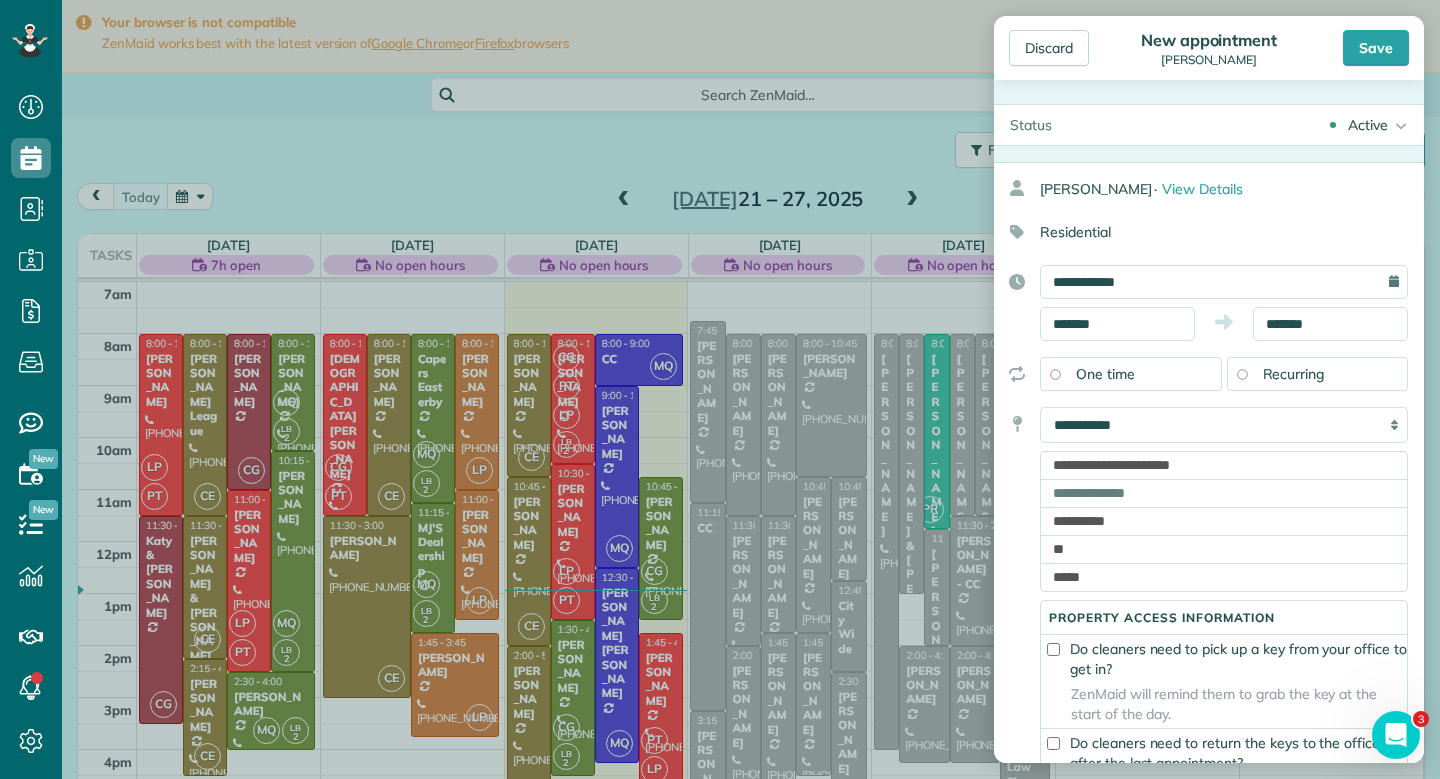 click on "Discard
New appointment
Kiley Smith
Save
Status
Active
Active
Stand-By
Cancelled" at bounding box center [1209, 389] 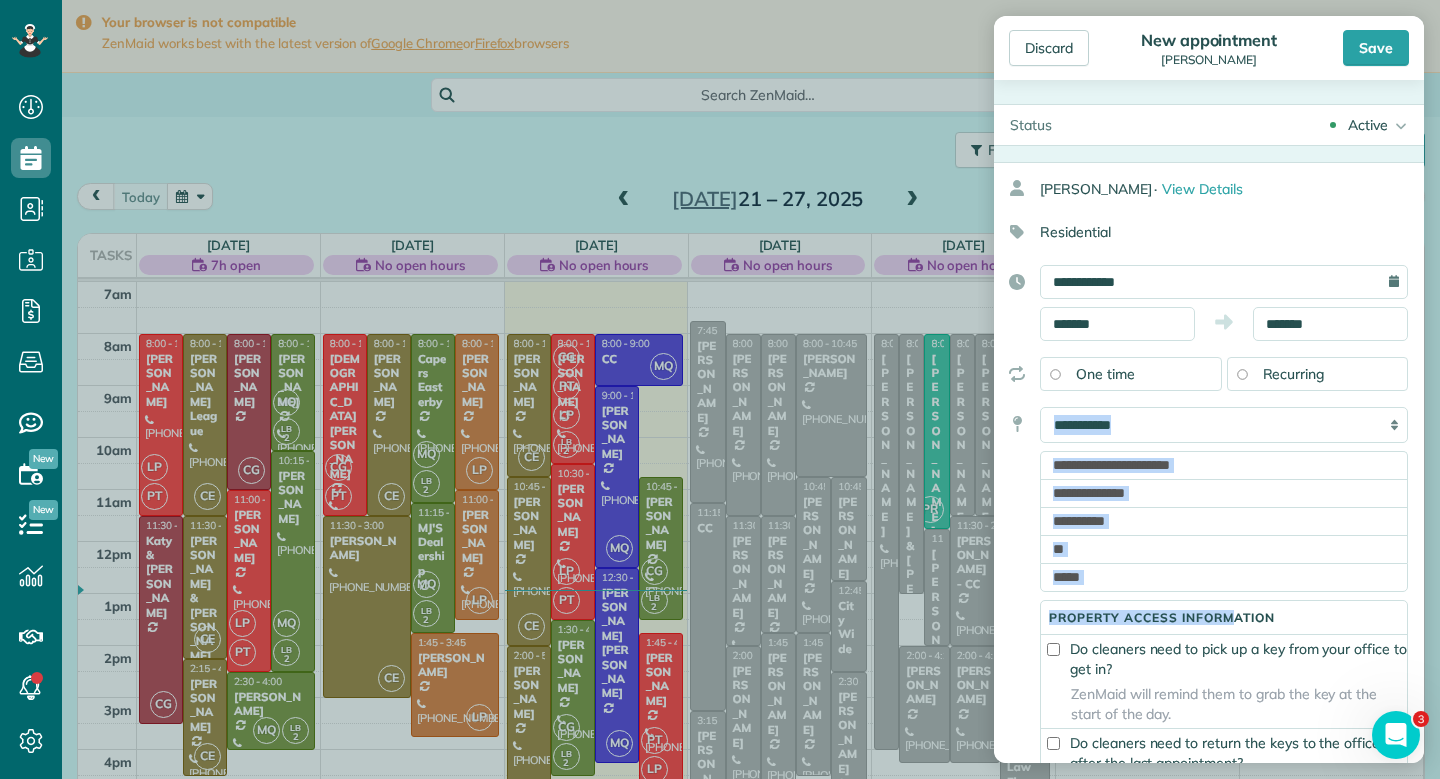 drag, startPoint x: 1239, startPoint y: 629, endPoint x: 1250, endPoint y: 416, distance: 213.28384 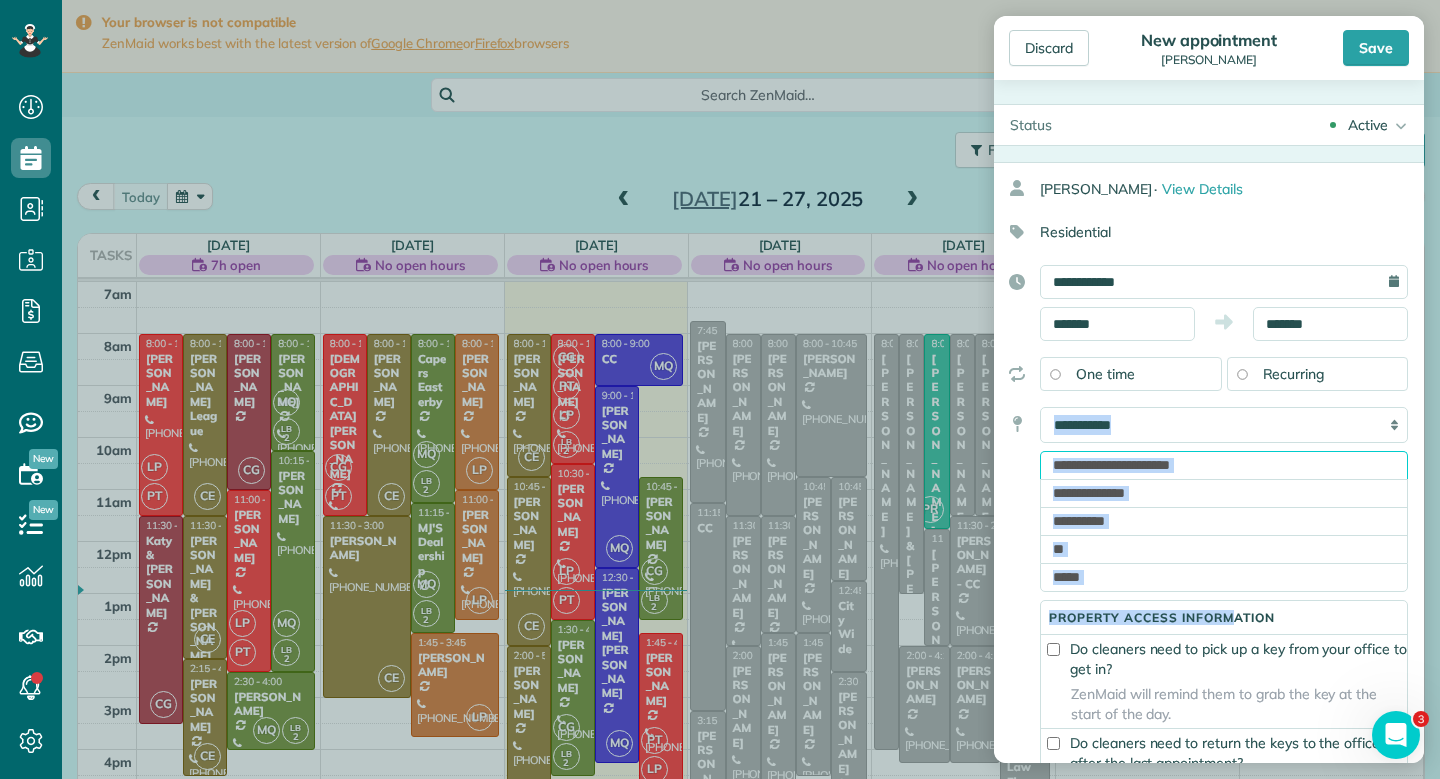 click on "**********" at bounding box center (1224, 465) 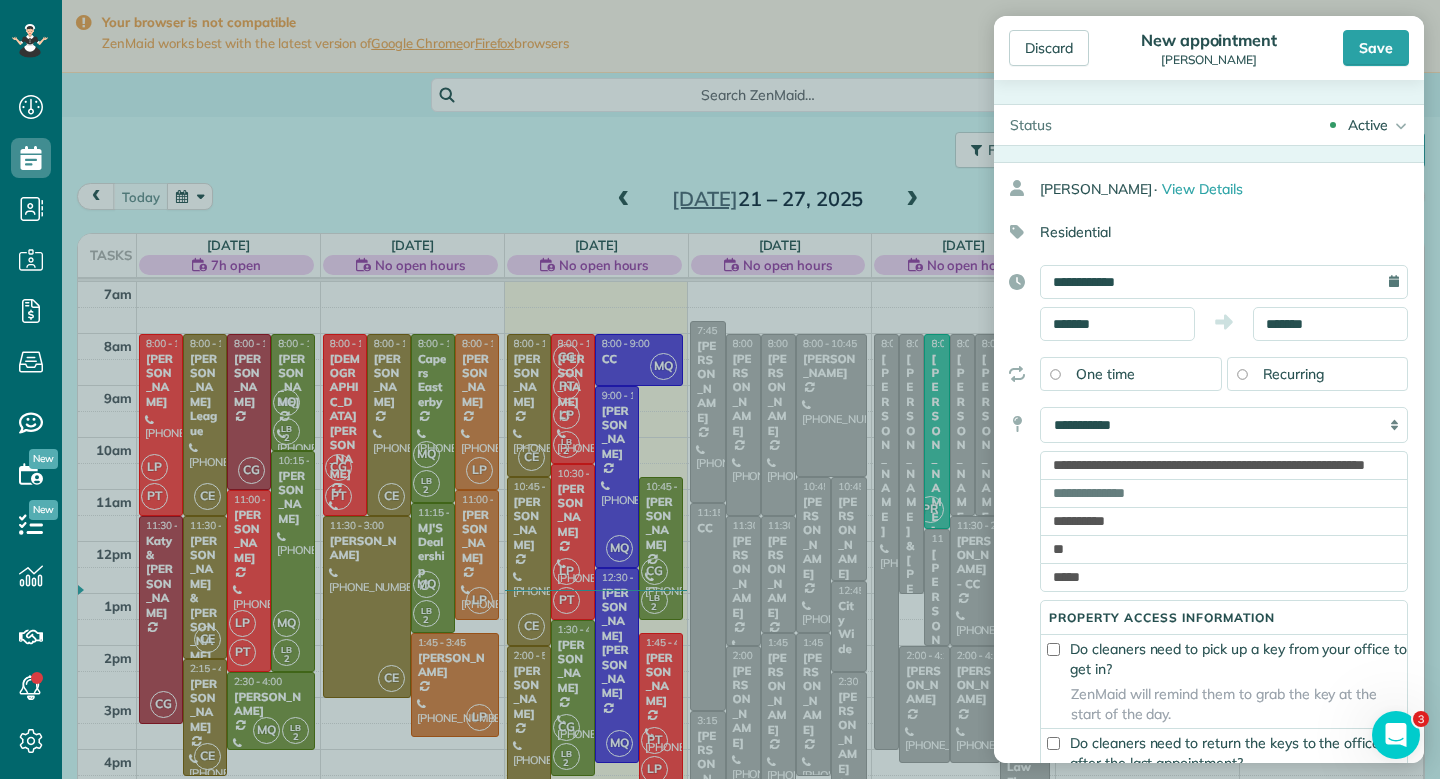 type on "**********" 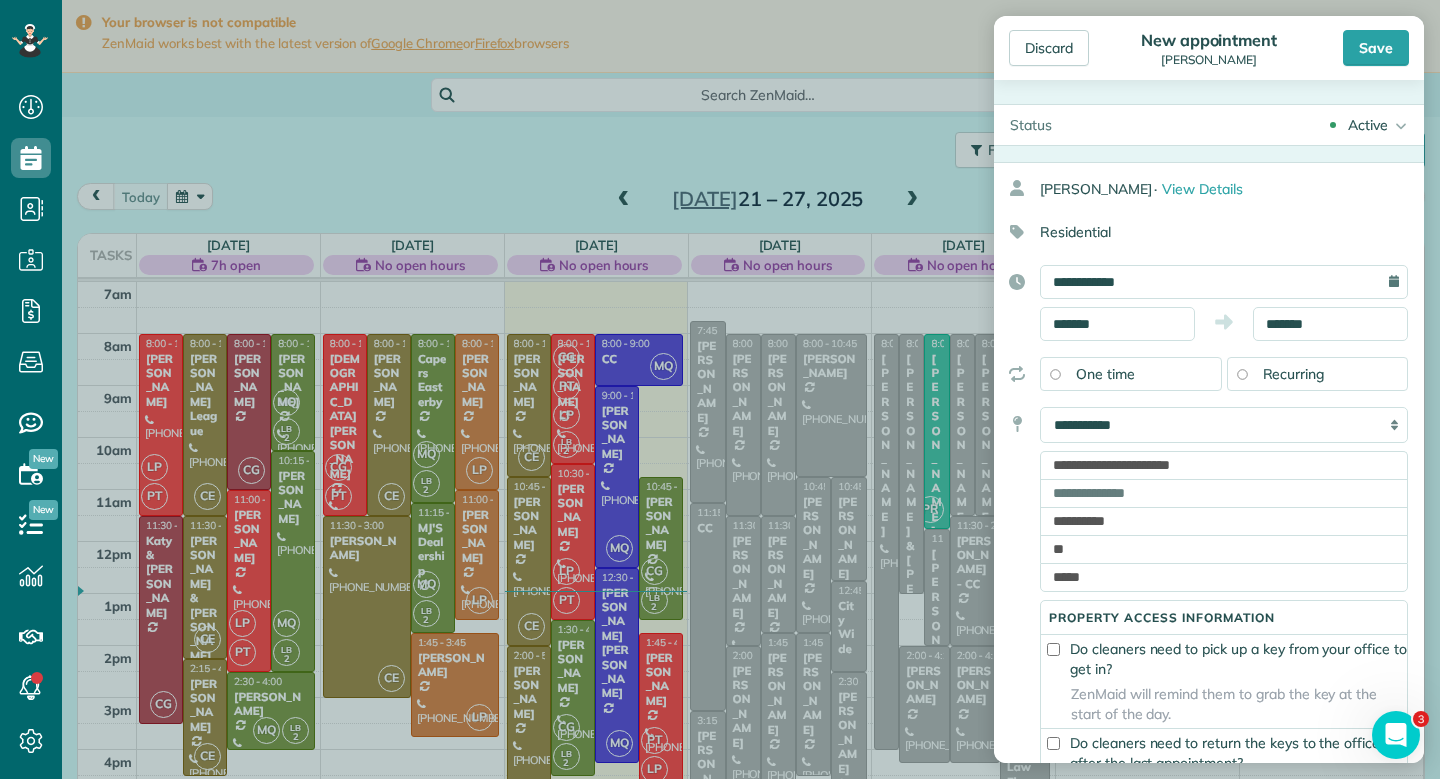 click on "**********" at bounding box center [1201, 645] 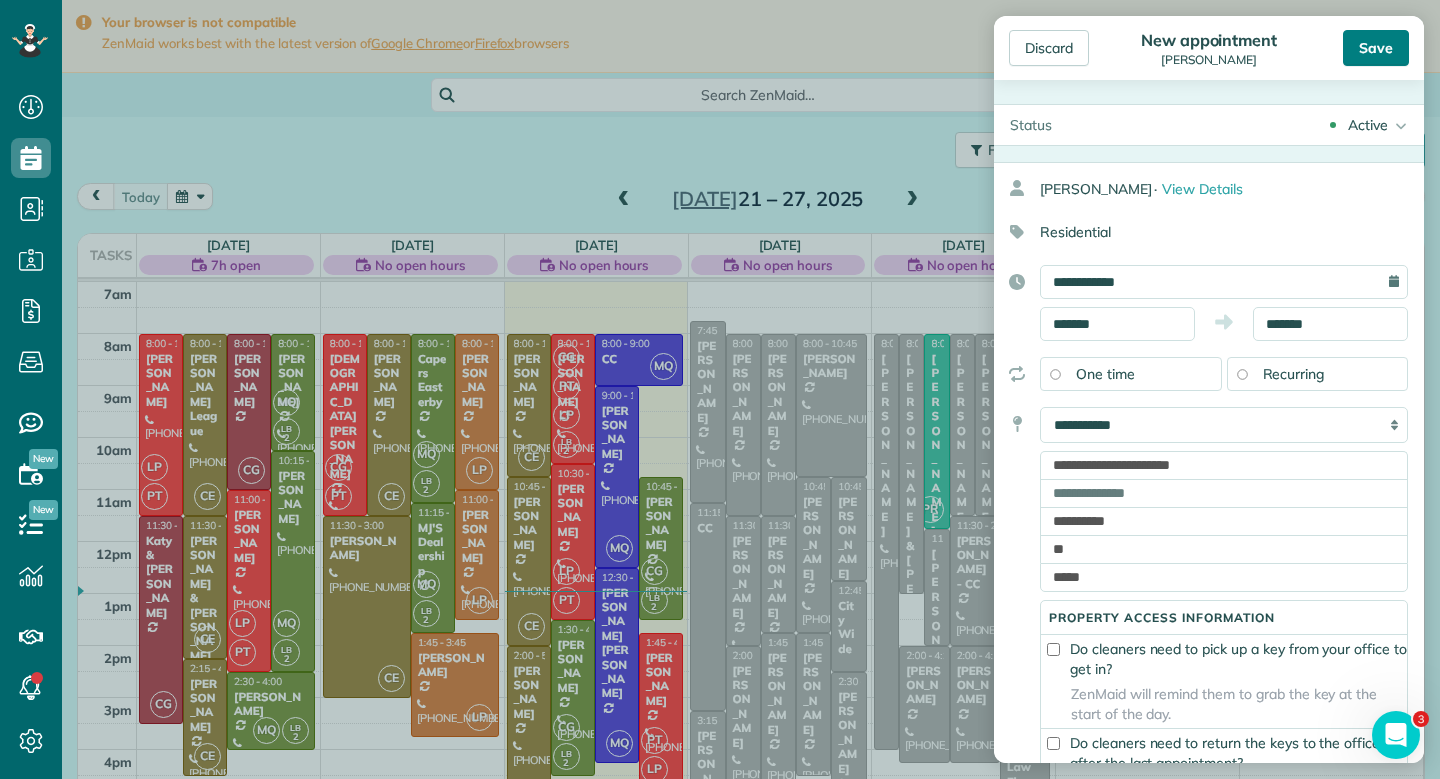 click on "Save" at bounding box center (1376, 48) 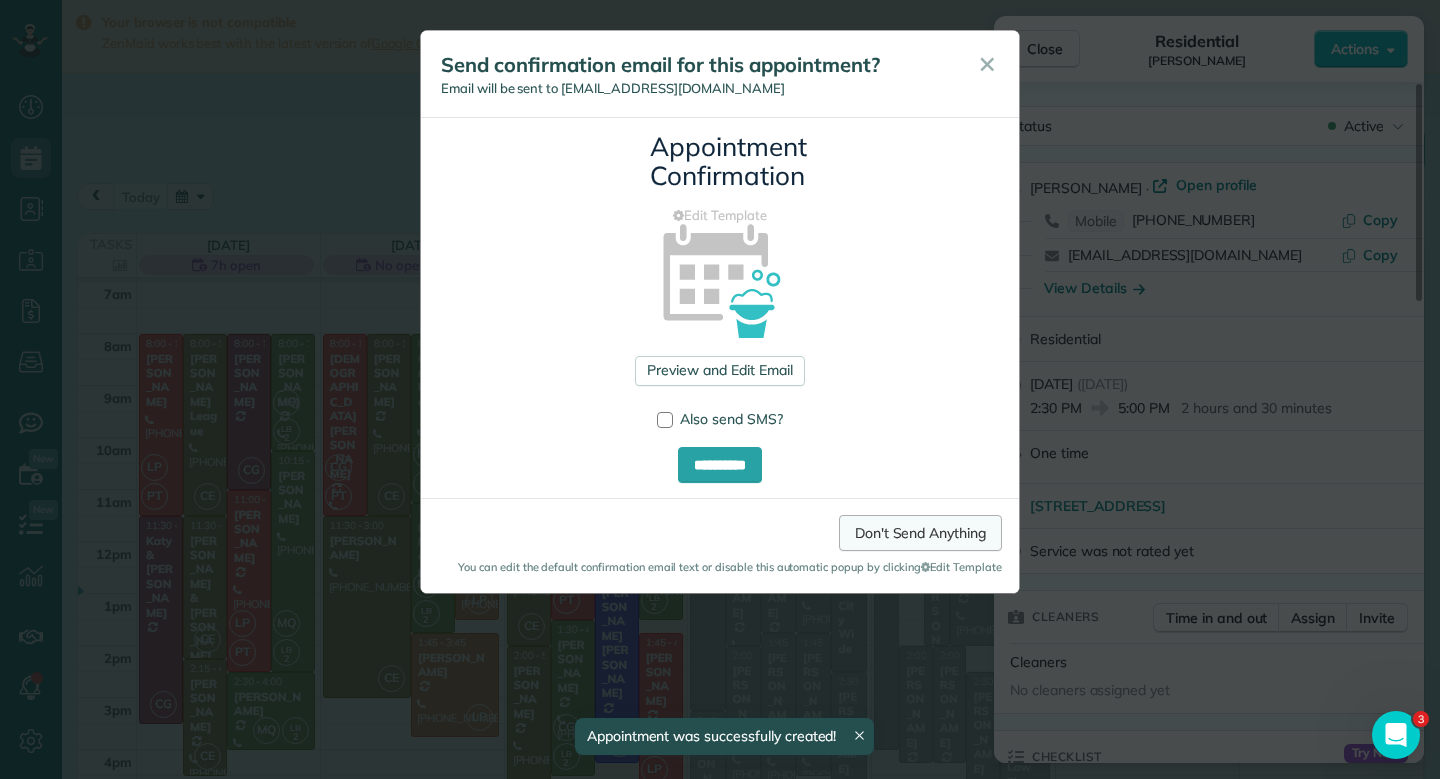click on "Don't Send Anything" at bounding box center [920, 533] 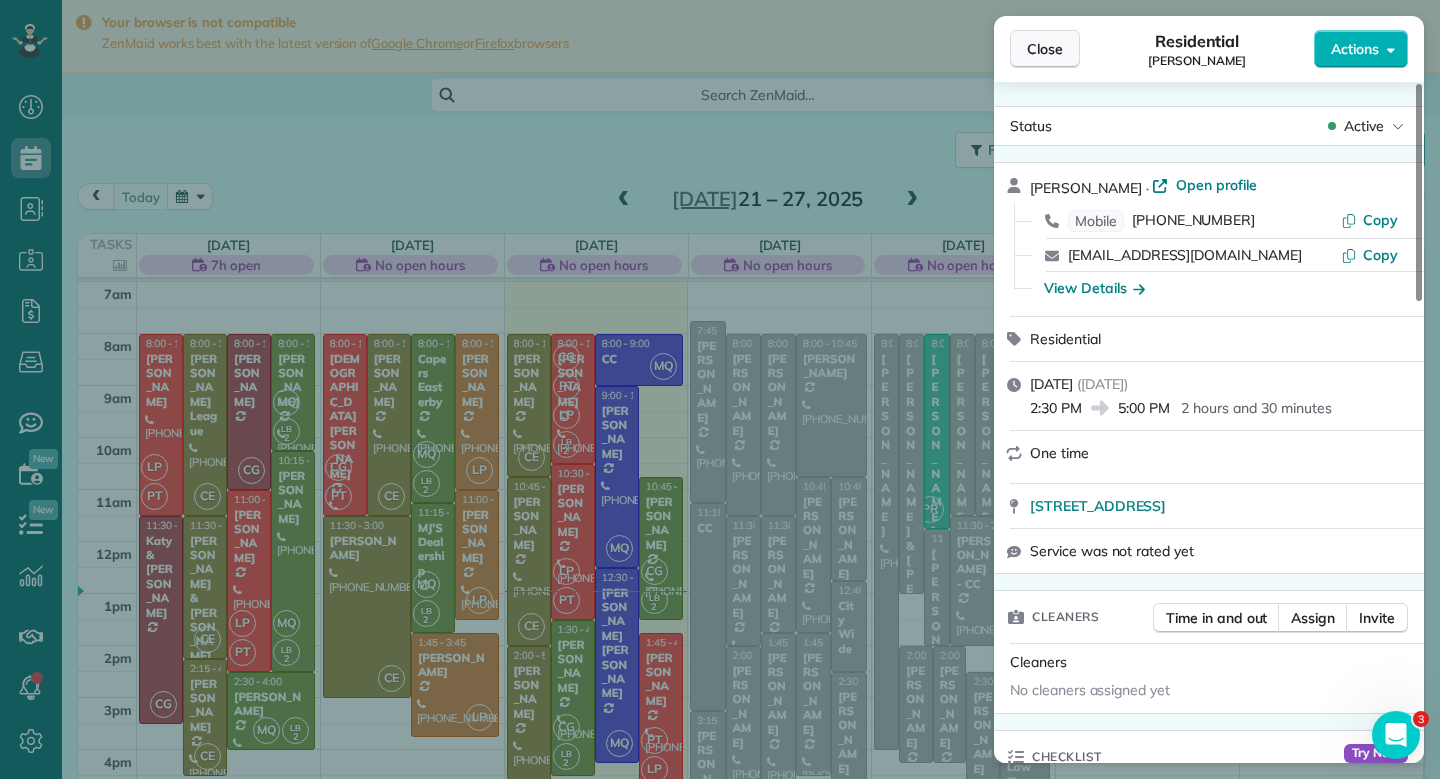 click on "Close" at bounding box center (1045, 49) 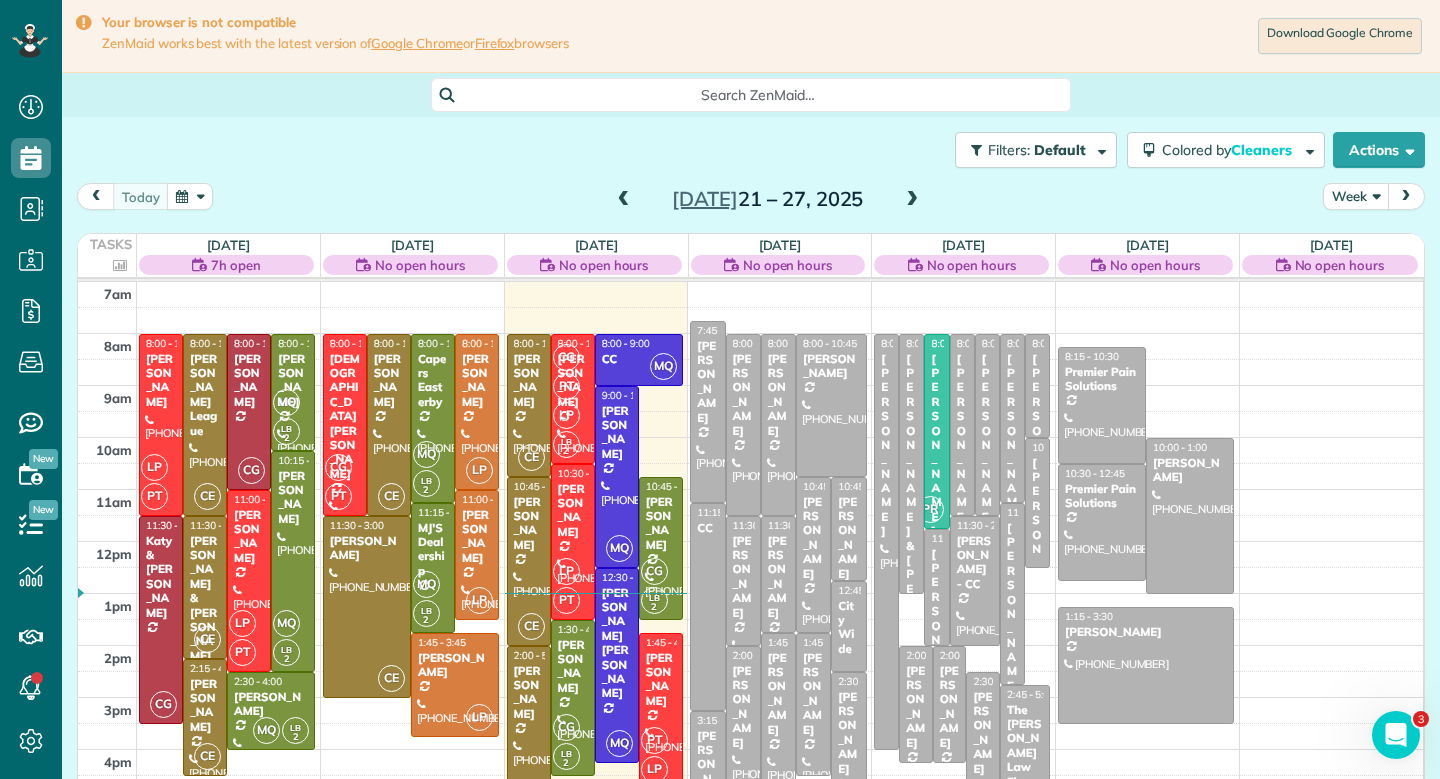 click on "Week" at bounding box center (1356, 196) 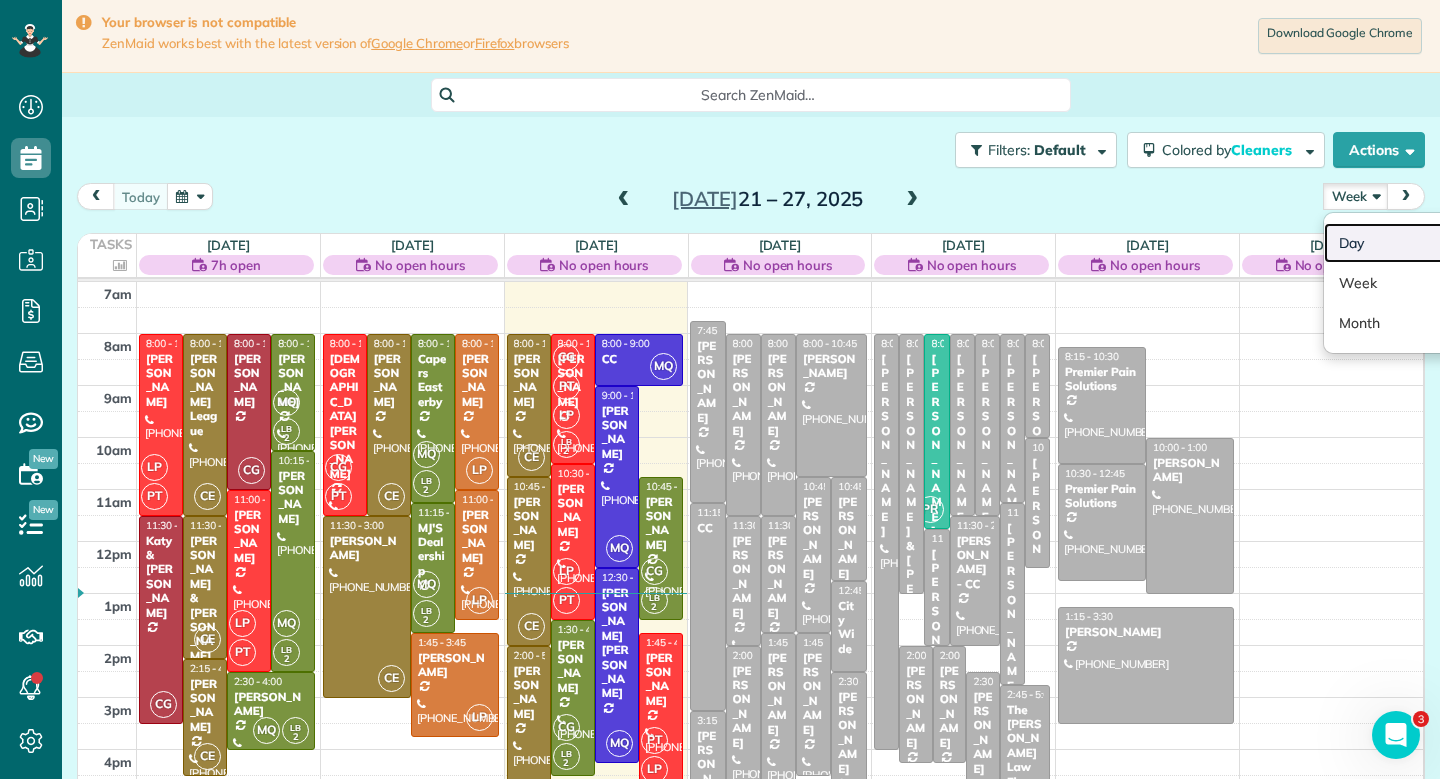 click on "Day" at bounding box center (1403, 243) 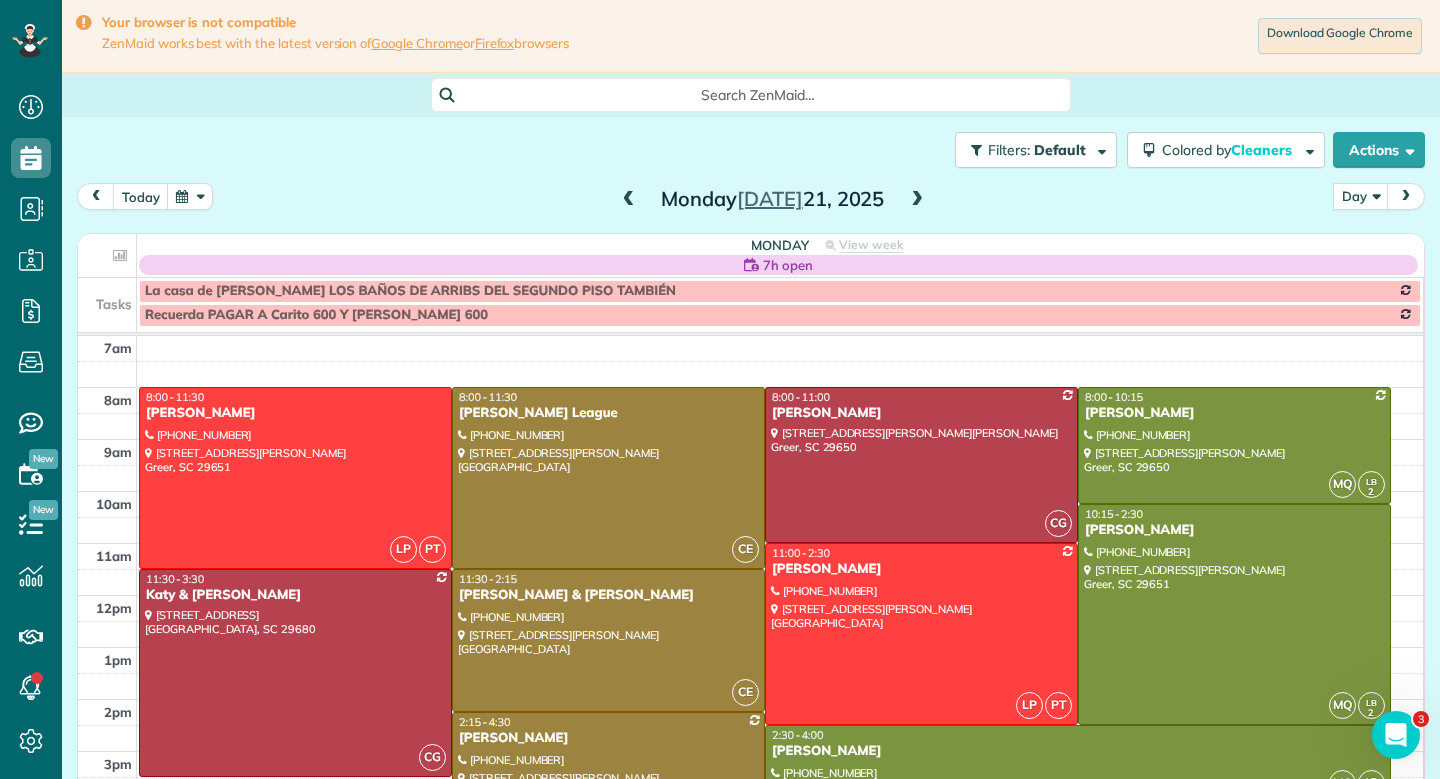 click at bounding box center (917, 200) 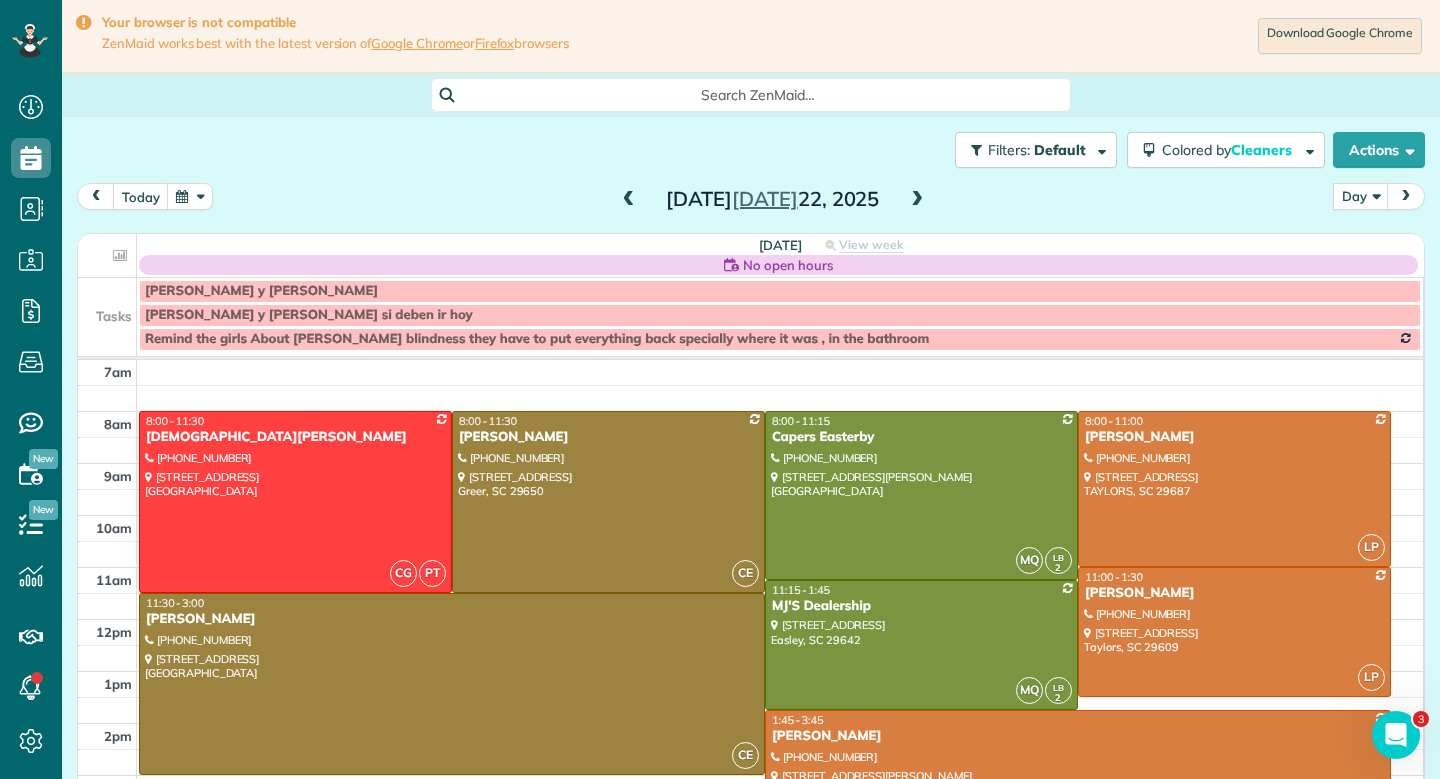 click at bounding box center [917, 200] 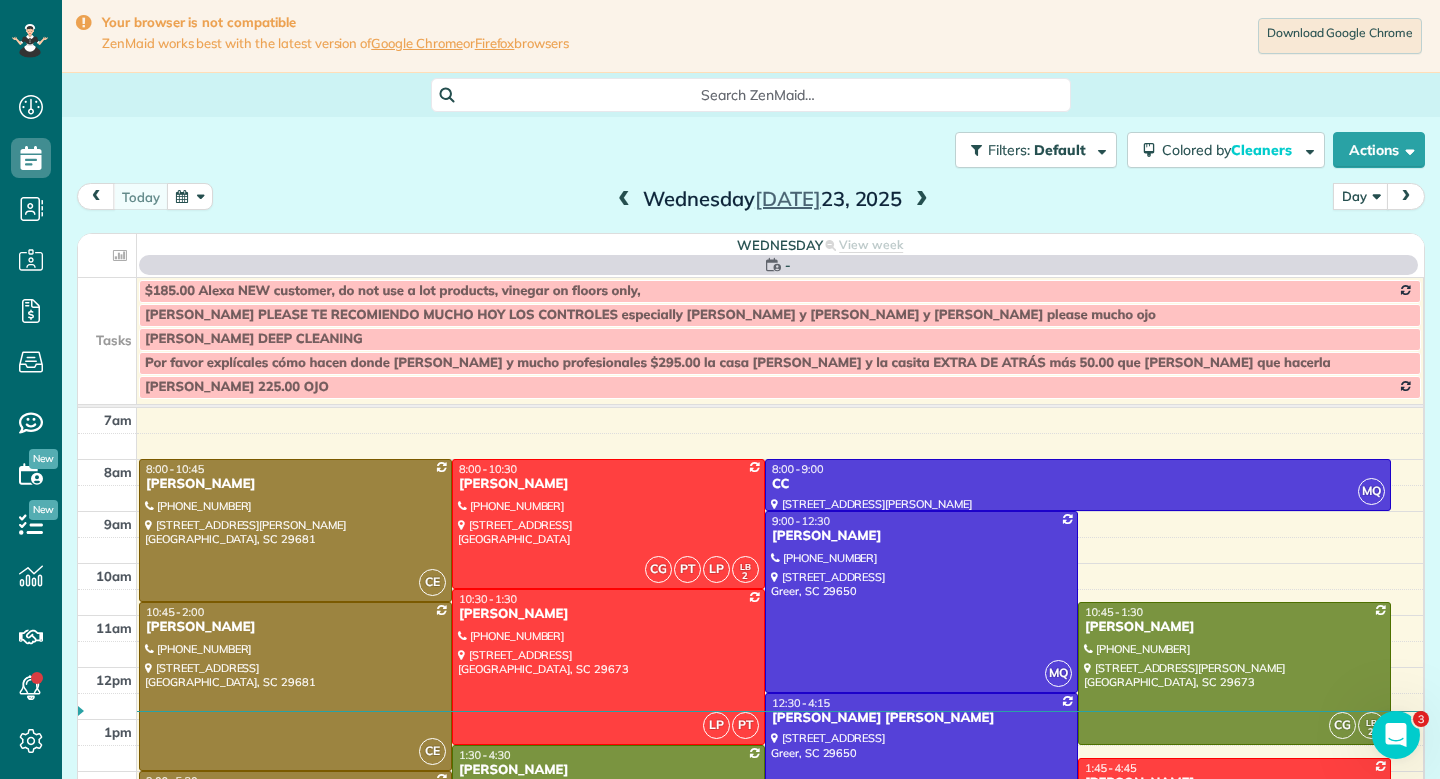 click at bounding box center [922, 200] 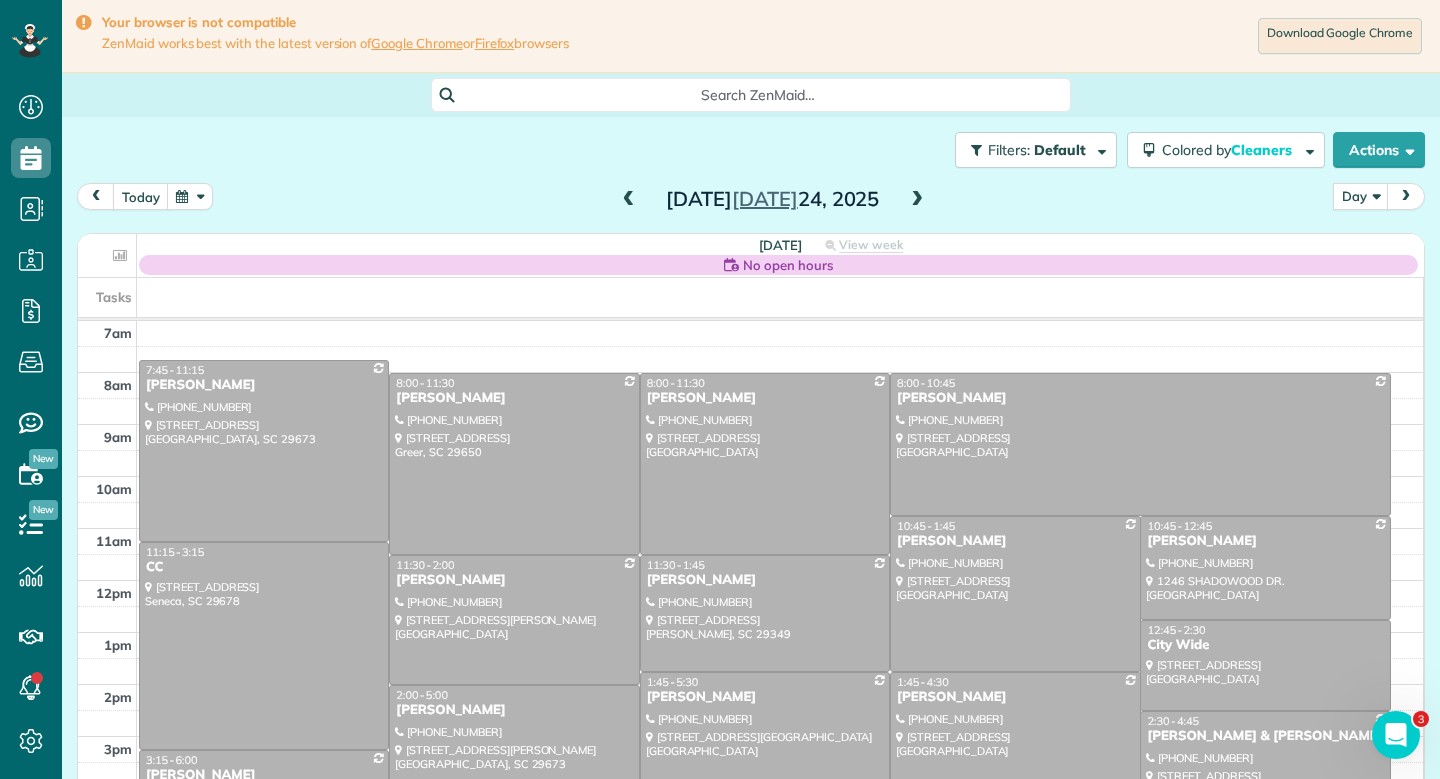 click at bounding box center [917, 200] 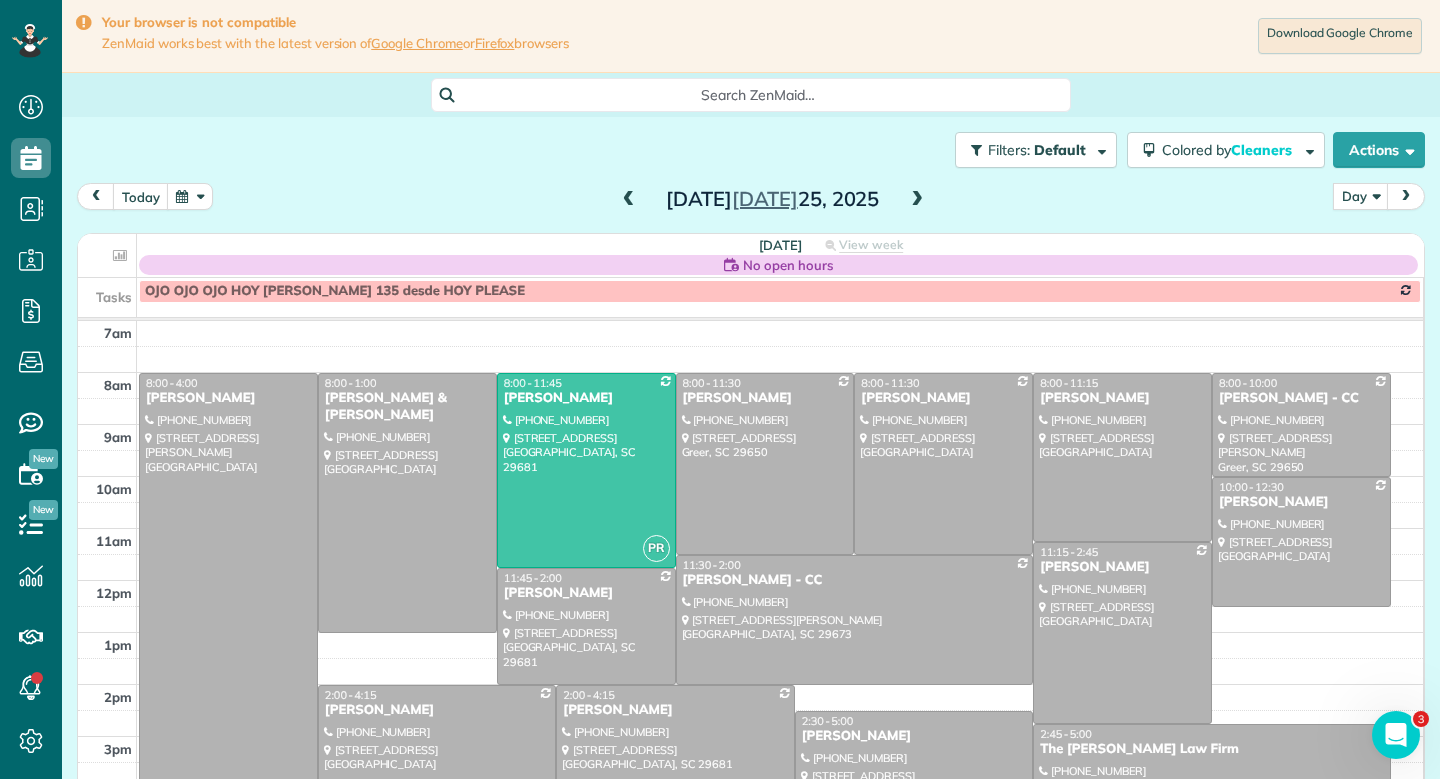 click at bounding box center [629, 200] 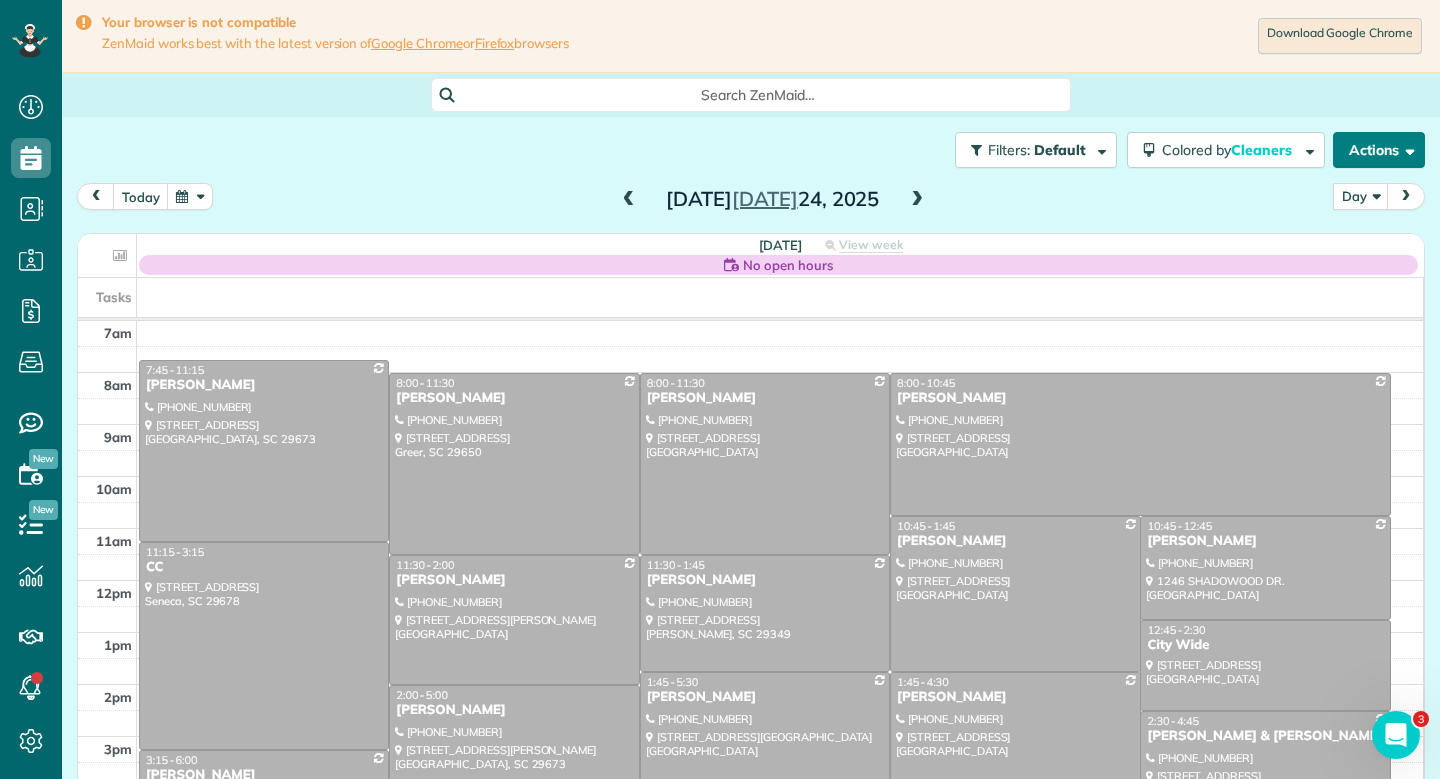 click at bounding box center [1406, 149] 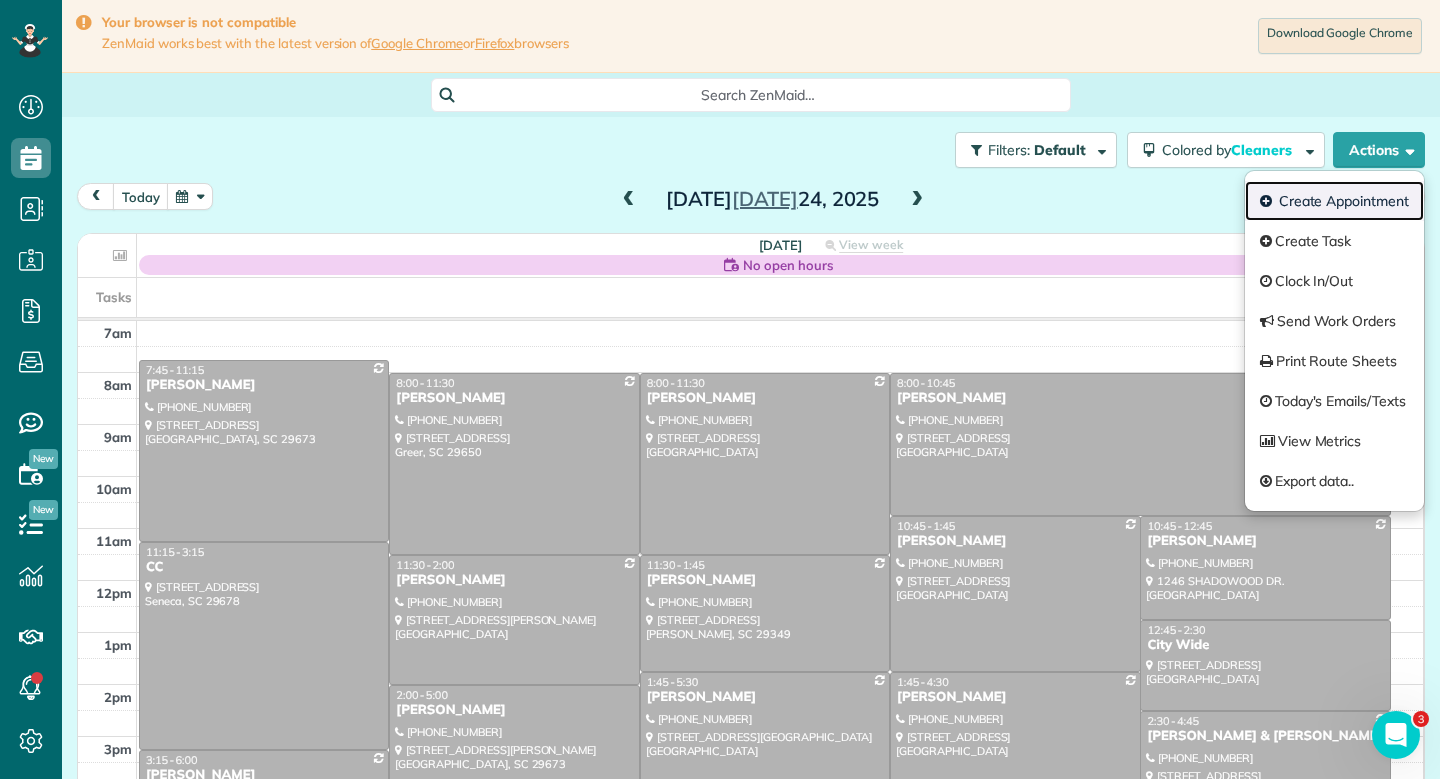 click on "Create Appointment" at bounding box center (1334, 201) 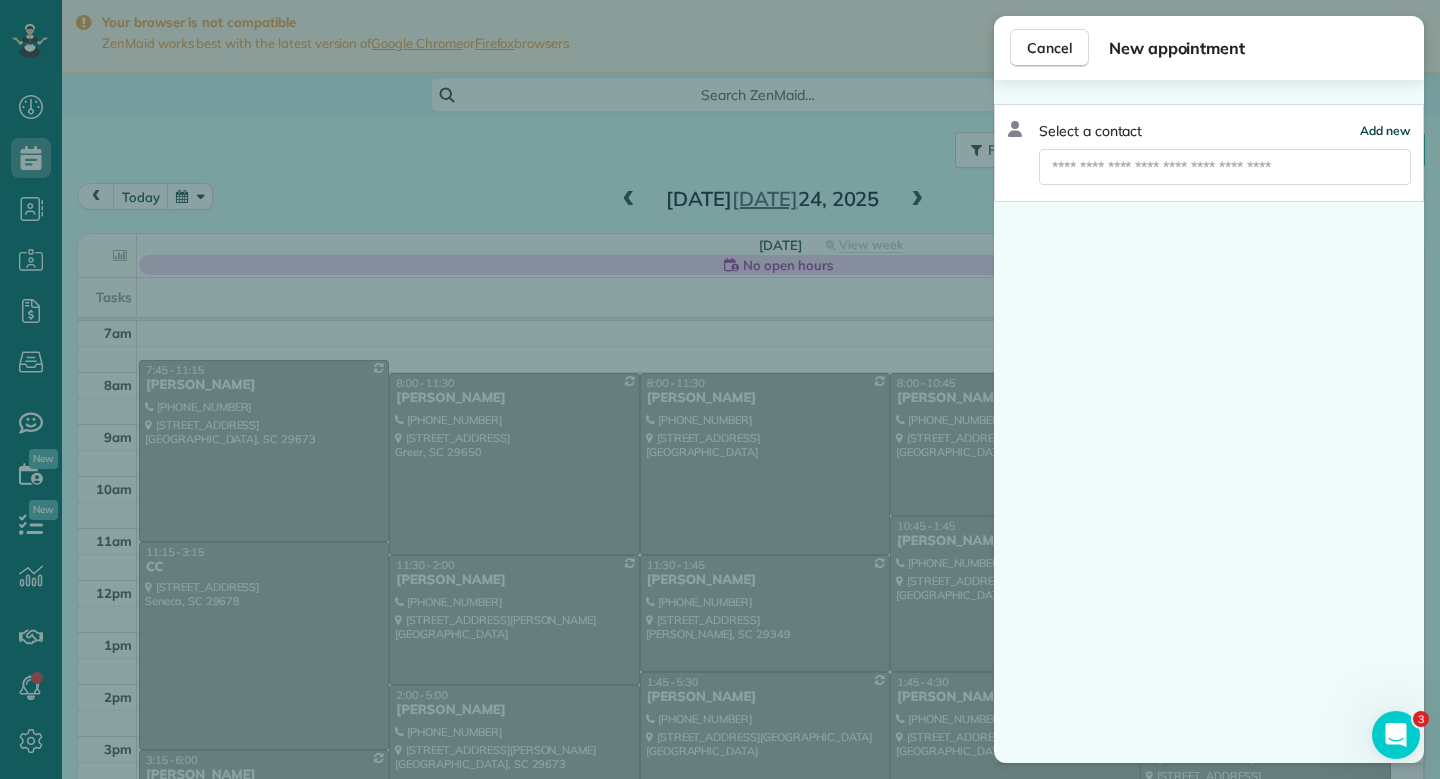 click on "Add new" at bounding box center (1385, 130) 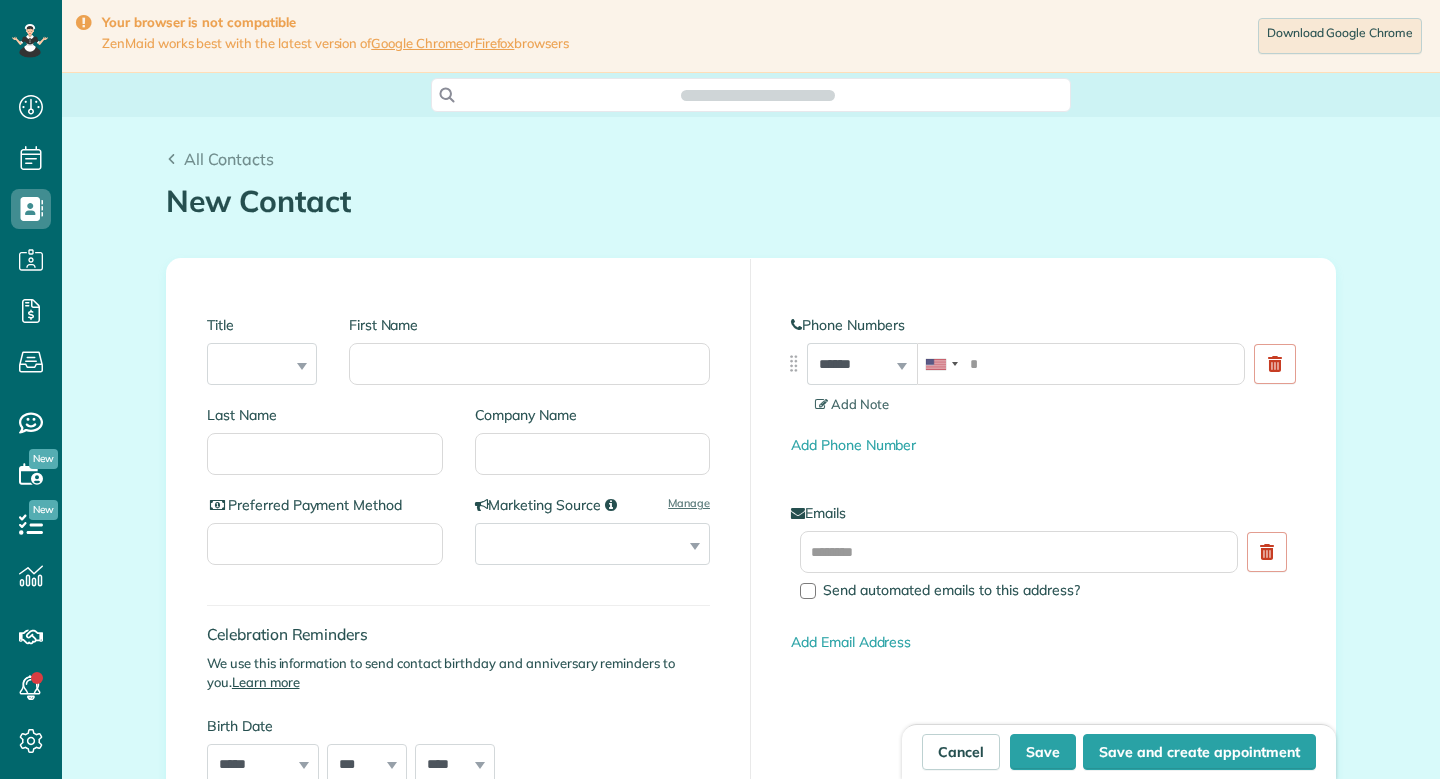scroll, scrollTop: 0, scrollLeft: 0, axis: both 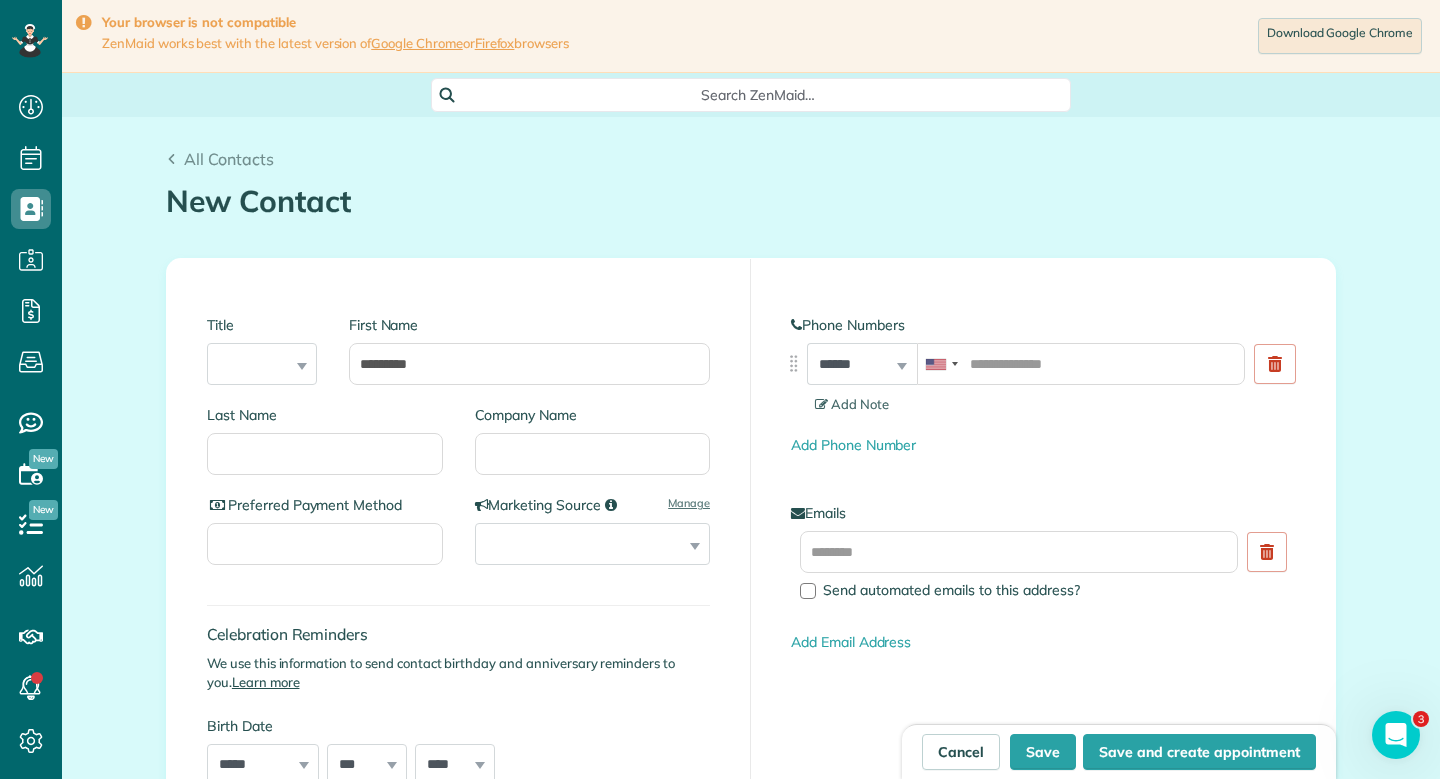type on "*********" 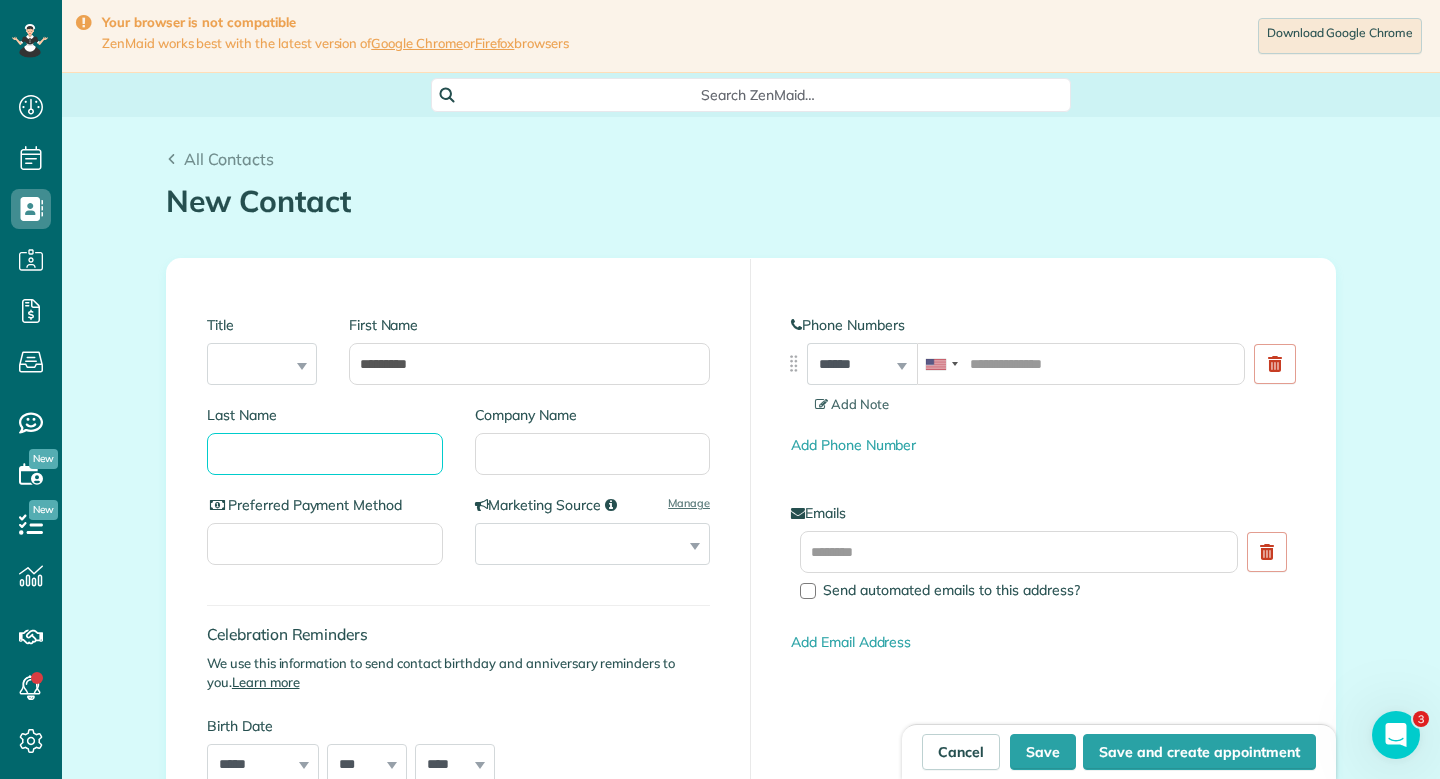 click on "Last Name" at bounding box center (325, 454) 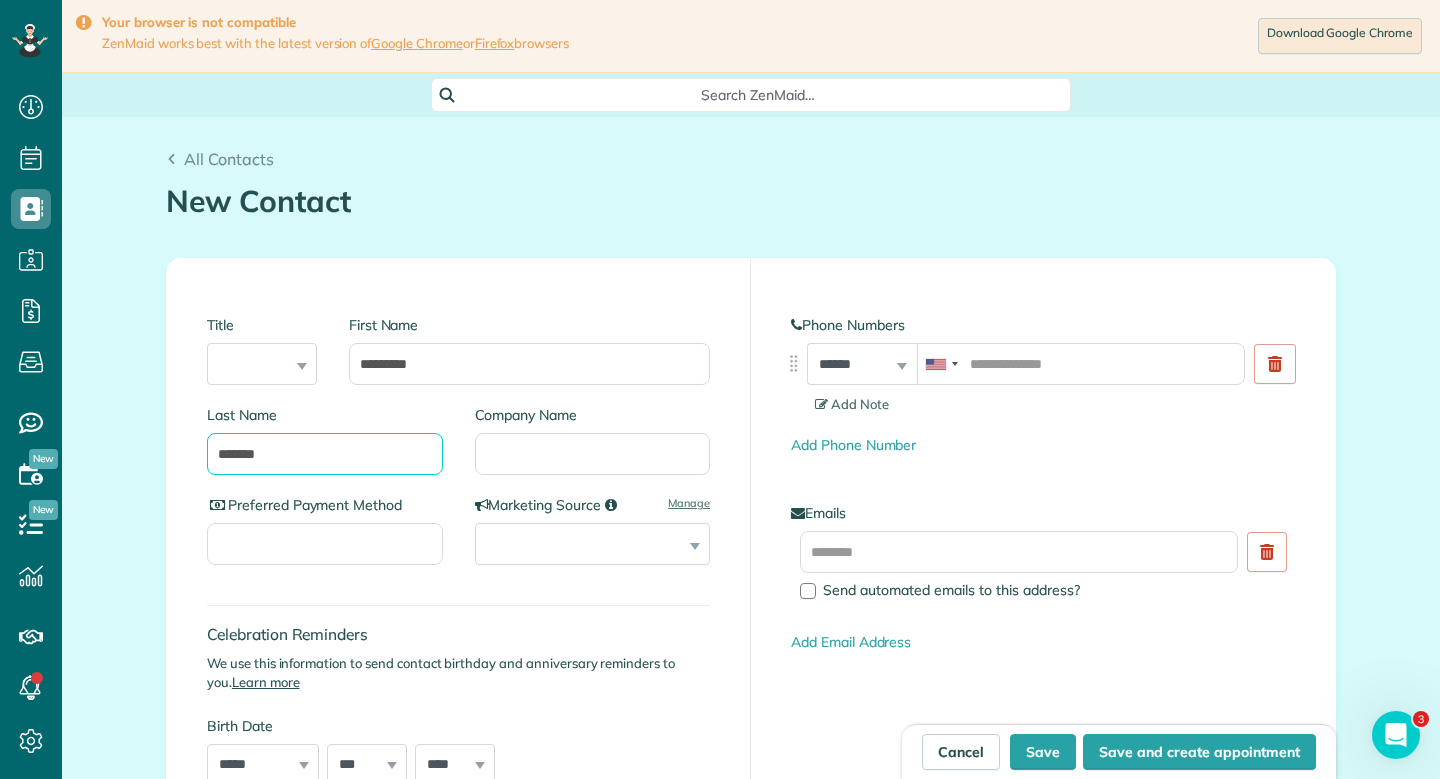 type on "*******" 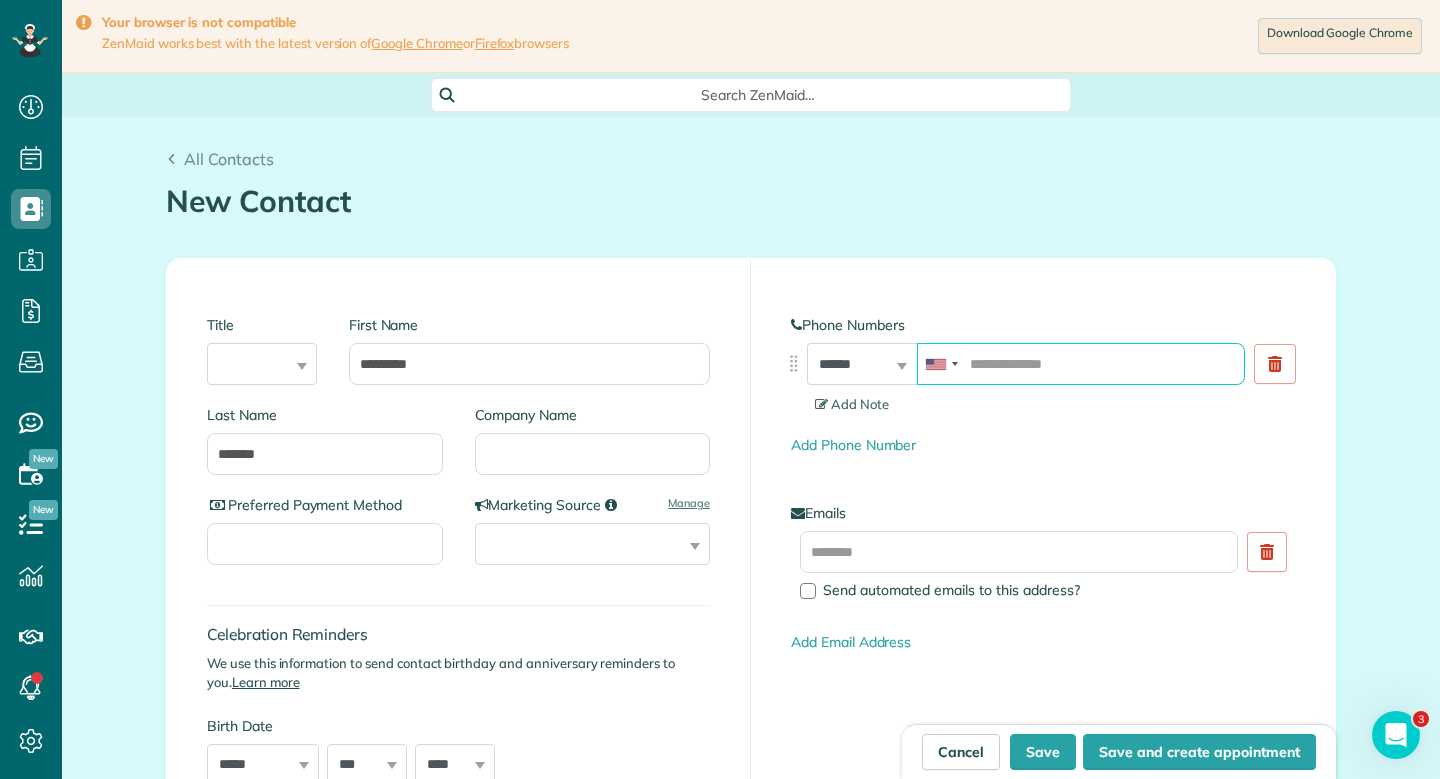 click at bounding box center (1081, 364) 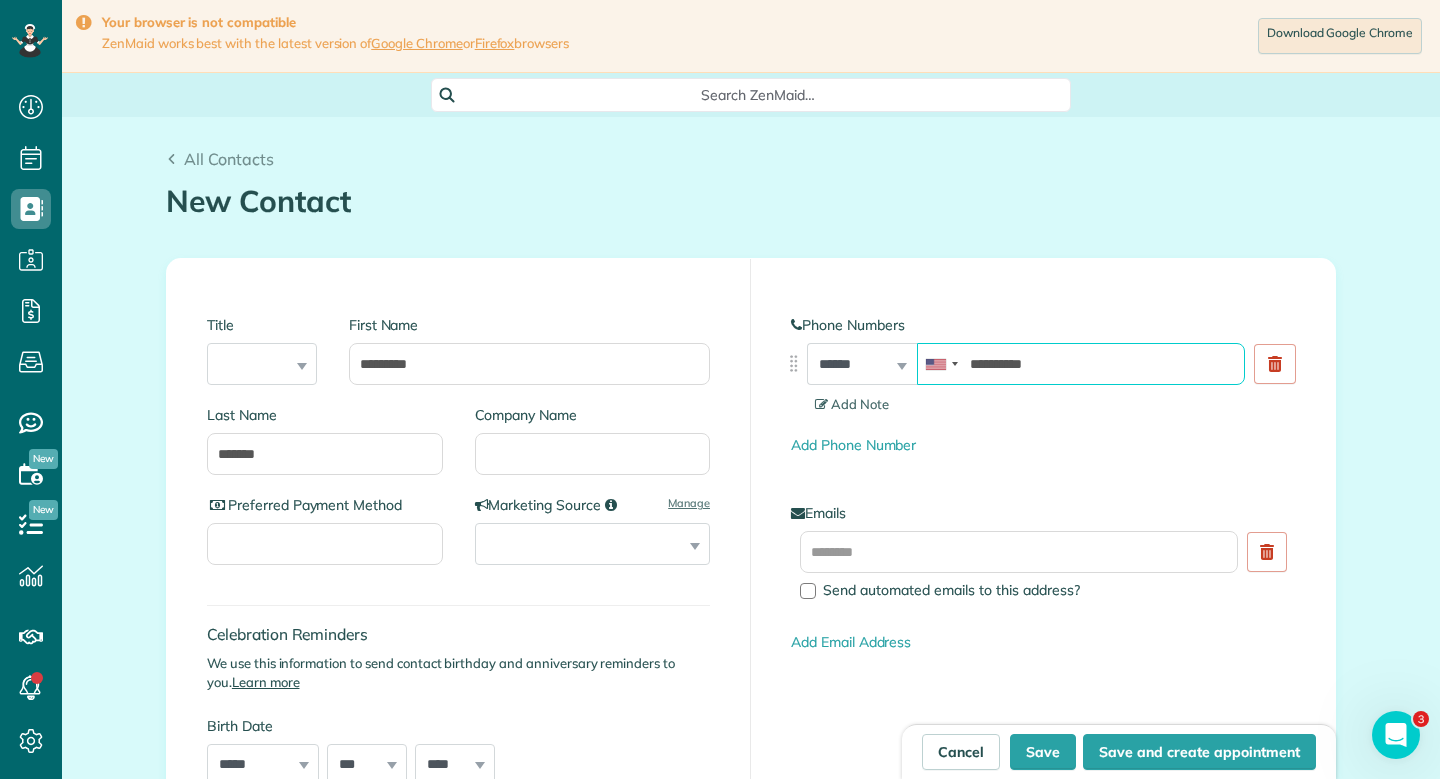 type on "**********" 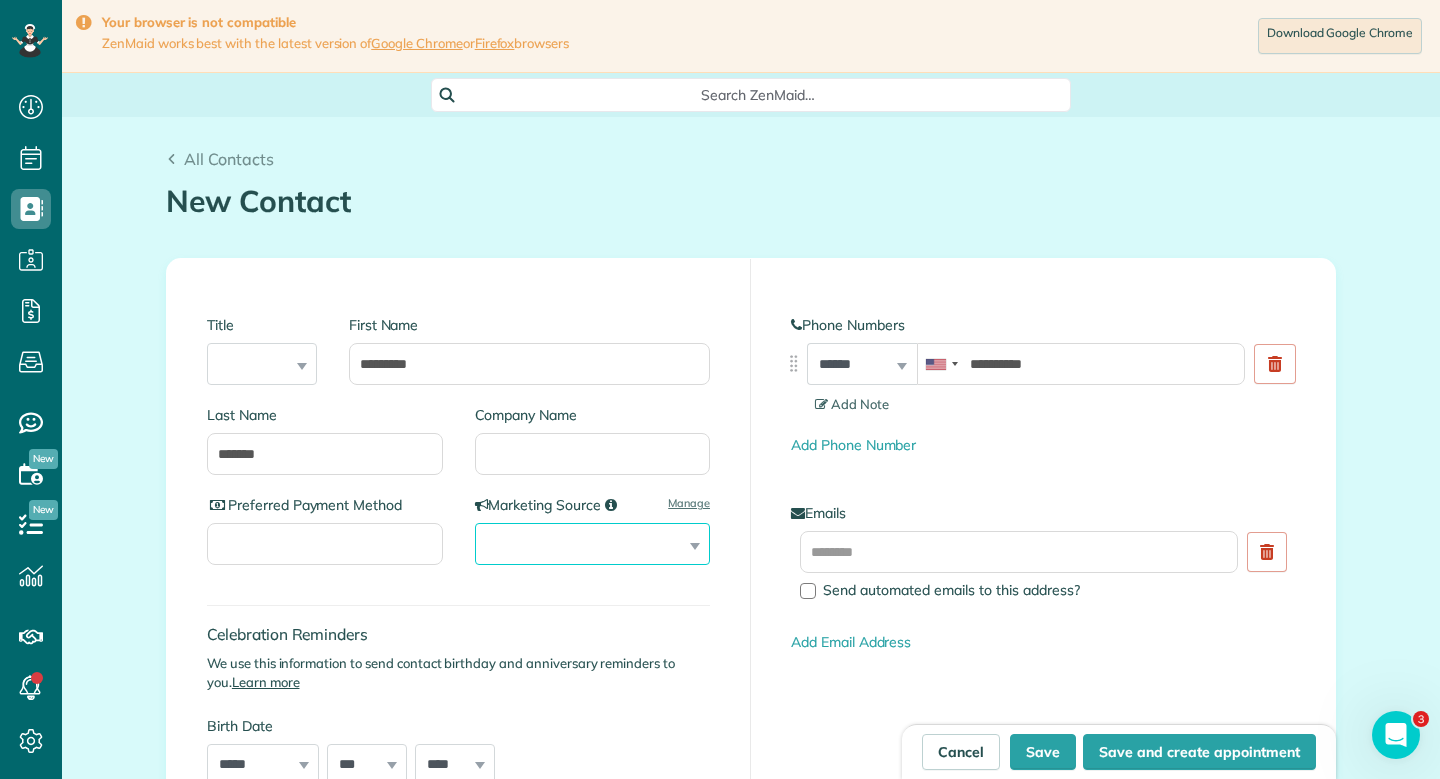 click on "**********" at bounding box center [593, 544] 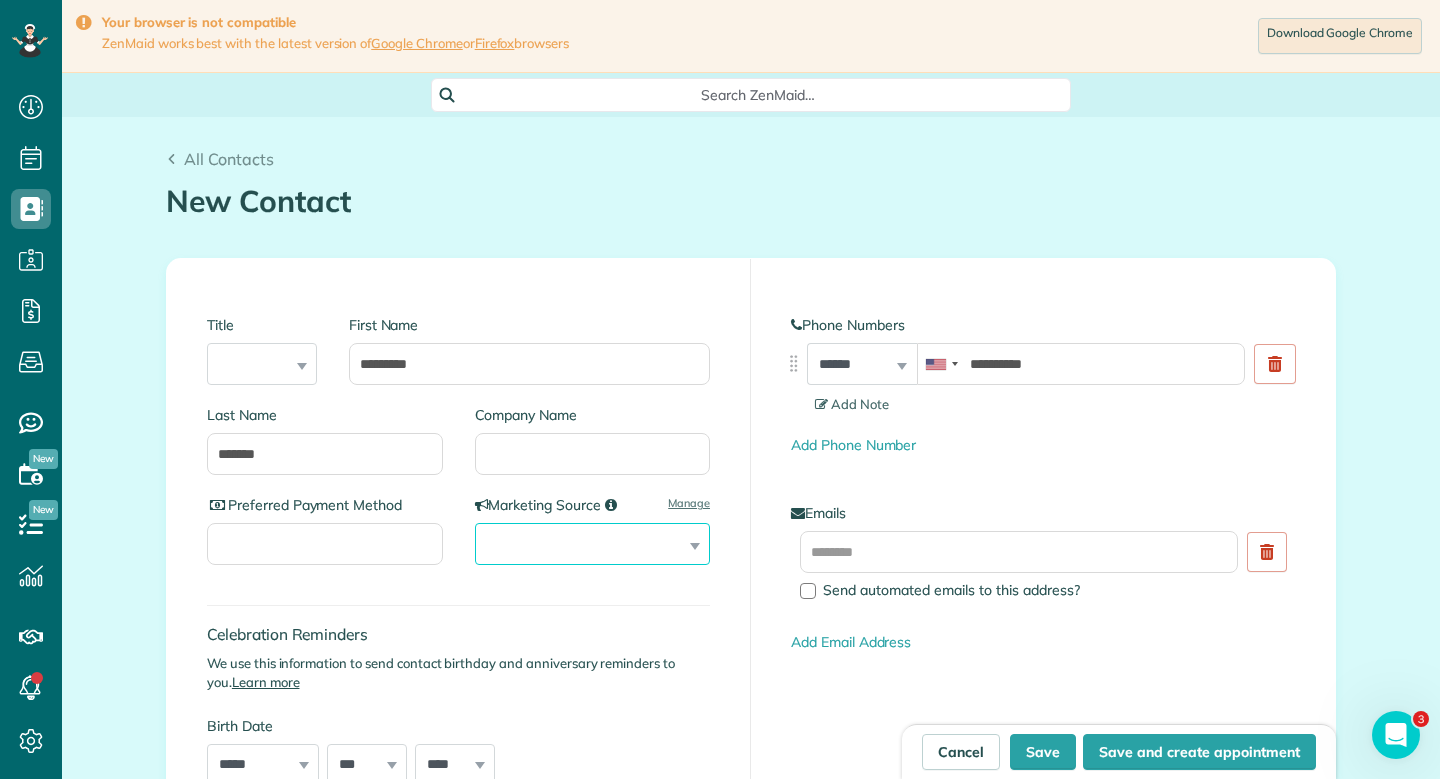 select on "**********" 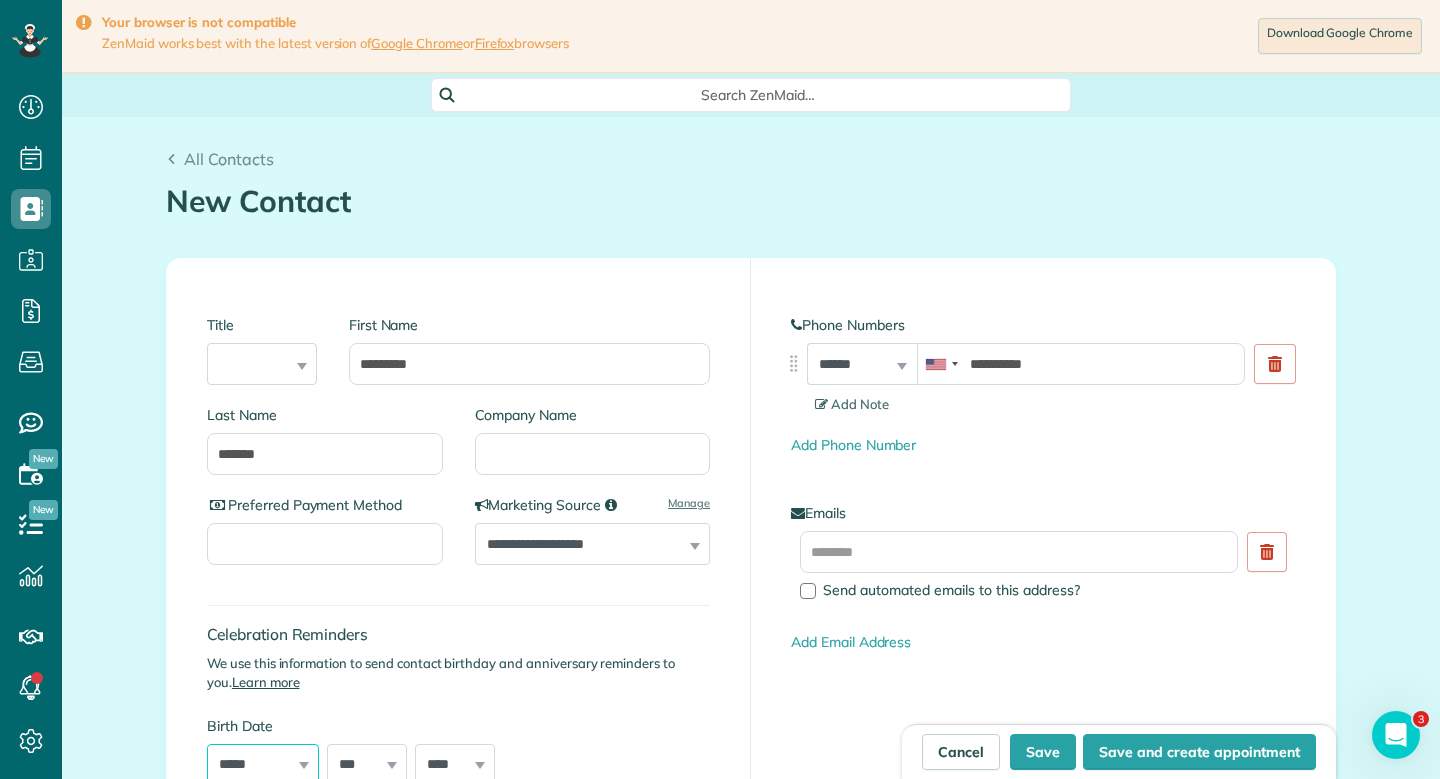 click on "*****
*******
********
*****
*****
***
****
****
******
*********
*******
********
********" at bounding box center [263, 765] 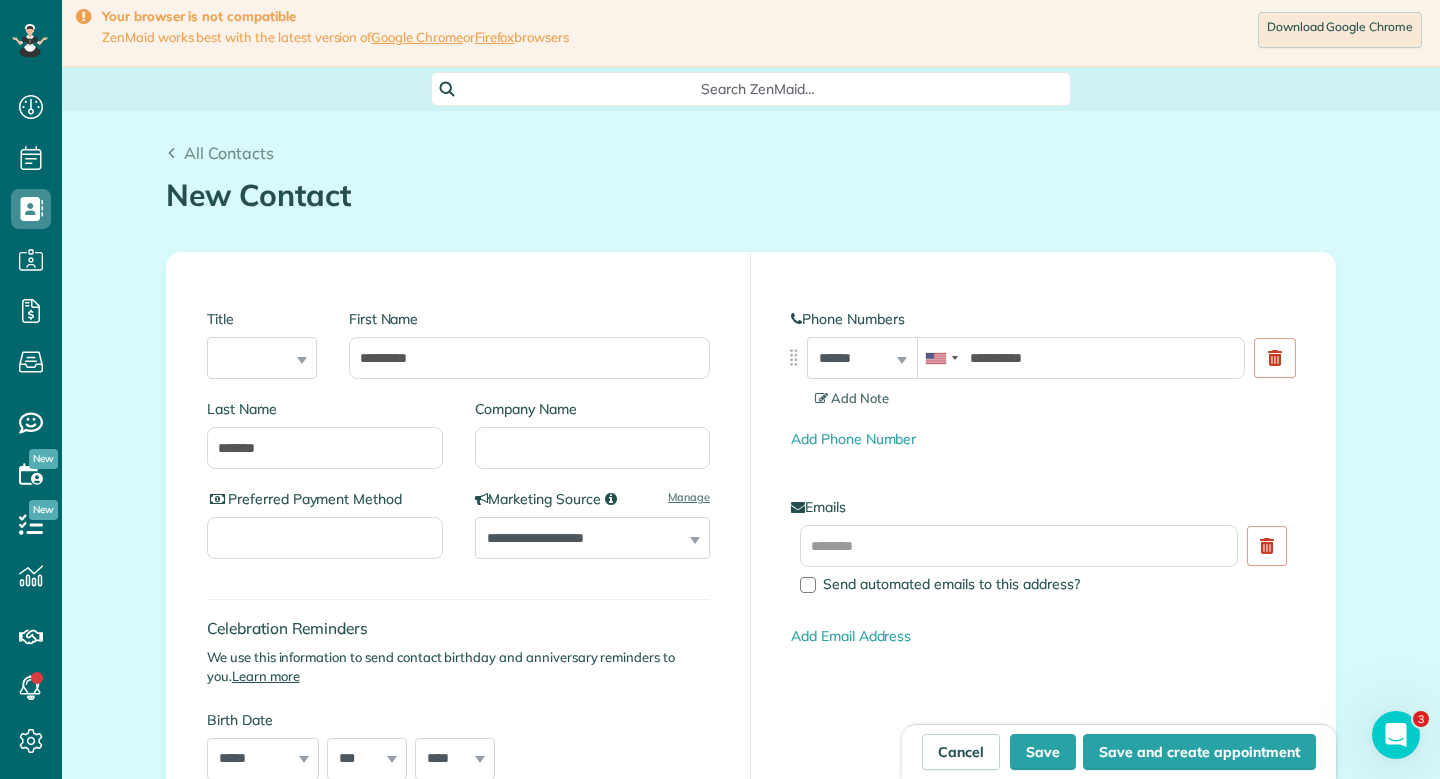 click on "**********" at bounding box center (1043, 598) 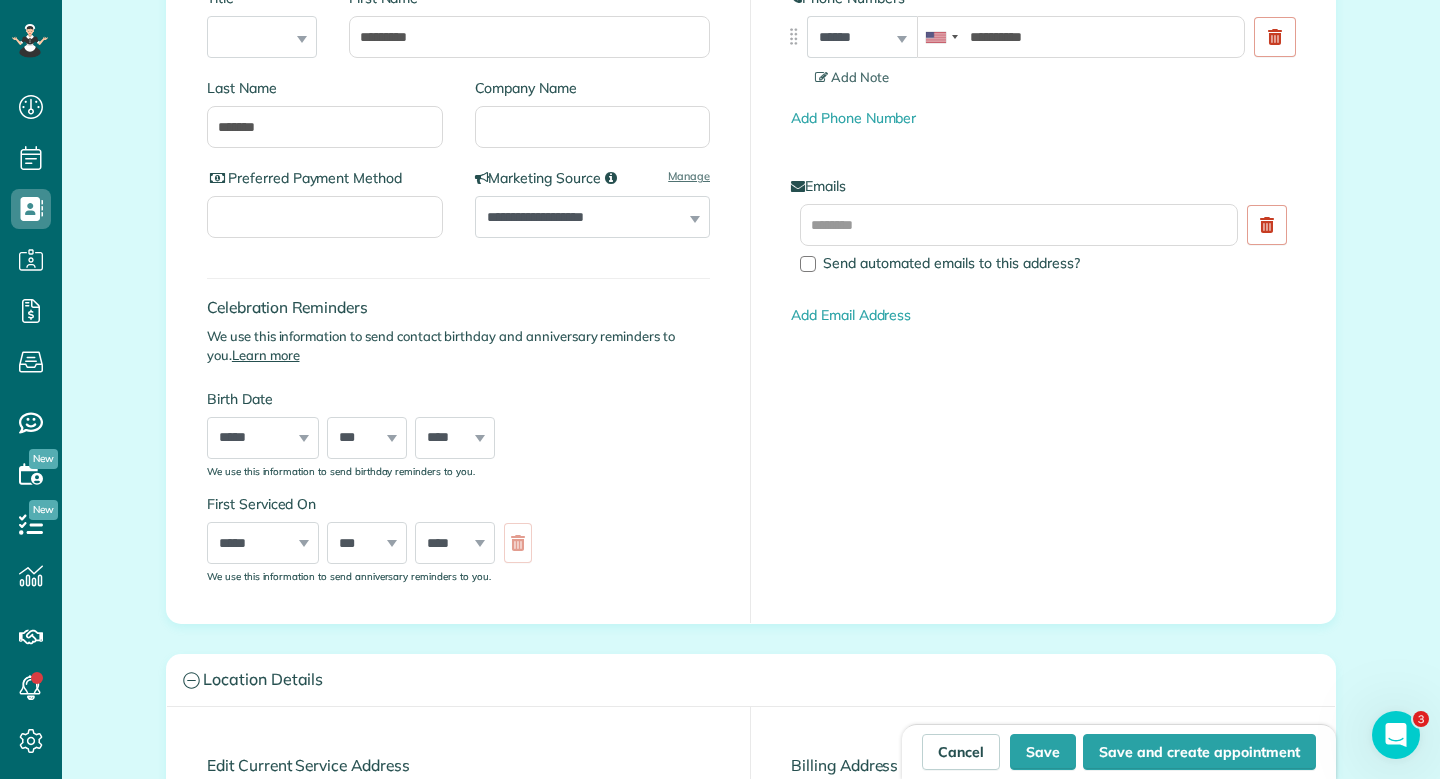 scroll, scrollTop: 366, scrollLeft: 0, axis: vertical 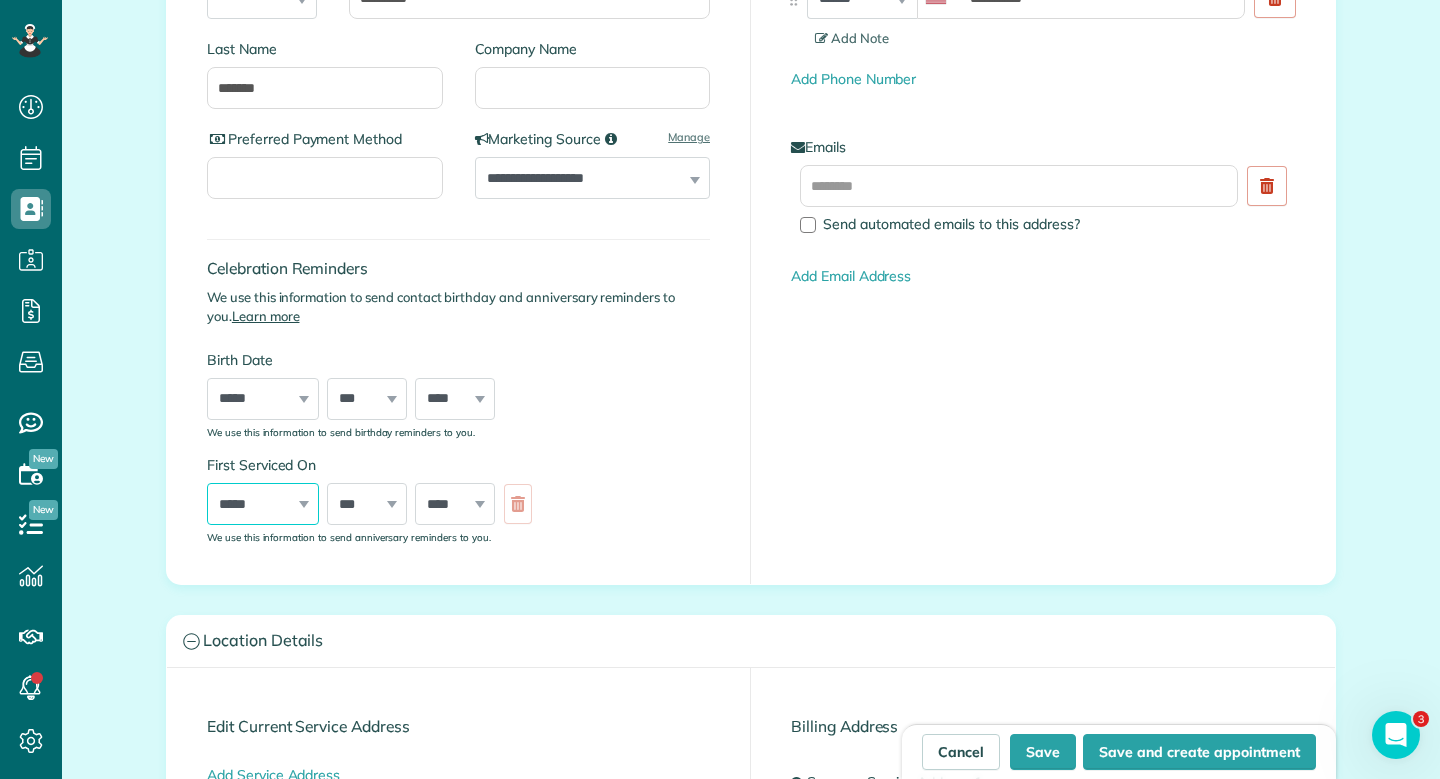 click on "*****
*******
********
*****
*****
***
****
****
******
*********
*******
********
********" at bounding box center [263, 504] 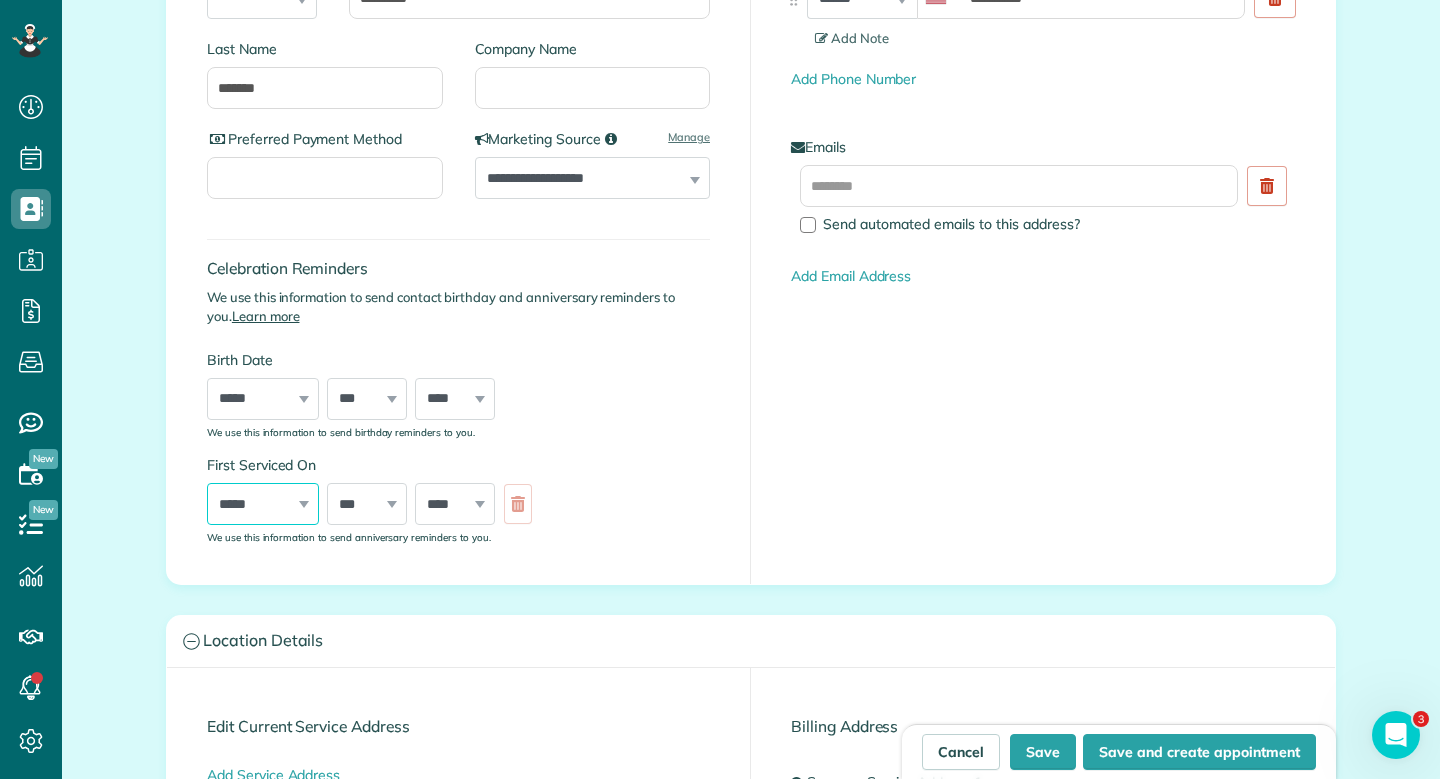 select on "*" 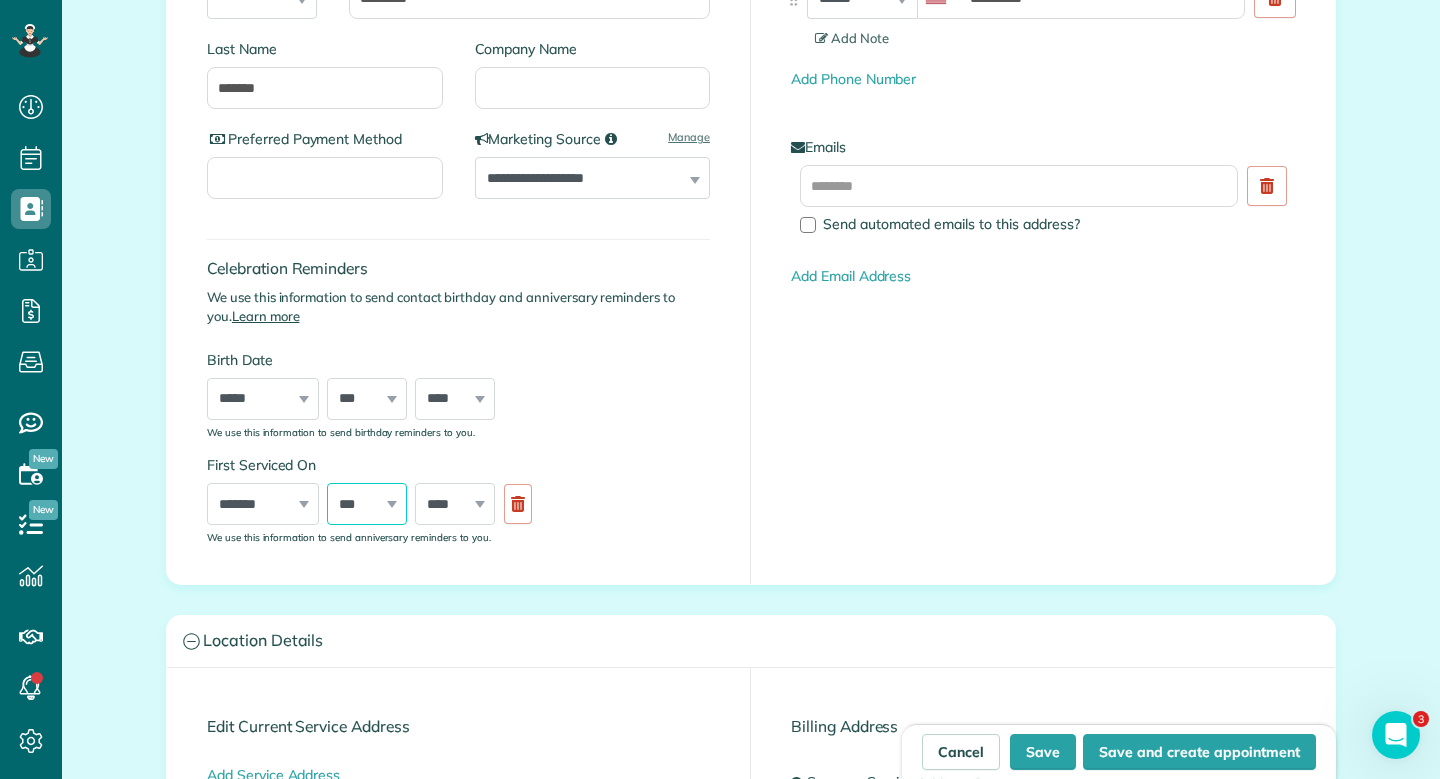 click on "***
*
*
*
*
*
*
*
*
*
**
**
**
**
**
**
**
**
**
**
**
**
**
**
**
**
**
**
**
**
**
**" at bounding box center (367, 504) 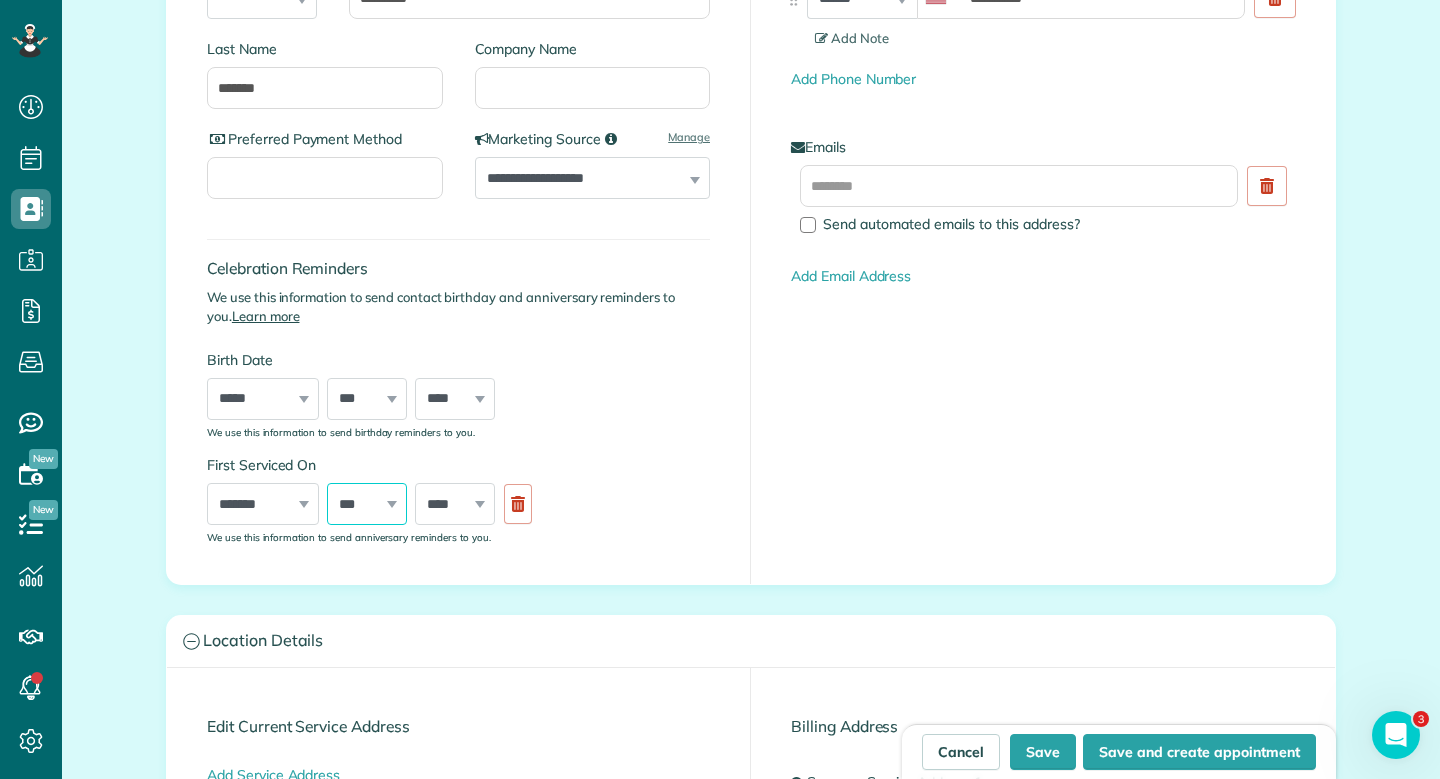 select on "*" 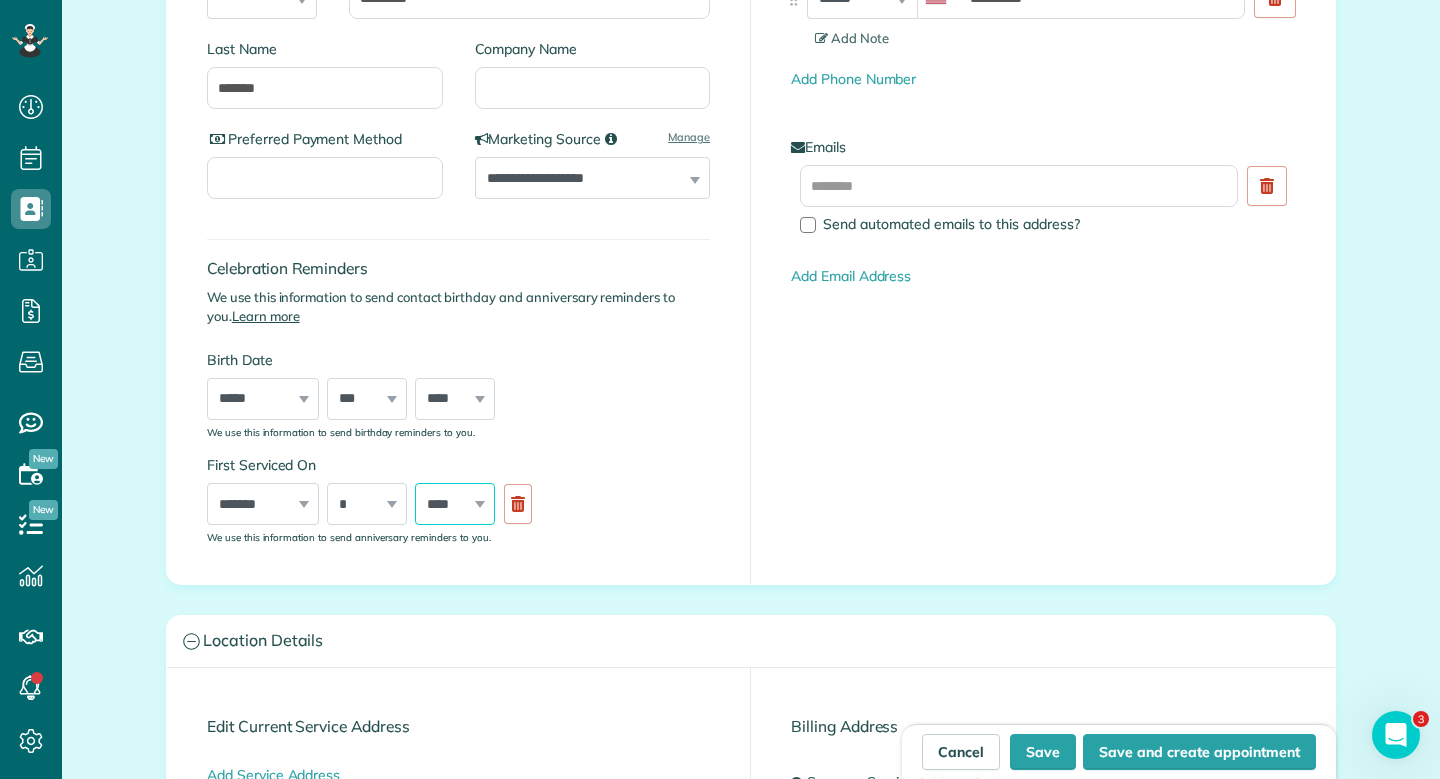 click on "****
****
****
****
****
****
****
****
****
****
****
****
****
****
****
****
****
****
****
****
****
****
****
****
****
****
****
****
****
****
****
****
****
****
****
****
****
****
****
****
****
****
****
****
****
****
****
****
****
****
****
****" at bounding box center [455, 504] 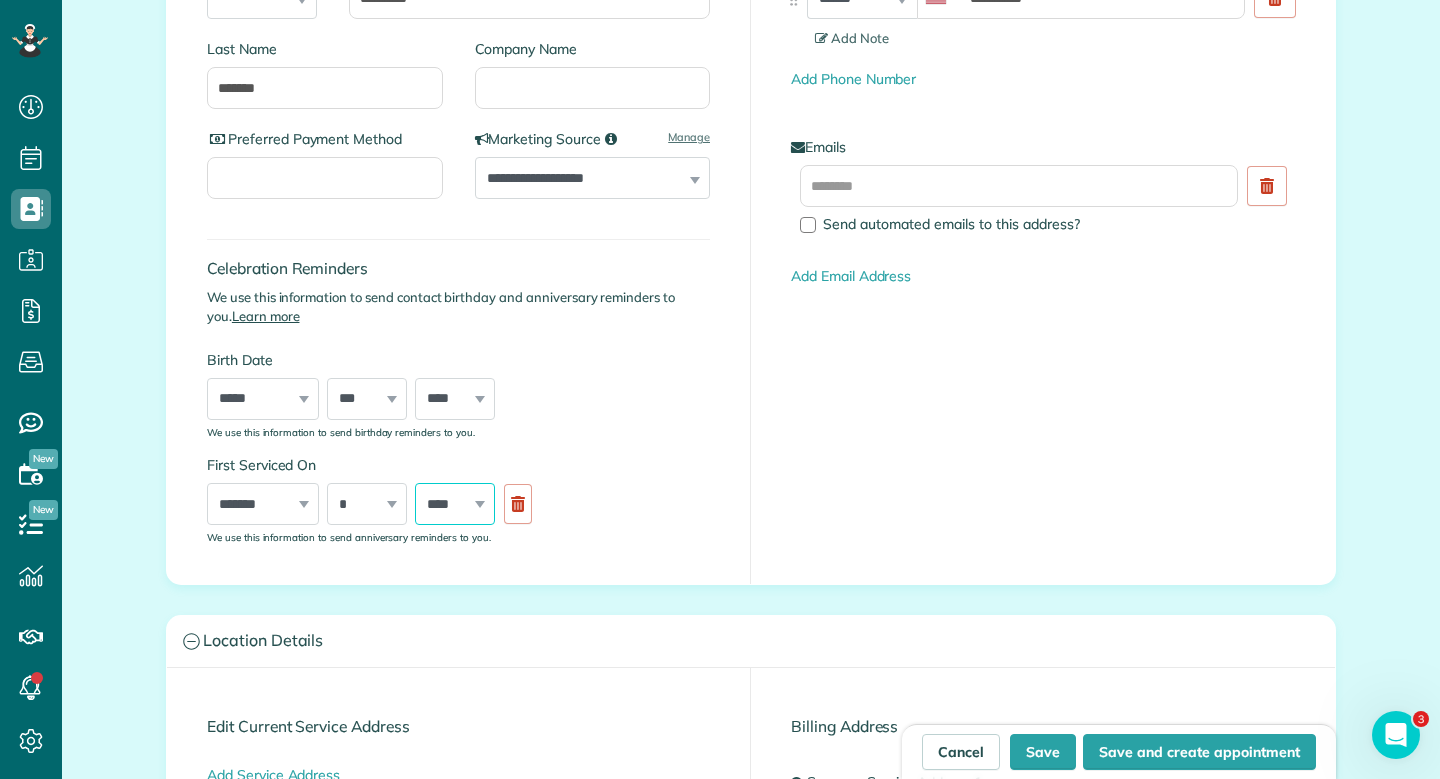 select on "****" 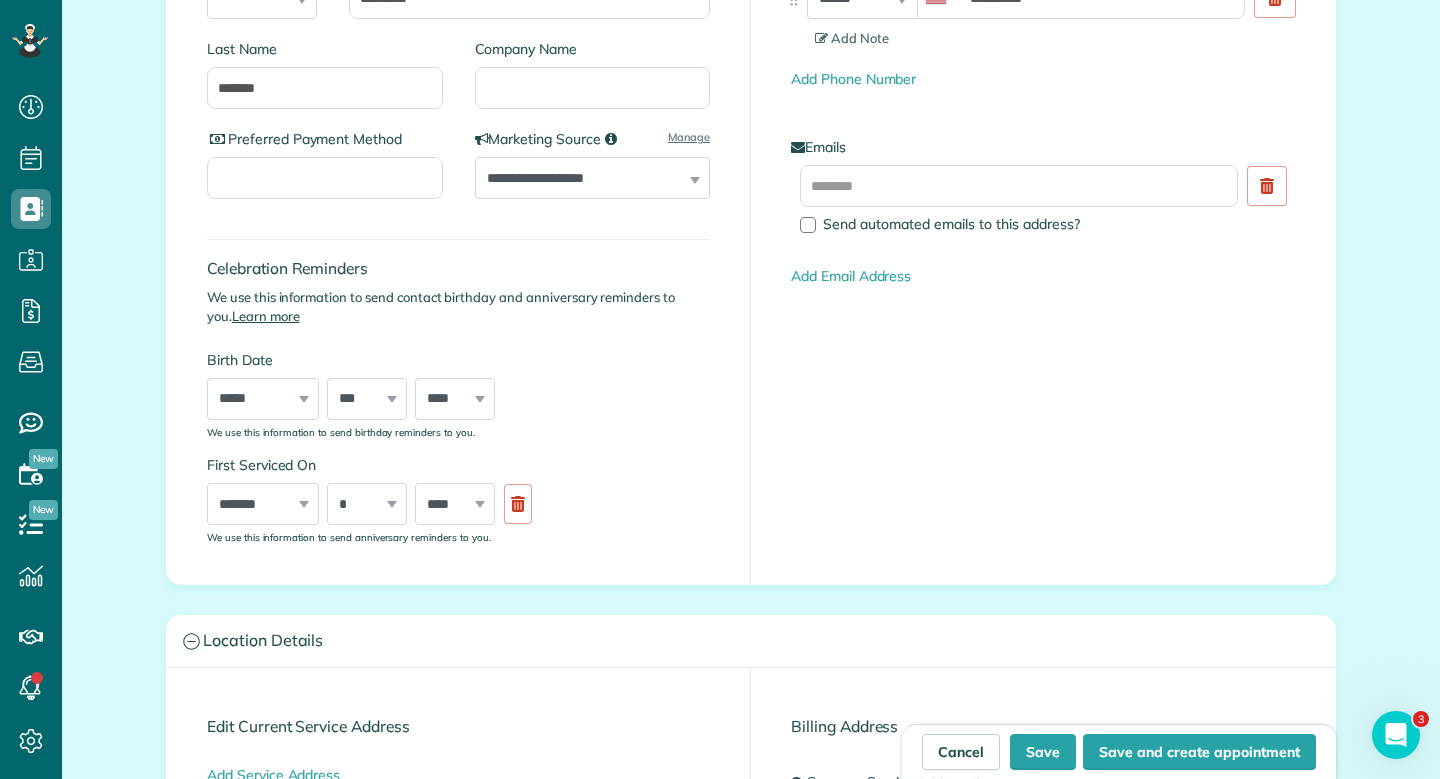 click on "Edit Current Service Address" at bounding box center [458, 726] 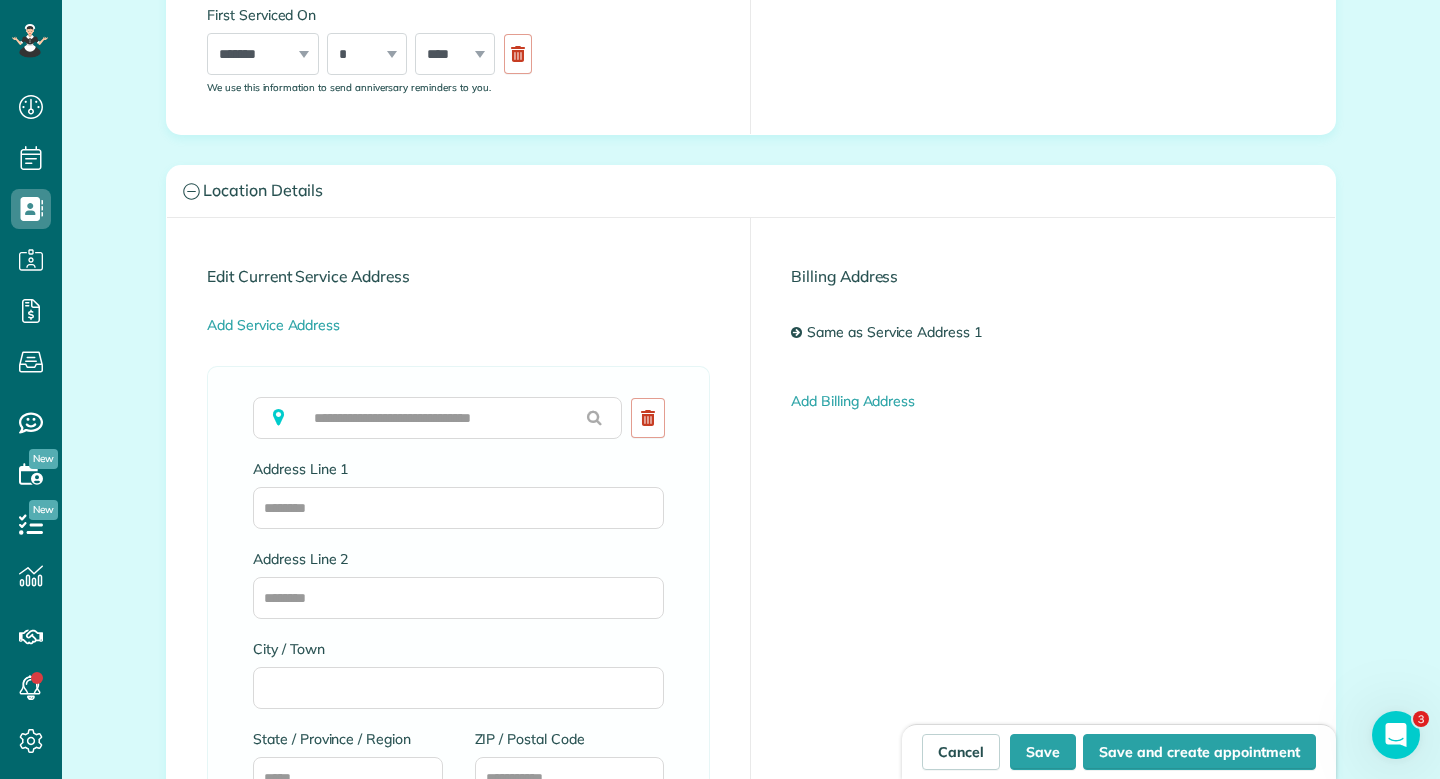 scroll, scrollTop: 846, scrollLeft: 0, axis: vertical 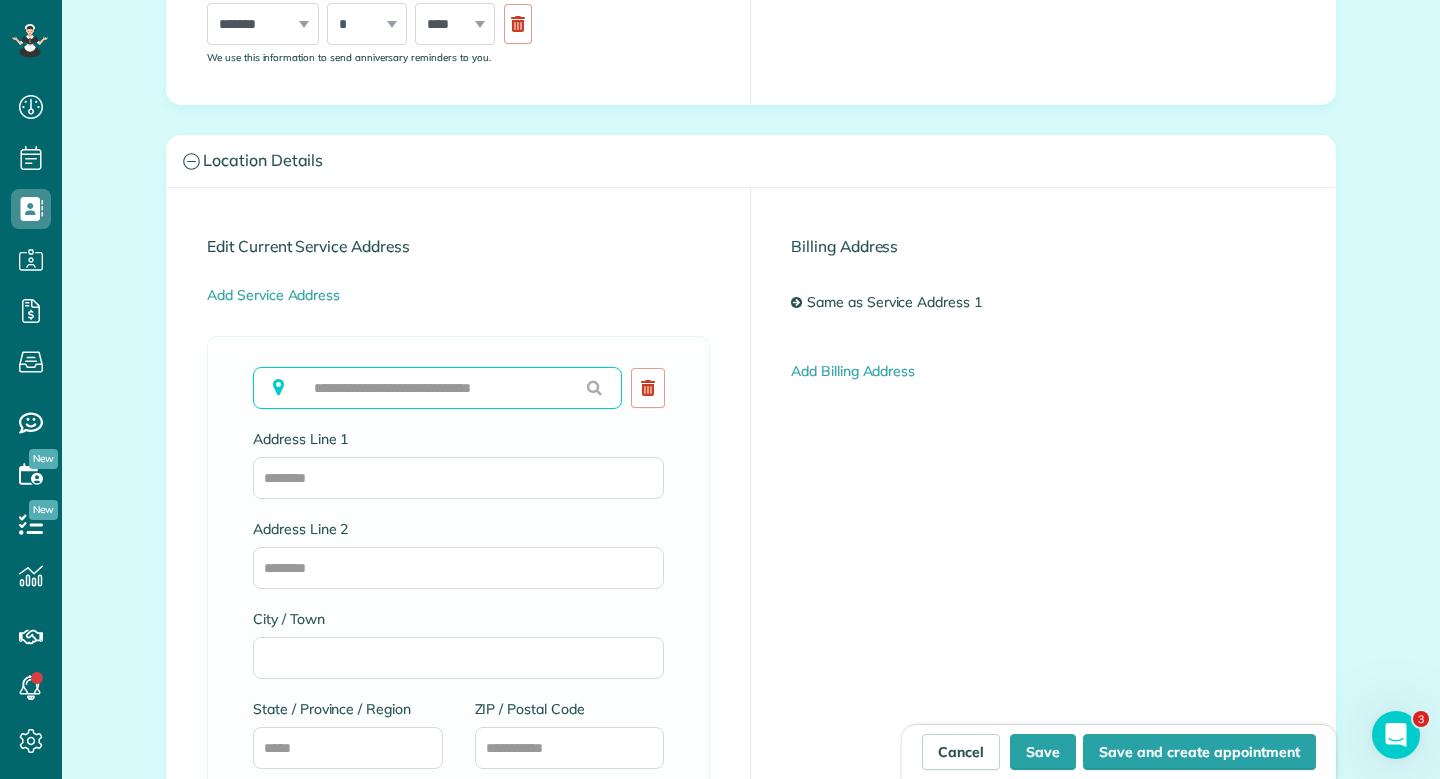 click at bounding box center [437, 388] 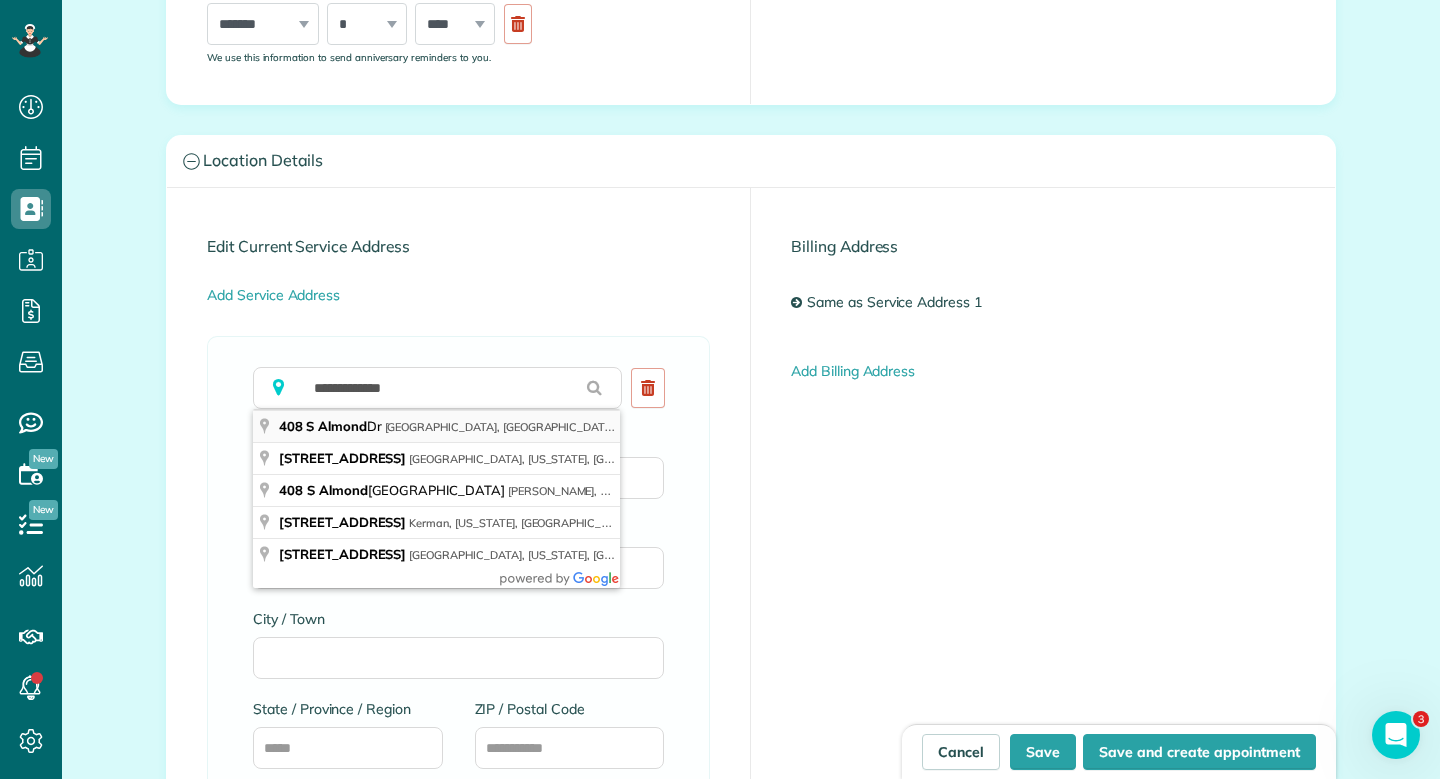 type on "**********" 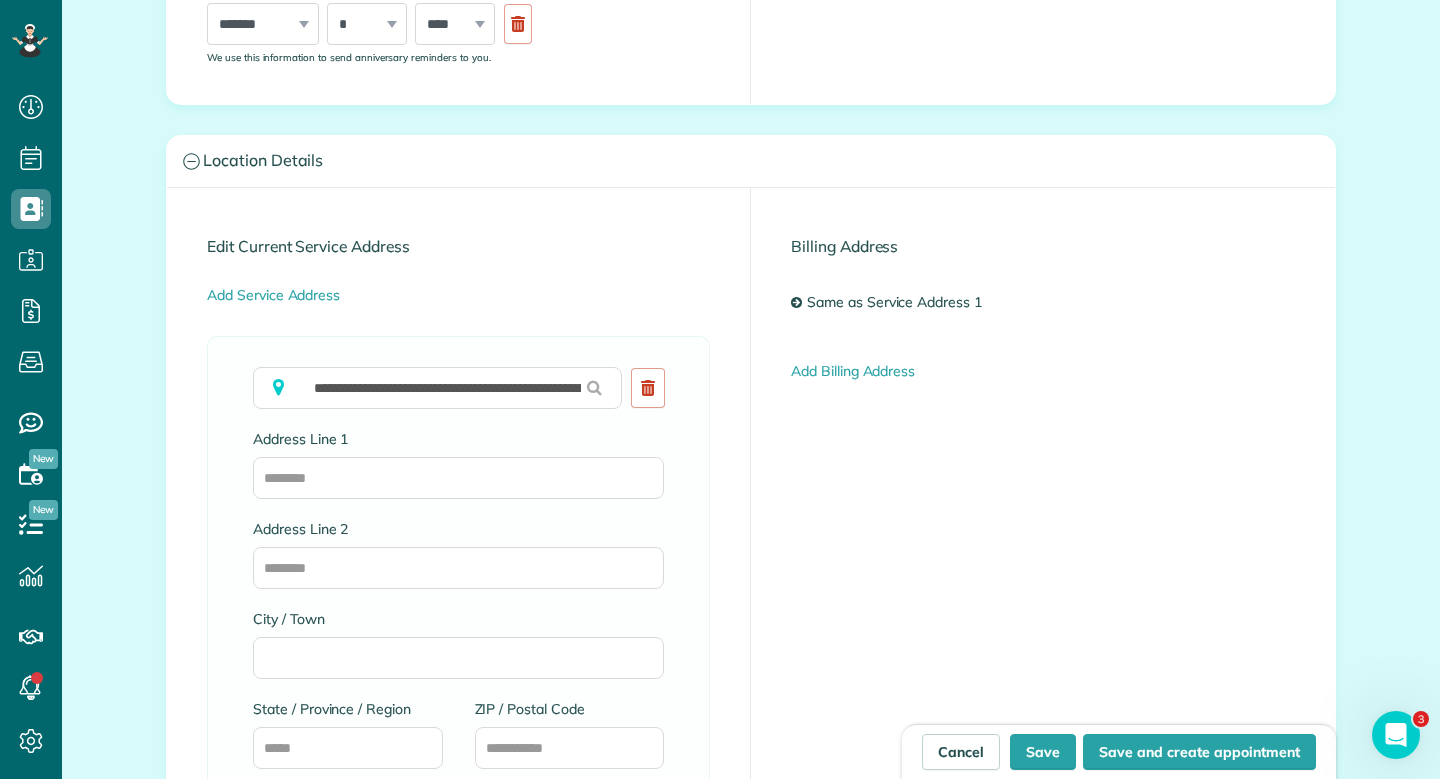type on "**********" 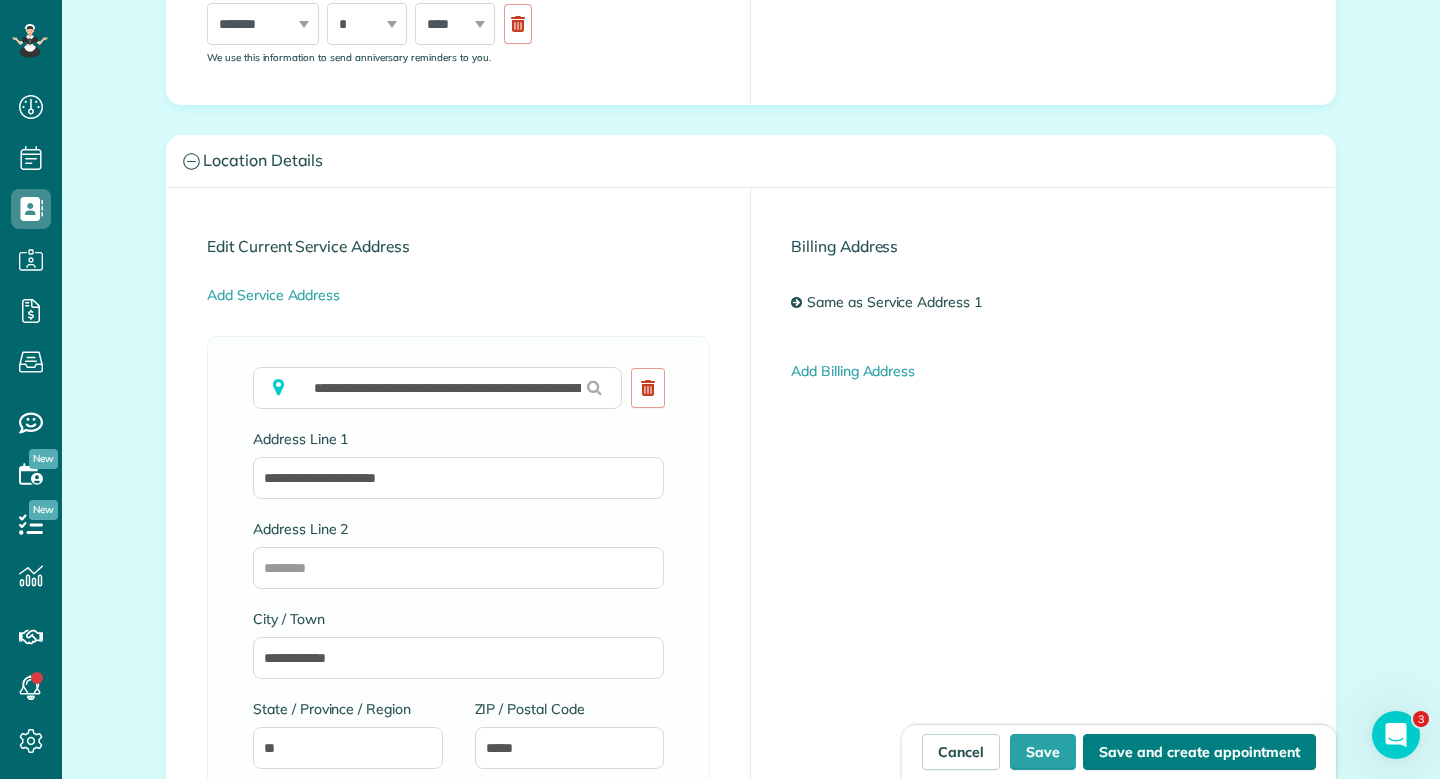 click on "Save and create appointment" at bounding box center (1199, 752) 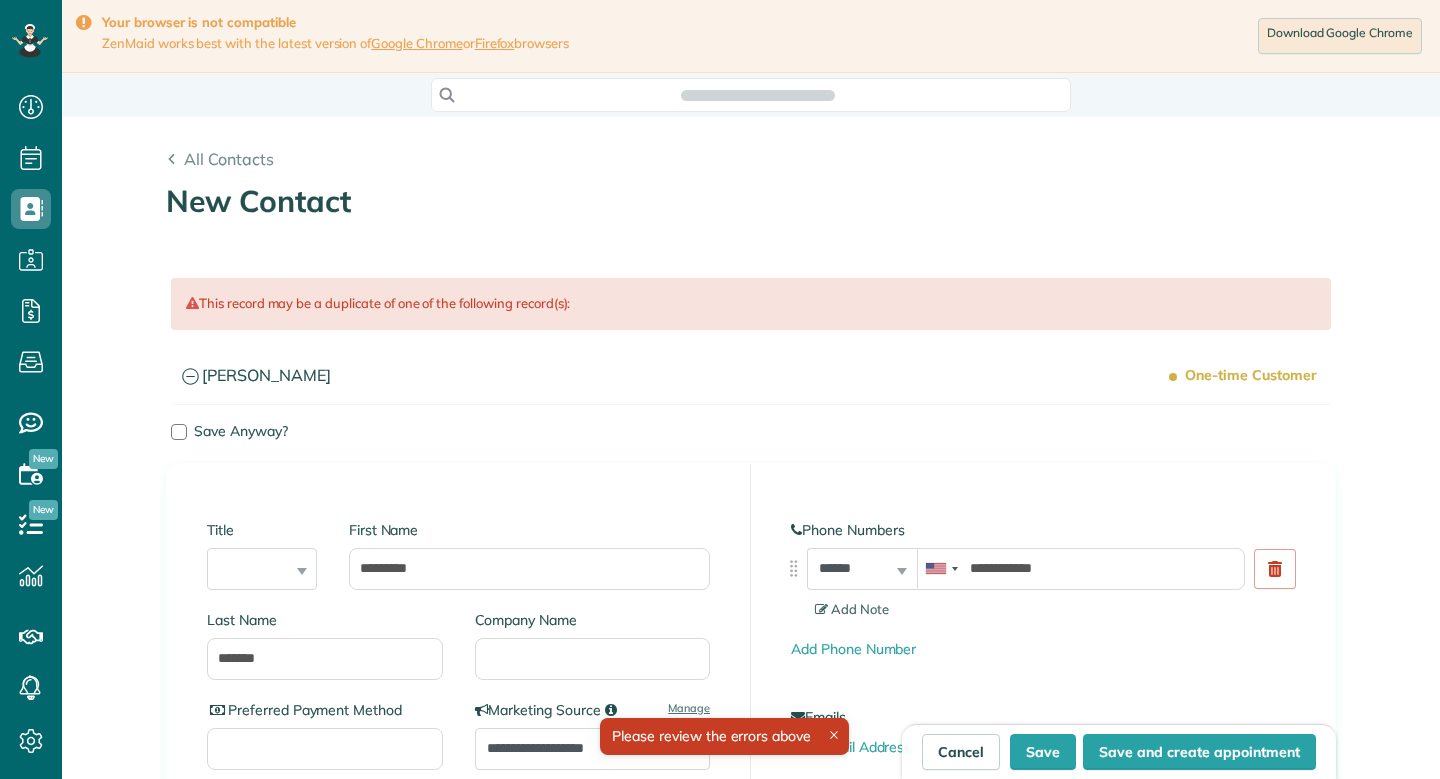 type on "**********" 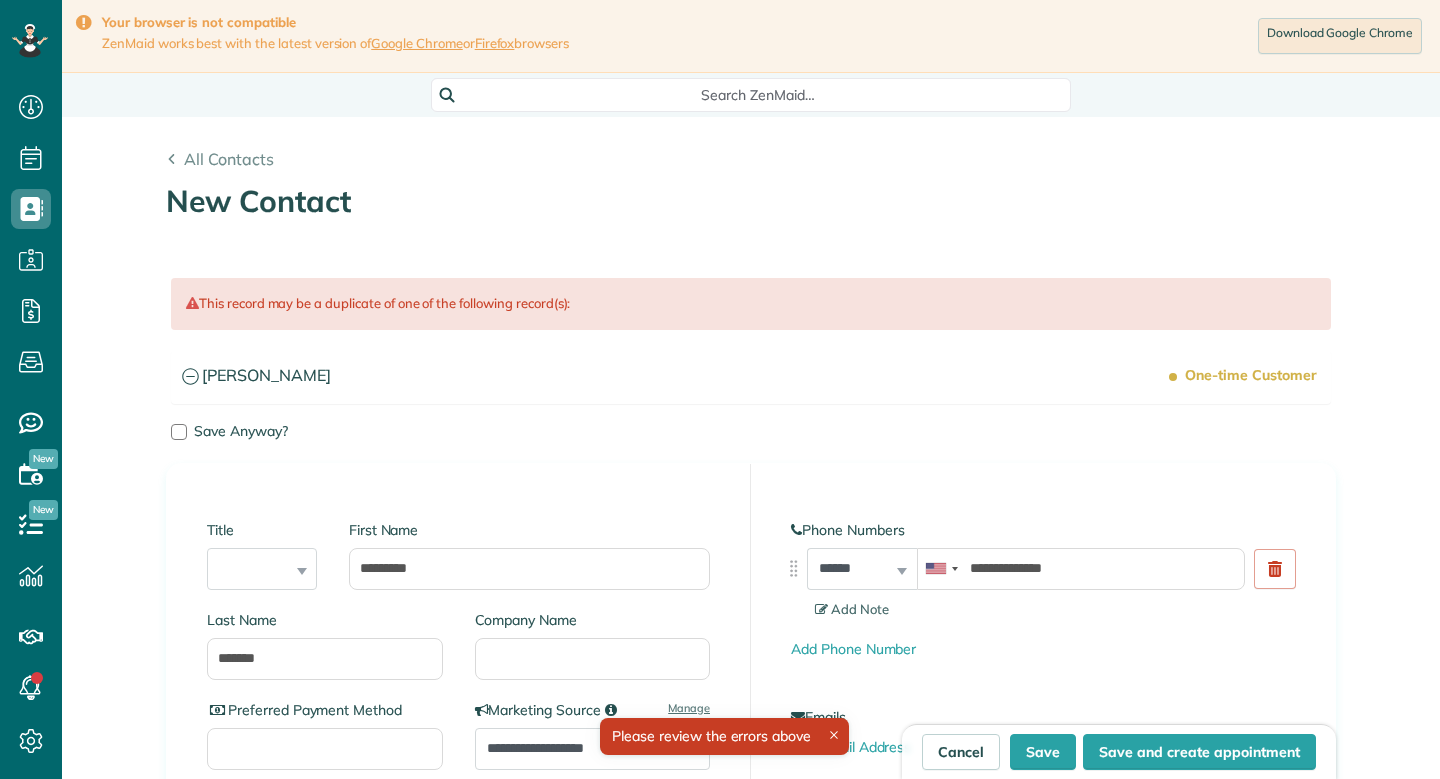 scroll, scrollTop: 0, scrollLeft: 0, axis: both 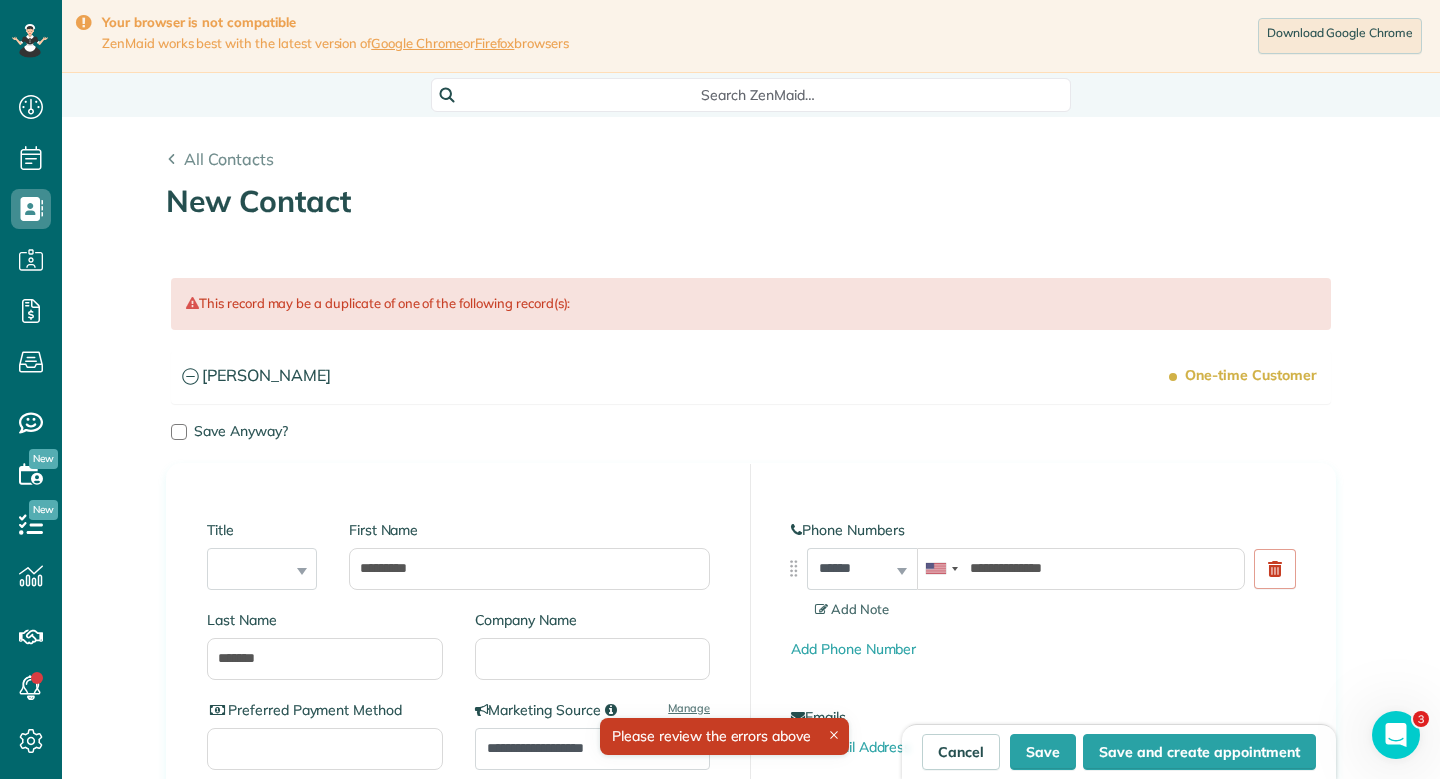 click on "All Contacts
New Contact
Contacts in [GEOGRAPHIC_DATA] [2 min]
This record may be a duplicate of one of the following record(s):
One-time Customer
[PERSON_NAME]
Outstanding Balance
$0.00
Contact Information
No email on record
Mobile
[PHONE_NUMBER]
Service Location(s)
[STREET_ADDRESS]
Billing Address
No record" at bounding box center (751, 1446) 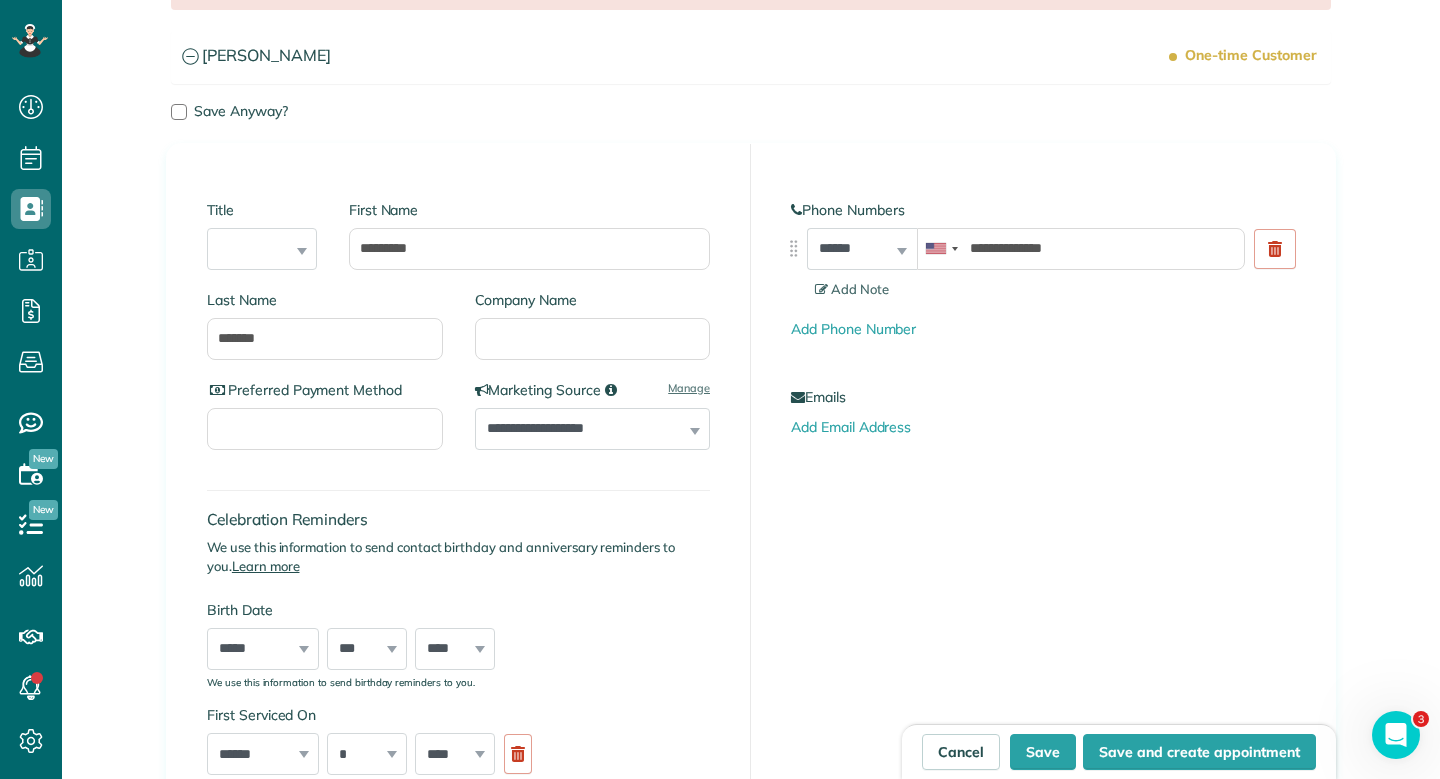 scroll, scrollTop: 280, scrollLeft: 0, axis: vertical 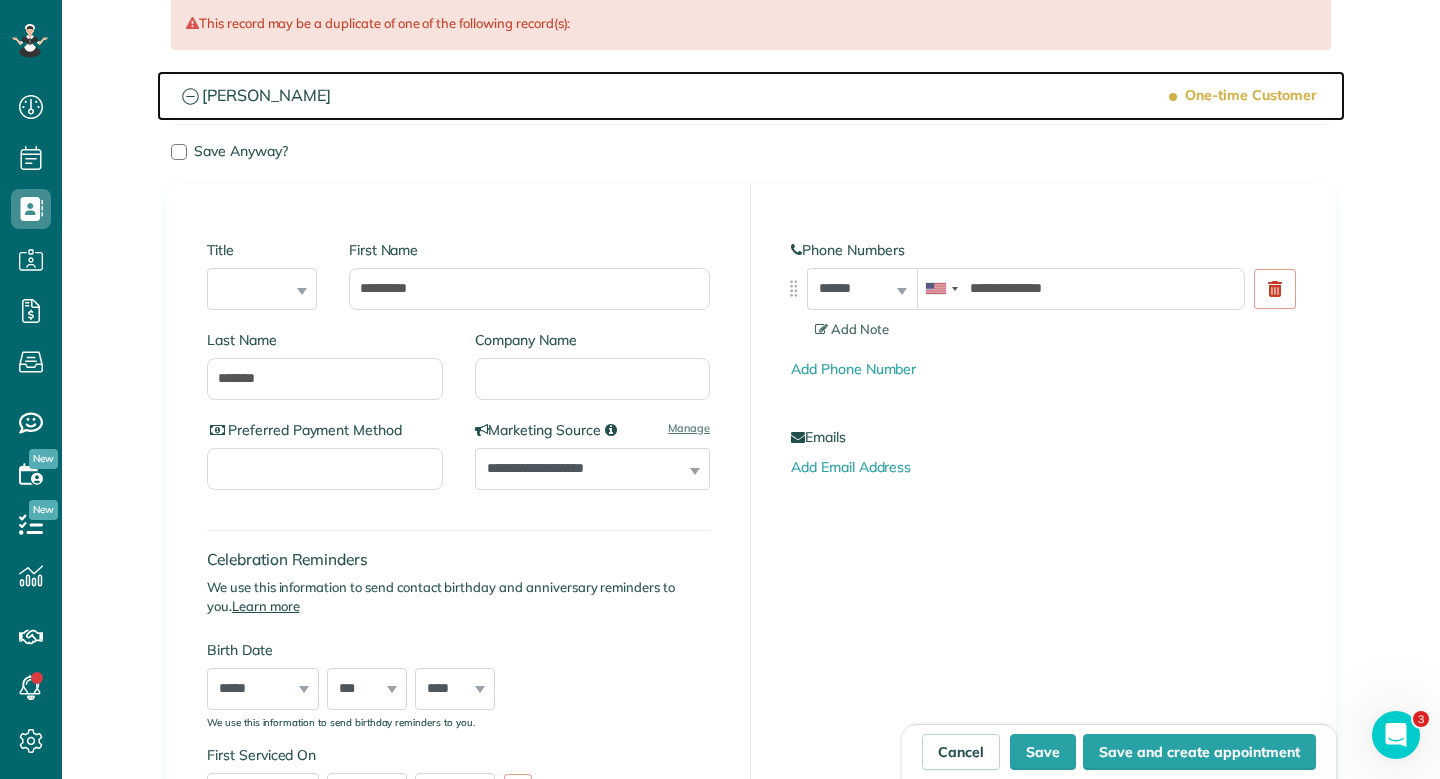 click on "[PERSON_NAME]" at bounding box center (751, 96) 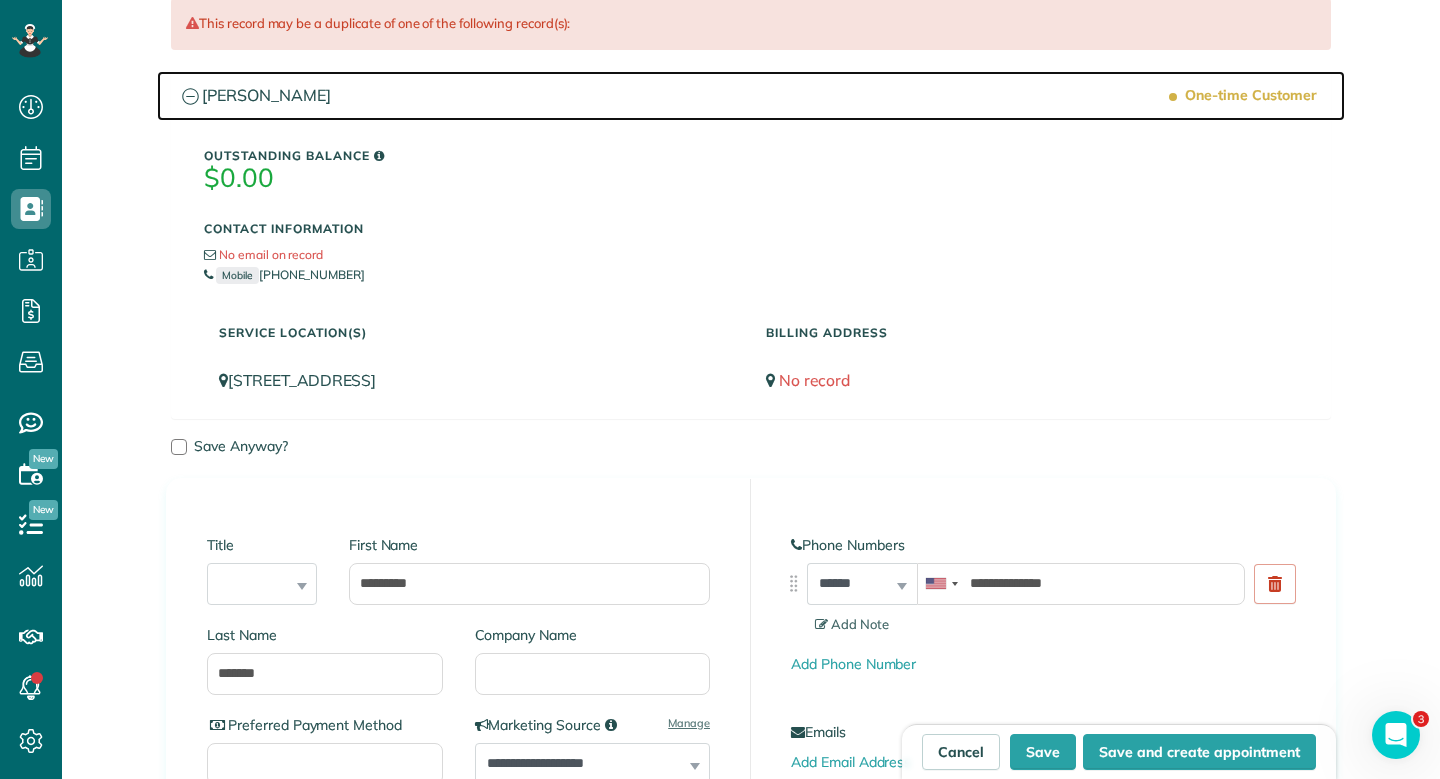click on "[PERSON_NAME]" at bounding box center [751, 96] 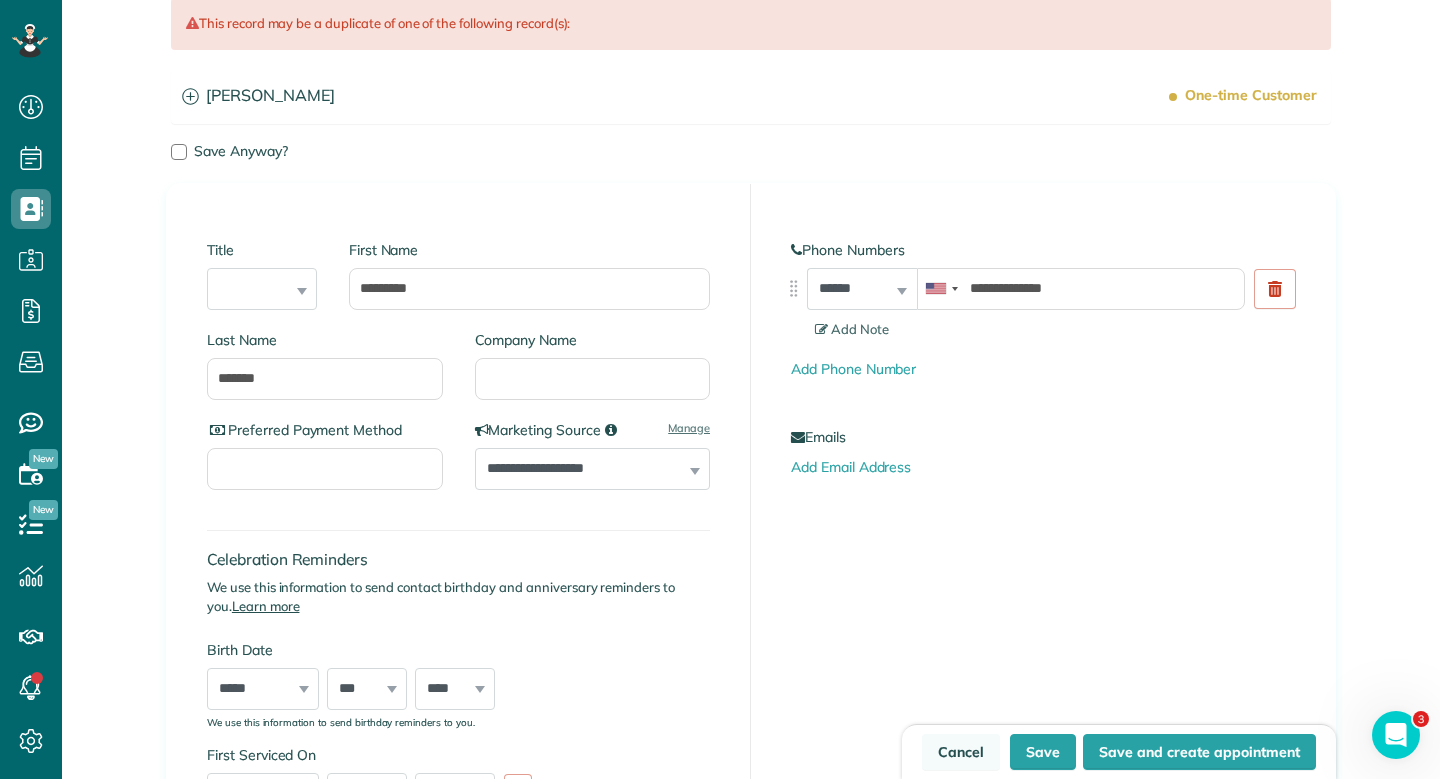 click on "Cancel" at bounding box center (961, 752) 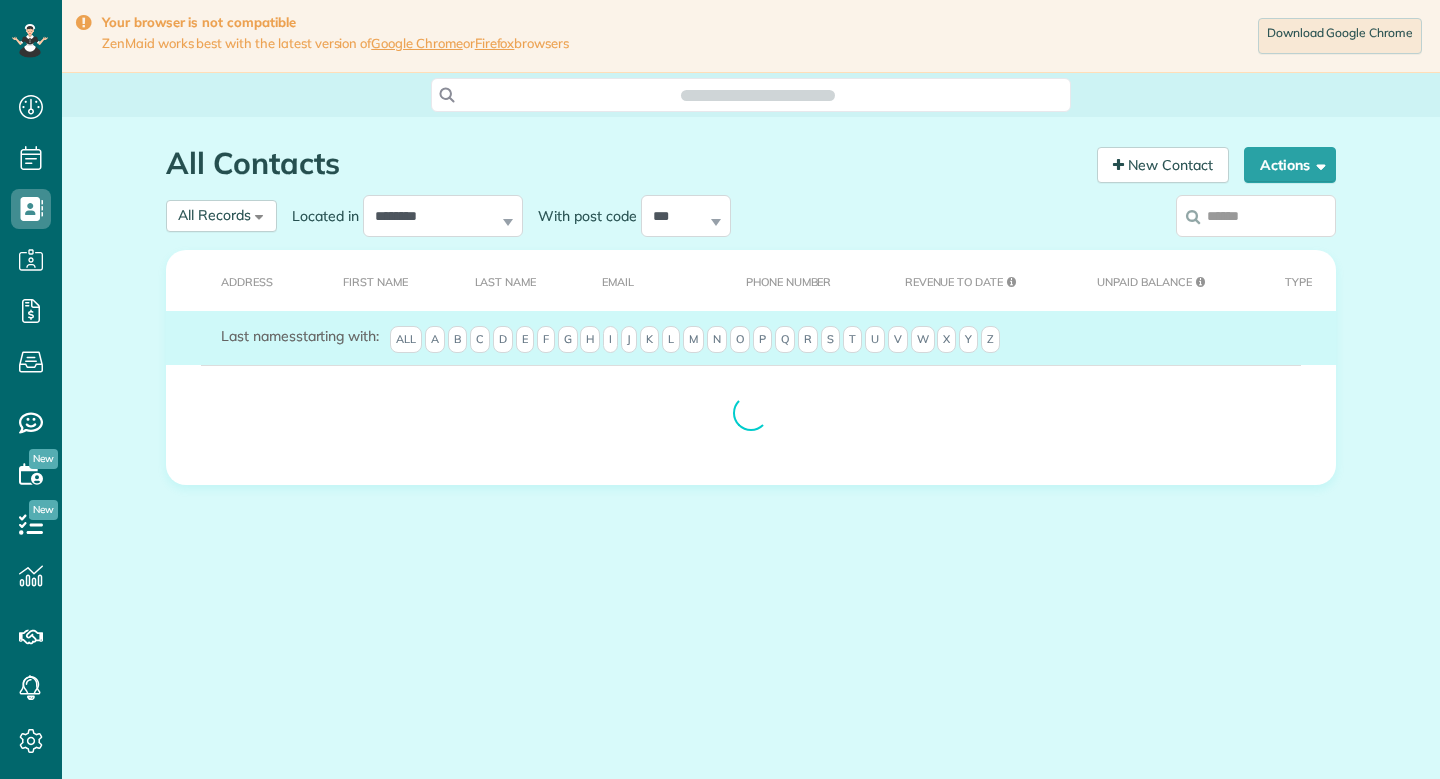 scroll, scrollTop: 0, scrollLeft: 0, axis: both 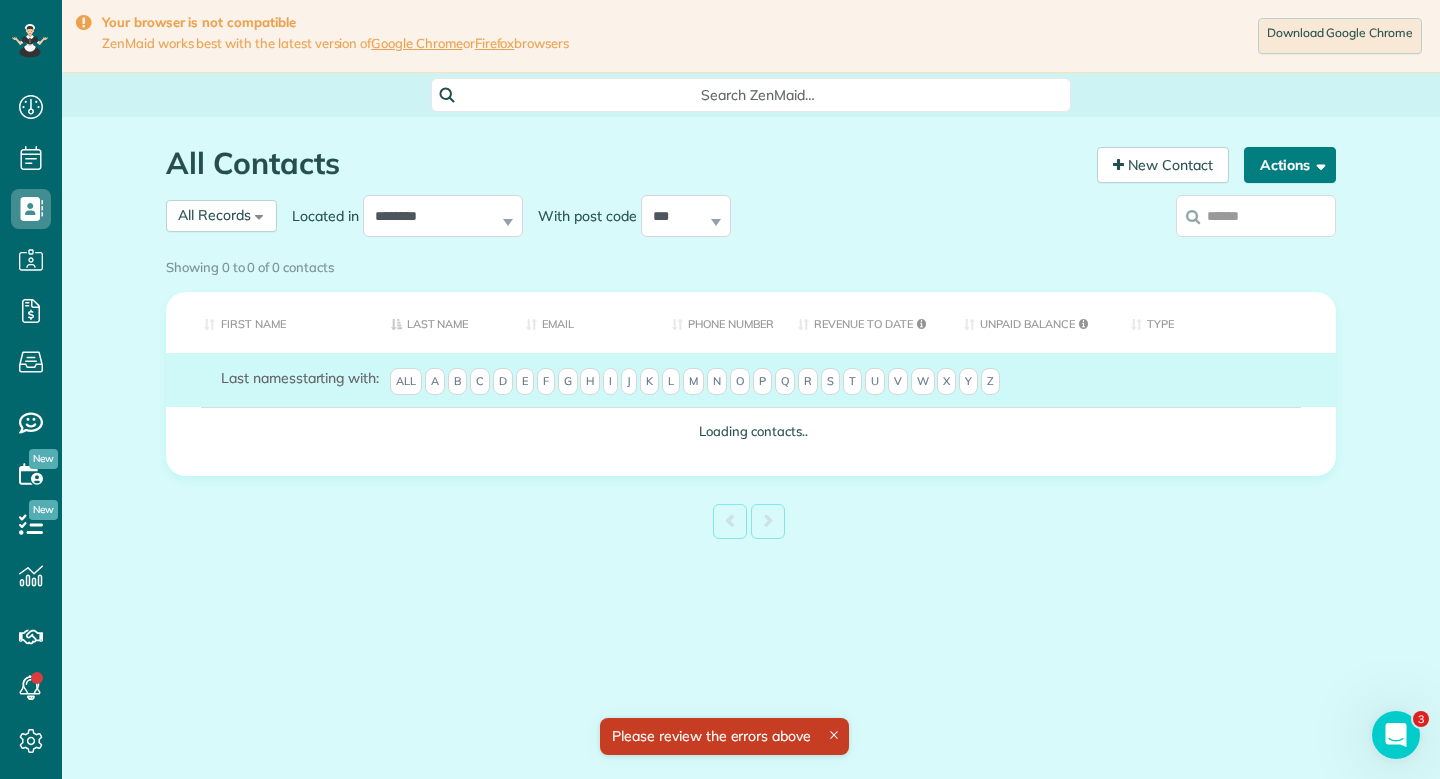 click on "Actions" at bounding box center (1290, 165) 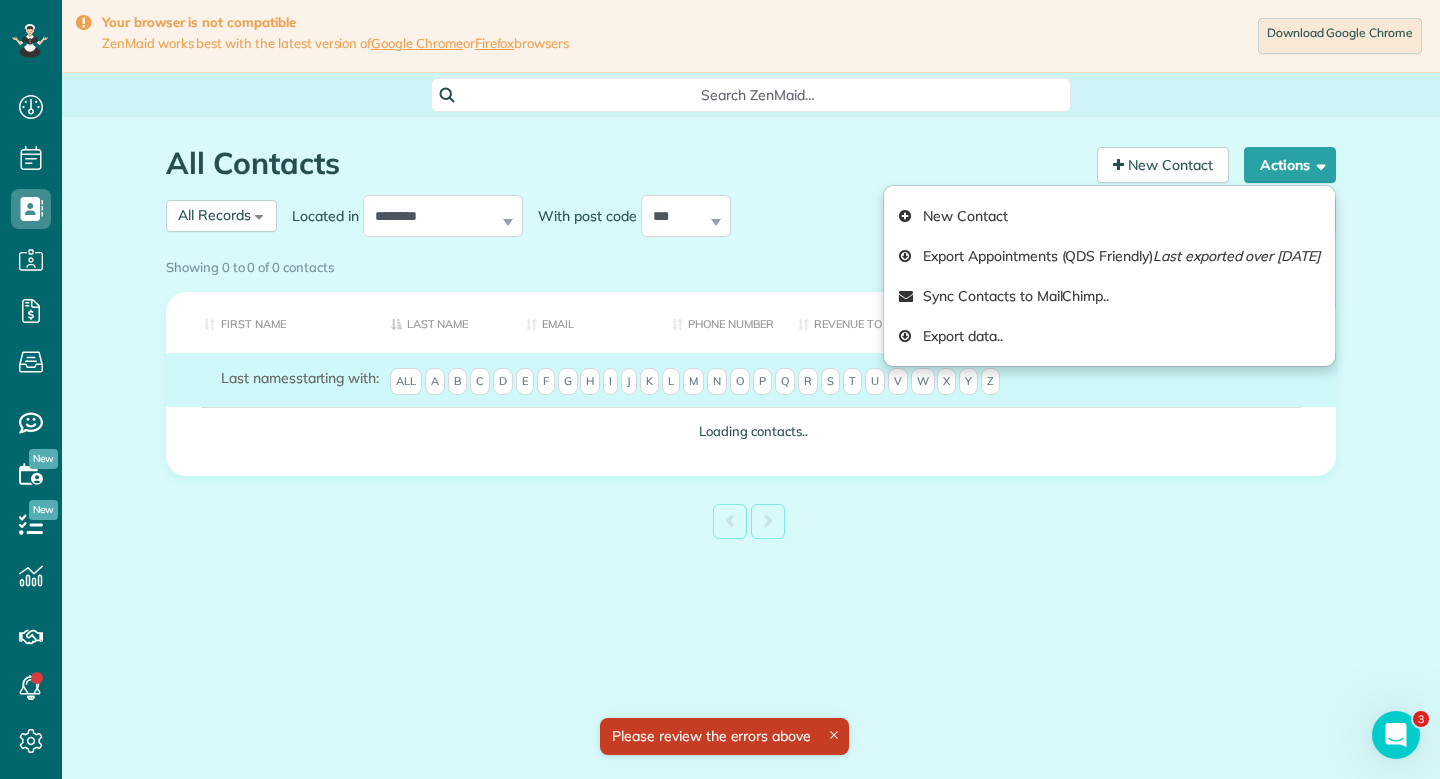 click on "All Contacts" at bounding box center (624, 163) 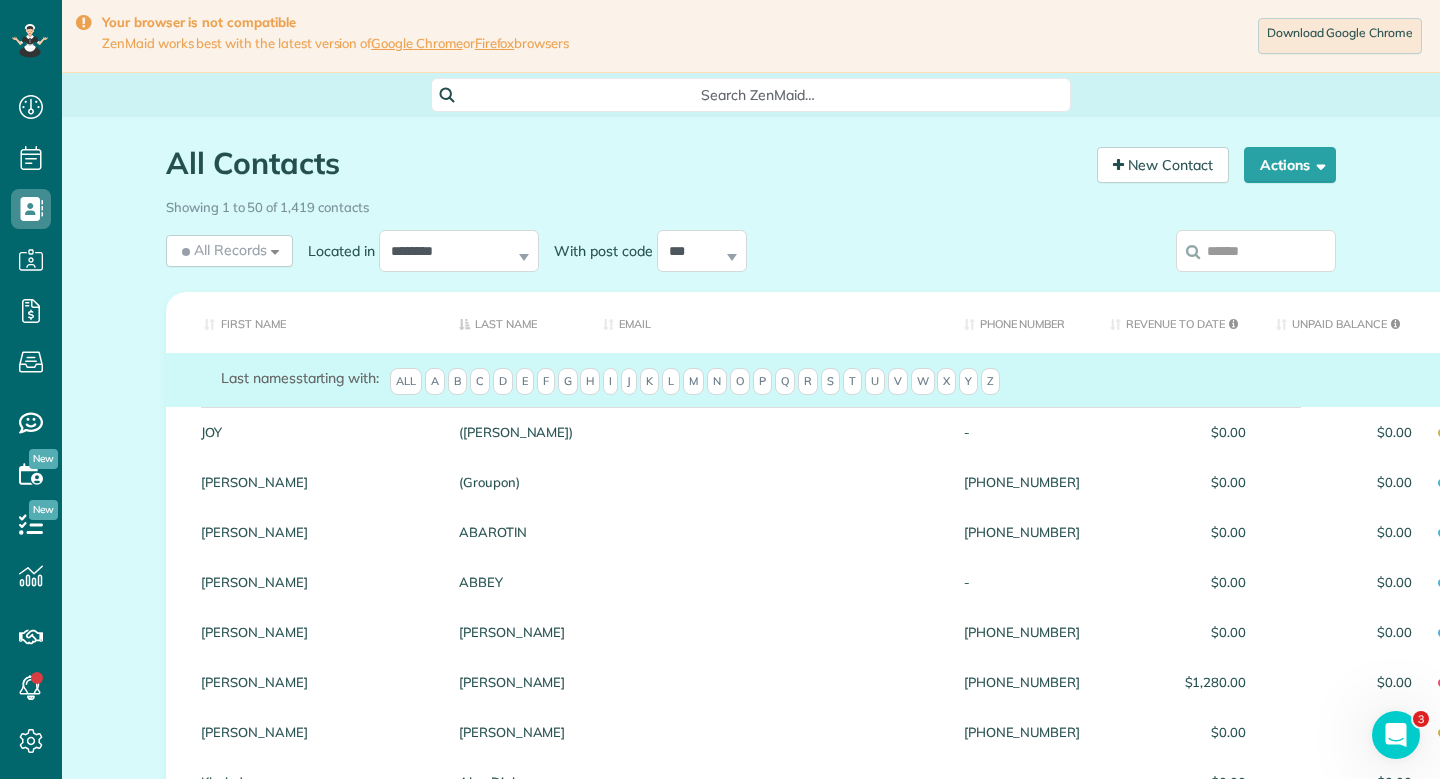 click at bounding box center [1256, 251] 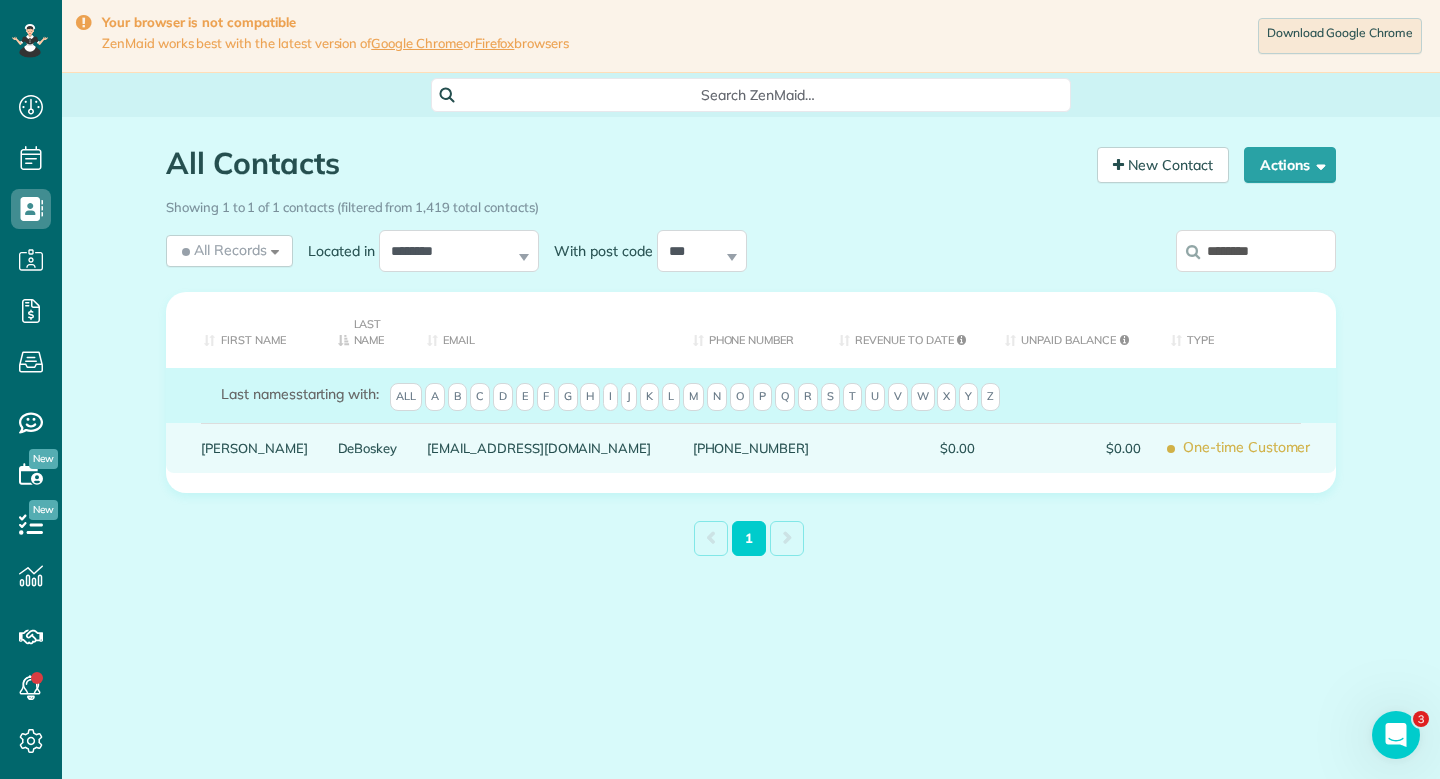 type on "********" 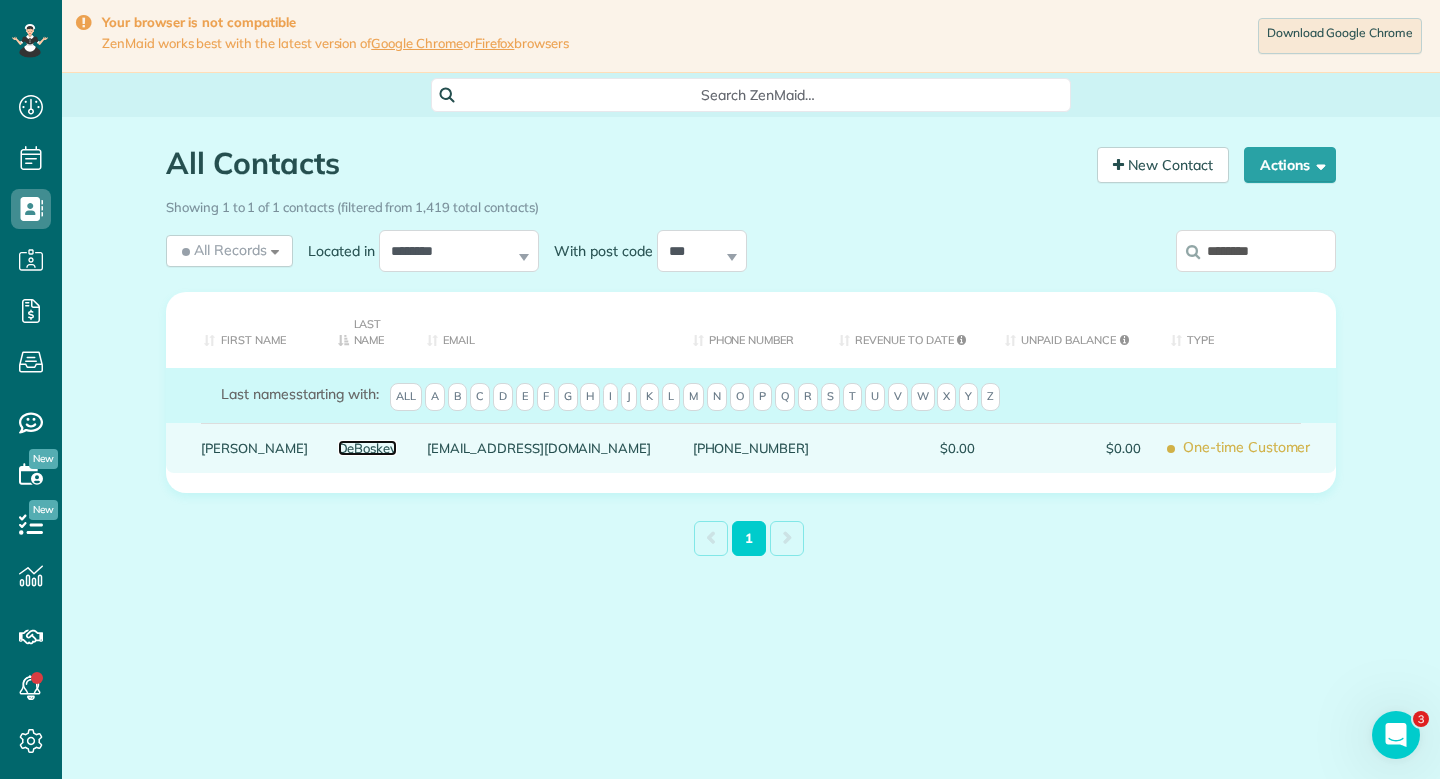 click on "DeBoskey" at bounding box center [368, 448] 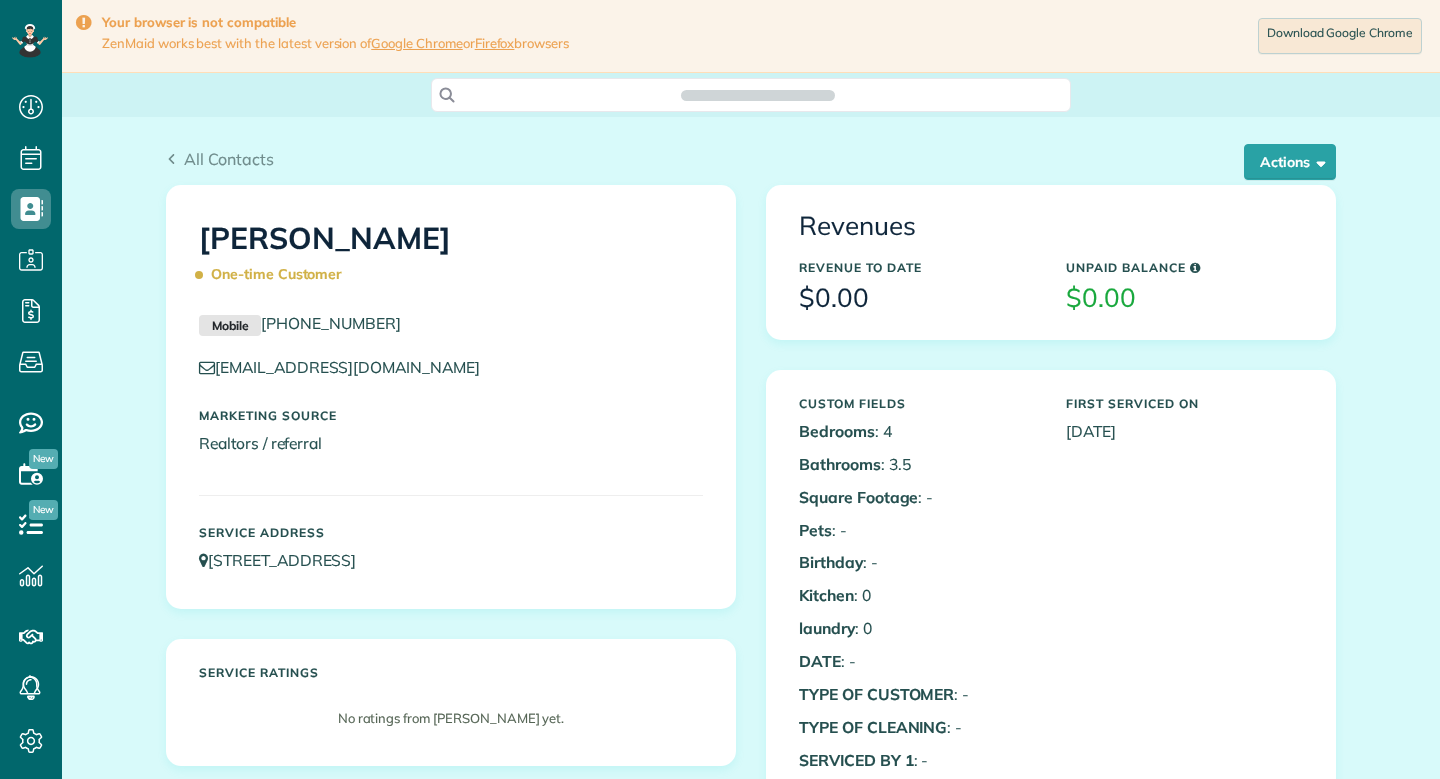 scroll, scrollTop: 0, scrollLeft: 0, axis: both 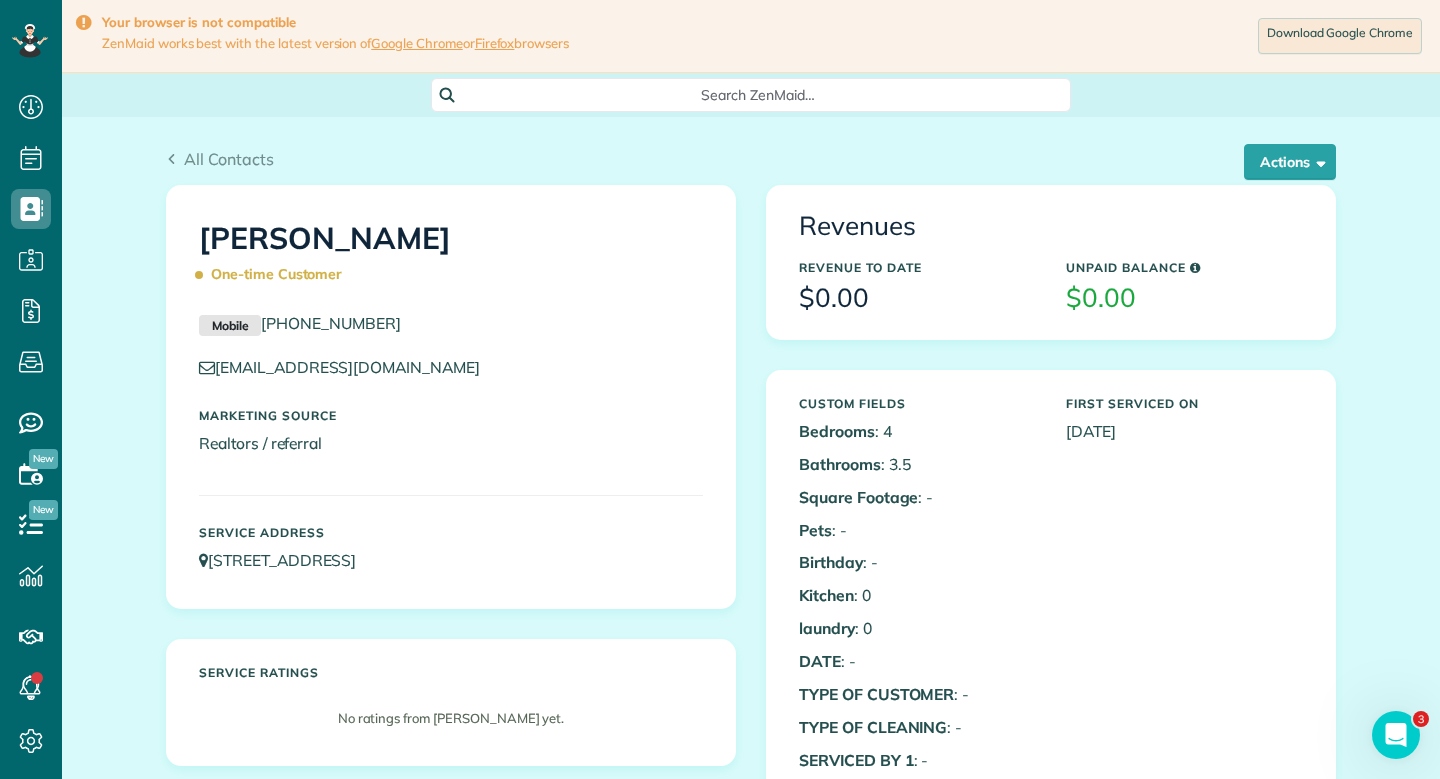 click on "Revenues
Revenue to Date
$0.00
Unpaid Balance
$0.00
Custom Fields
Bedrooms :
4
Bathrooms :
3.5
Square Footage :
-
Pets :
-
Birthday" at bounding box center (1051, 572) 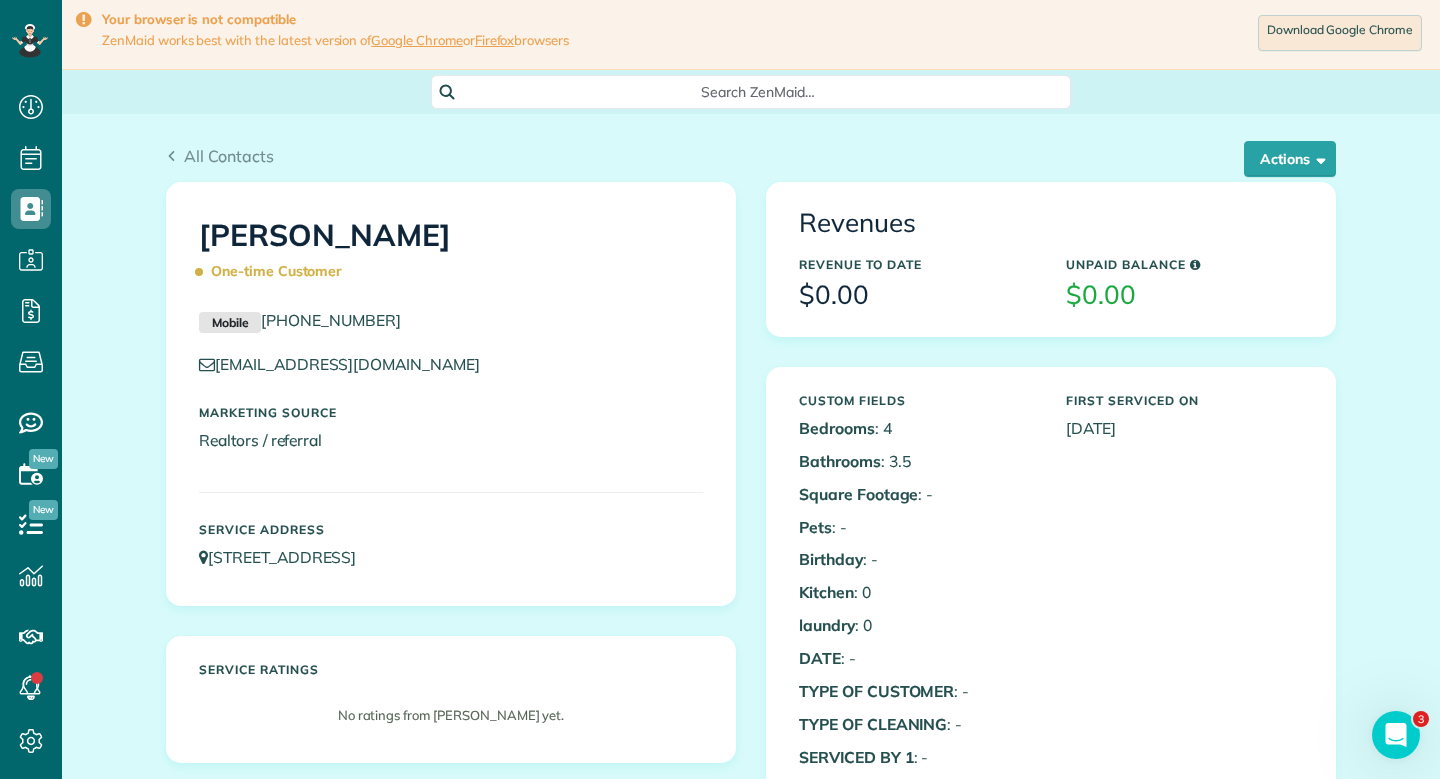 scroll, scrollTop: 0, scrollLeft: 0, axis: both 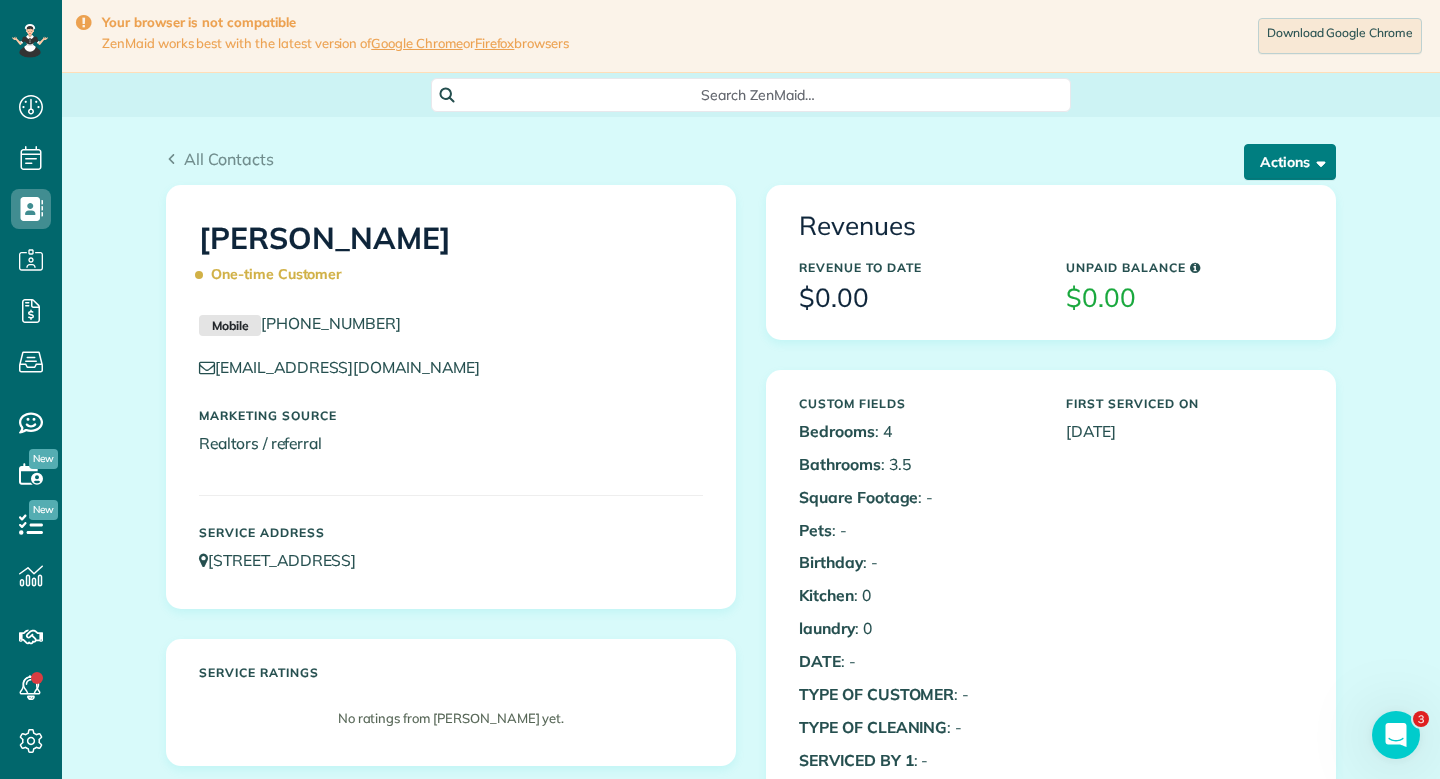 click at bounding box center [1317, 161] 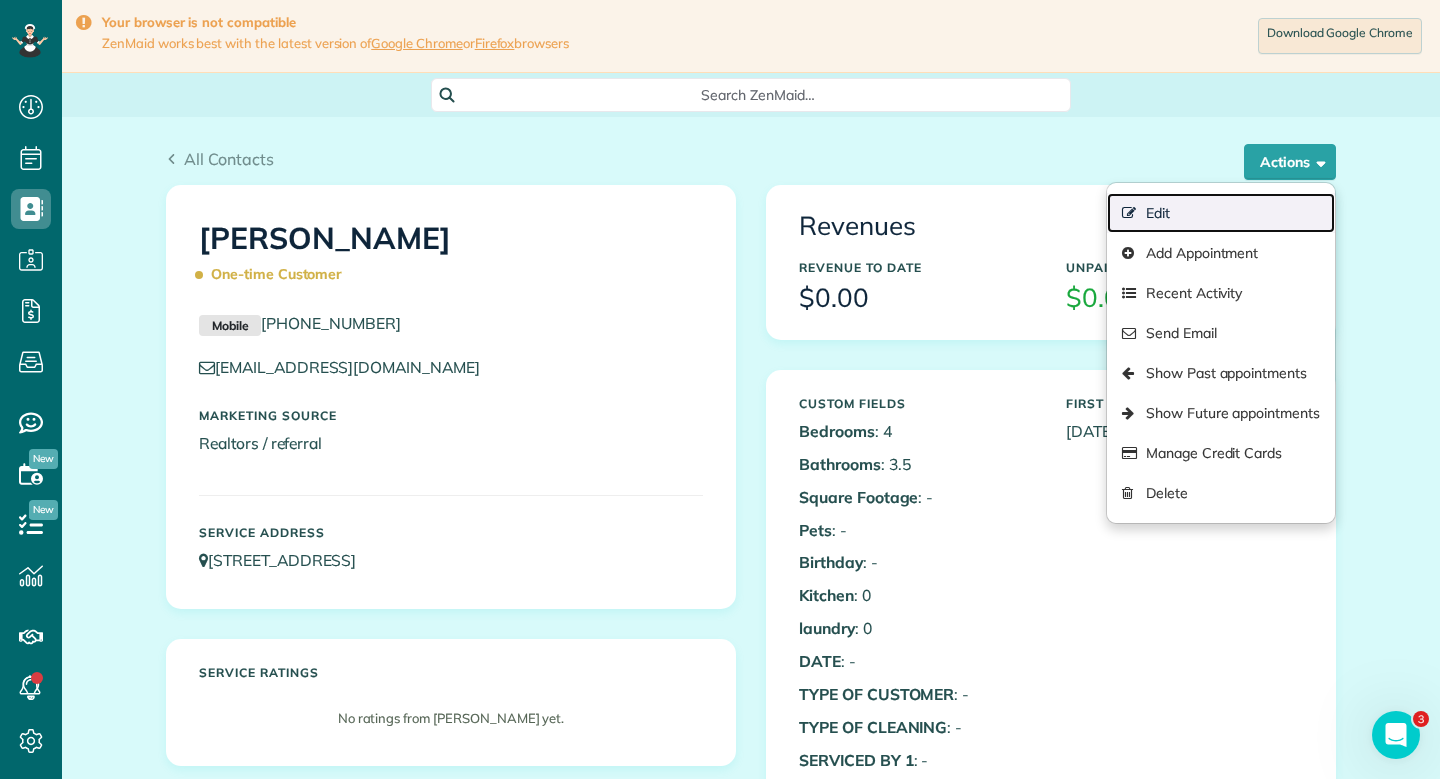 click on "Edit" at bounding box center [1221, 213] 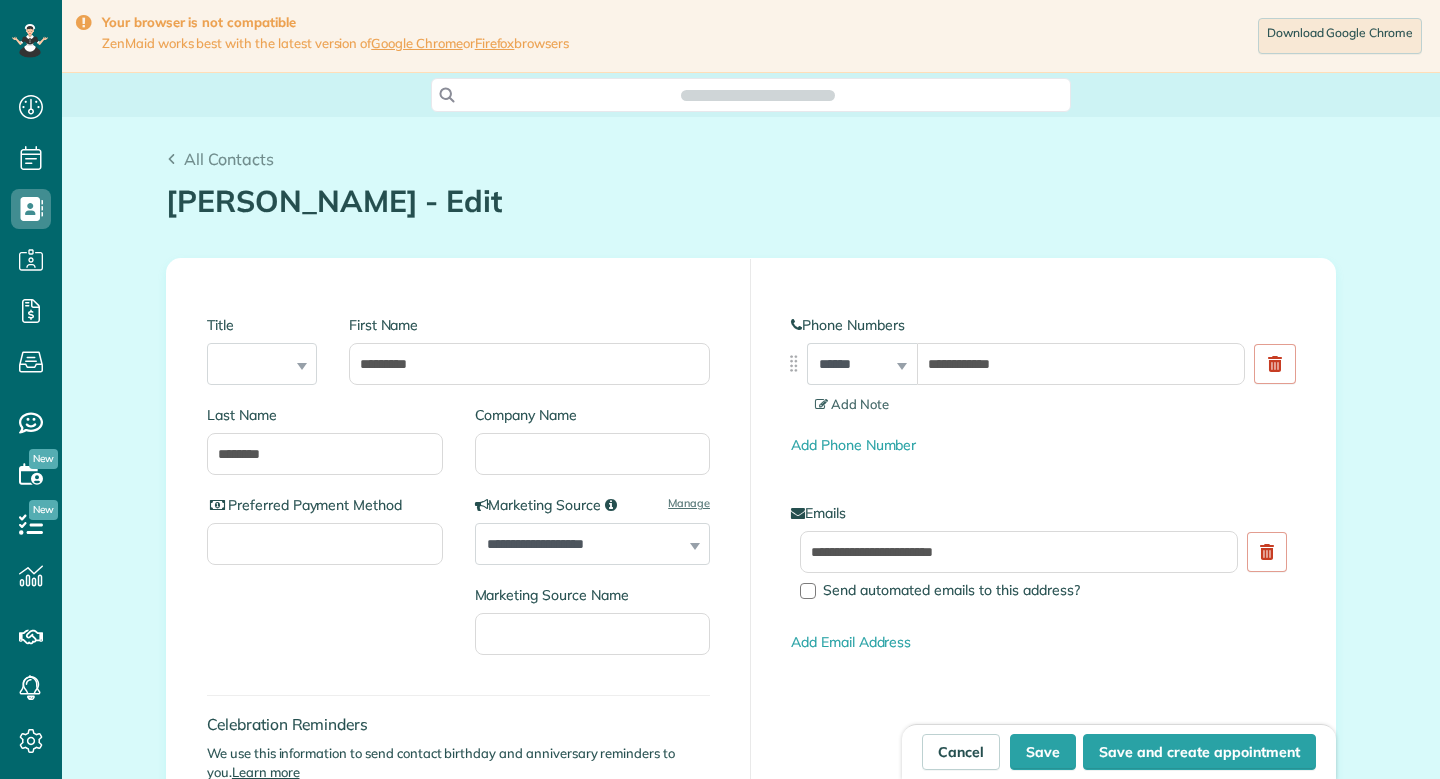 scroll, scrollTop: 0, scrollLeft: 0, axis: both 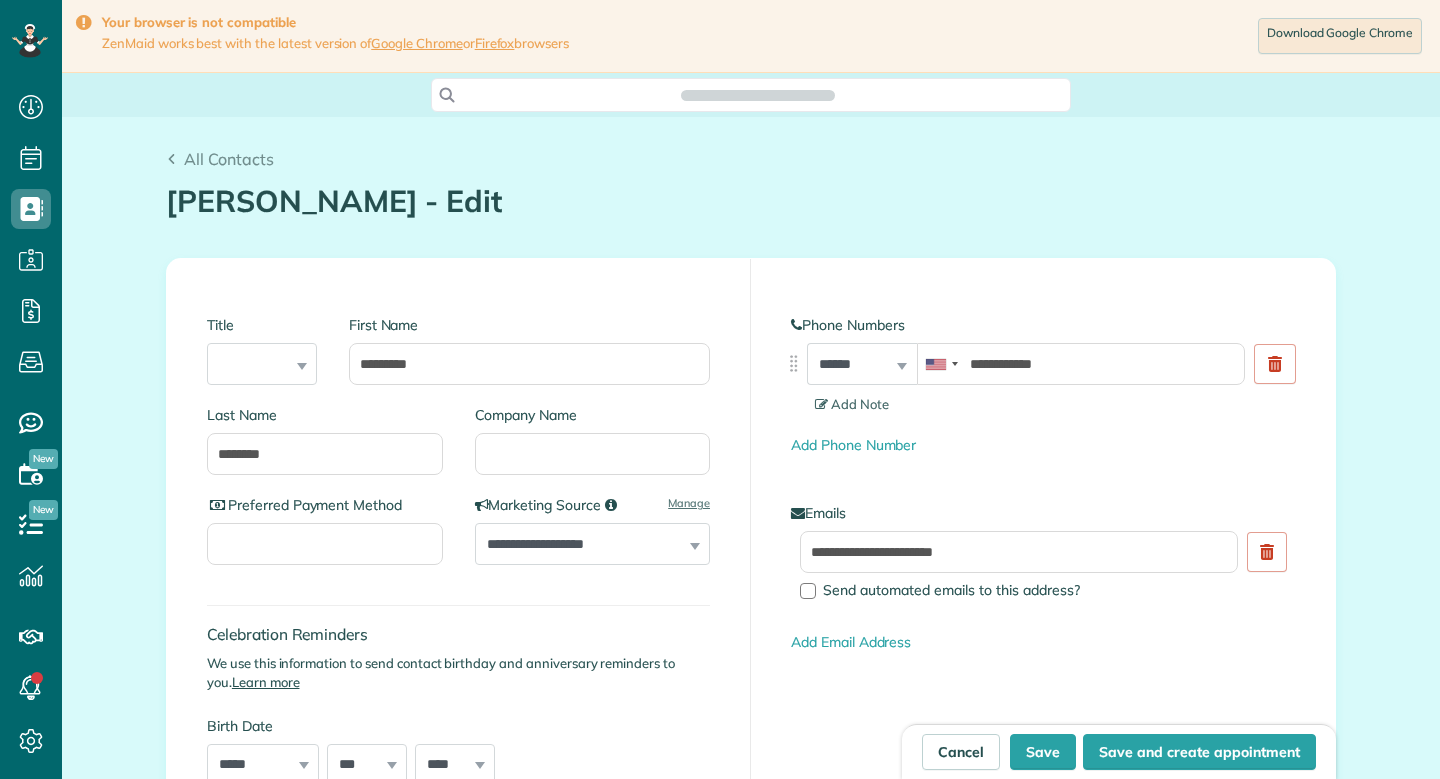 type on "**********" 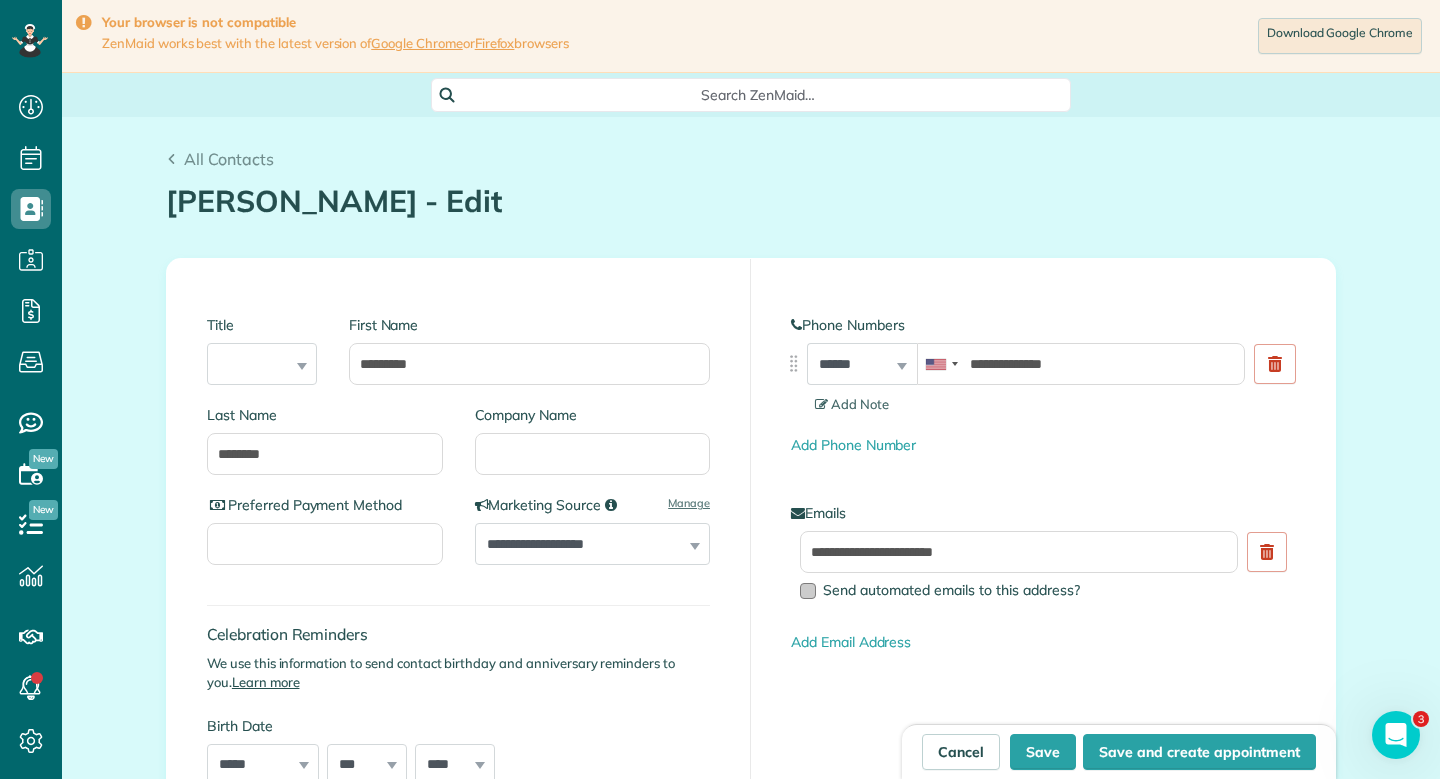 scroll, scrollTop: 0, scrollLeft: 0, axis: both 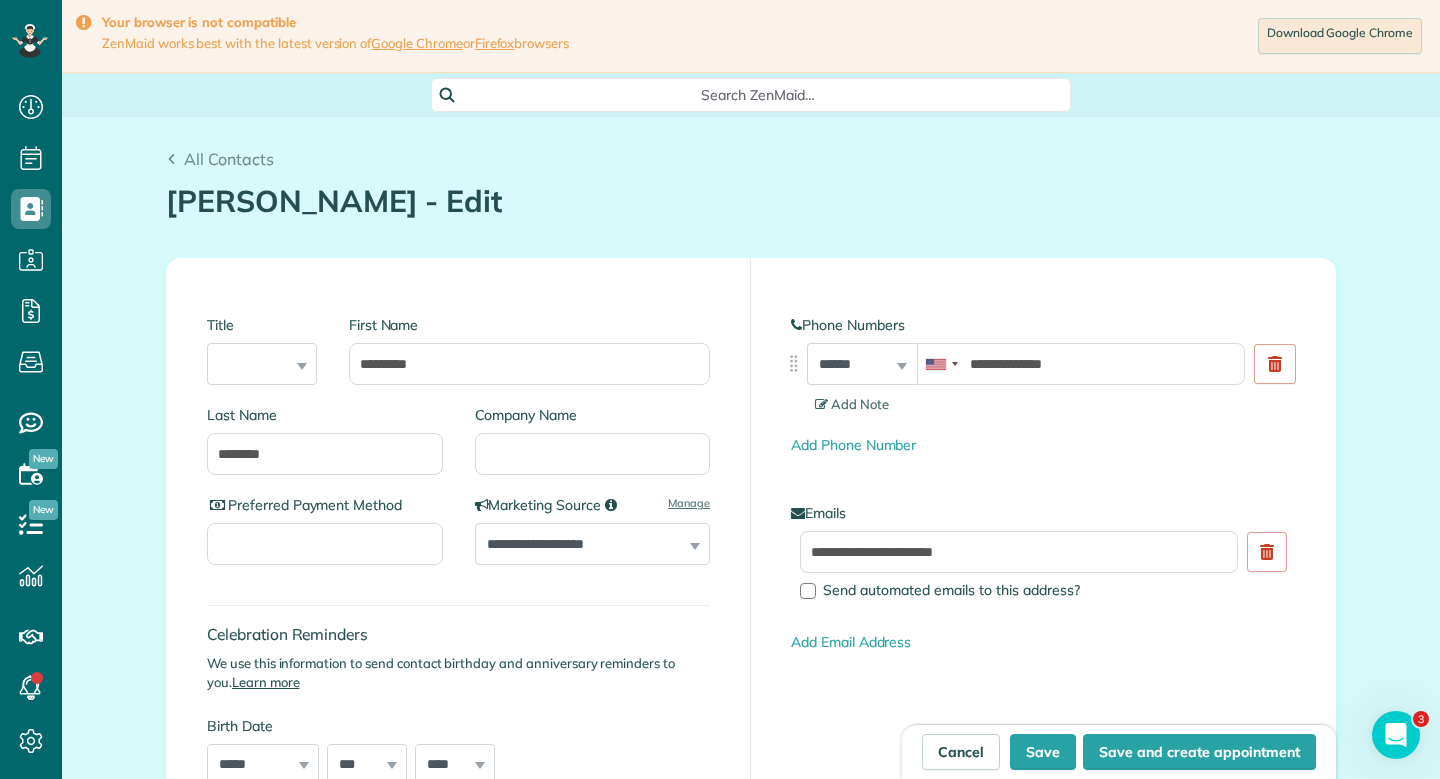 click on "**********" at bounding box center (751, 1344) 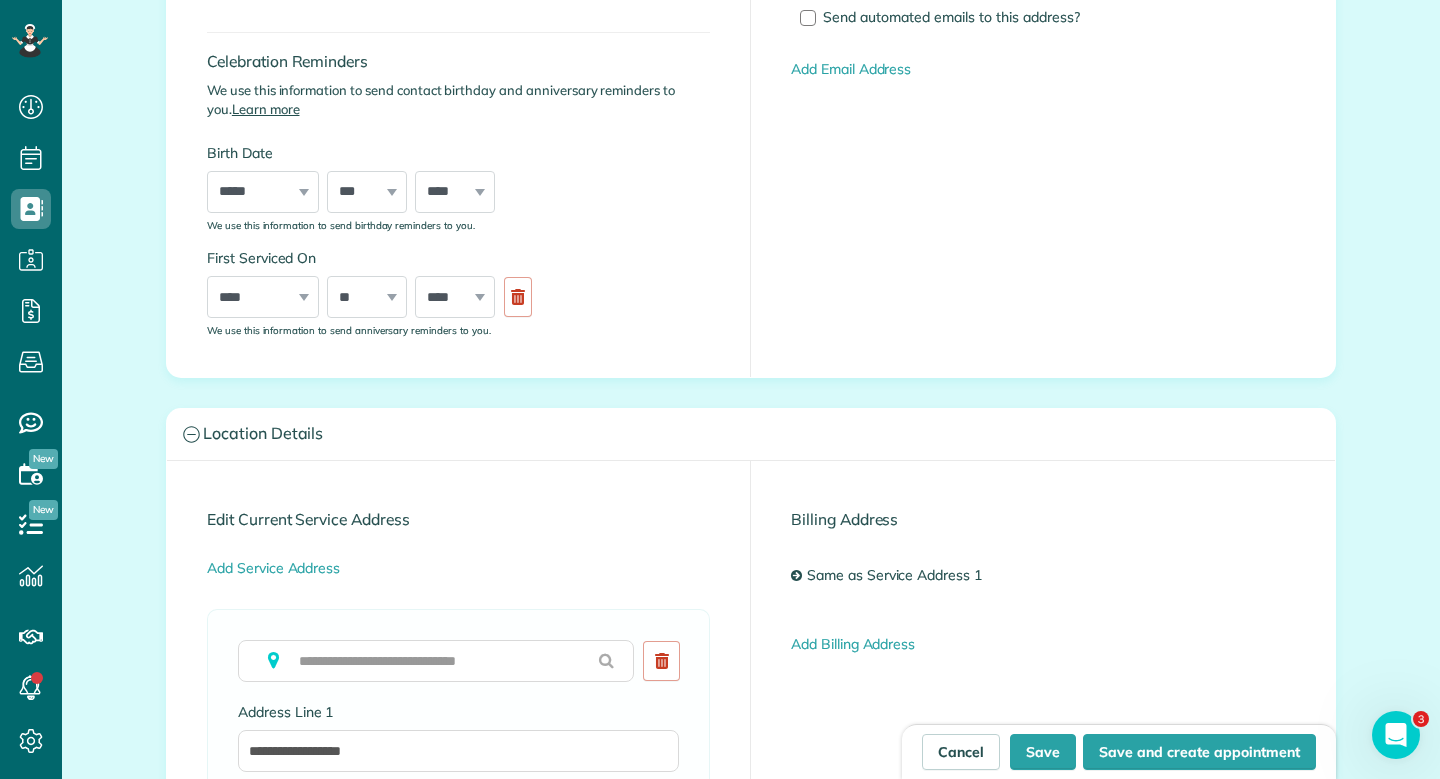 scroll, scrollTop: 640, scrollLeft: 0, axis: vertical 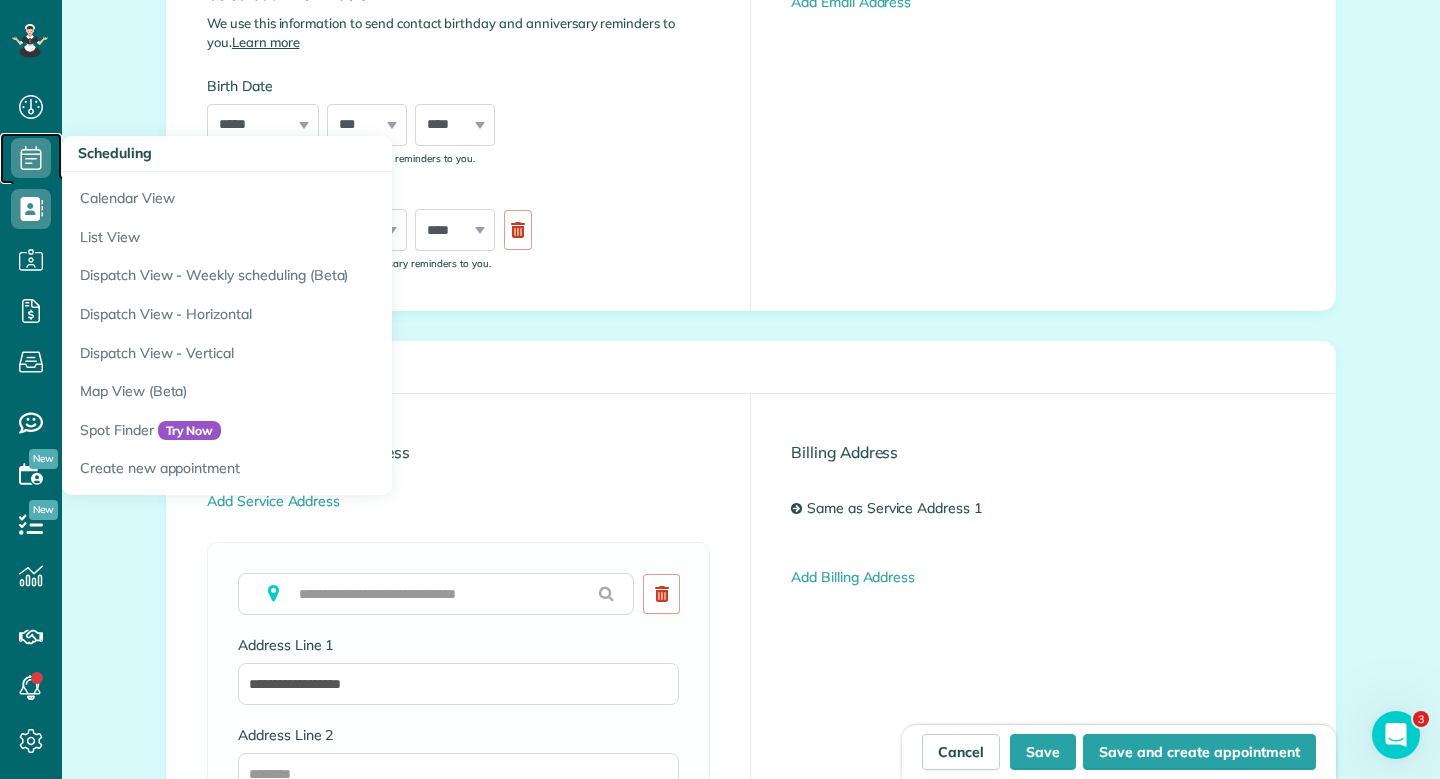 click 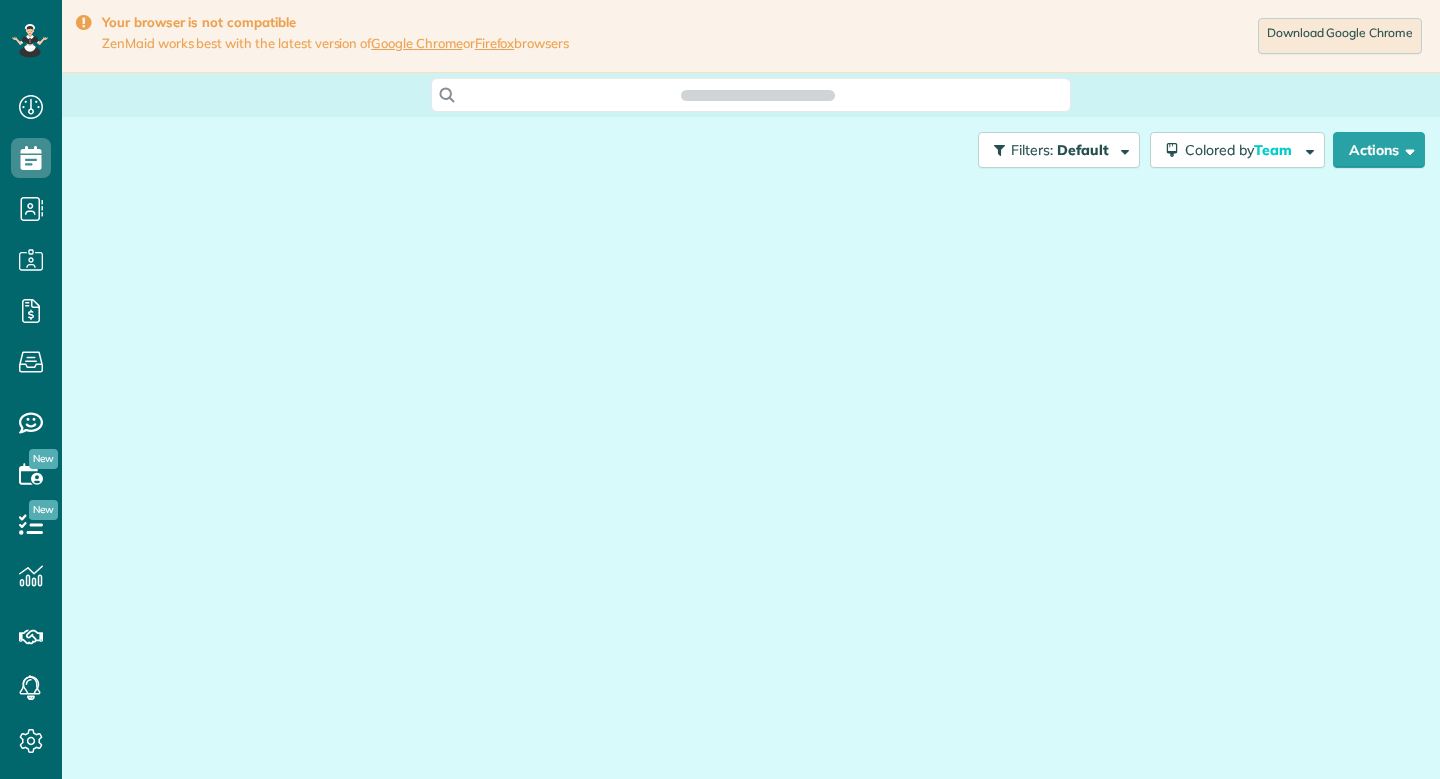 scroll, scrollTop: 0, scrollLeft: 0, axis: both 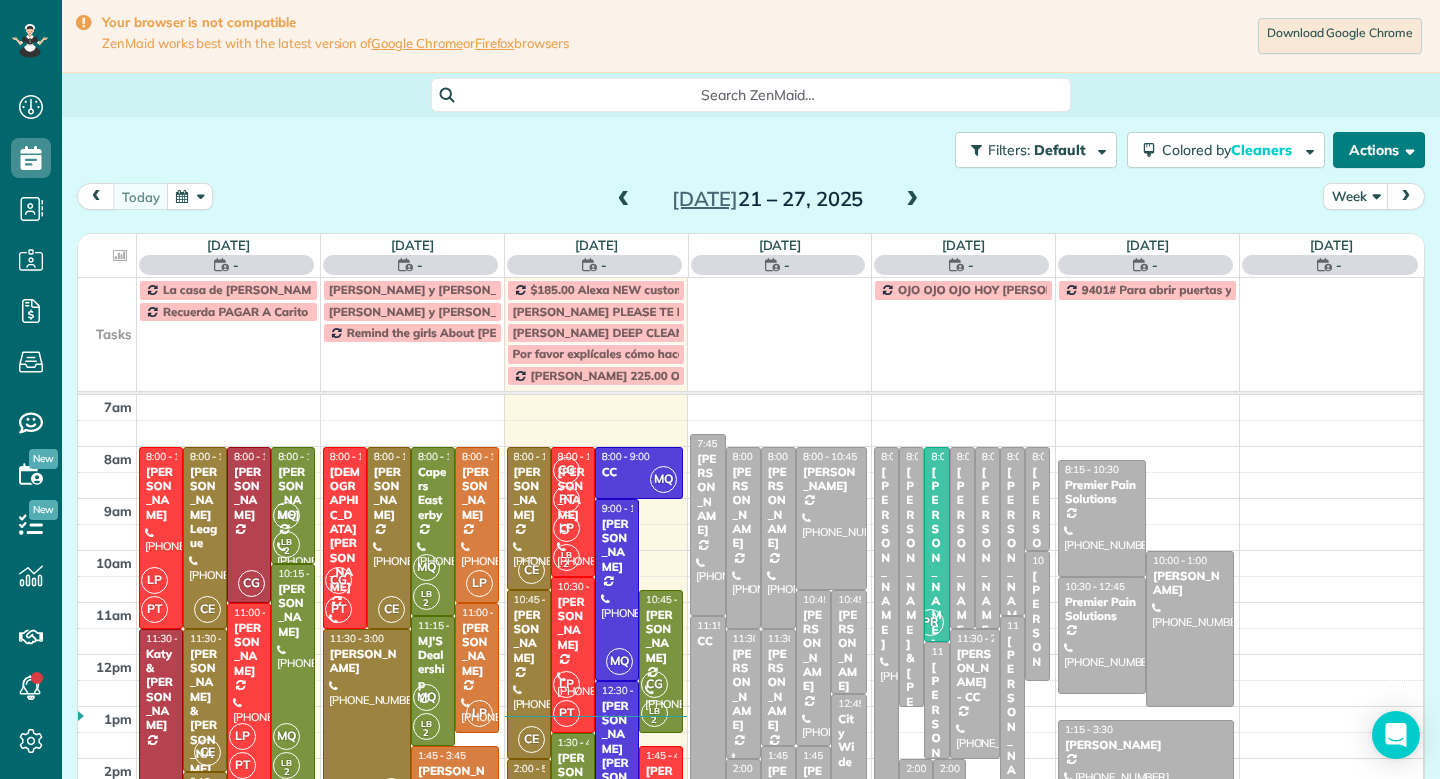 click on "Actions" at bounding box center [1379, 150] 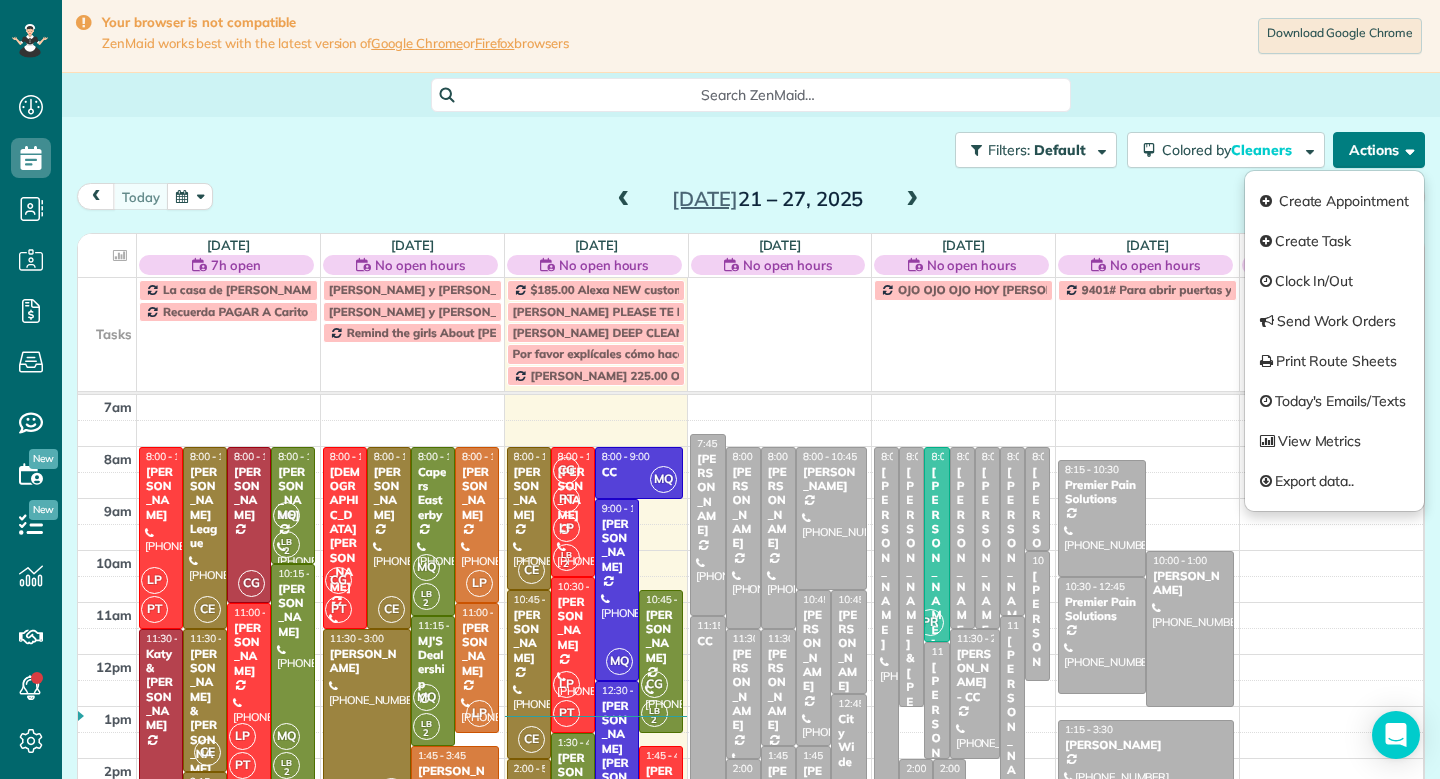 scroll, scrollTop: 779, scrollLeft: 62, axis: both 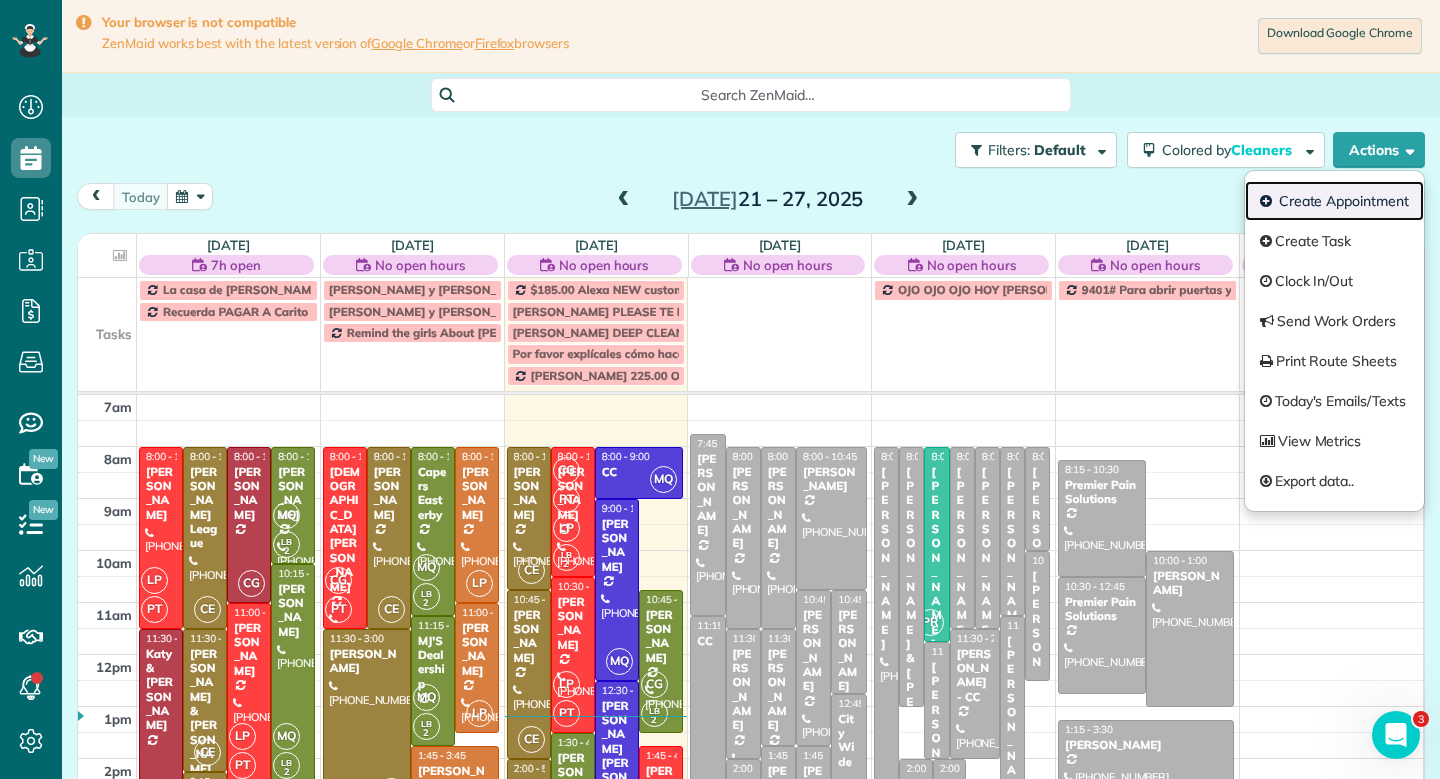 click on "Create Appointment" at bounding box center [1334, 201] 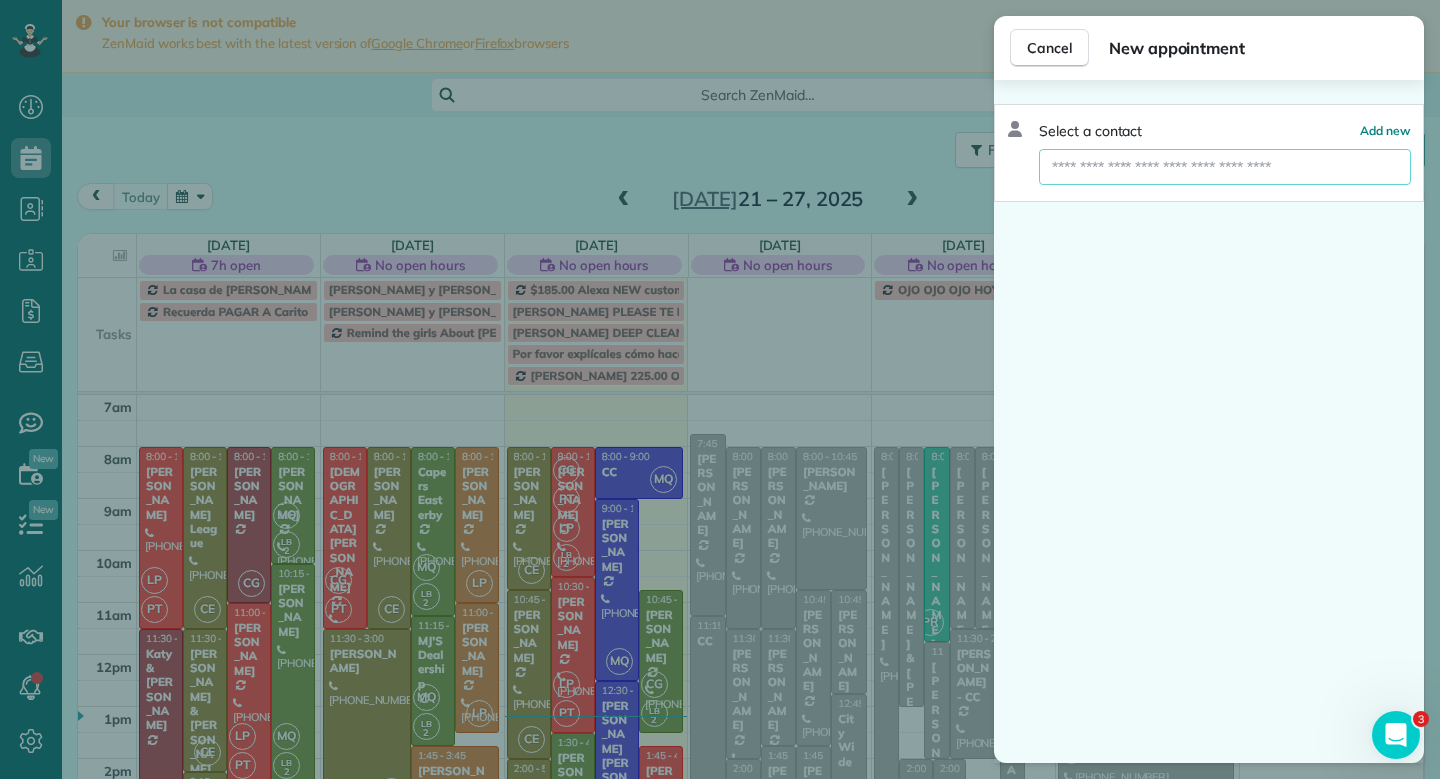 click at bounding box center (1225, 167) 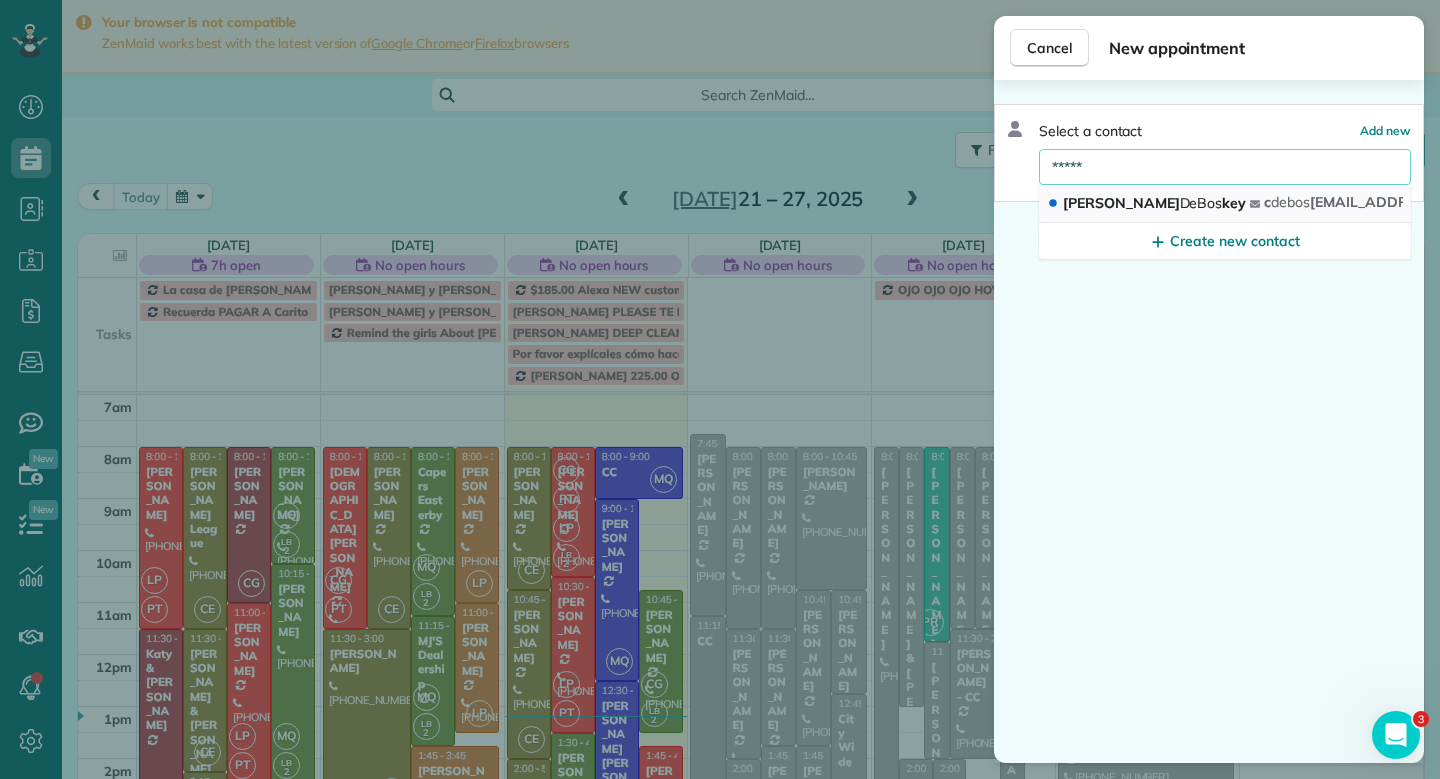 type on "*****" 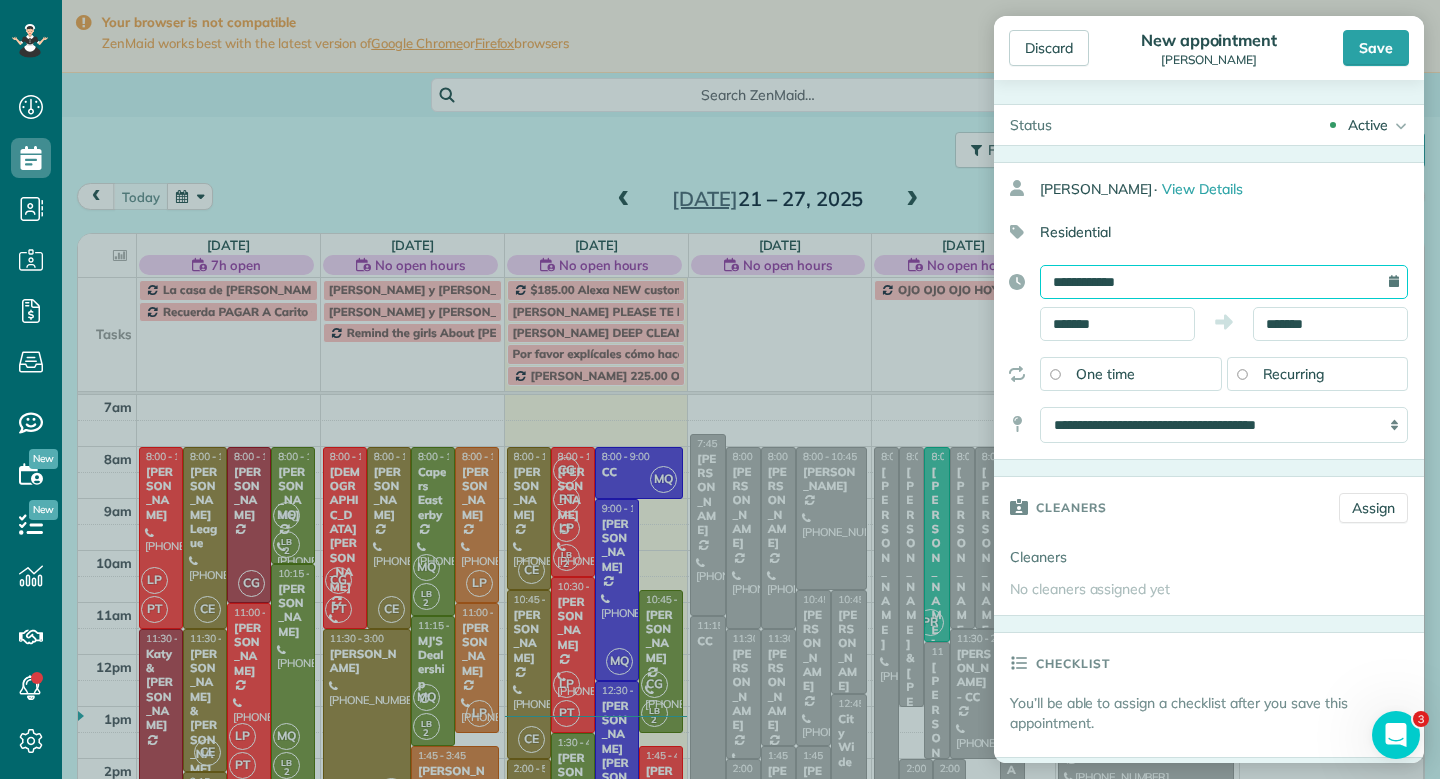 click on "**********" at bounding box center [1224, 282] 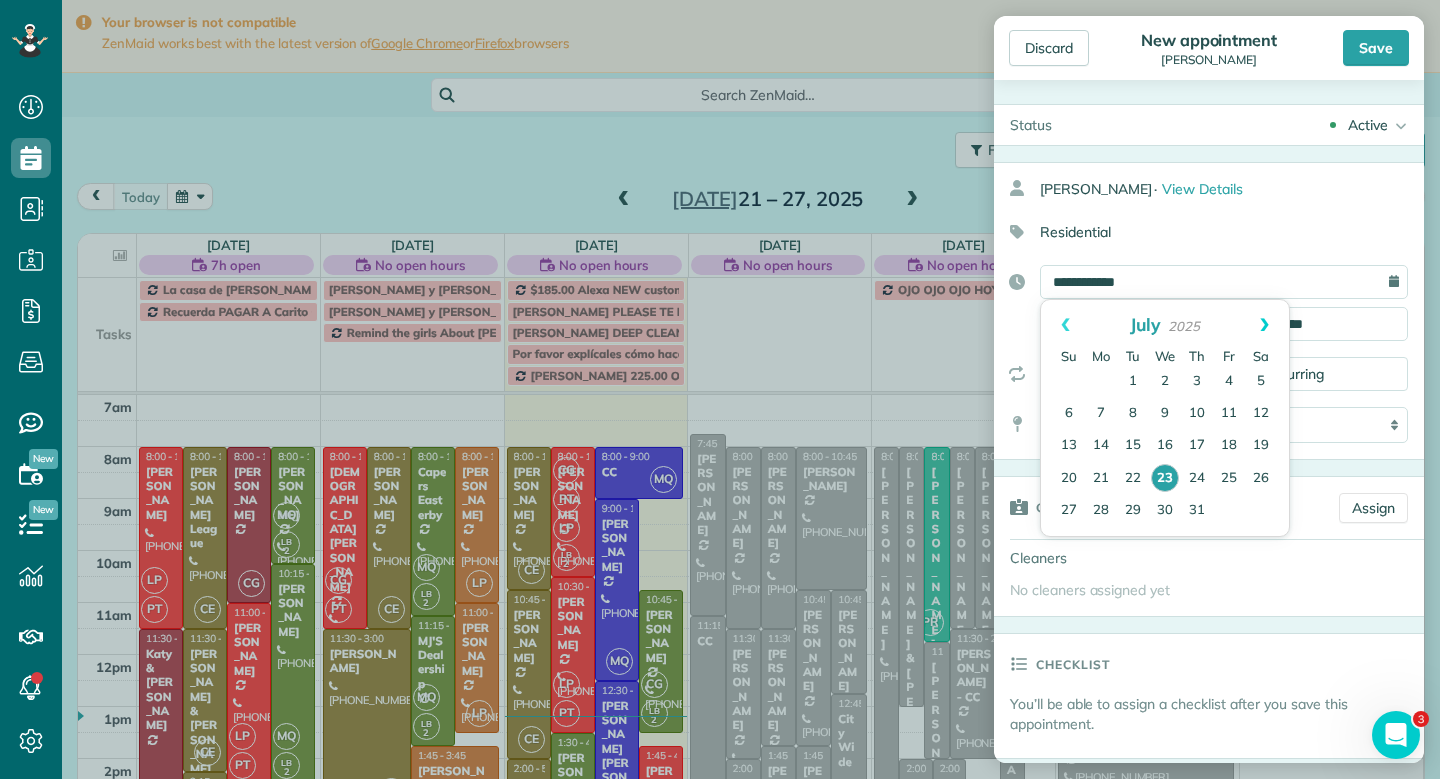 click on "Next" at bounding box center [1264, 325] 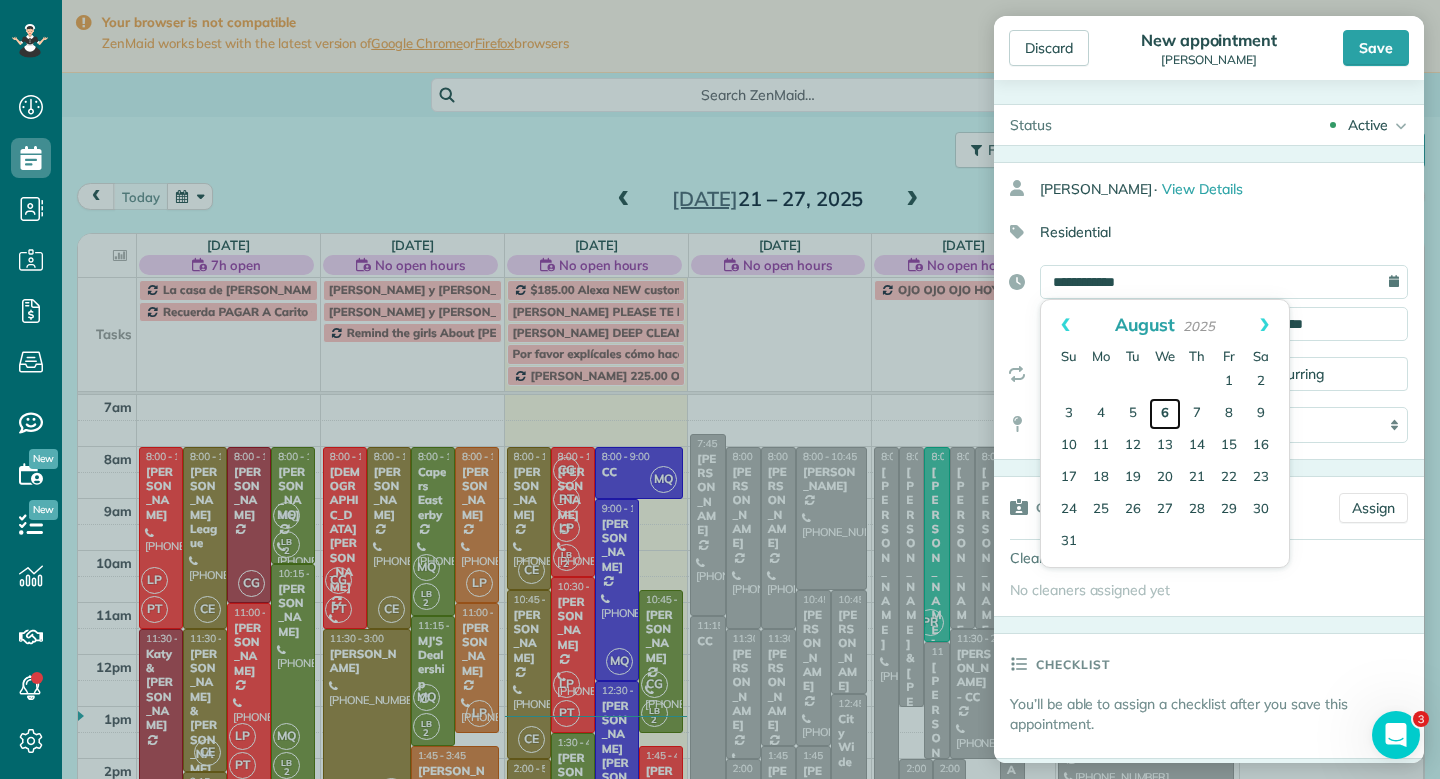 click on "6" at bounding box center (1165, 414) 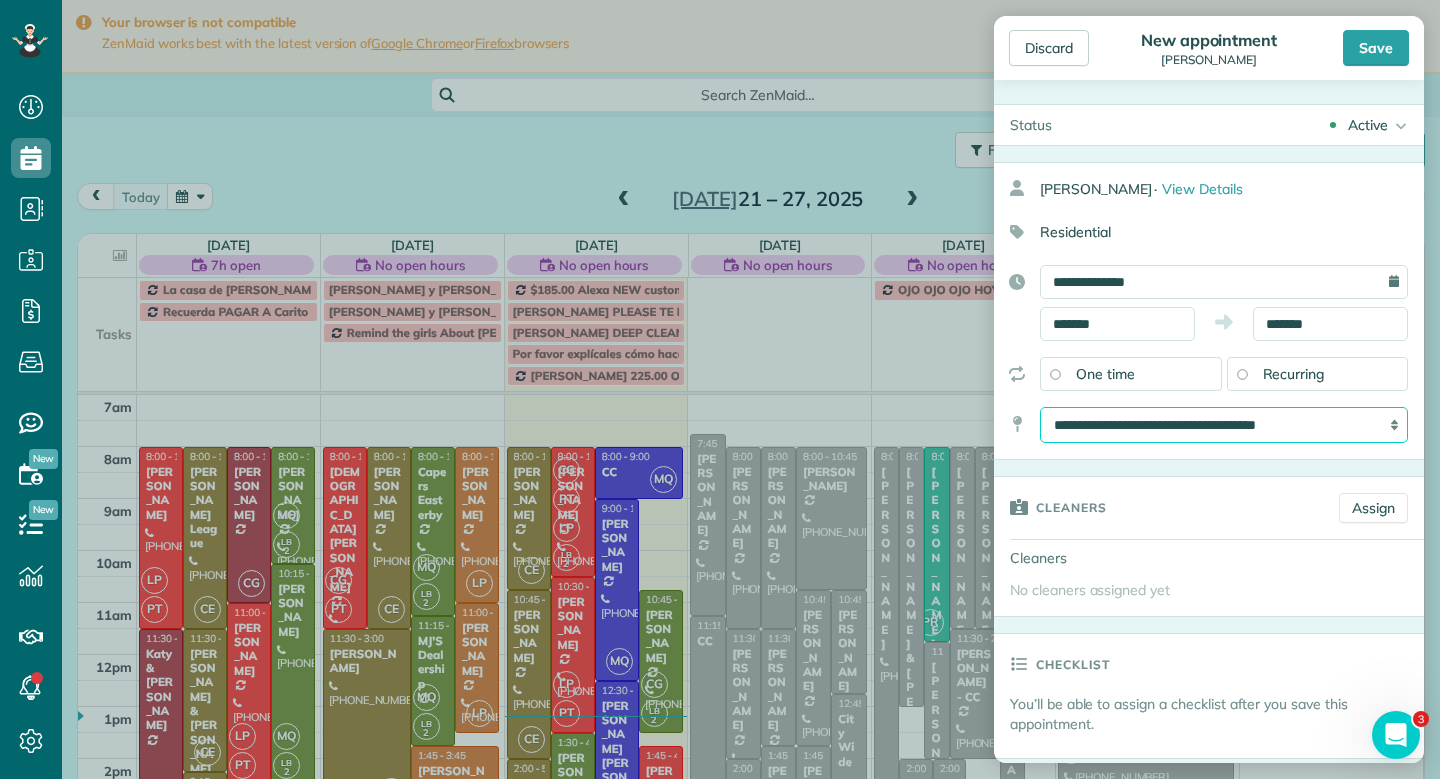 click on "**********" at bounding box center (1224, 425) 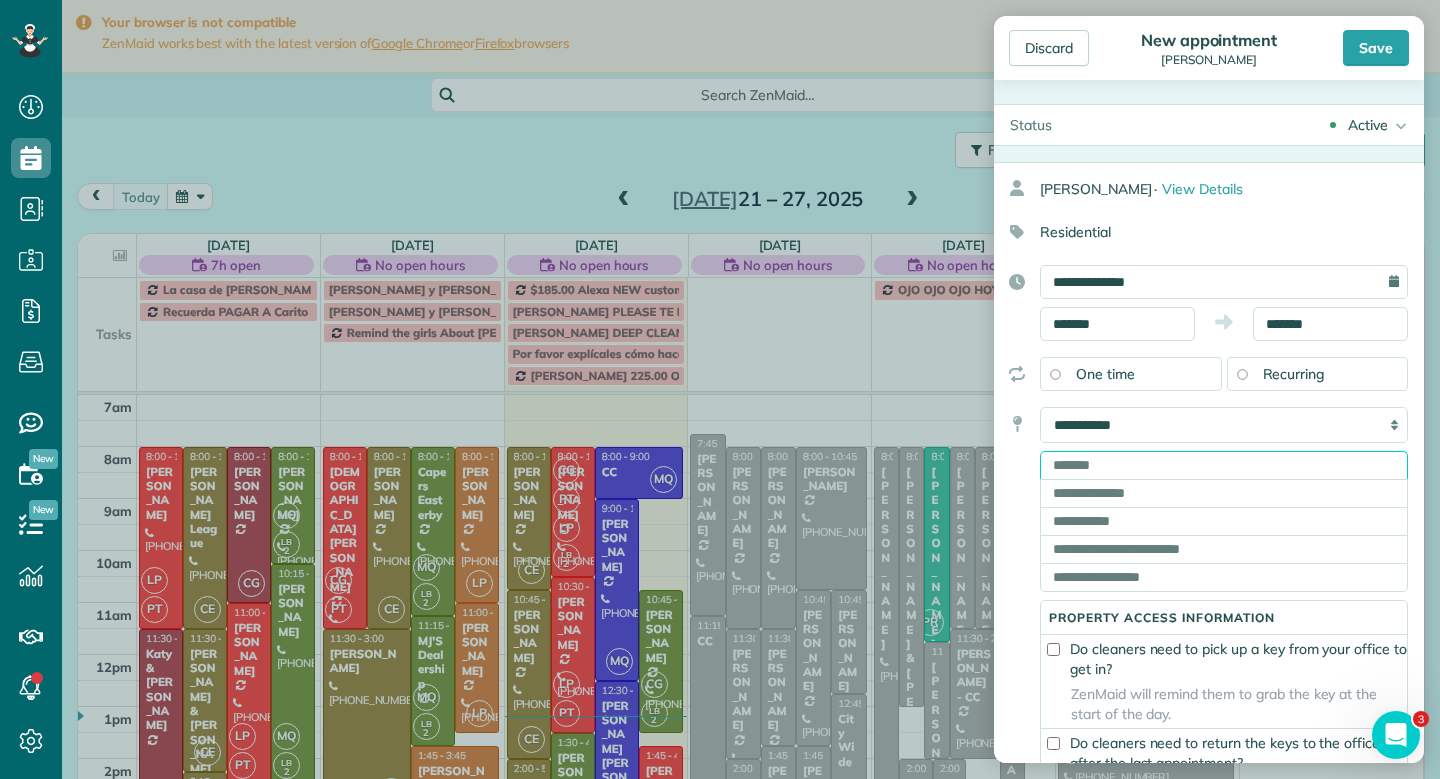 click at bounding box center [1224, 465] 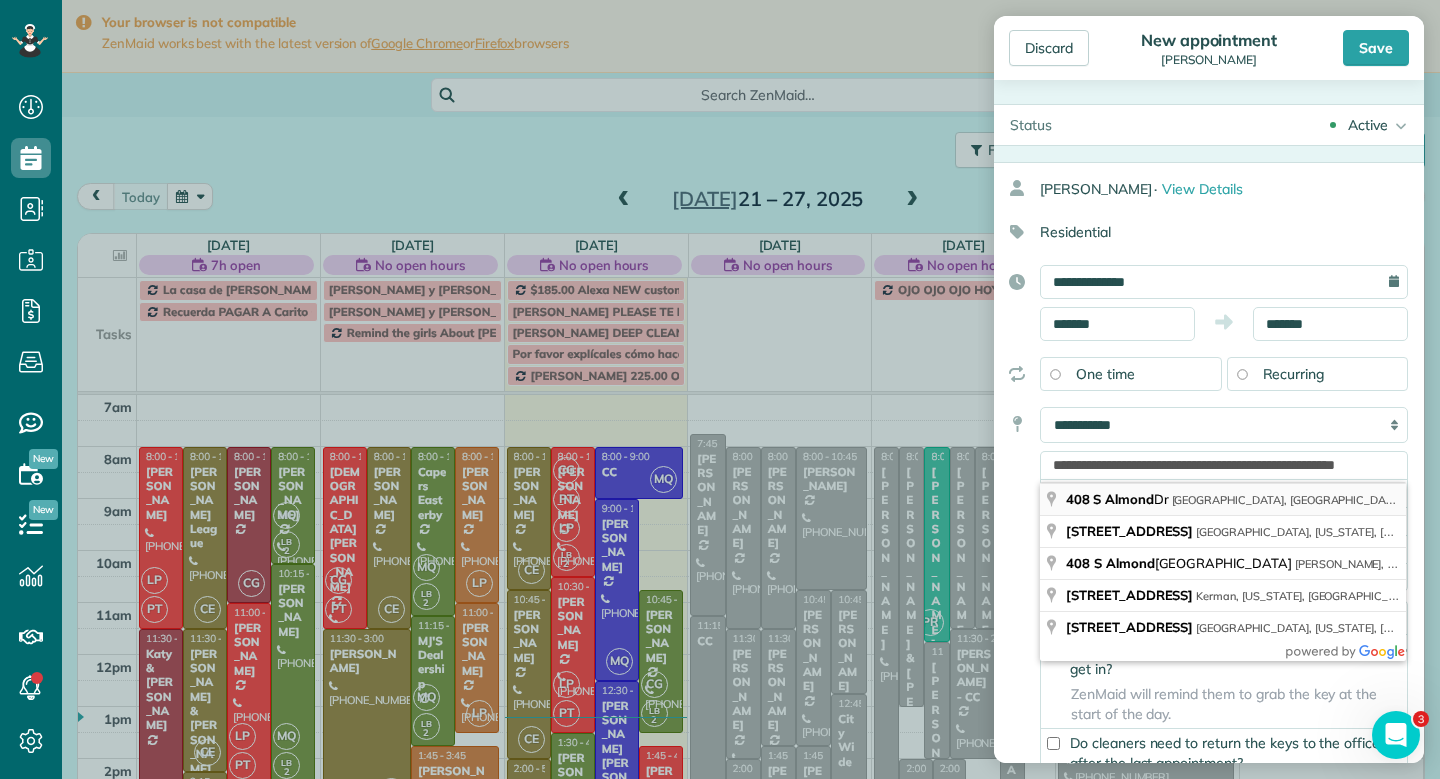 type on "**********" 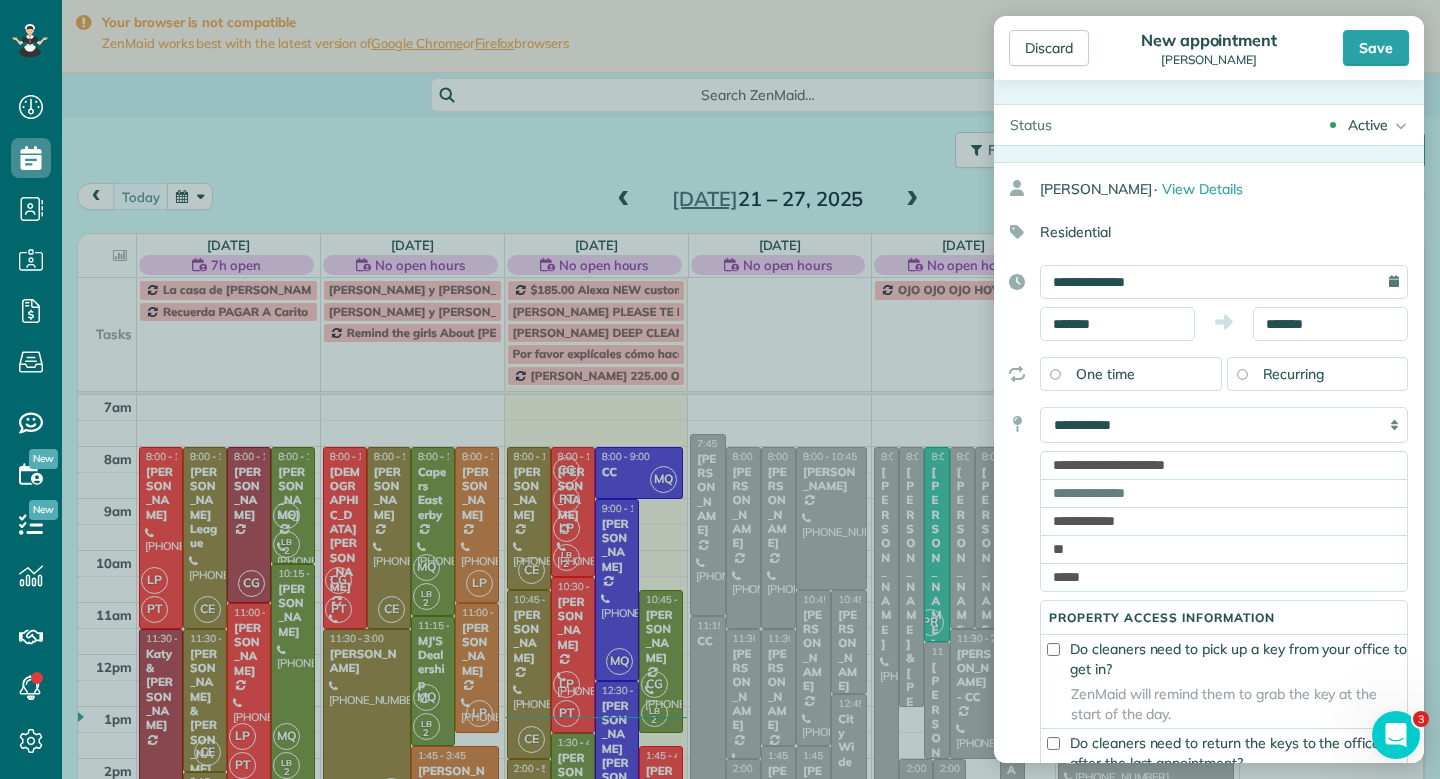 click on "Recurring" at bounding box center (1294, 374) 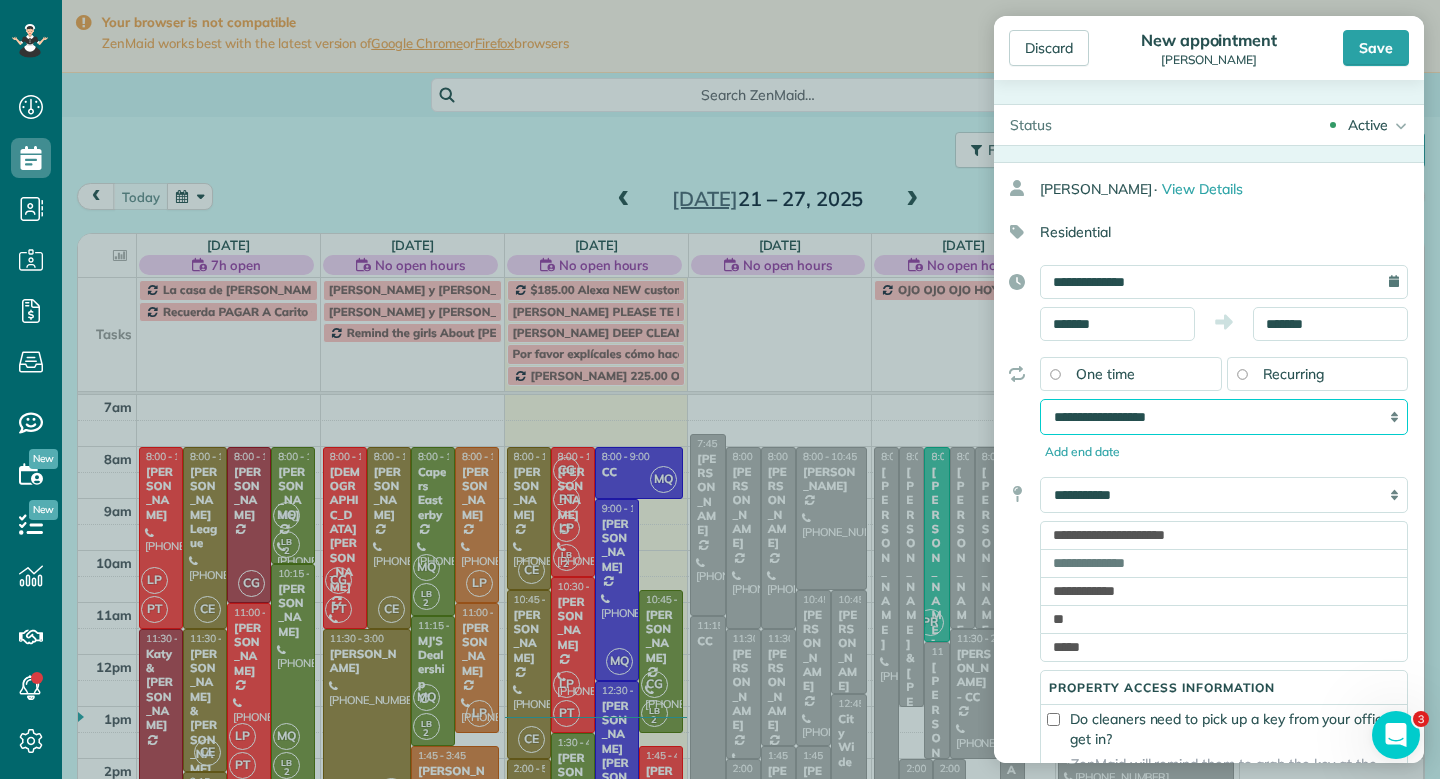 click on "**********" at bounding box center [1224, 417] 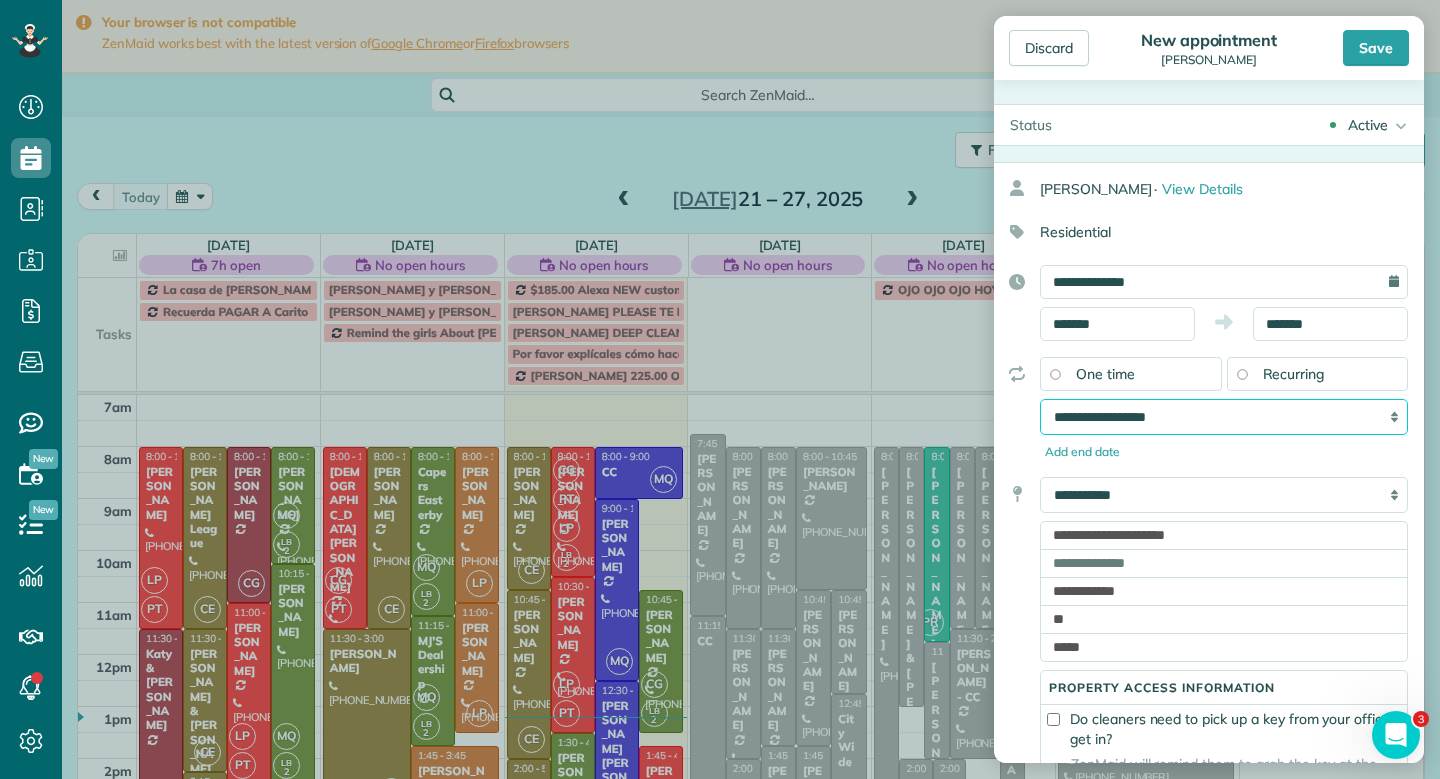 select on "**********" 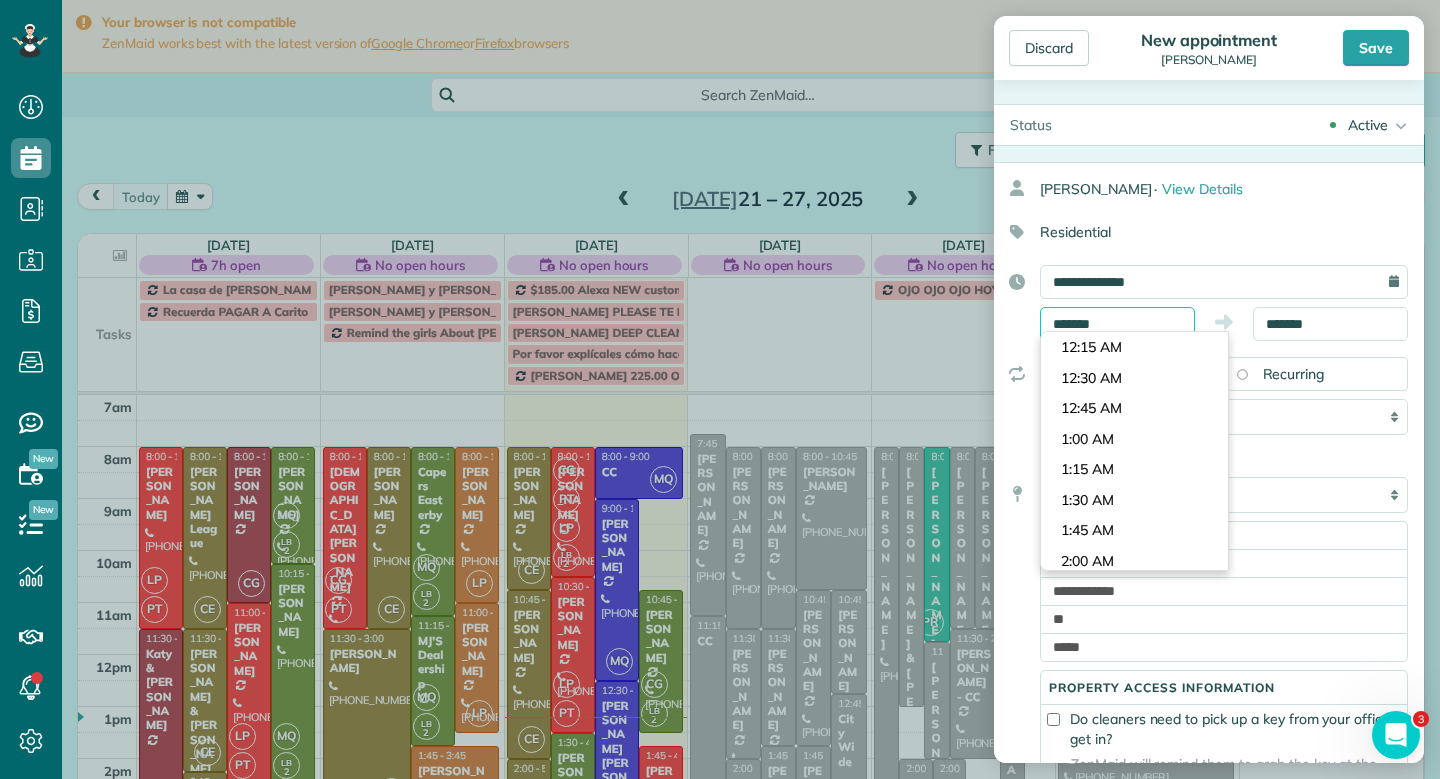 click on "*******" at bounding box center [1117, 324] 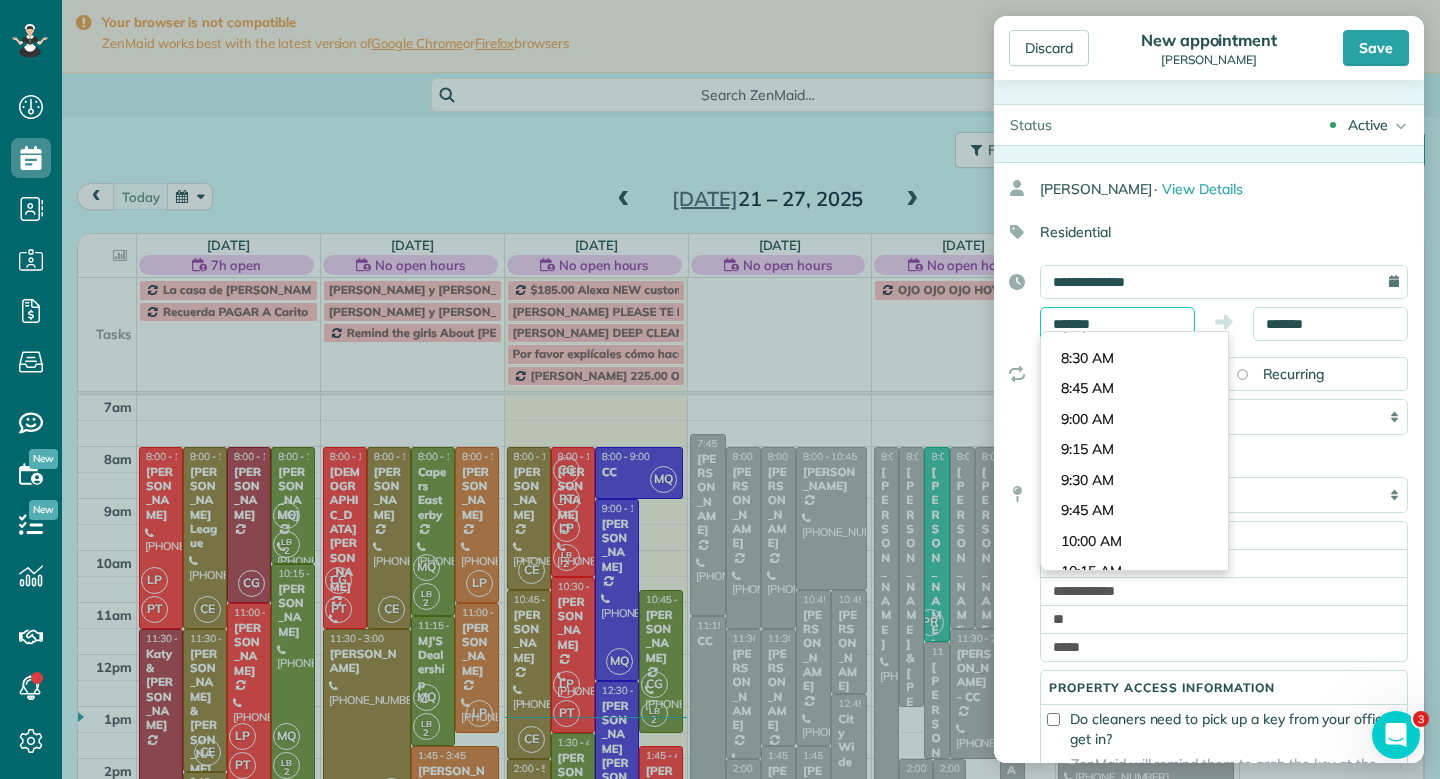 scroll, scrollTop: 935, scrollLeft: 0, axis: vertical 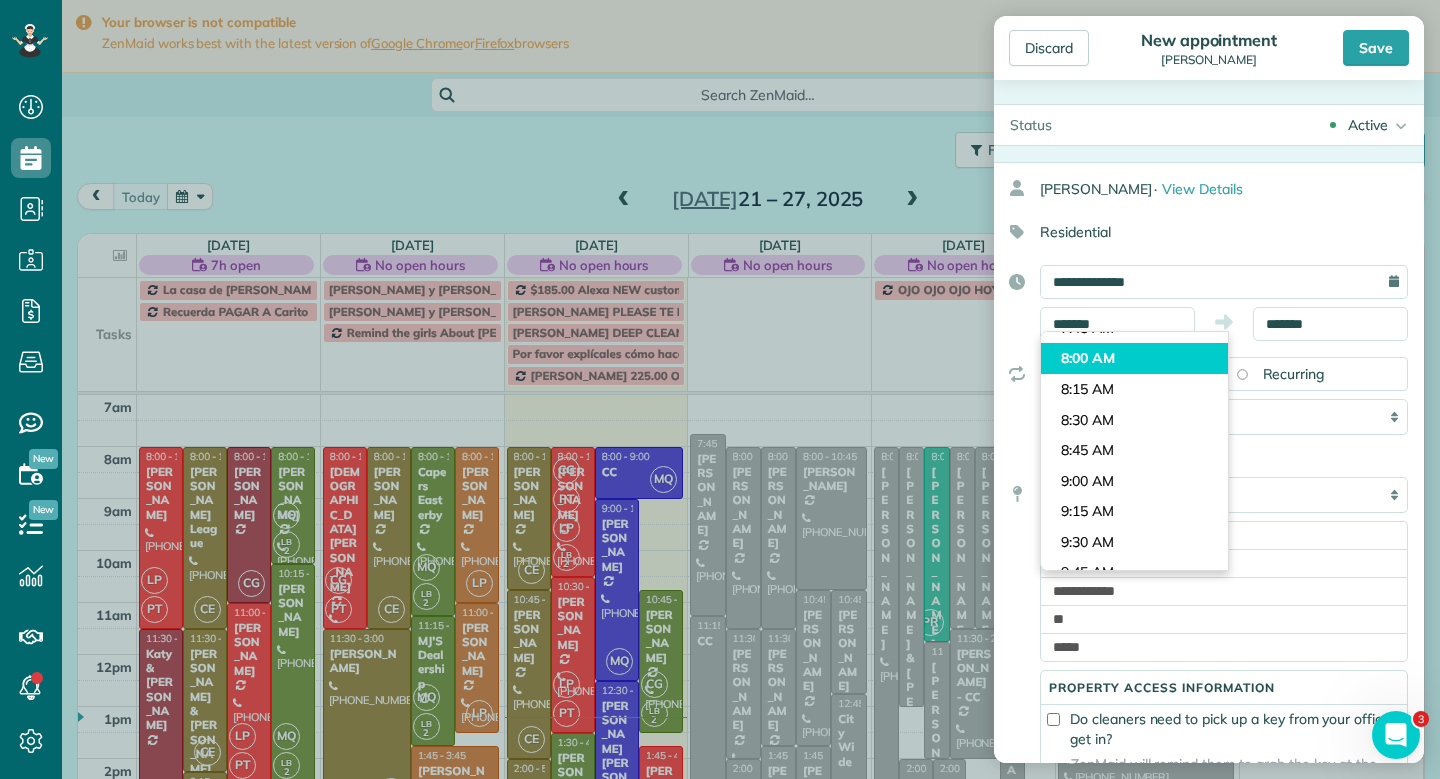type on "*******" 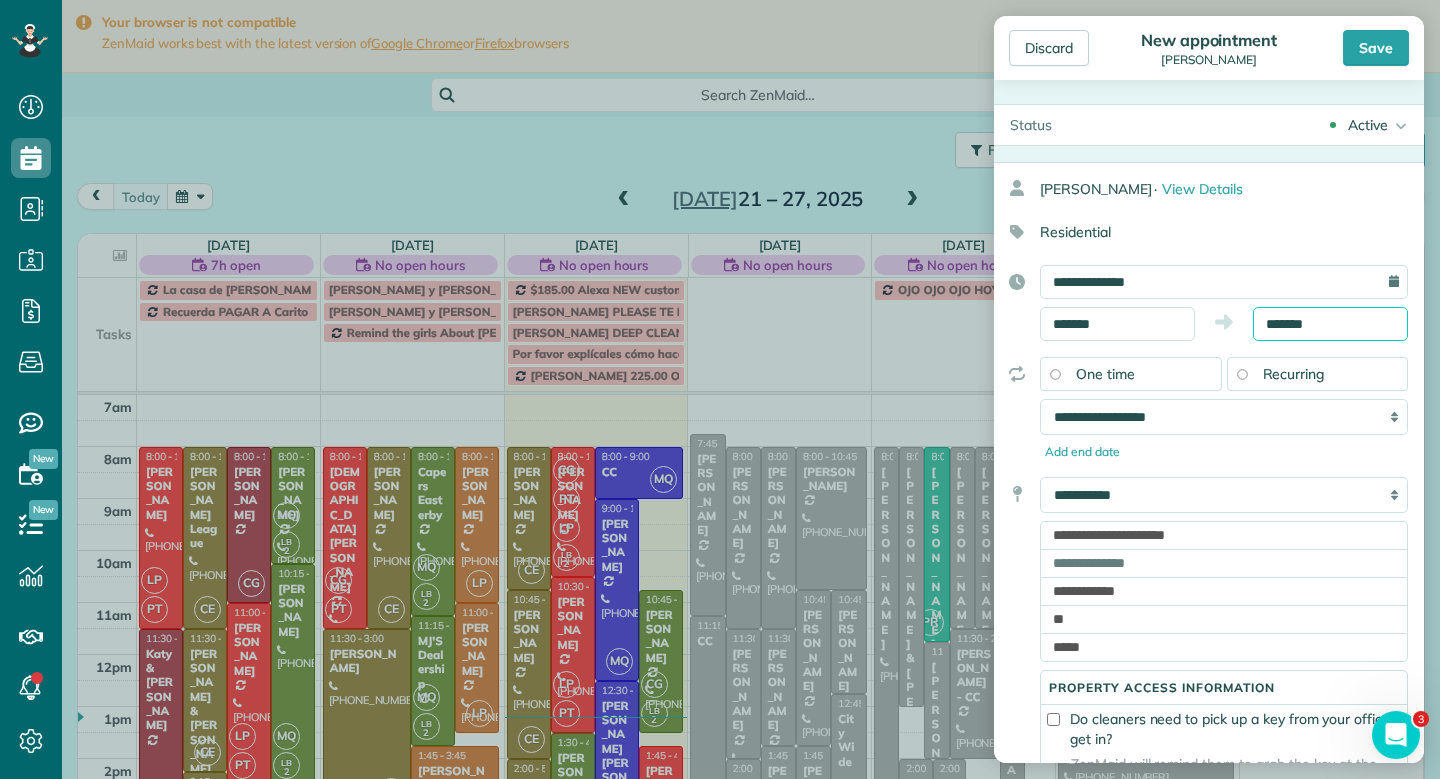 click on "*******" at bounding box center (1330, 324) 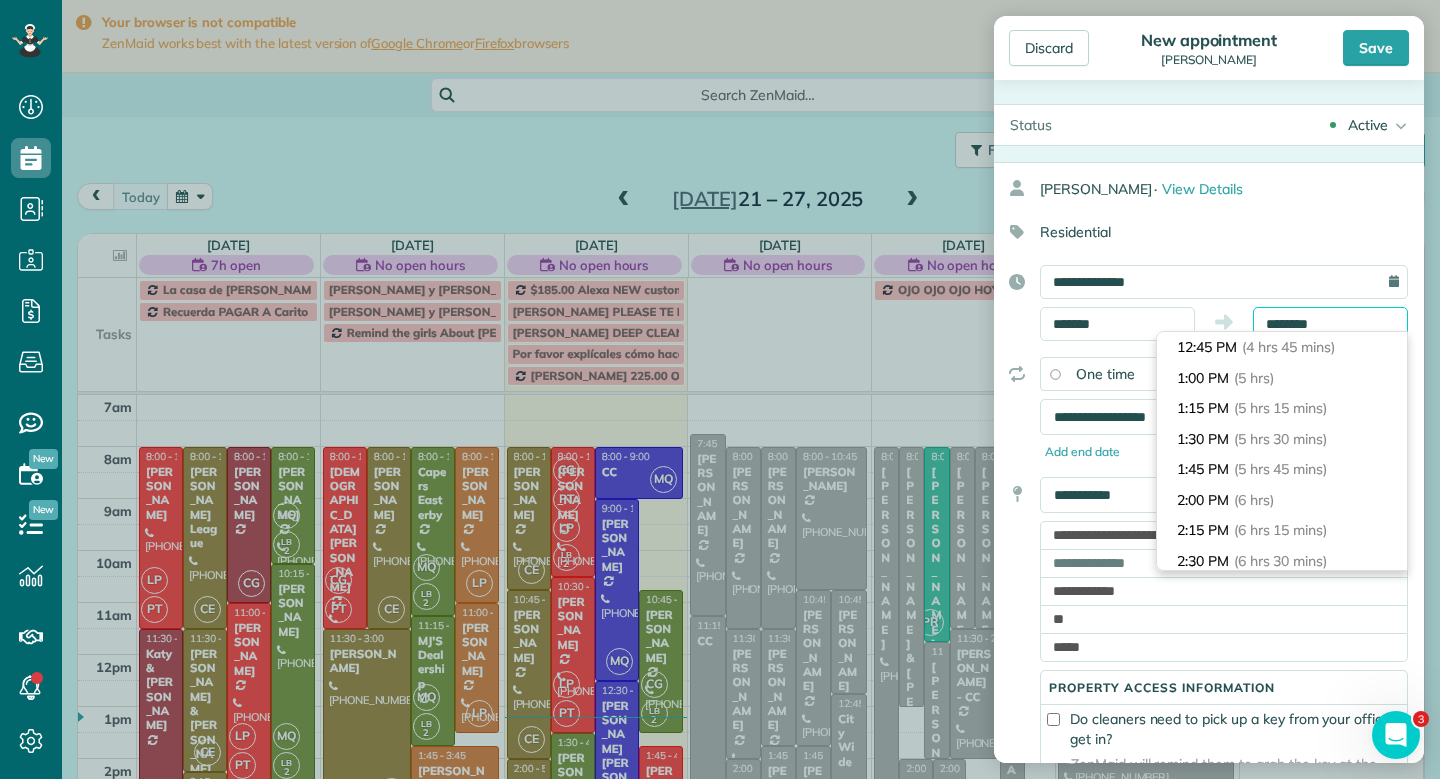 scroll, scrollTop: 1746, scrollLeft: 0, axis: vertical 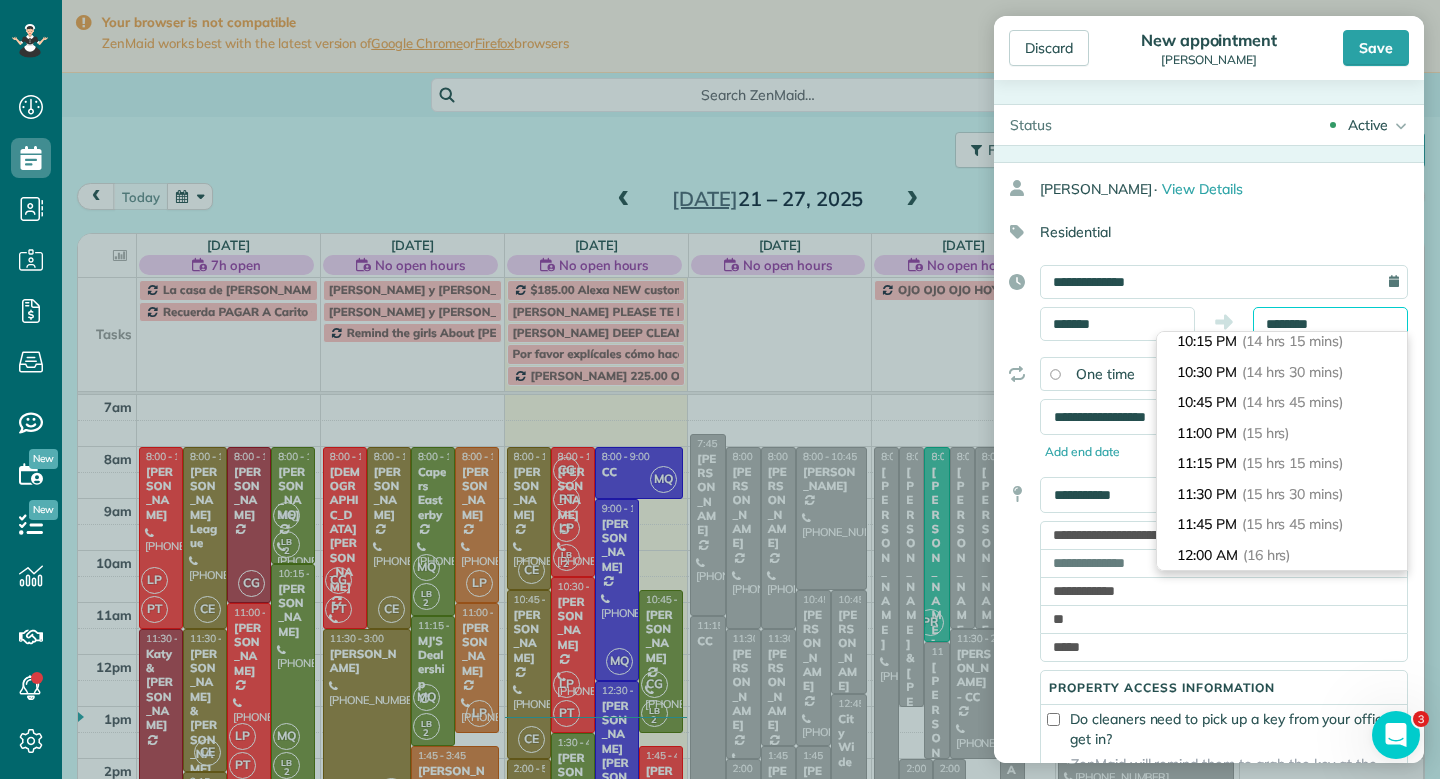 click on "********" at bounding box center [1330, 324] 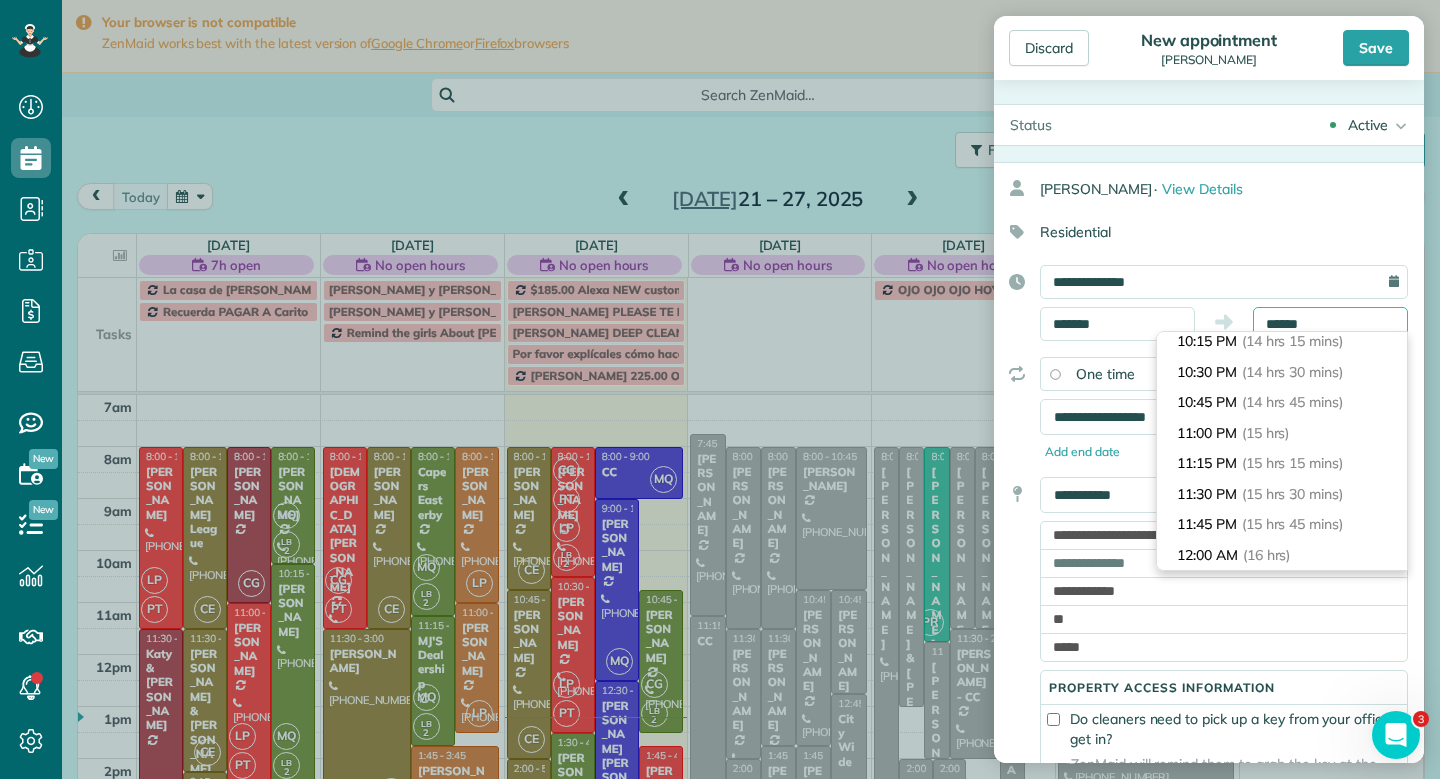 scroll, scrollTop: 335, scrollLeft: 0, axis: vertical 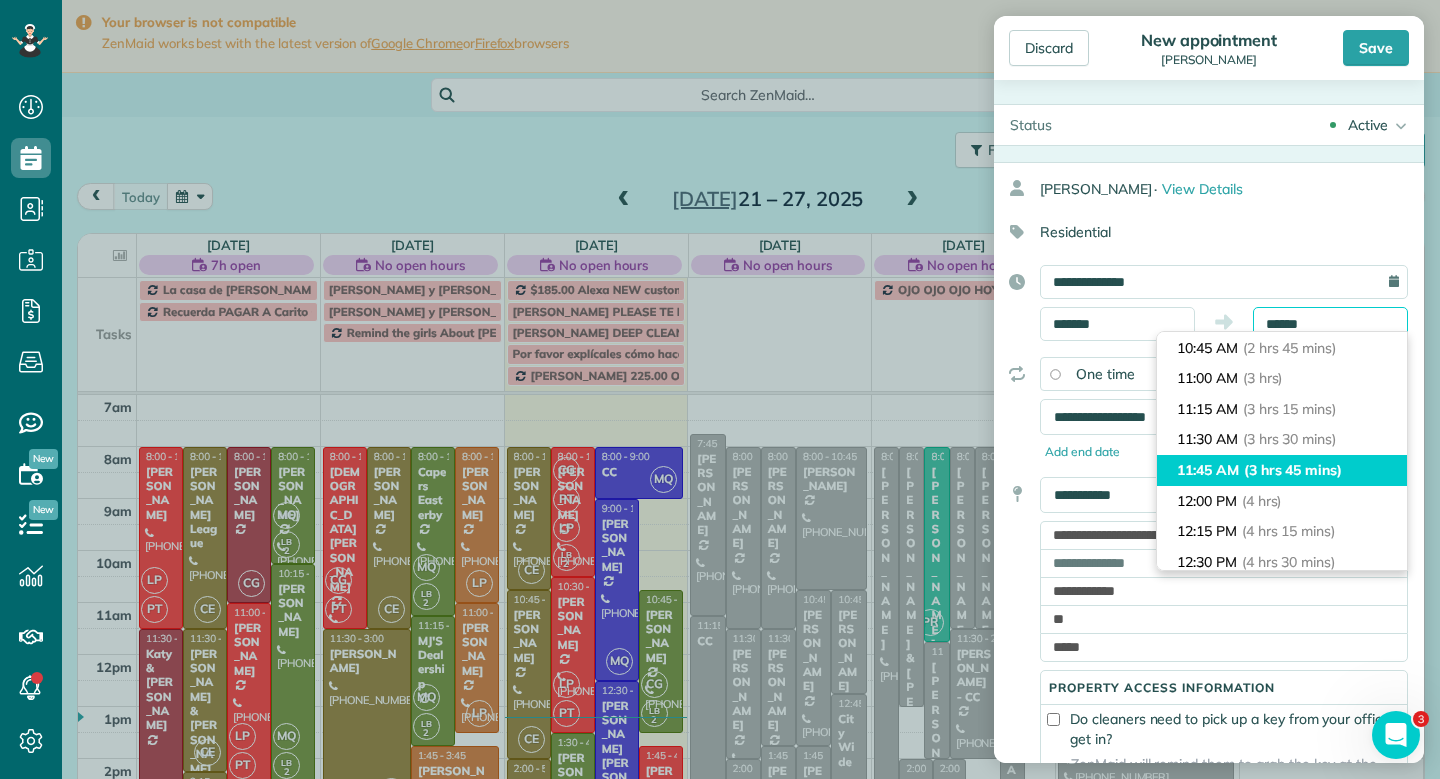 type on "********" 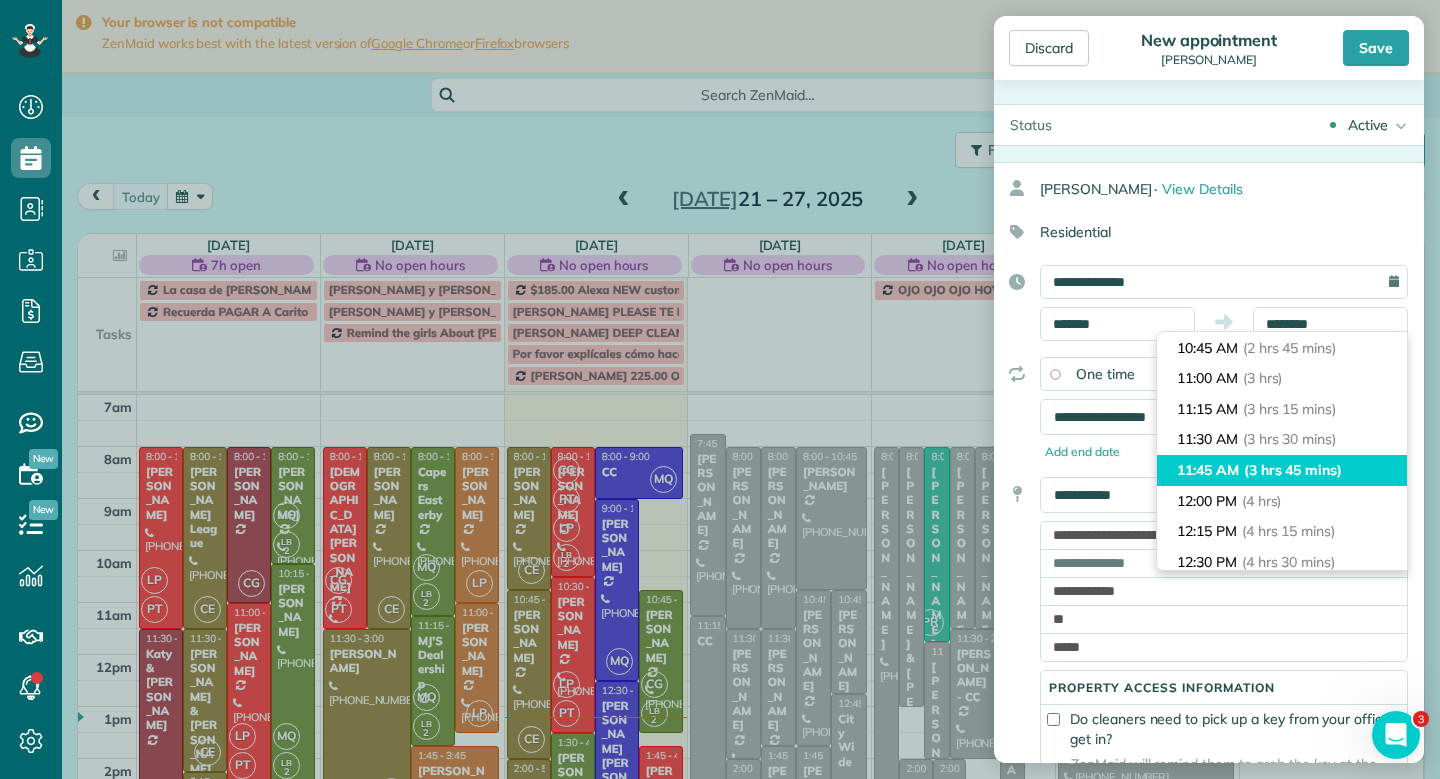 click on "(3 hrs 45 mins)" at bounding box center (1293, 470) 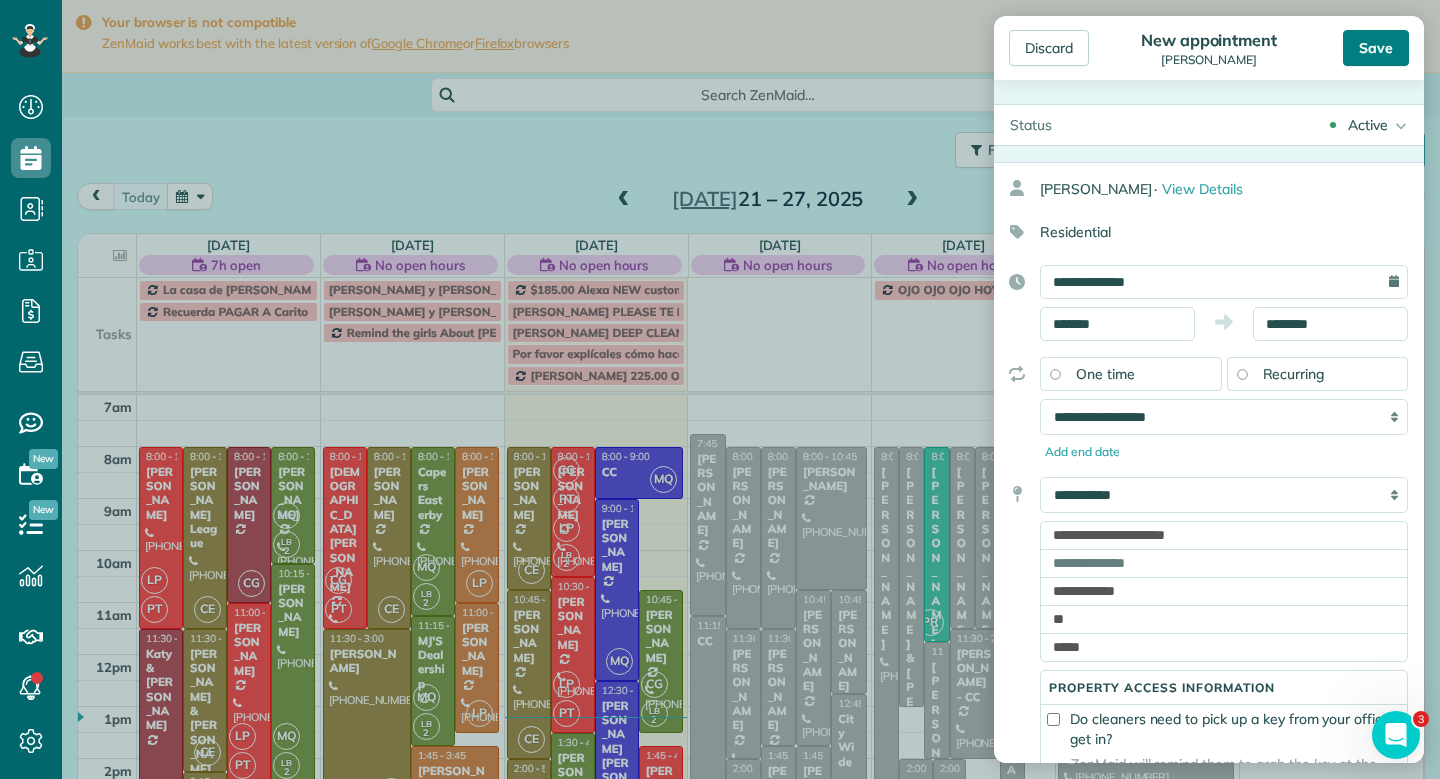 click on "Save" at bounding box center (1376, 48) 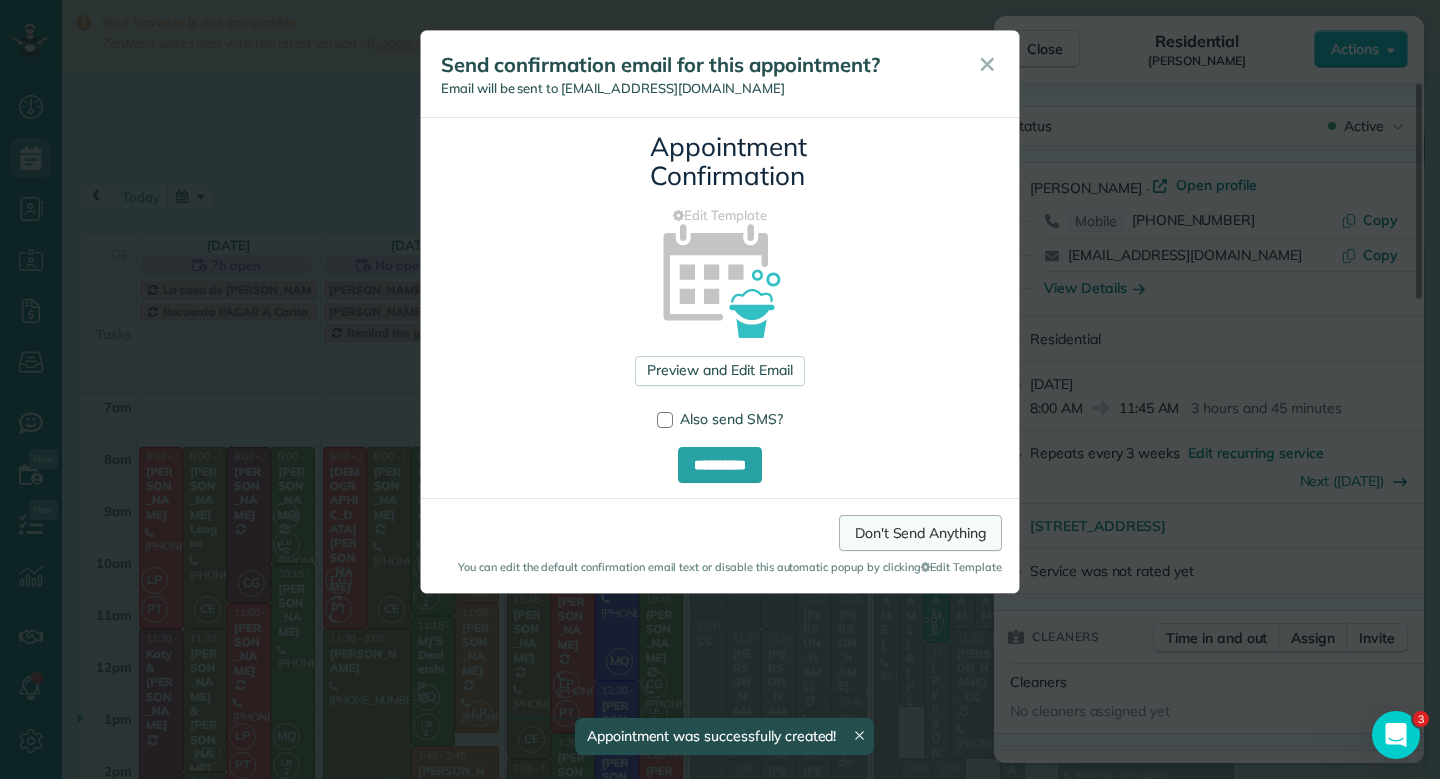 click on "Don't Send Anything" at bounding box center (920, 533) 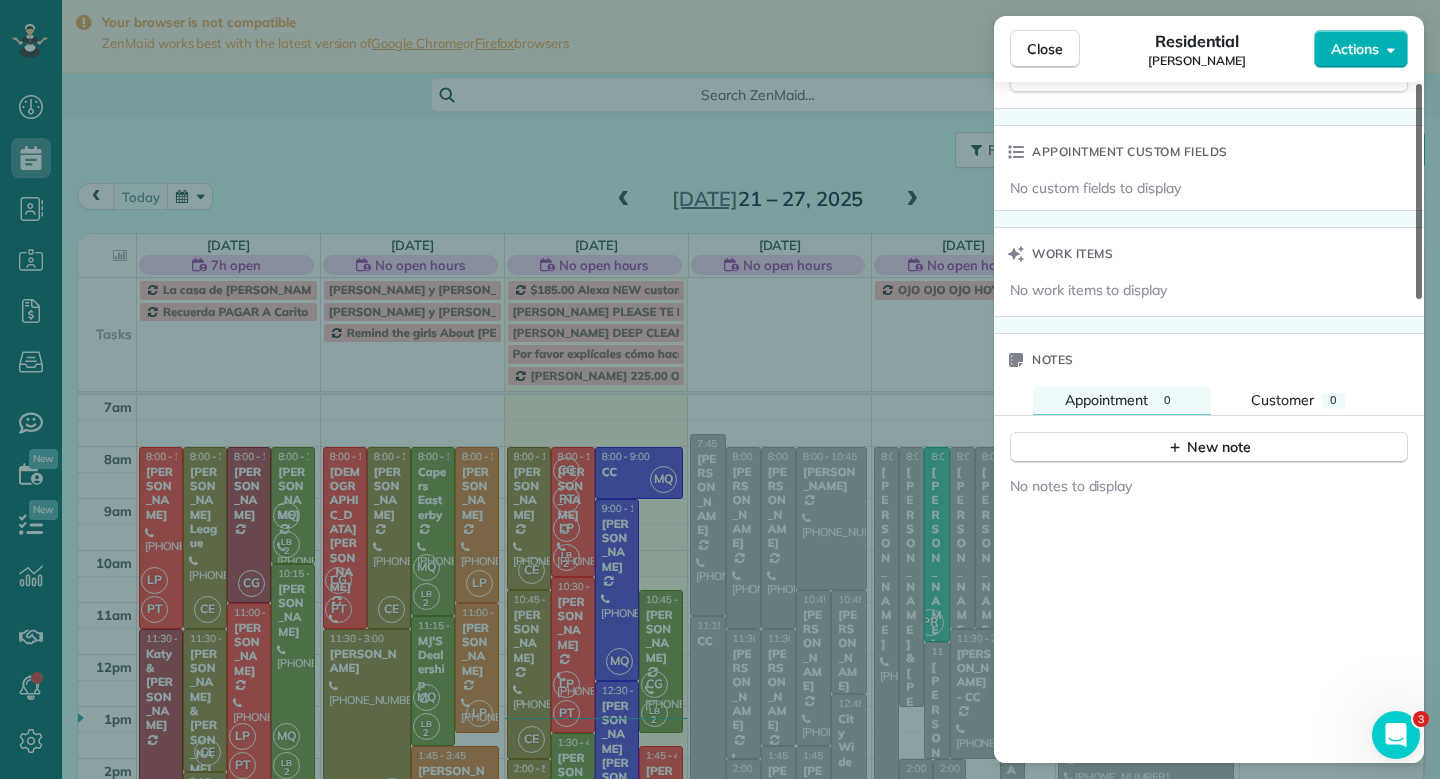scroll, scrollTop: 1466, scrollLeft: 0, axis: vertical 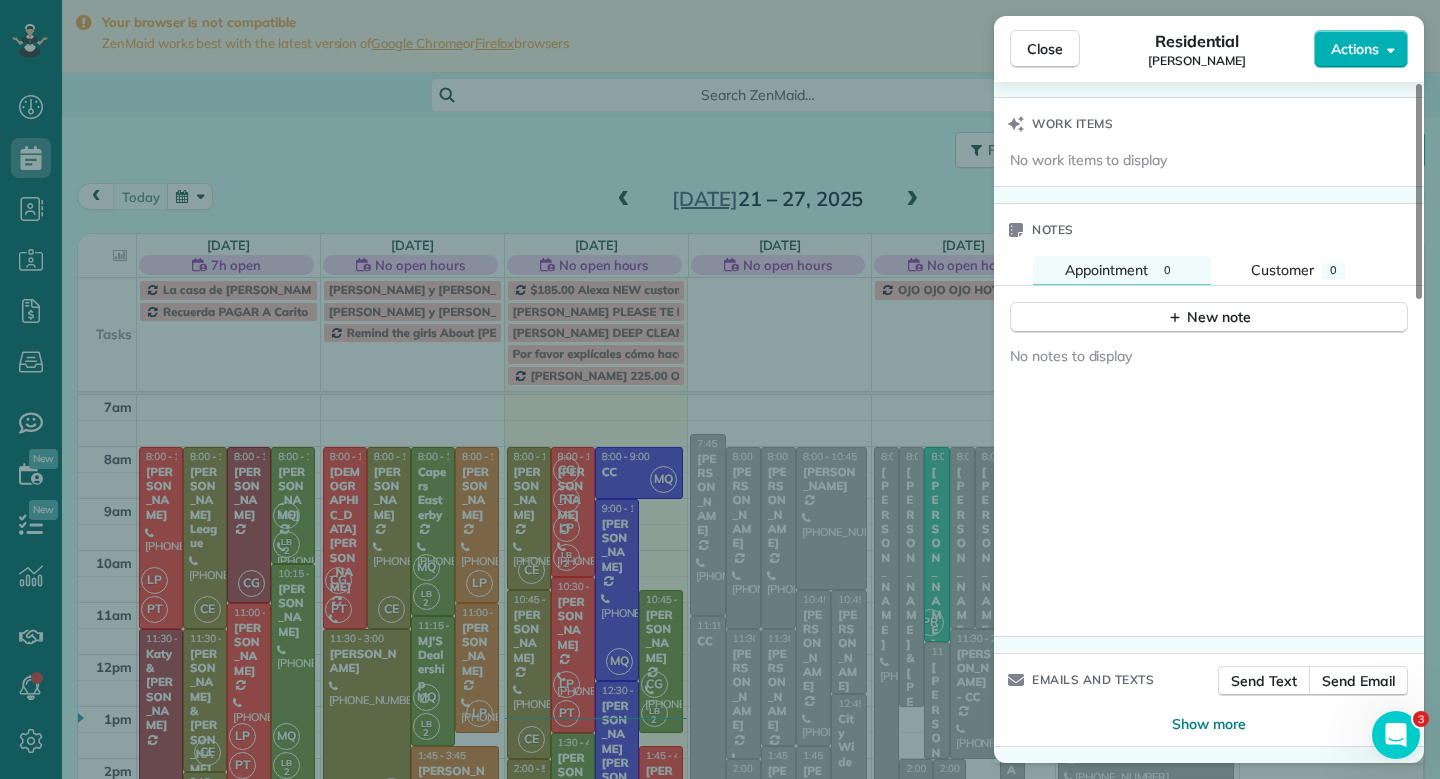 drag, startPoint x: 1419, startPoint y: 234, endPoint x: 1437, endPoint y: 720, distance: 486.33322 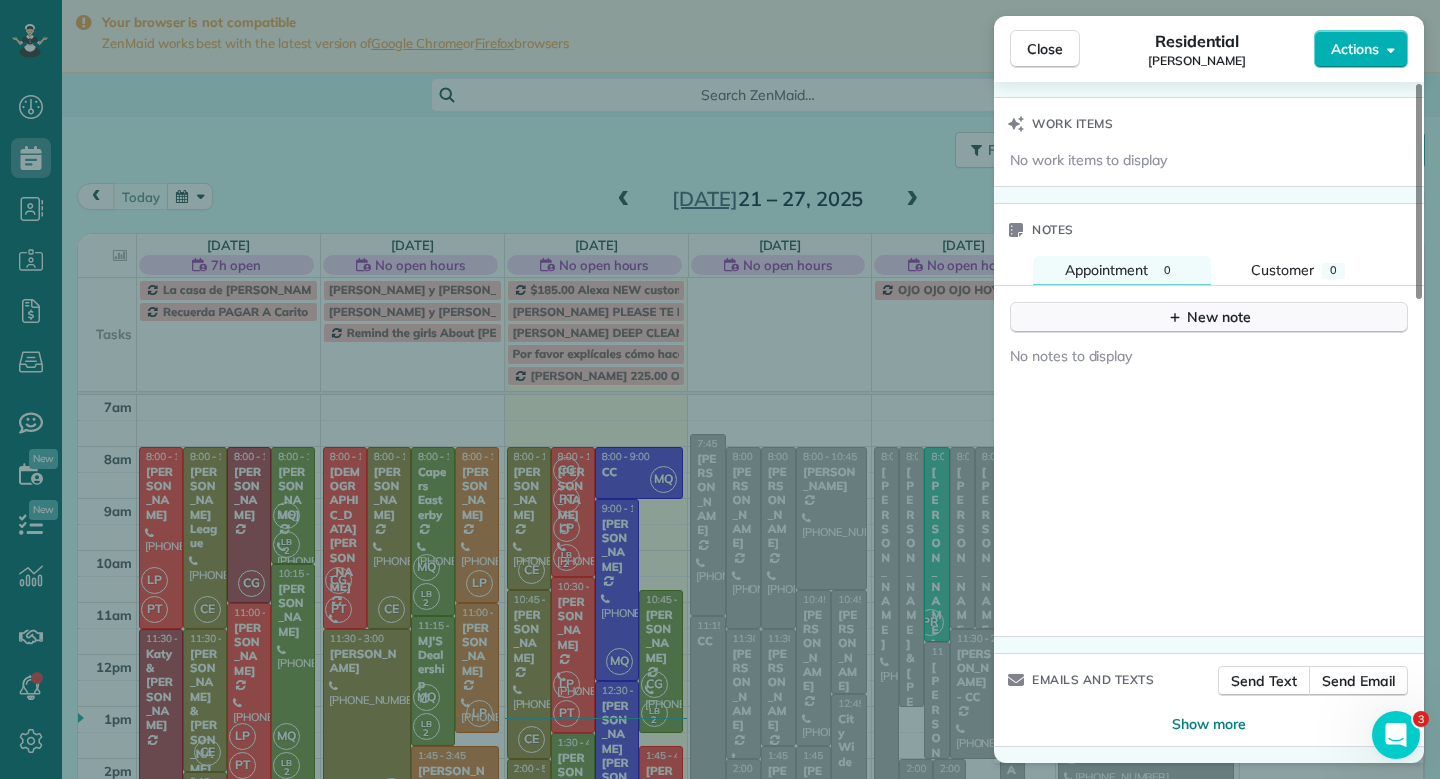 click on "New note" at bounding box center [1209, 317] 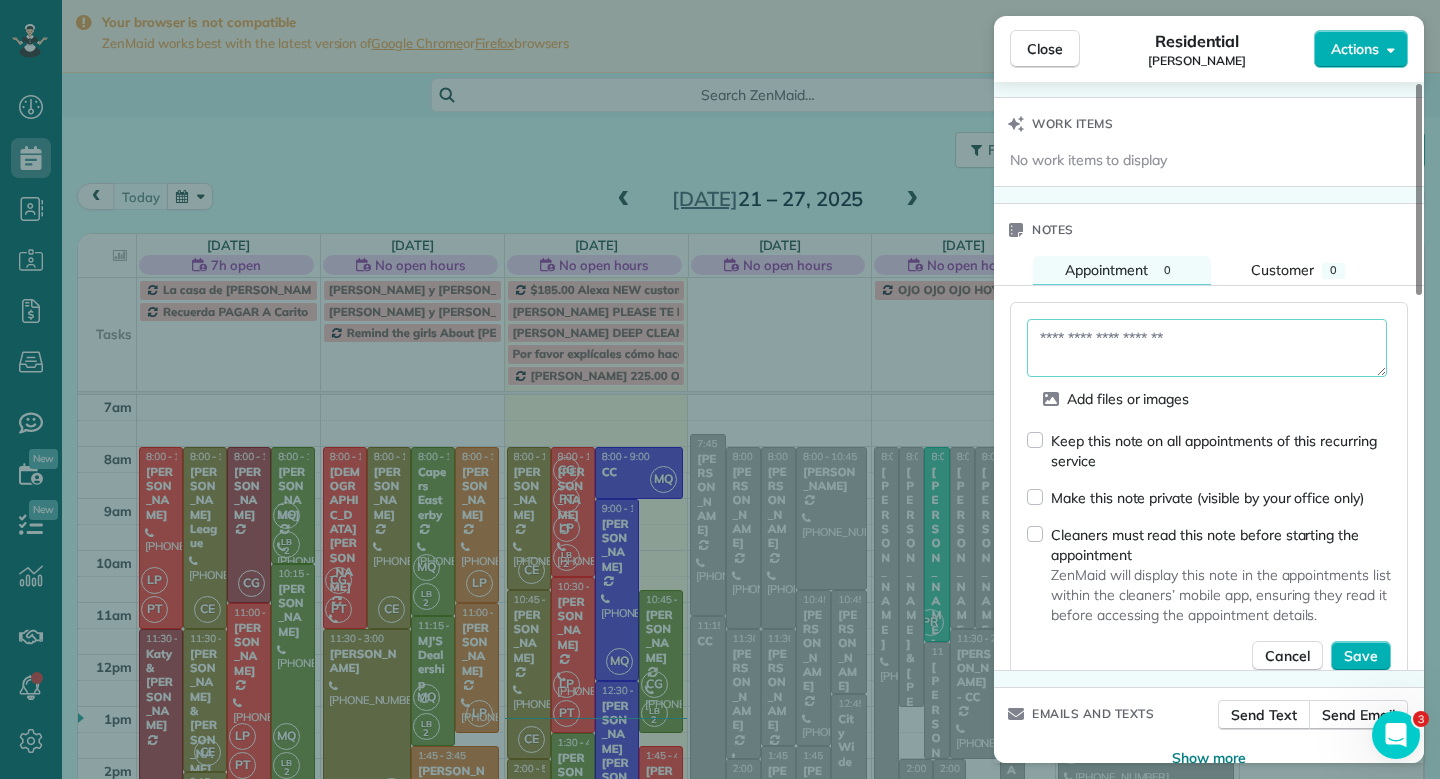 click at bounding box center [1207, 348] 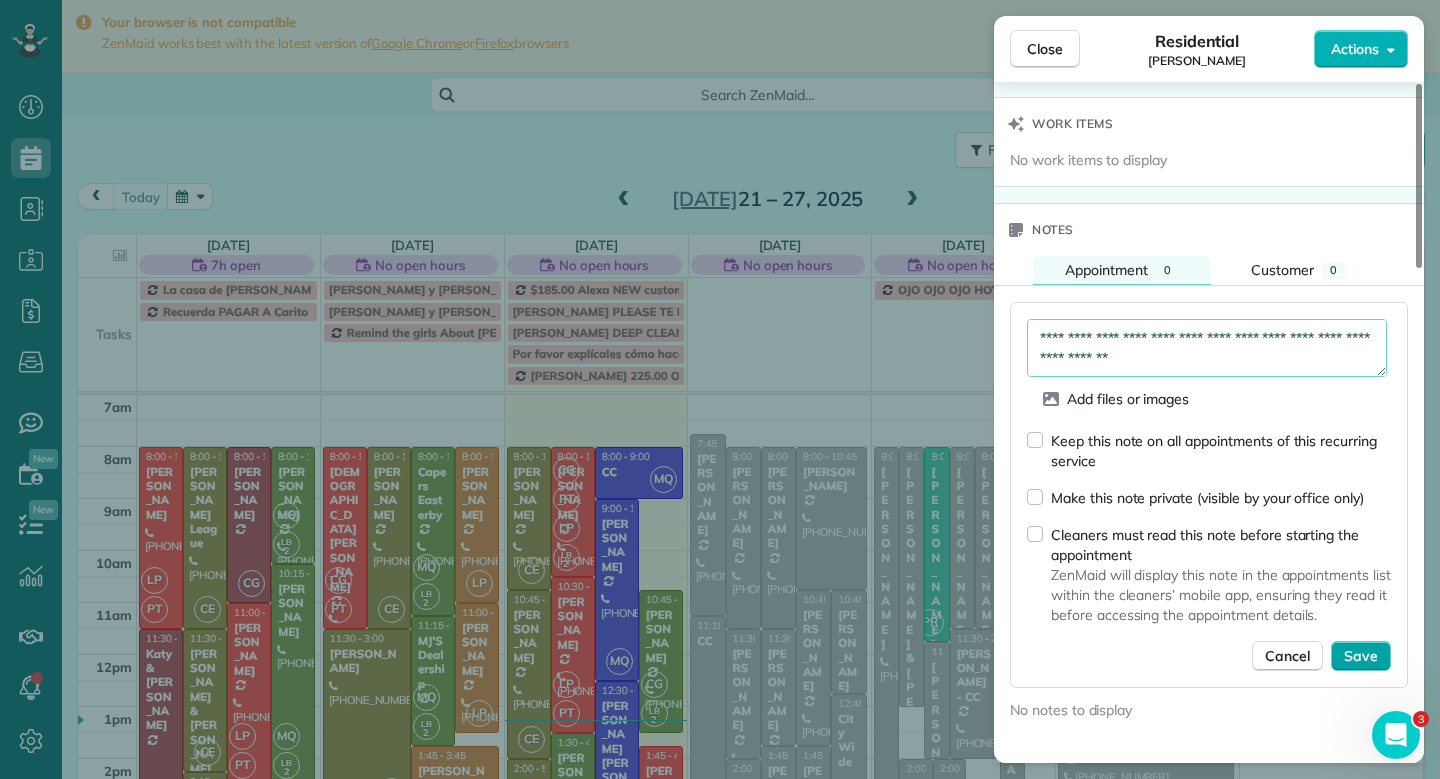 scroll, scrollTop: 170, scrollLeft: 0, axis: vertical 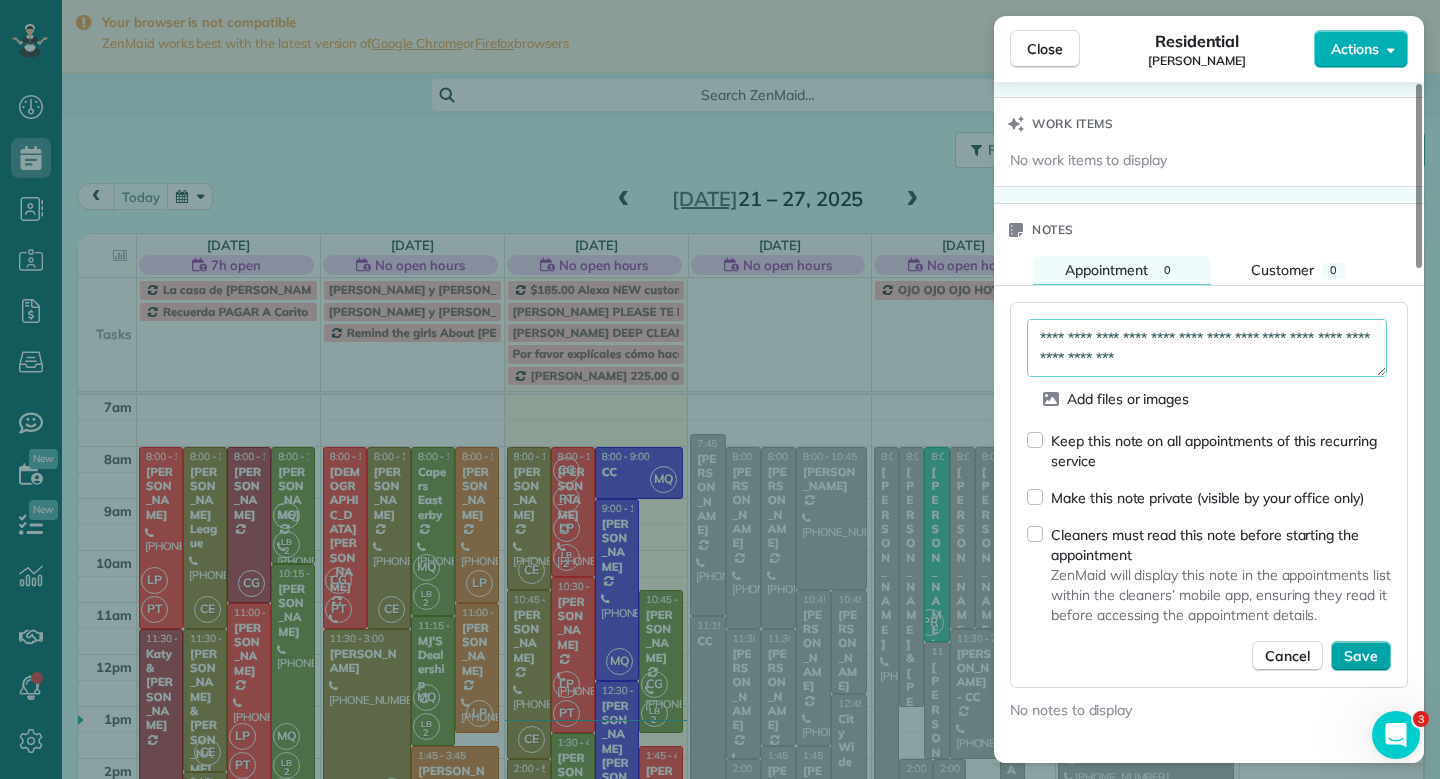 type on "**********" 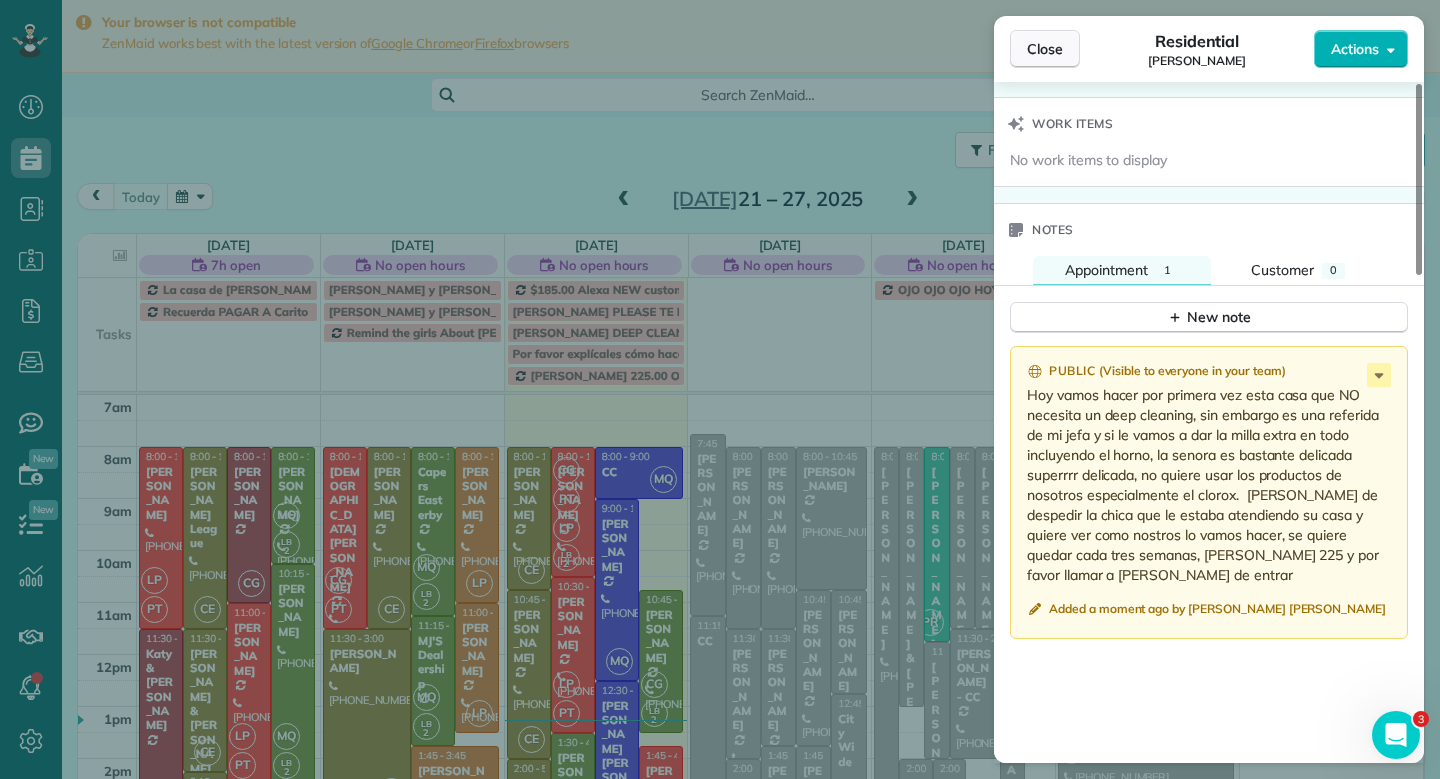 click on "Close" at bounding box center (1045, 49) 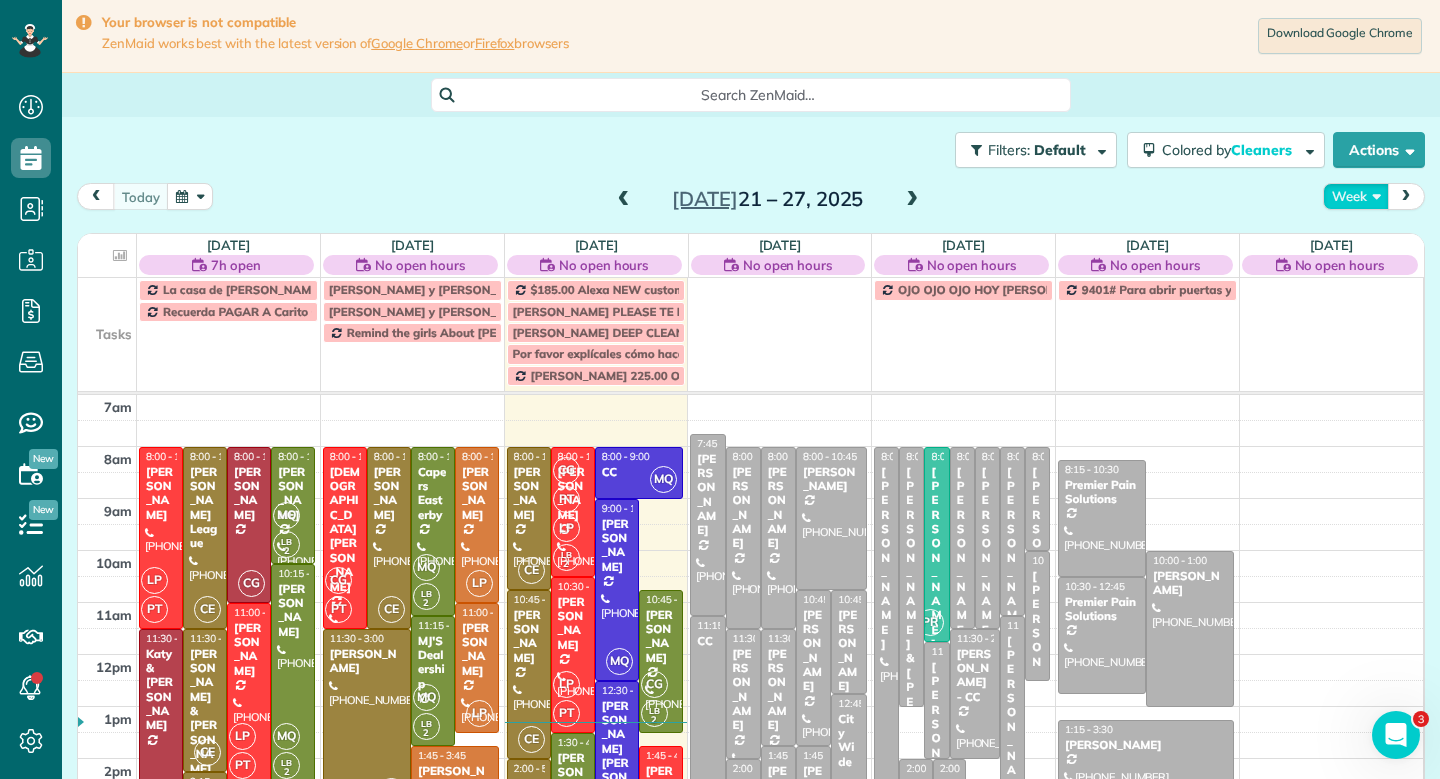 click on "Week" at bounding box center [1356, 196] 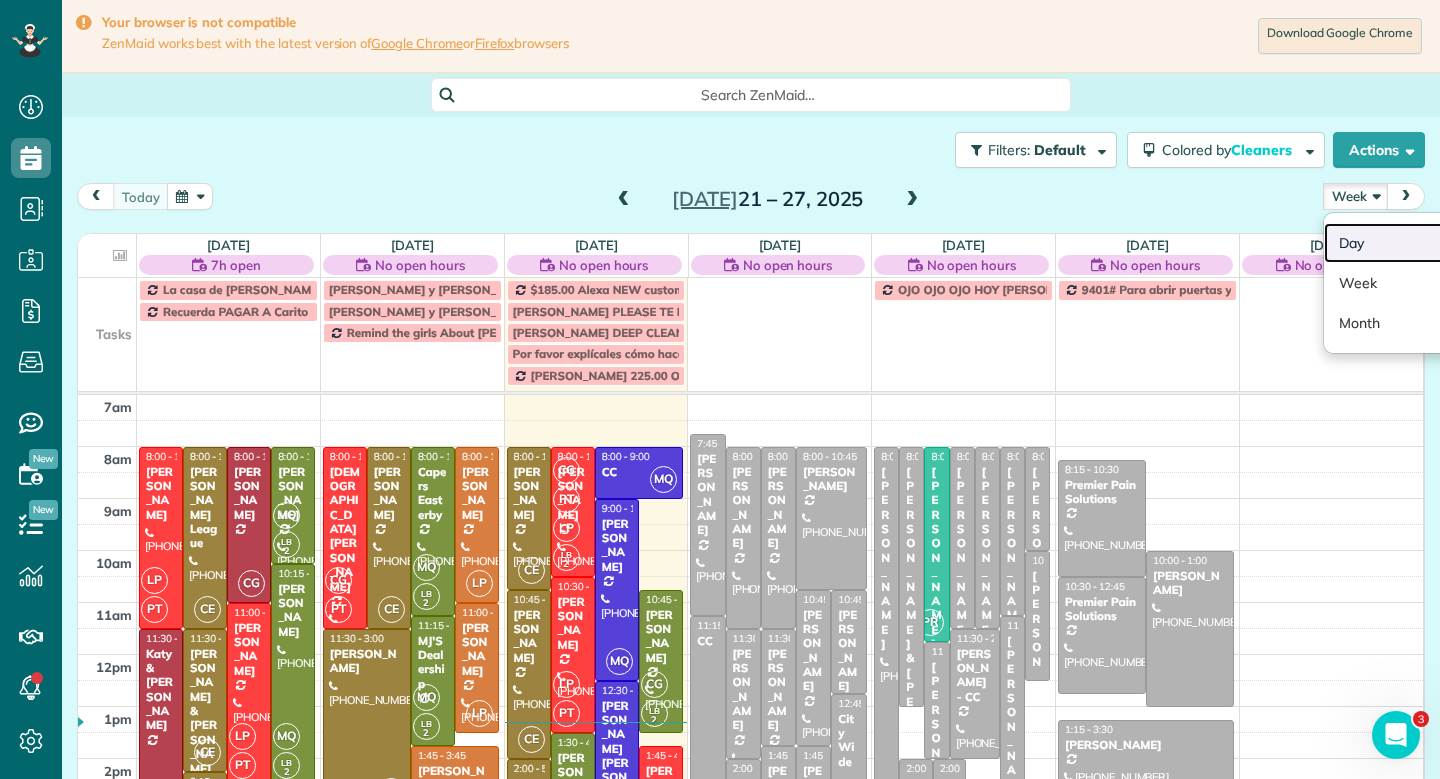 click on "Day" at bounding box center [1403, 243] 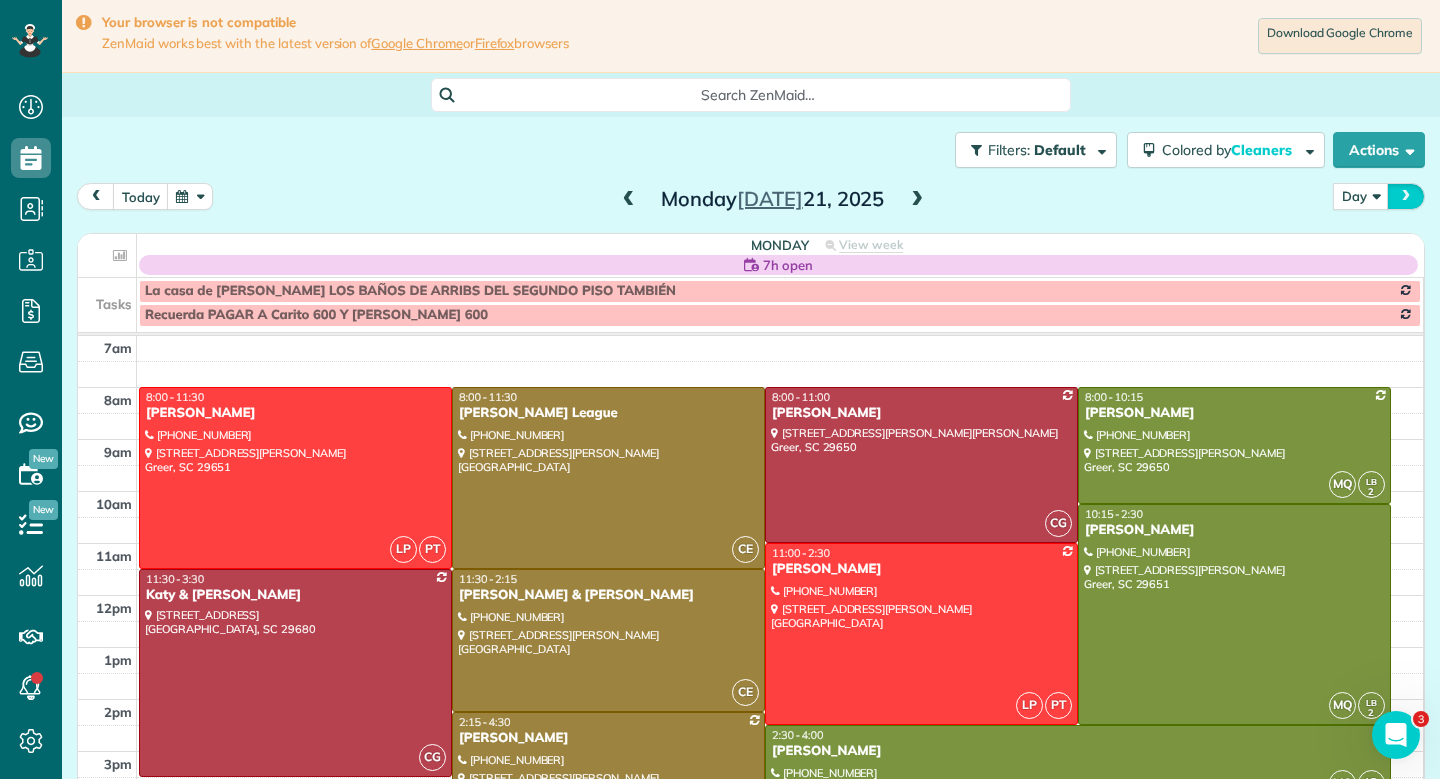 click at bounding box center (1406, 196) 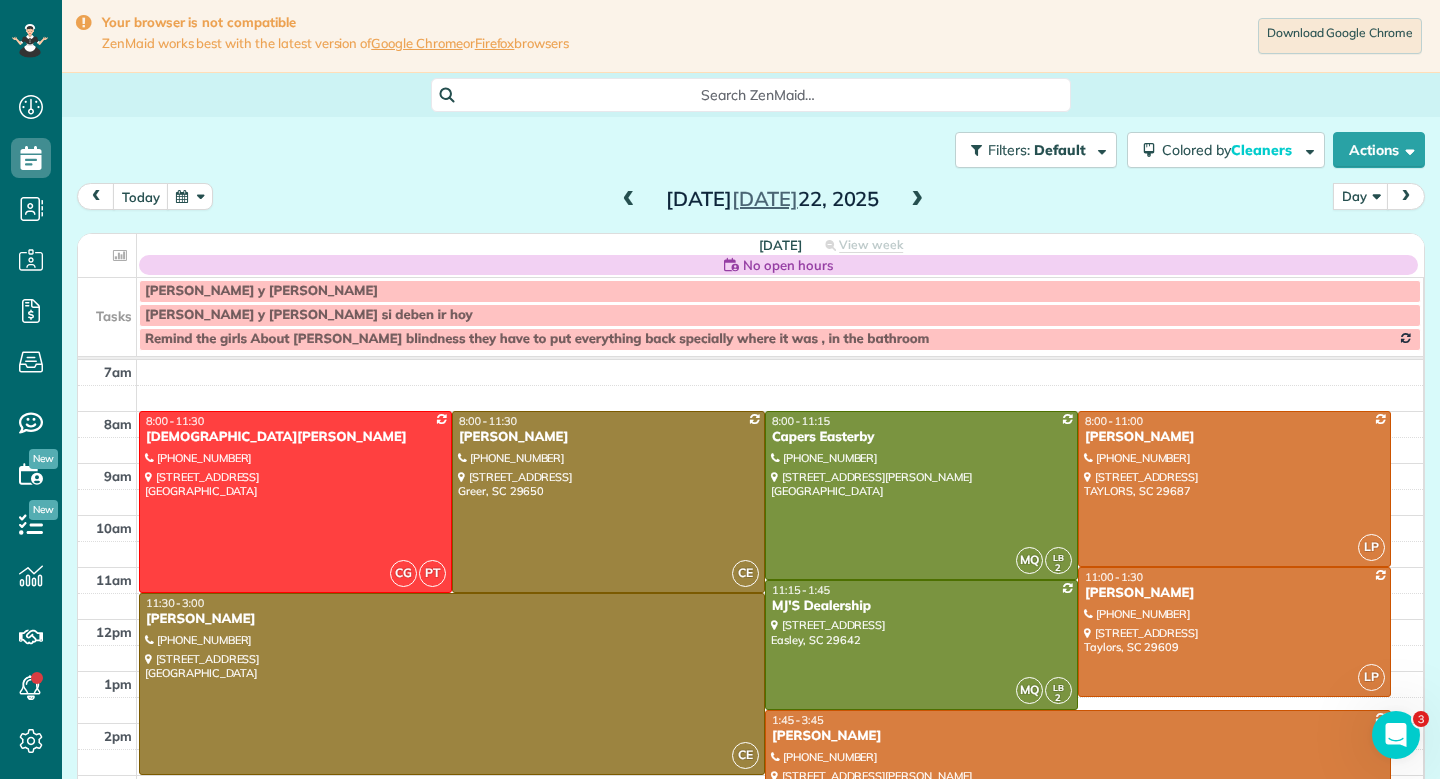 click at bounding box center [1406, 196] 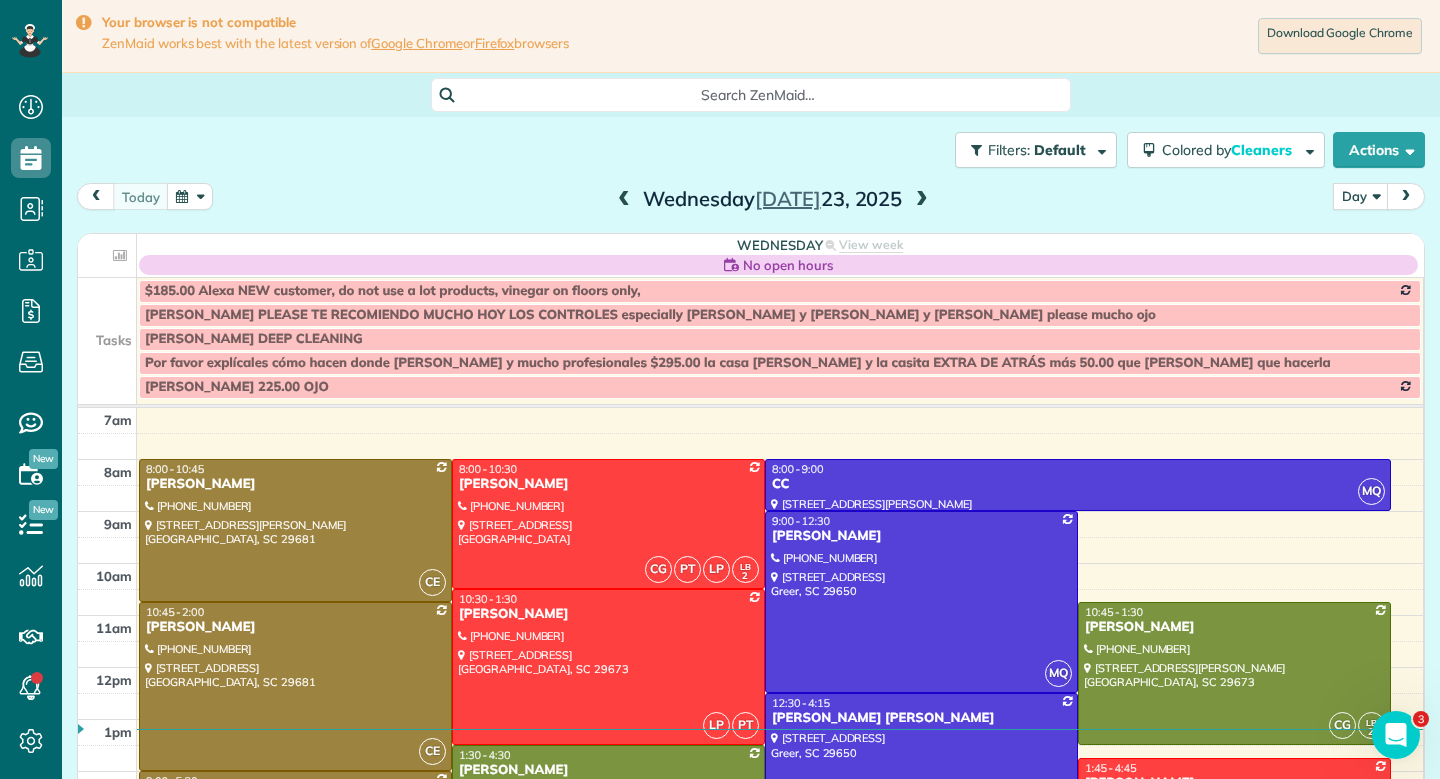 click at bounding box center [1406, 196] 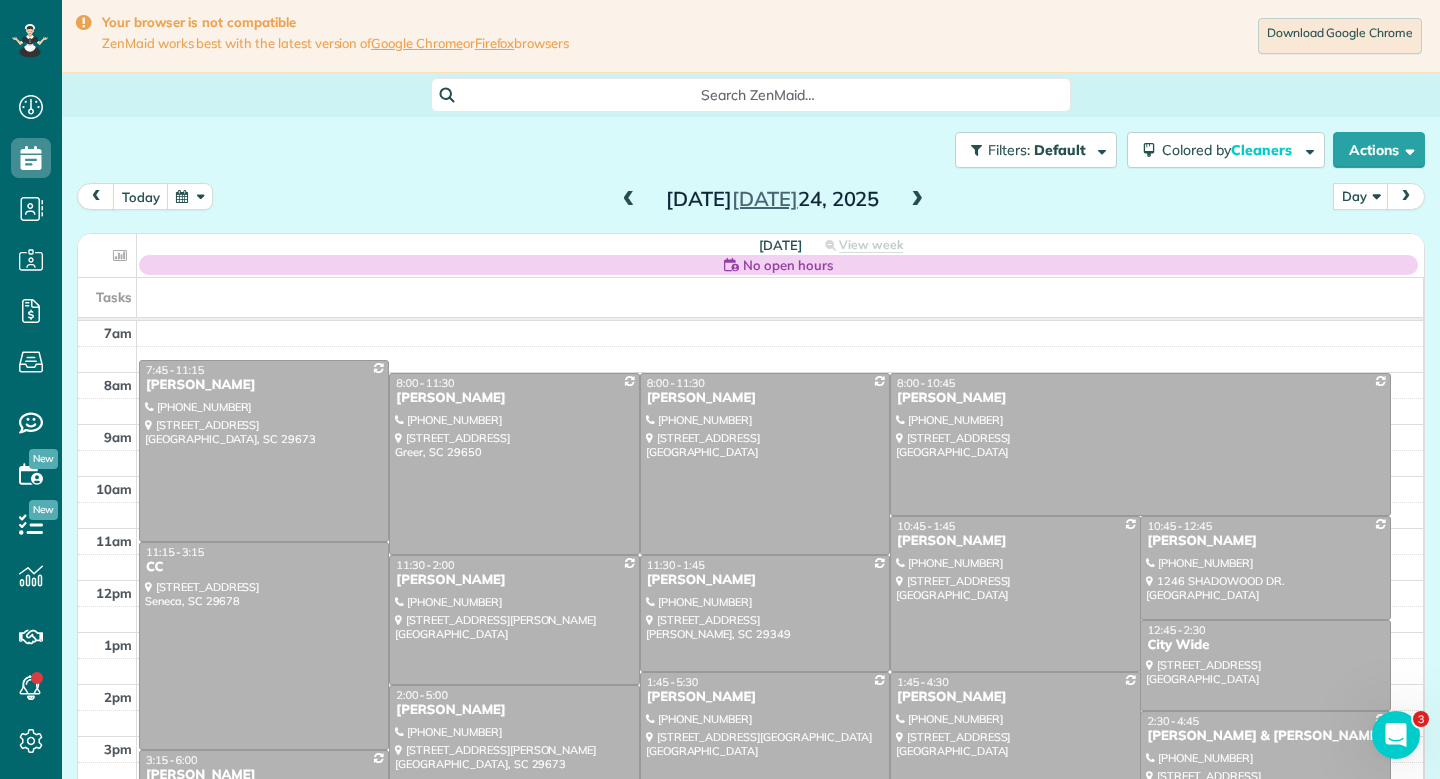 click on "Filters:   Default
Colored by  Cleaners
Color by Cleaner
Color by Team
Color by Status
Color by Recurrence
Color by Paid/Unpaid
Filters  Default
Schedule Changes
Actions
Create Appointment
Create Task
Clock In/Out
Send Work Orders
Print Route Sheets
[DATE] Emails/Texts
View Metrics" at bounding box center (751, 464) 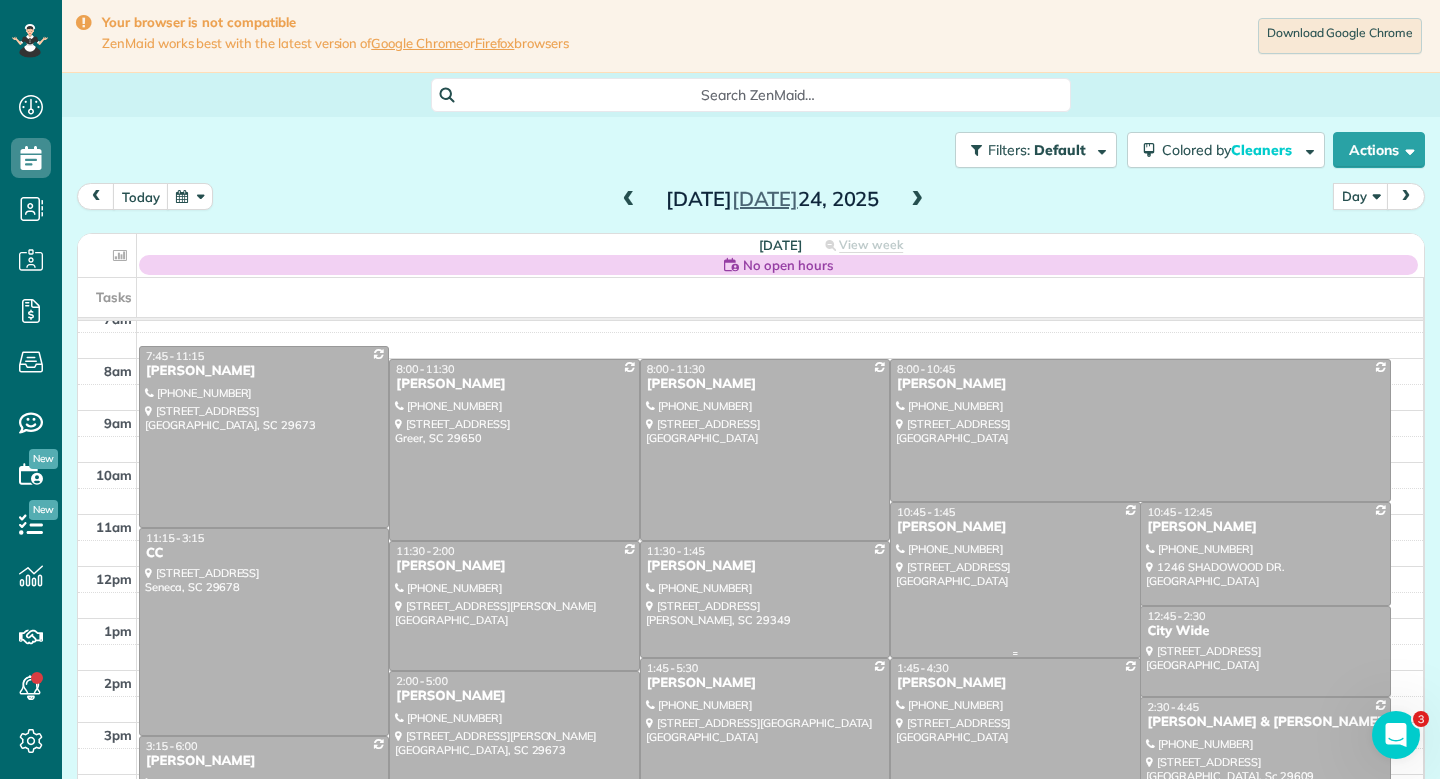click at bounding box center [1015, 580] 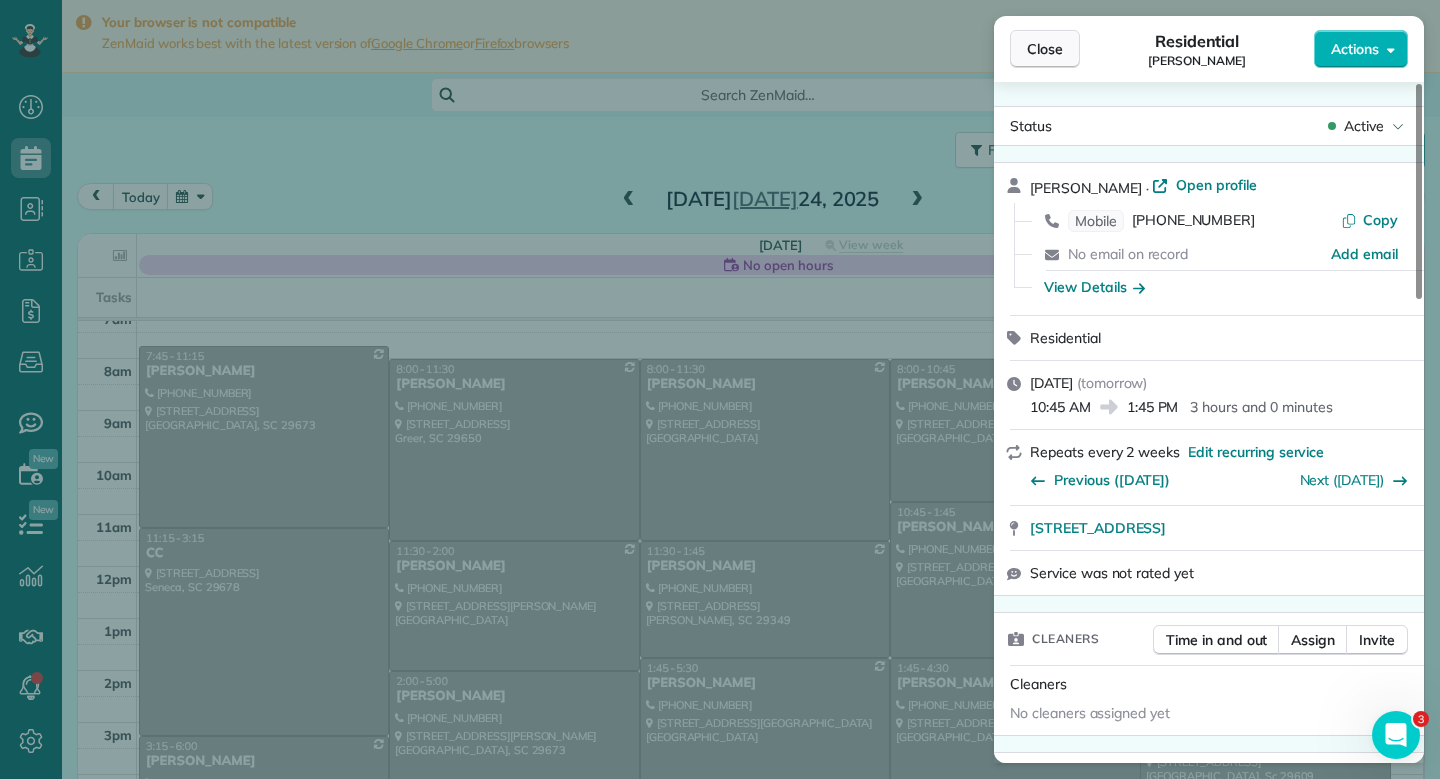click on "Close" at bounding box center [1045, 49] 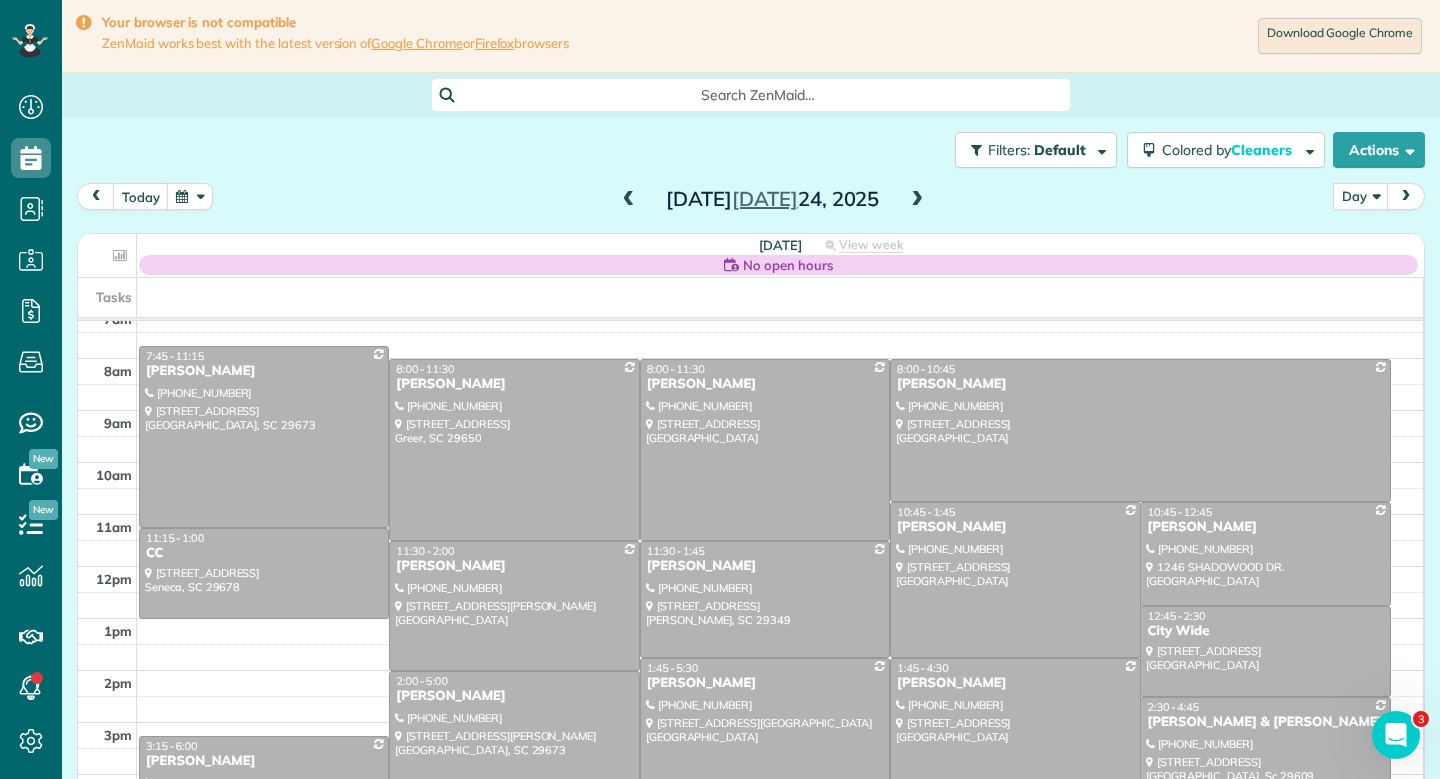 drag, startPoint x: 261, startPoint y: 729, endPoint x: 260, endPoint y: 606, distance: 123.00407 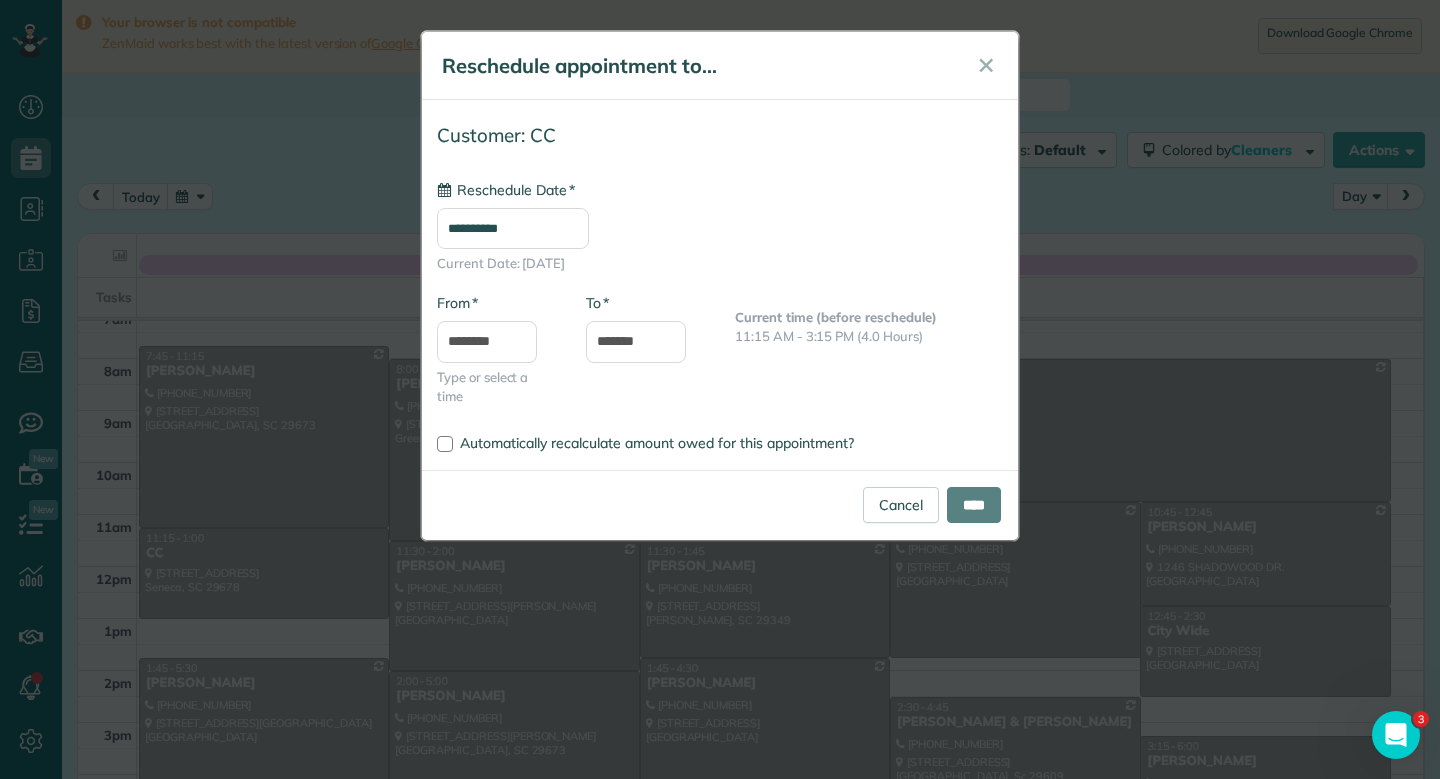 type on "**********" 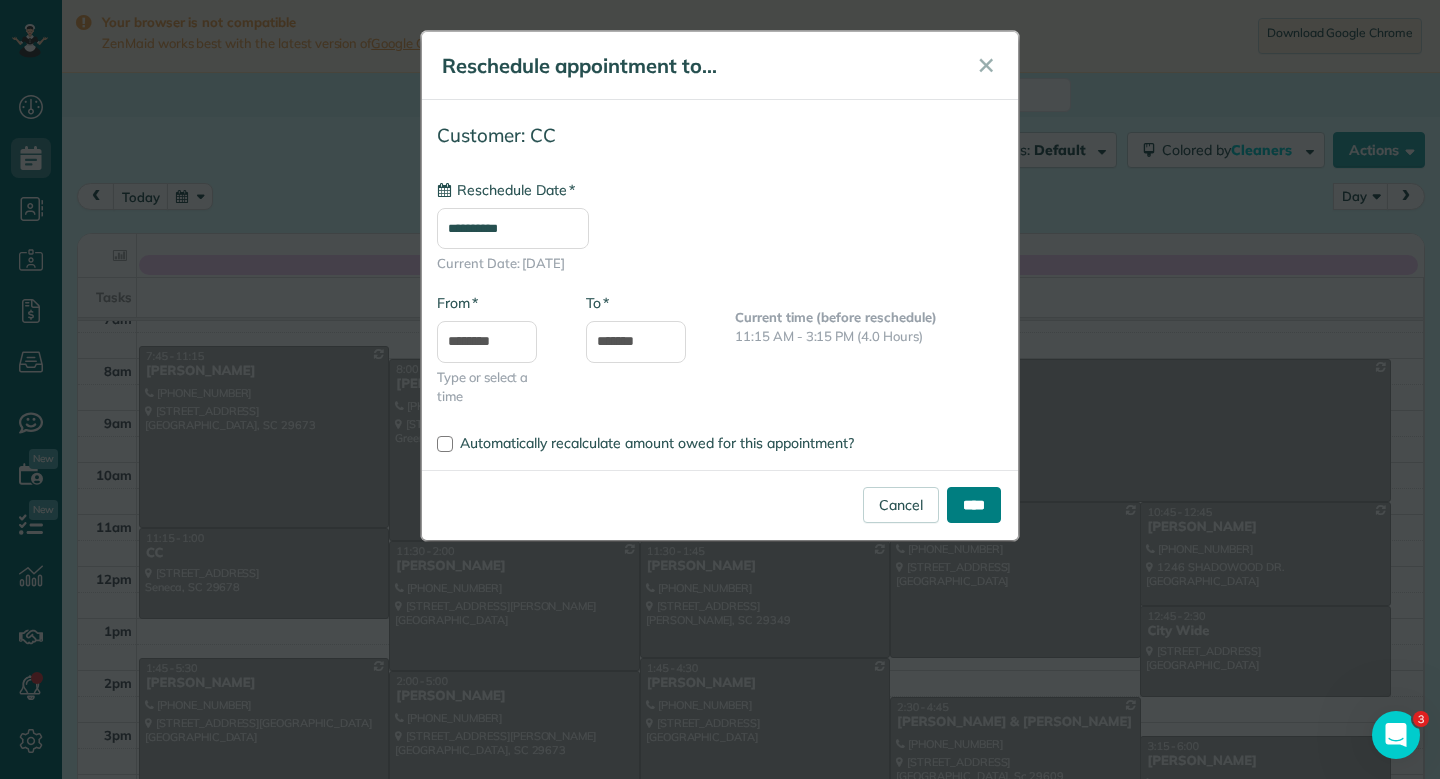 click on "****" at bounding box center (974, 505) 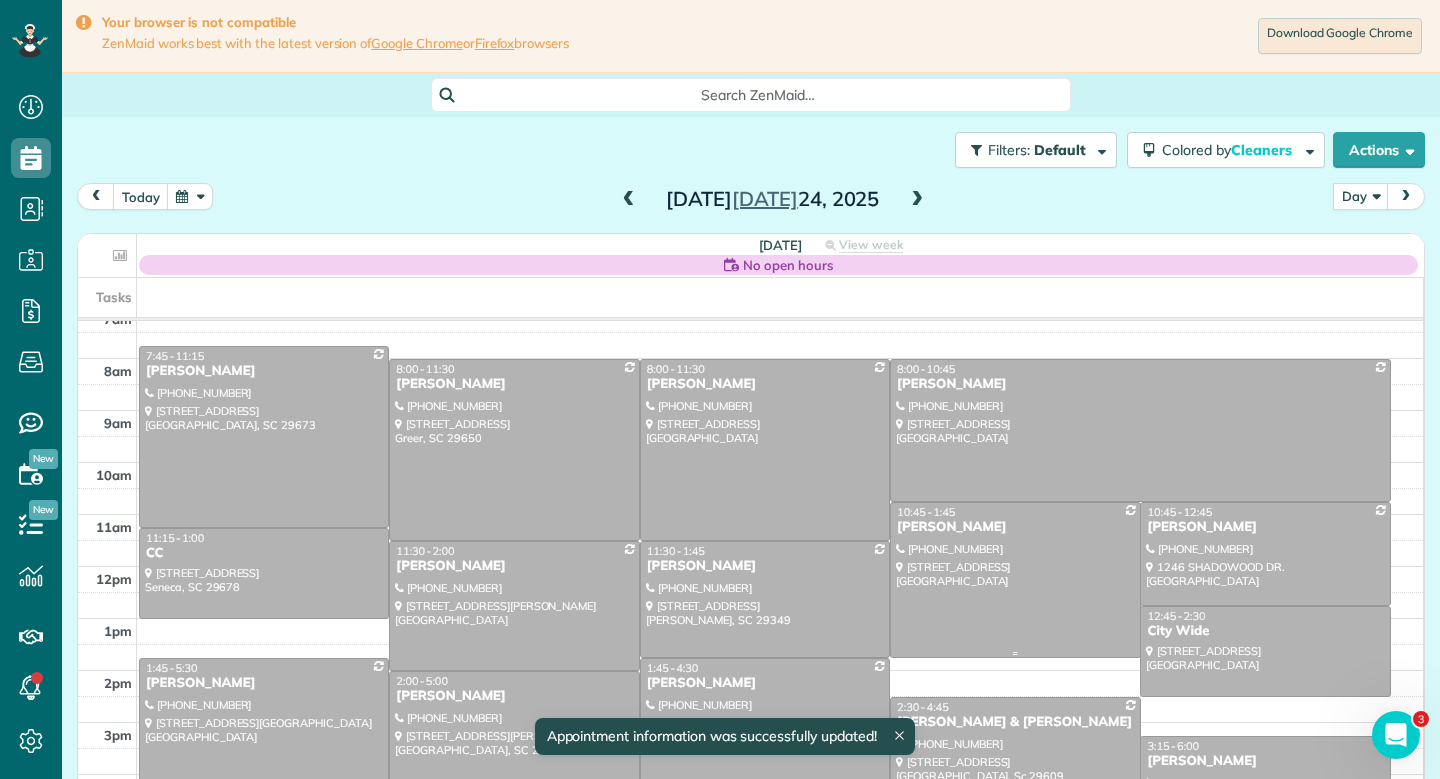 scroll, scrollTop: 14, scrollLeft: 0, axis: vertical 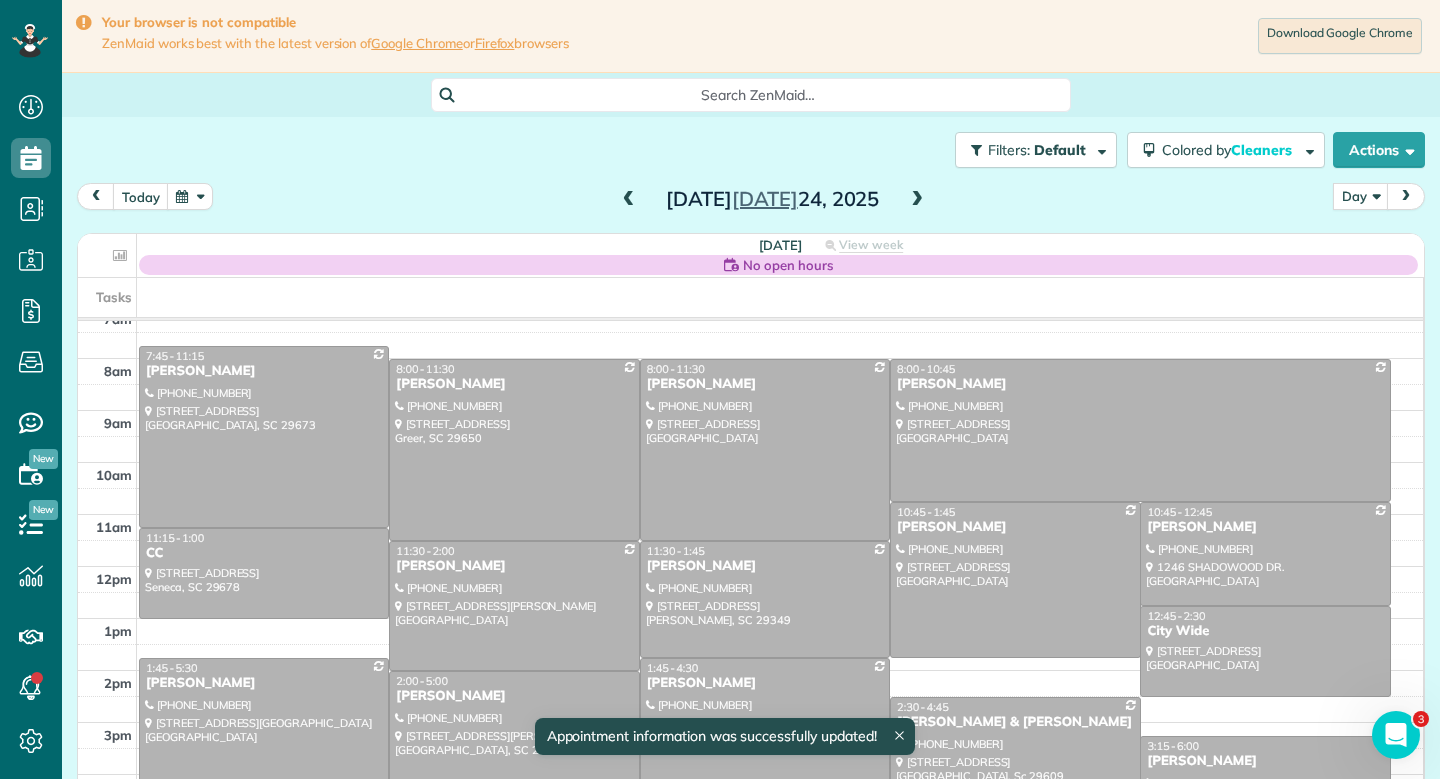 click 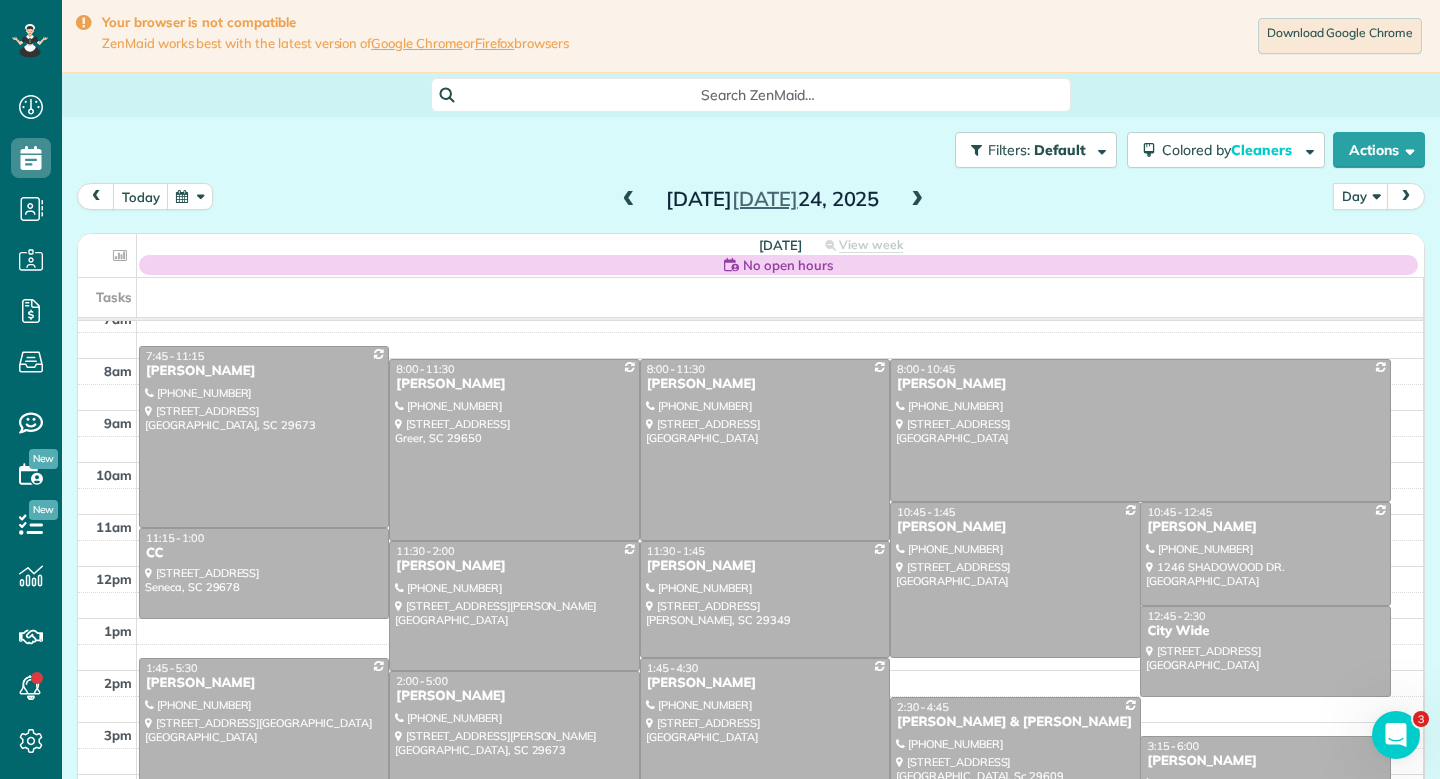 click on "Filters:   Default
Colored by  Cleaners
Color by Cleaner
Color by Team
Color by Status
Color by Recurrence
Color by Paid/Unpaid
Filters  Default
Schedule Changes
Actions
Create Appointment
Create Task
Clock In/Out
Send Work Orders
Print Route Sheets
[DATE] Emails/Texts
View Metrics" at bounding box center (751, 464) 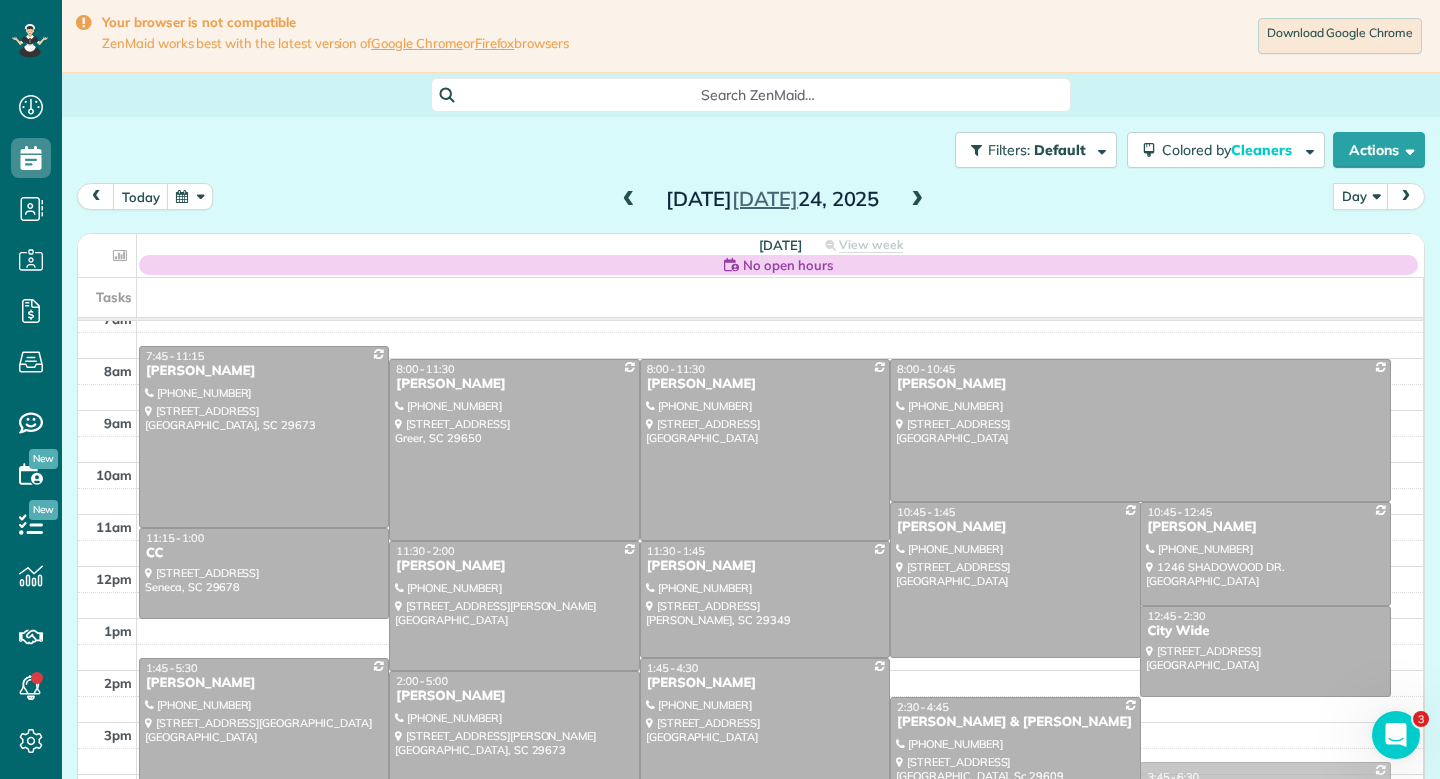 drag, startPoint x: 1231, startPoint y: 755, endPoint x: 1234, endPoint y: 778, distance: 23.194826 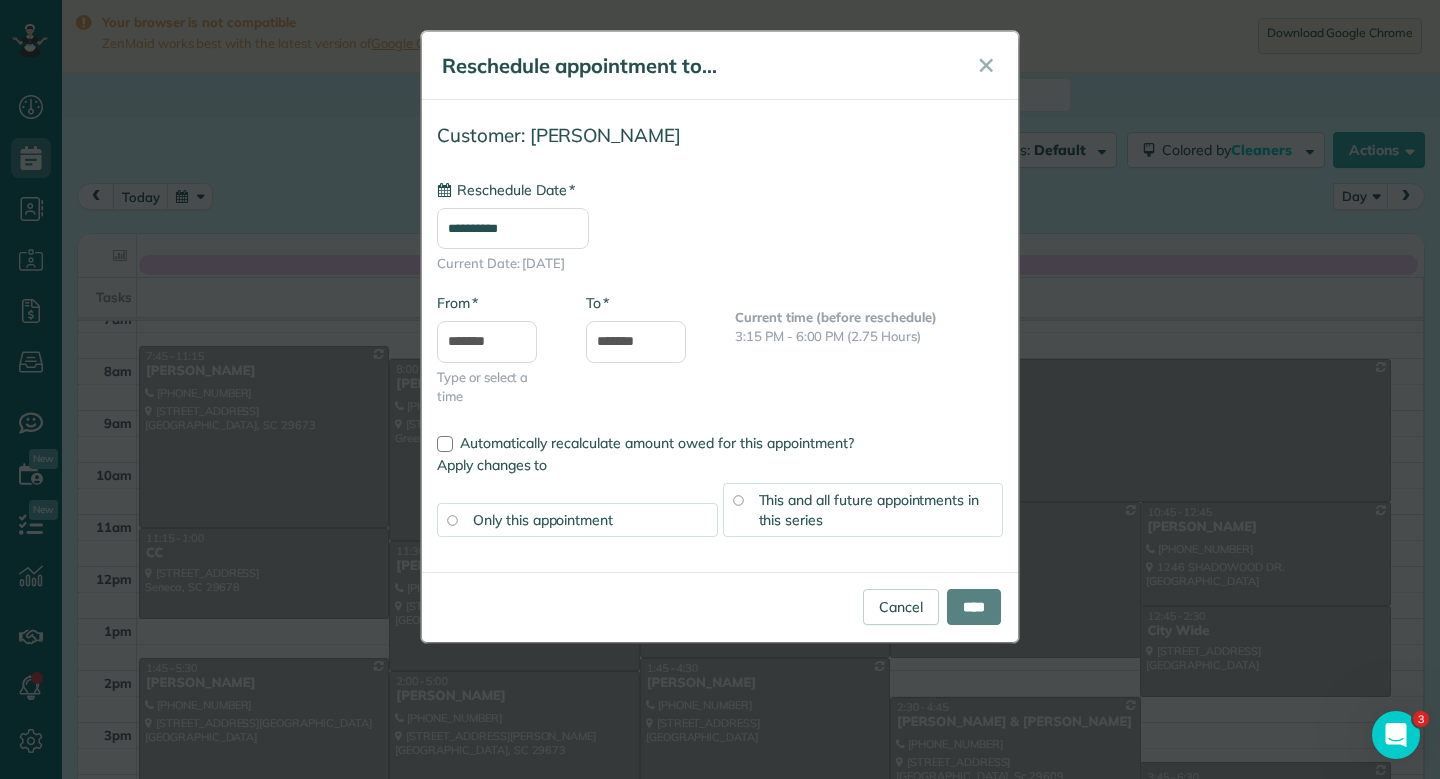 type on "**********" 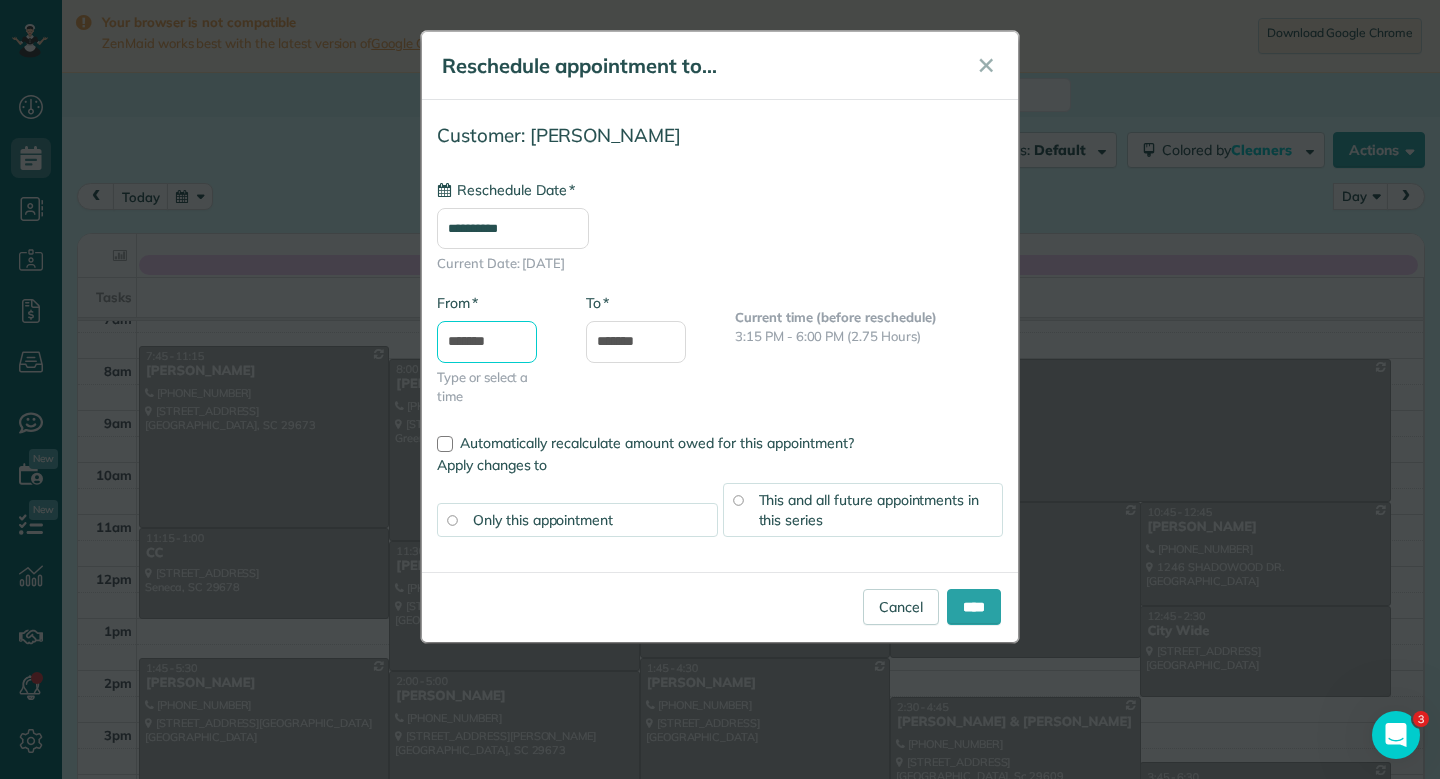 click on "*******" at bounding box center [487, 342] 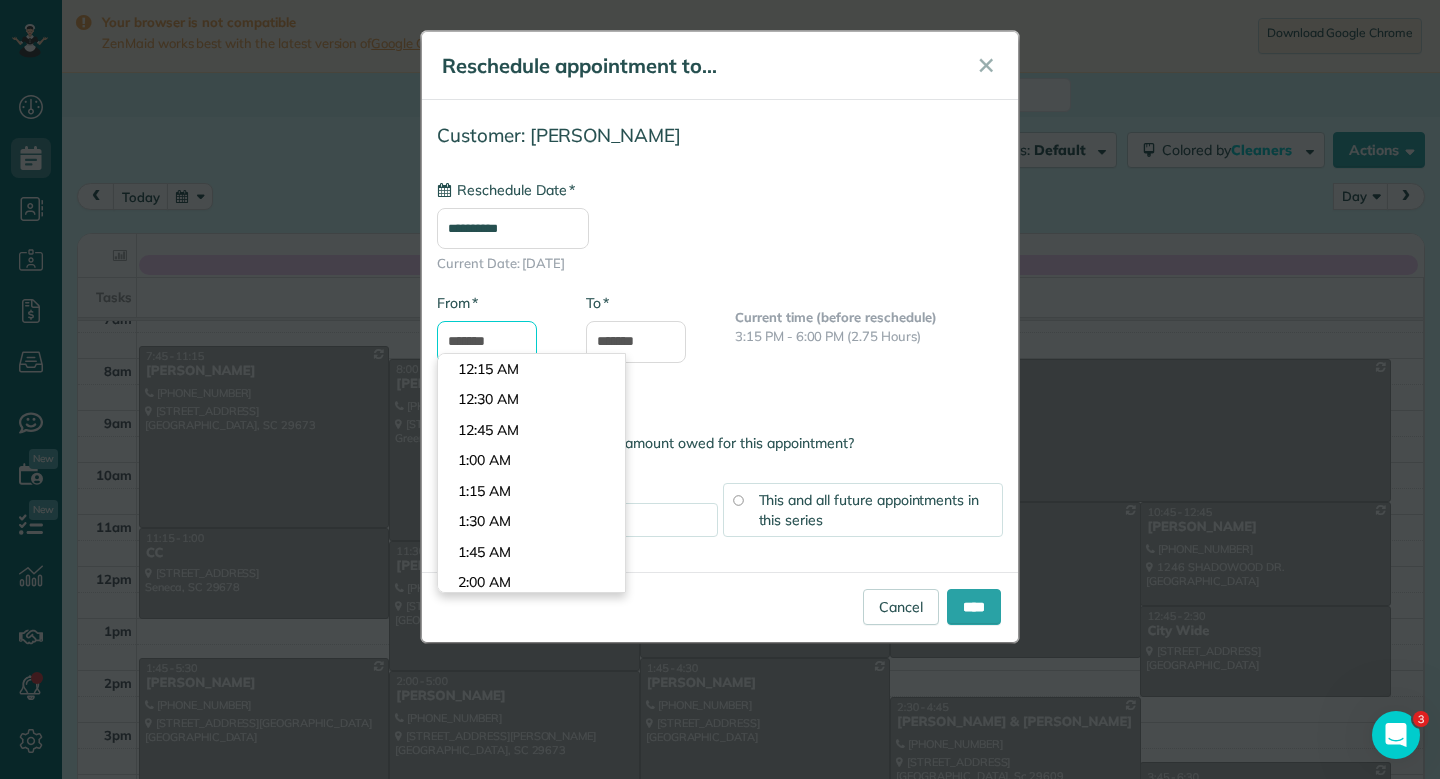 scroll, scrollTop: 1862, scrollLeft: 0, axis: vertical 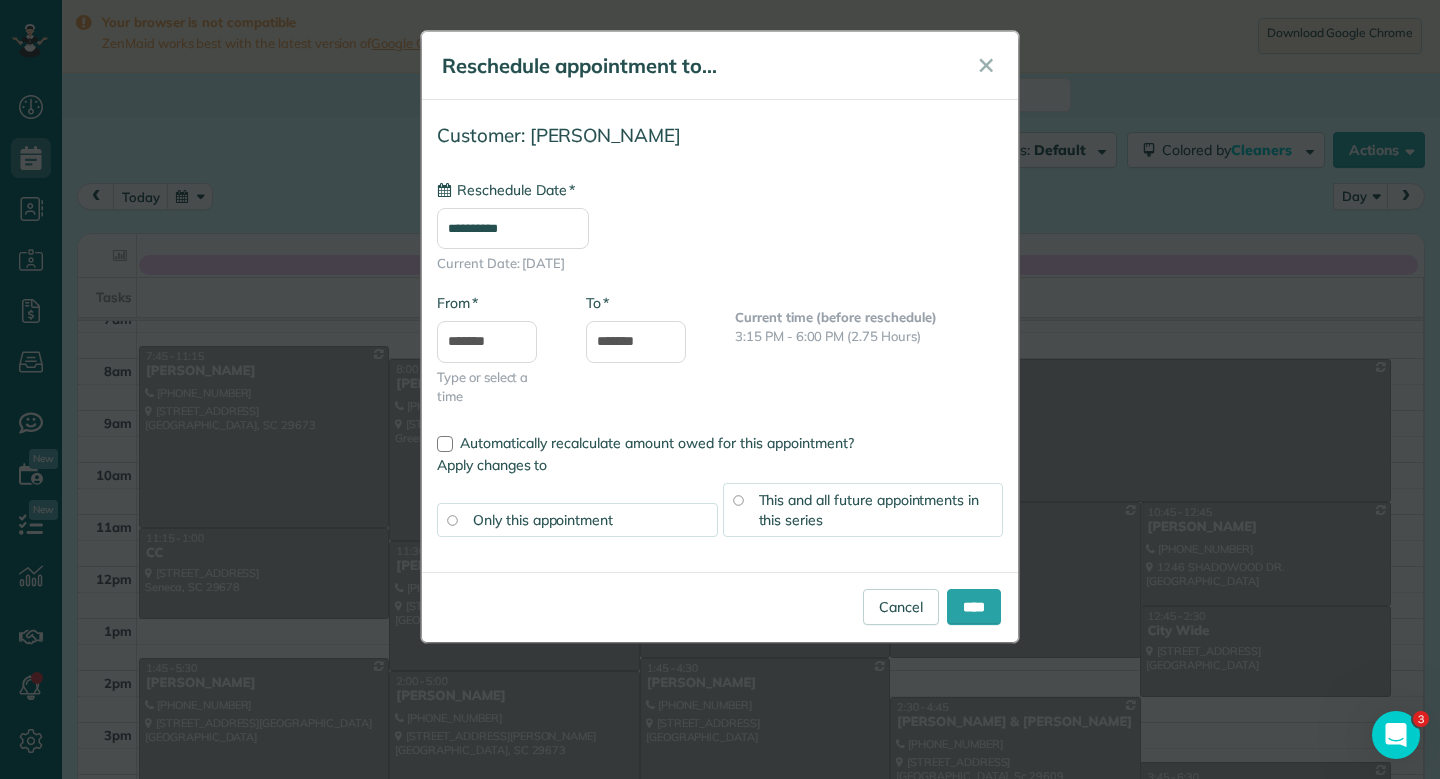 click on "Dashboard
Scheduling
Calendar View
List View
Dispatch View - Weekly scheduling (Beta)" at bounding box center [720, 389] 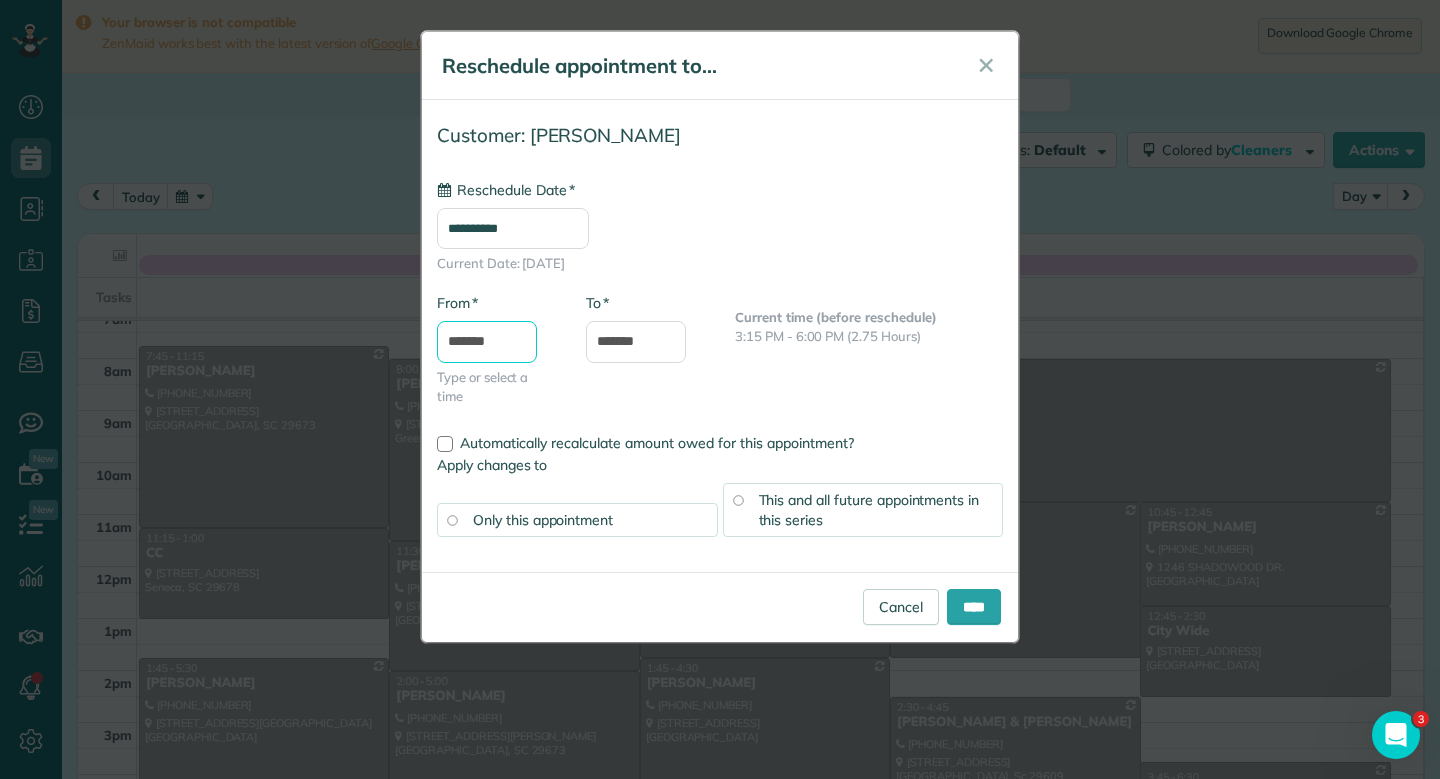 click on "*******" at bounding box center [487, 342] 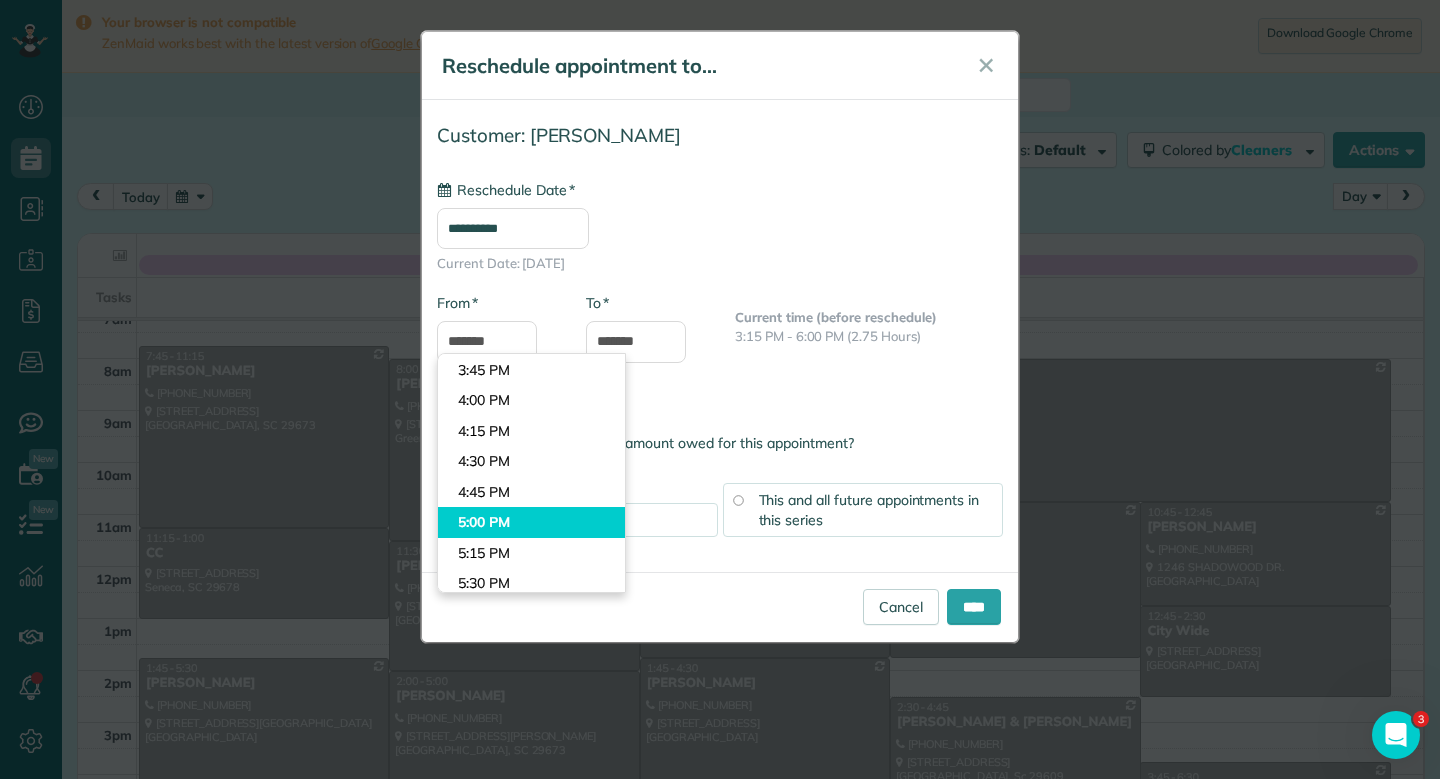 type on "*******" 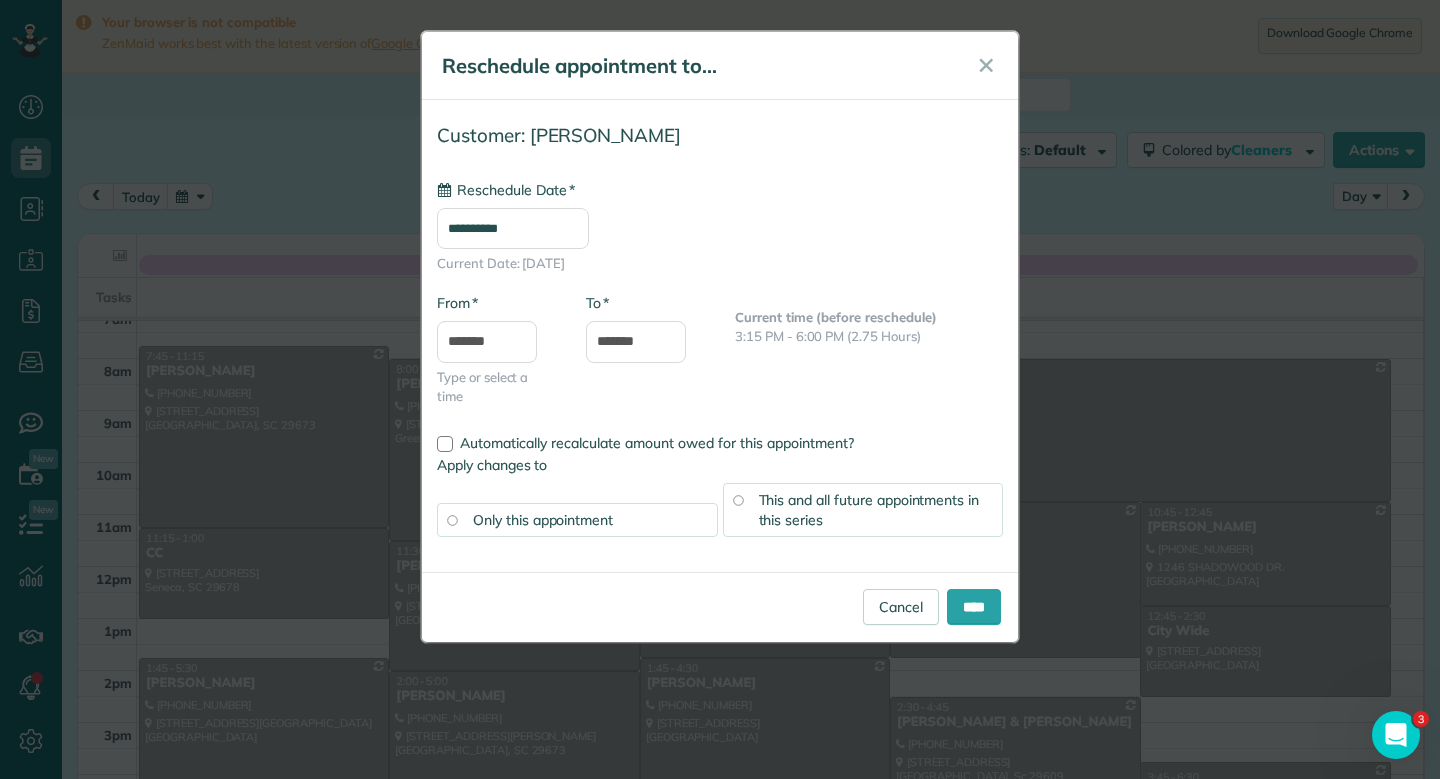 click on "Dashboard
Scheduling
Calendar View
List View
Dispatch View - Weekly scheduling (Beta)" at bounding box center (720, 389) 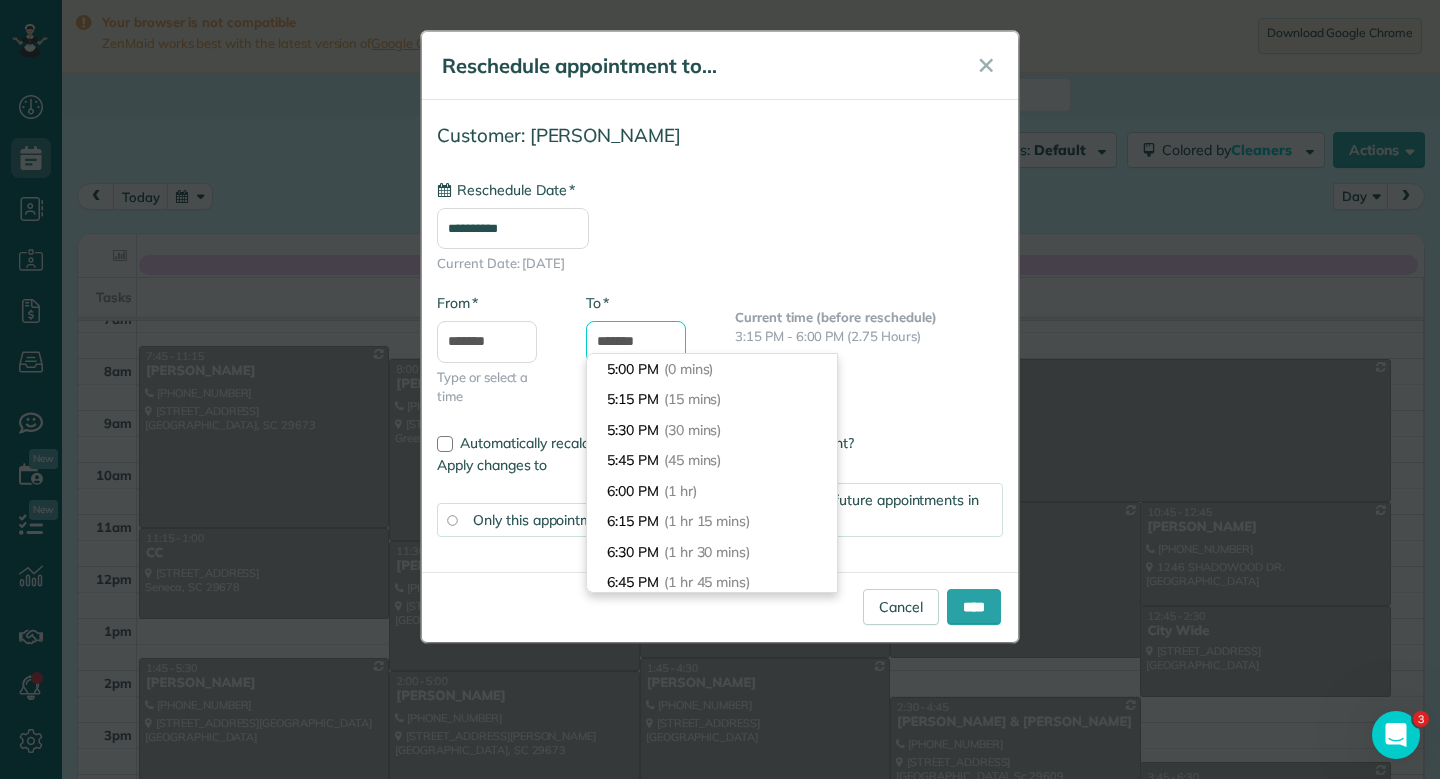 click on "*******" at bounding box center (636, 342) 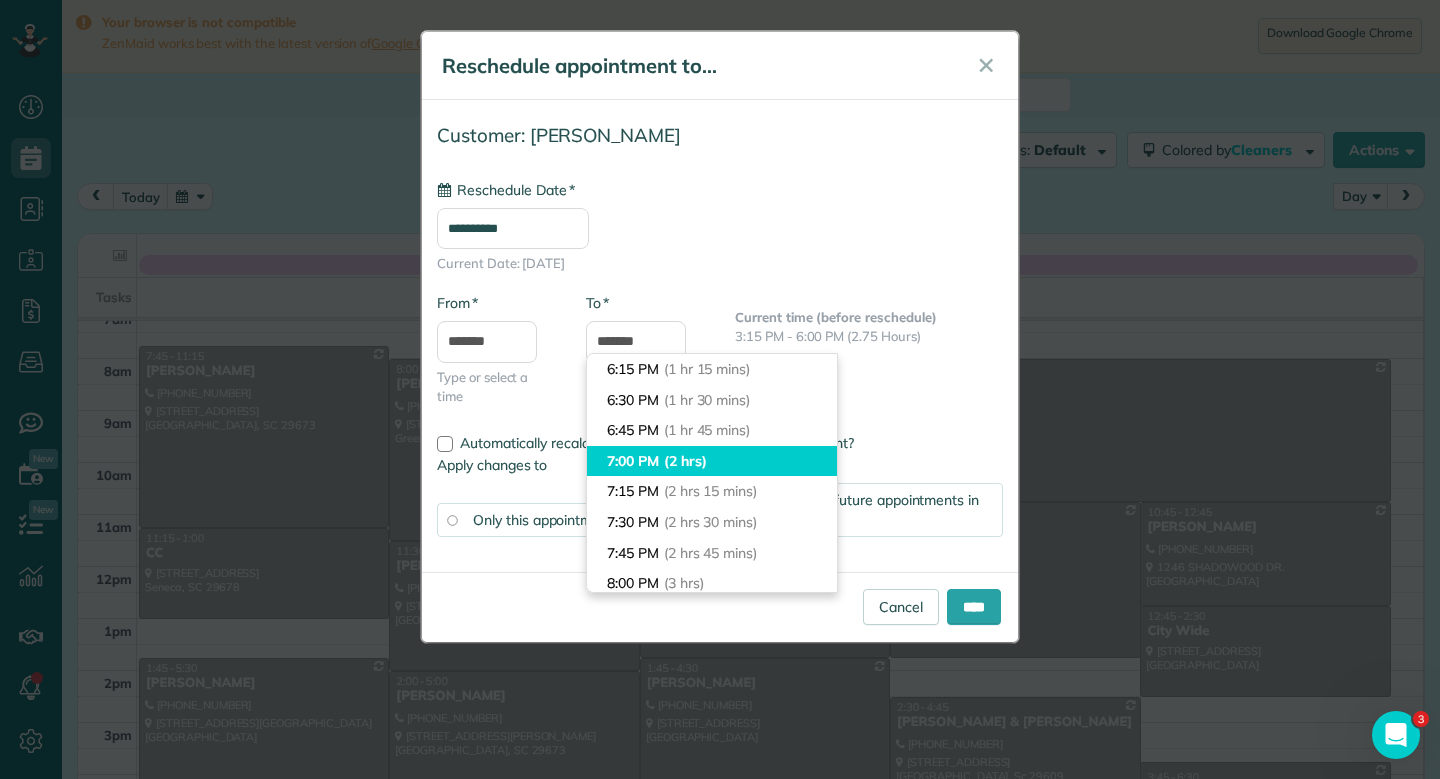 click on "(2 hrs)" at bounding box center [685, 461] 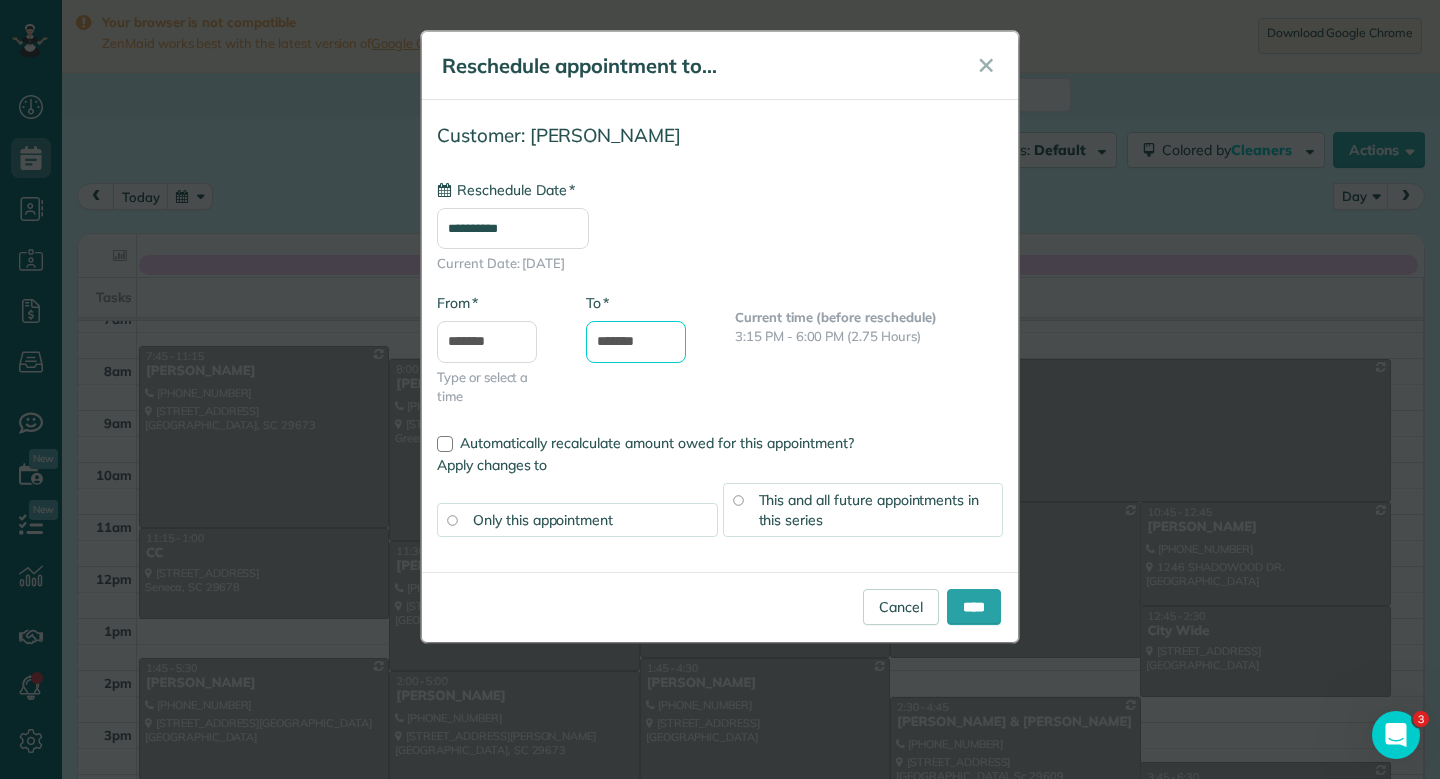 click on "*******" at bounding box center (636, 342) 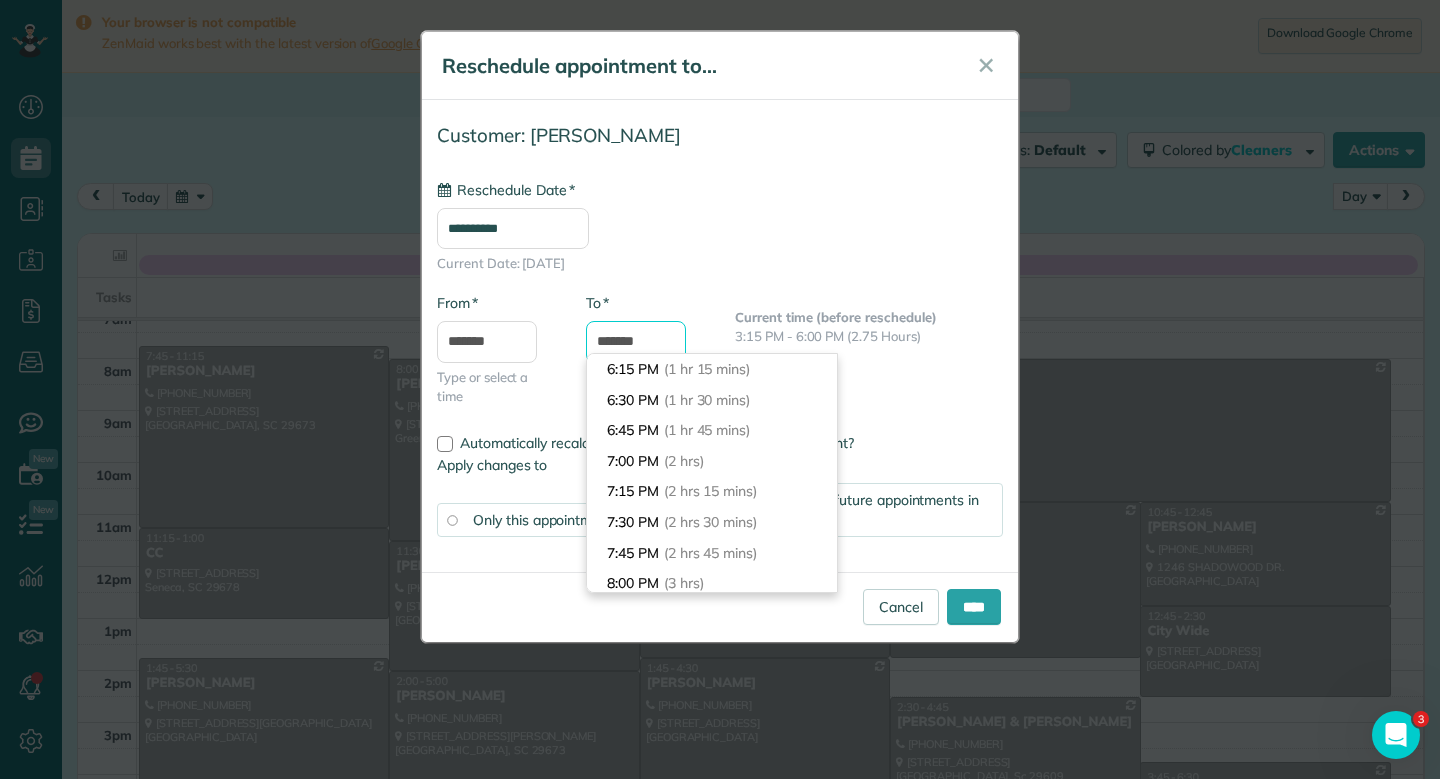 scroll, scrollTop: 213, scrollLeft: 0, axis: vertical 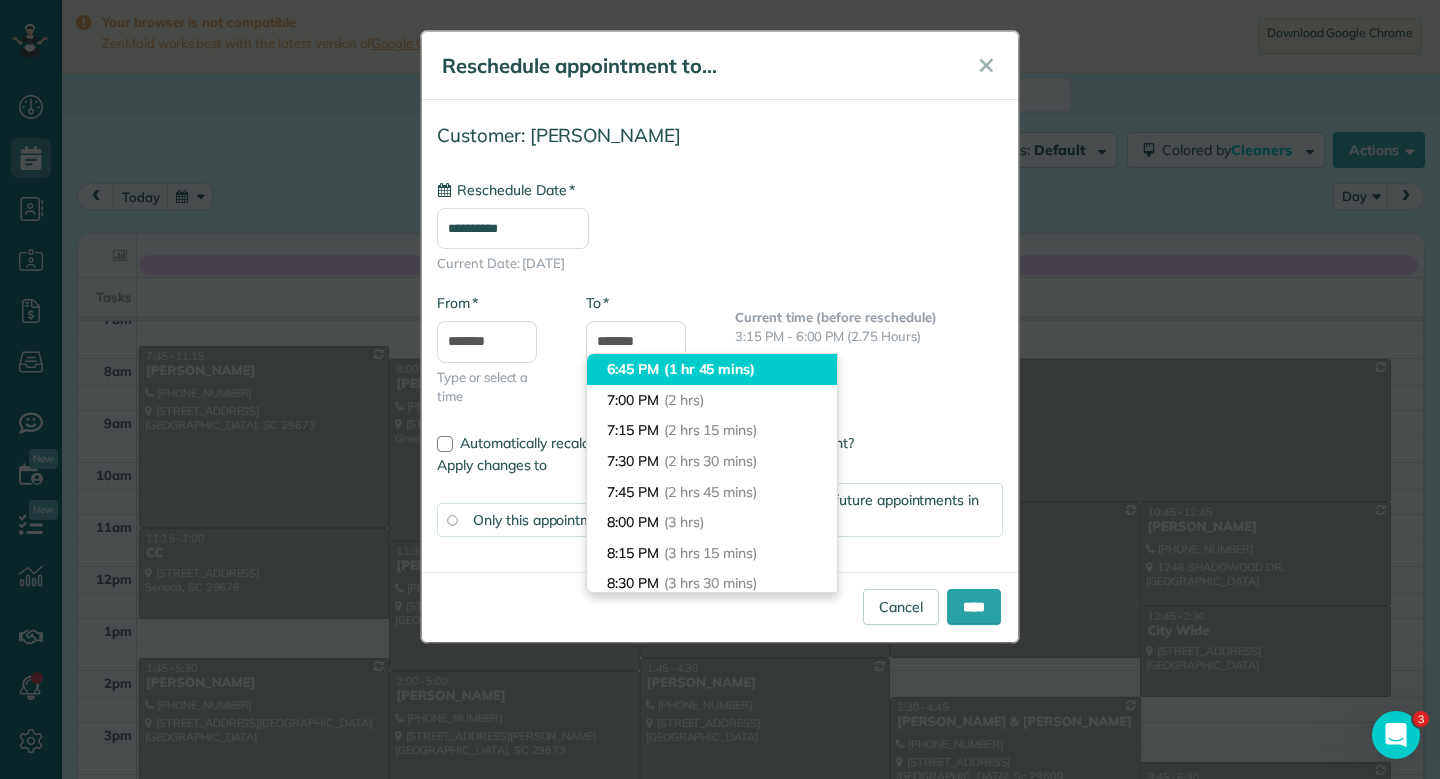 type on "*******" 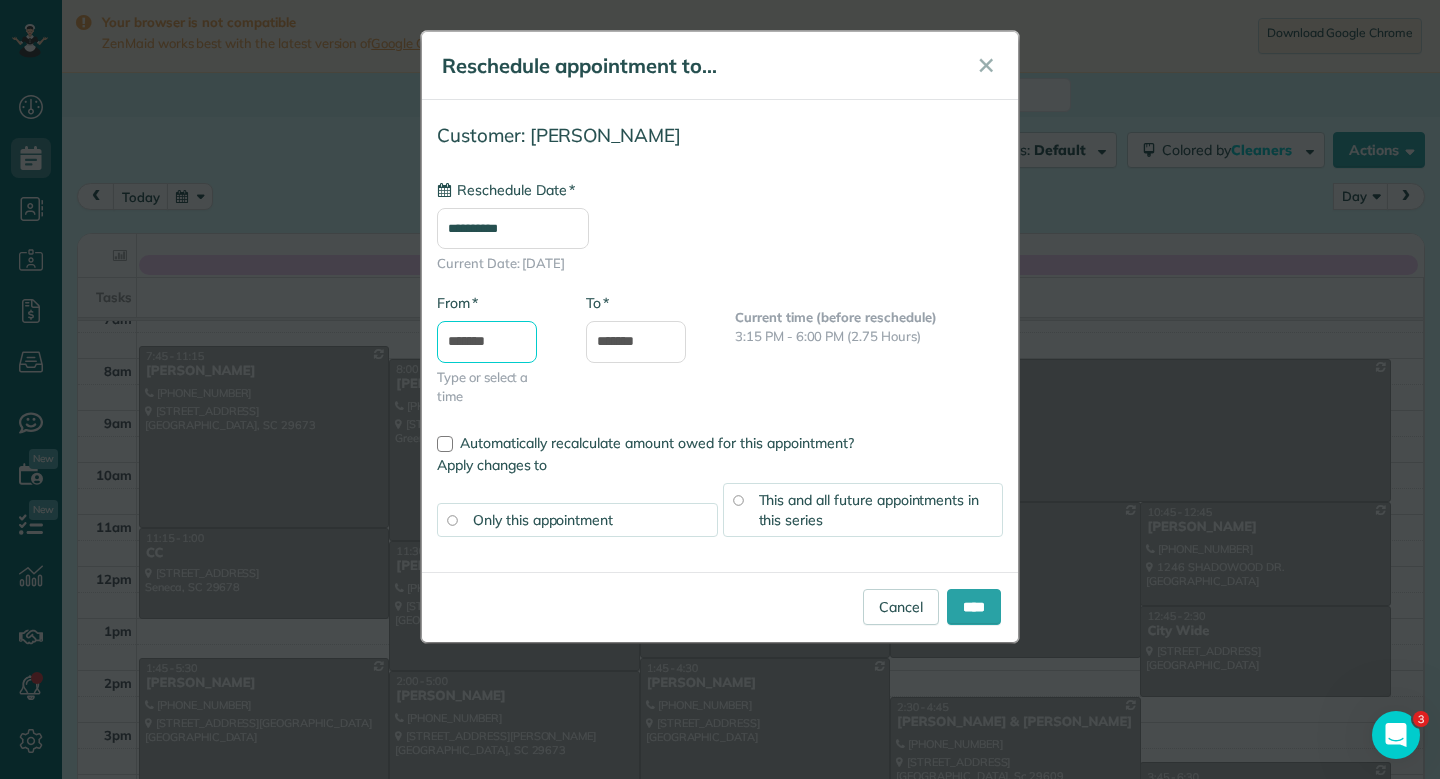 click on "*******" at bounding box center [487, 342] 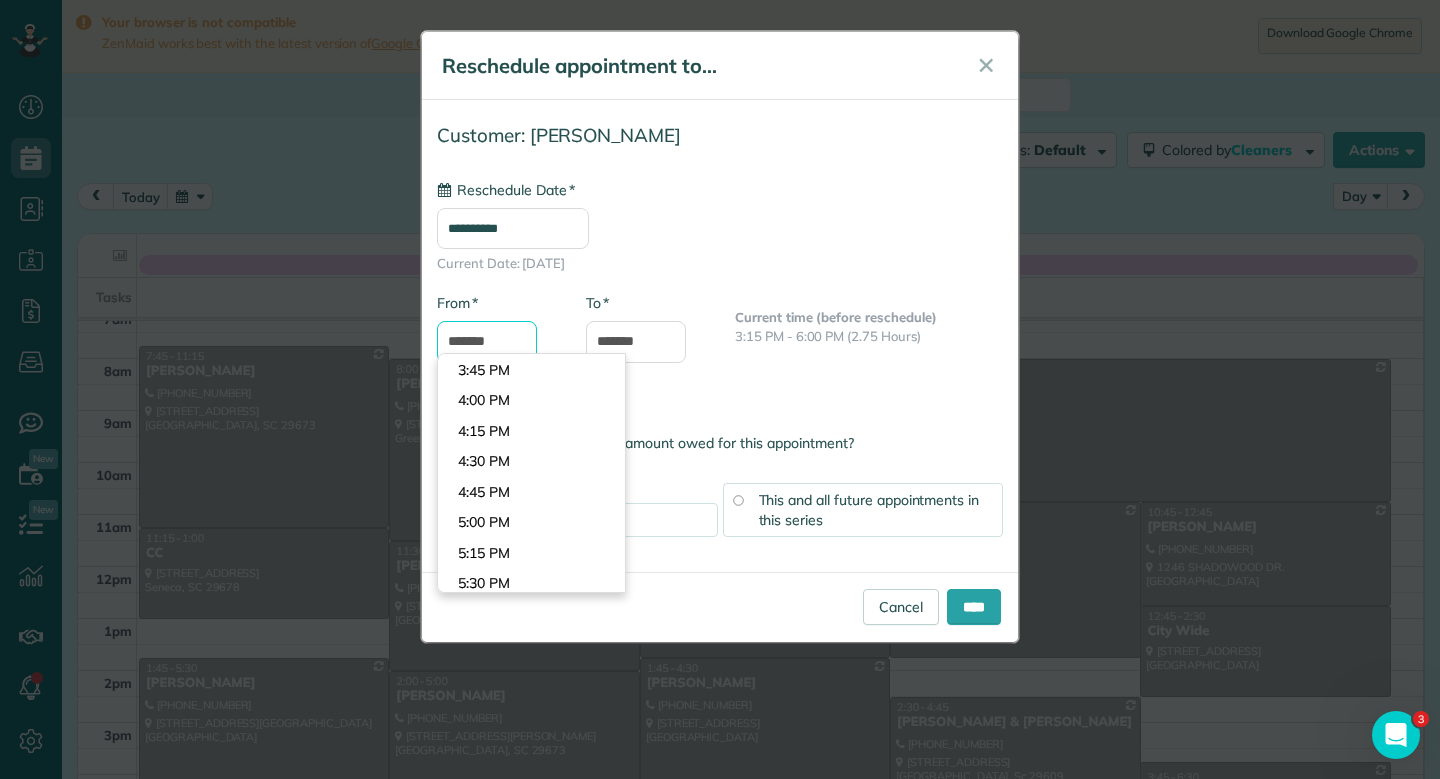 scroll, scrollTop: 2015, scrollLeft: 0, axis: vertical 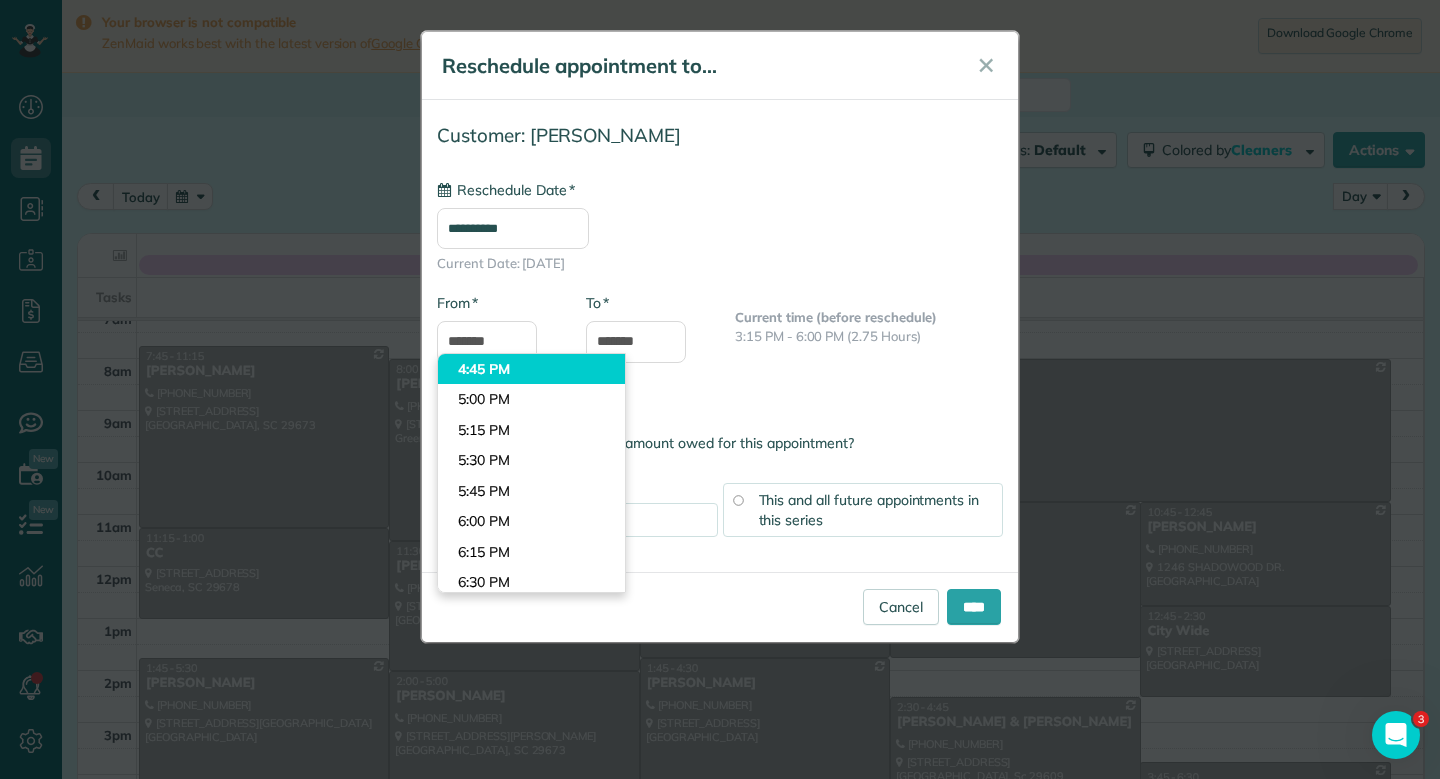 type on "*******" 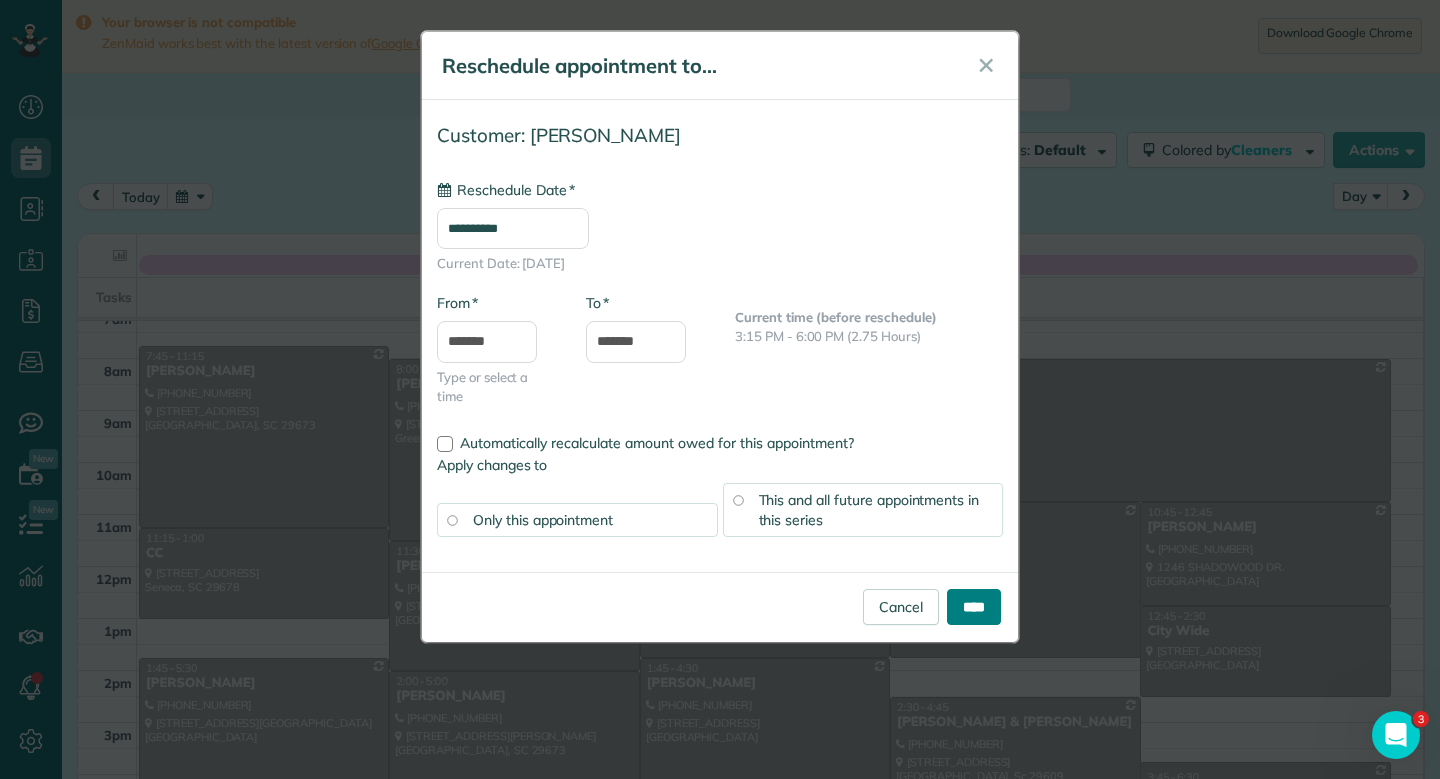 click on "****" at bounding box center [974, 607] 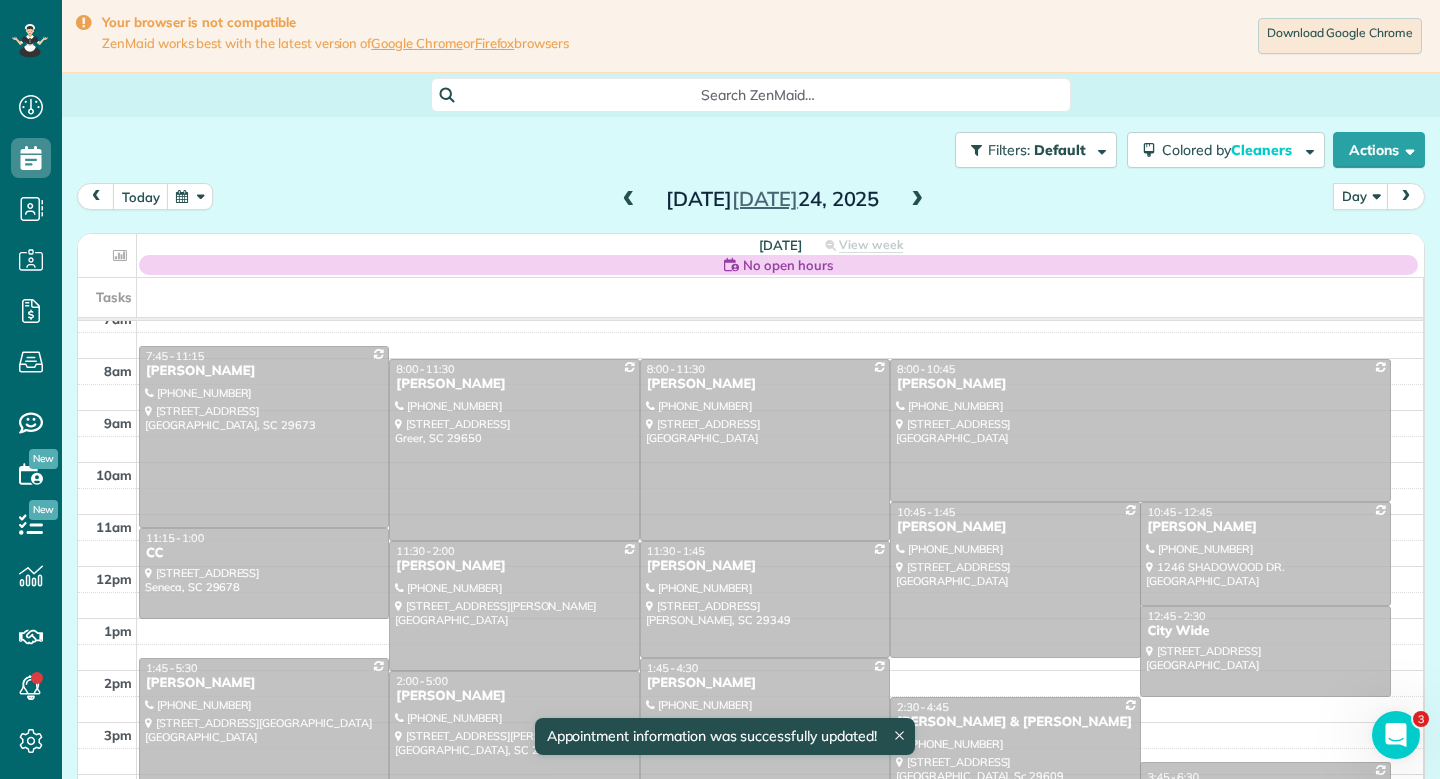 scroll, scrollTop: 14, scrollLeft: 0, axis: vertical 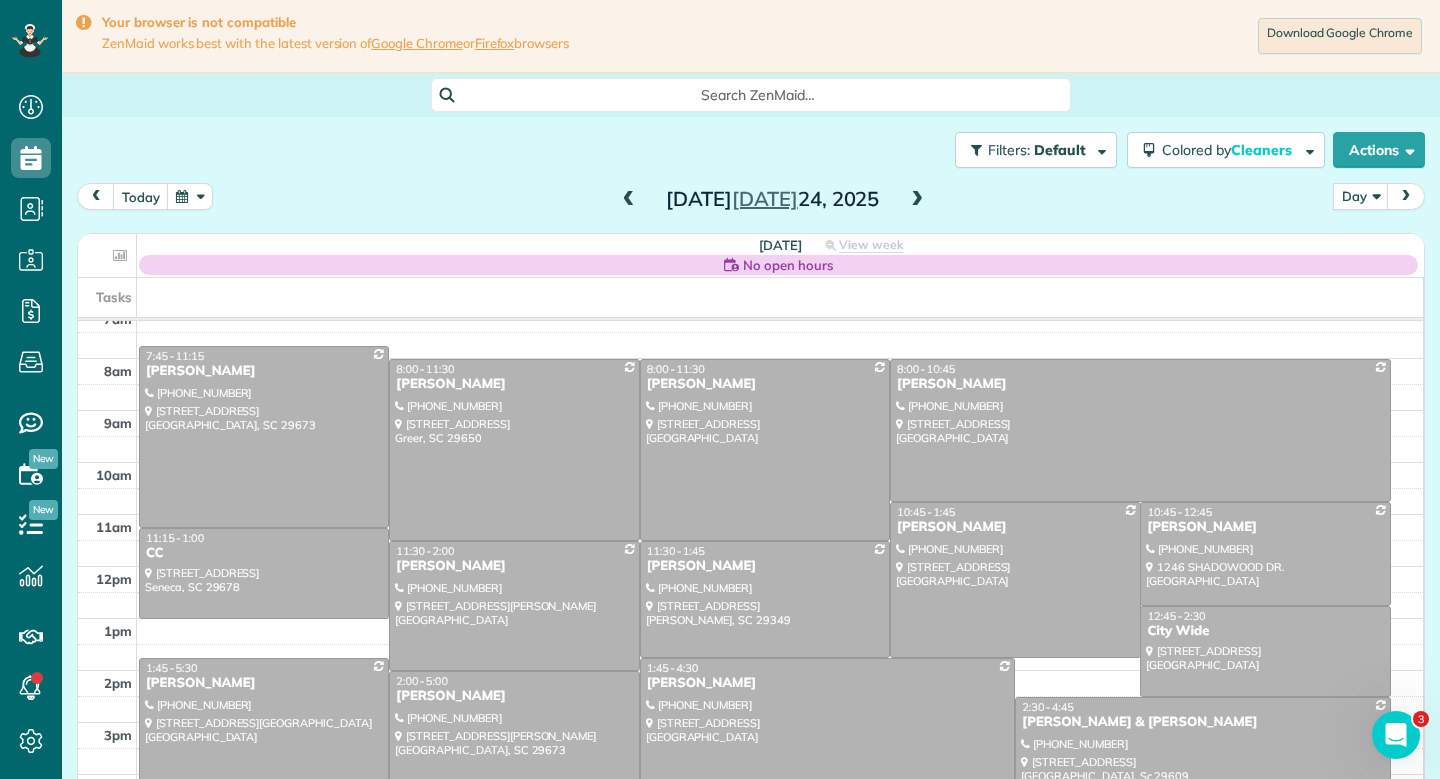 click at bounding box center (629, 200) 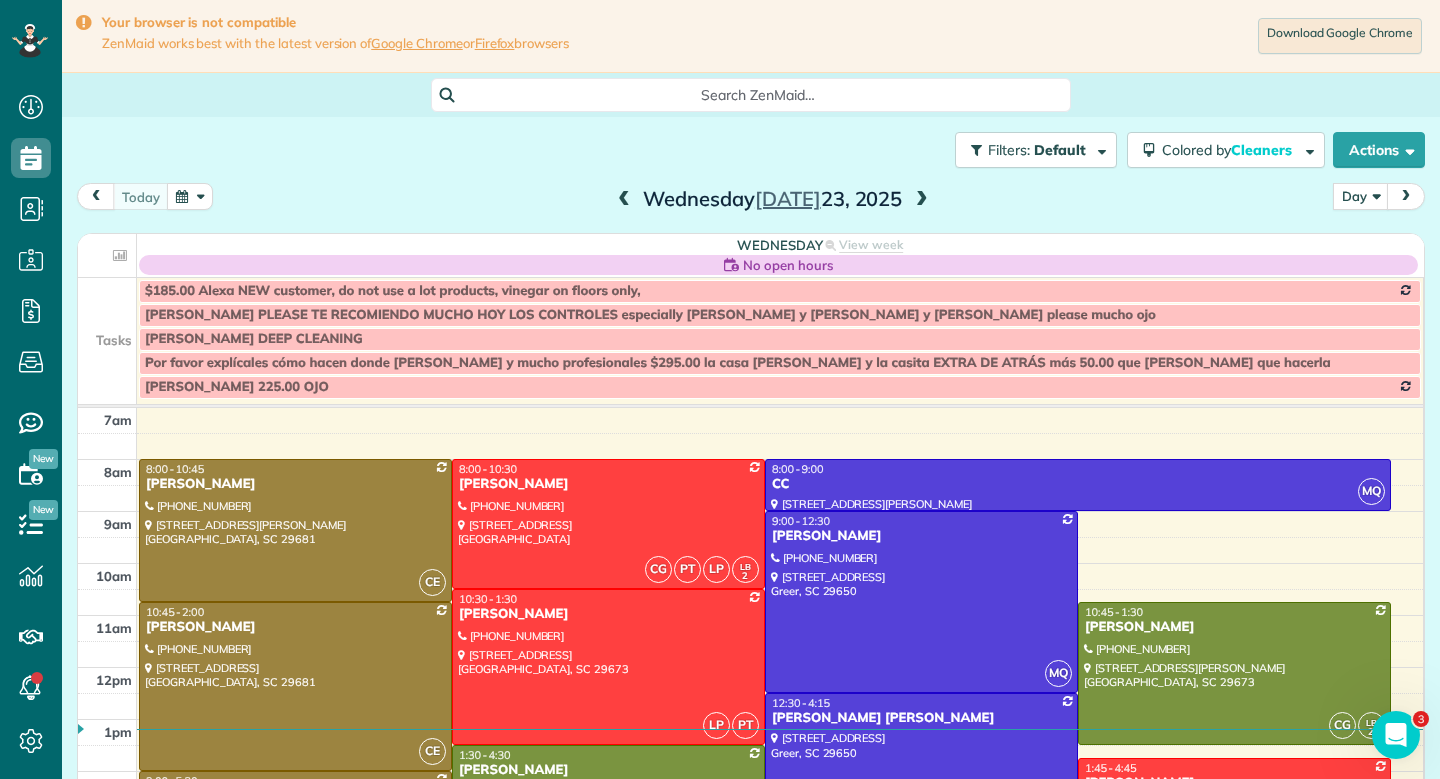 click at bounding box center [922, 200] 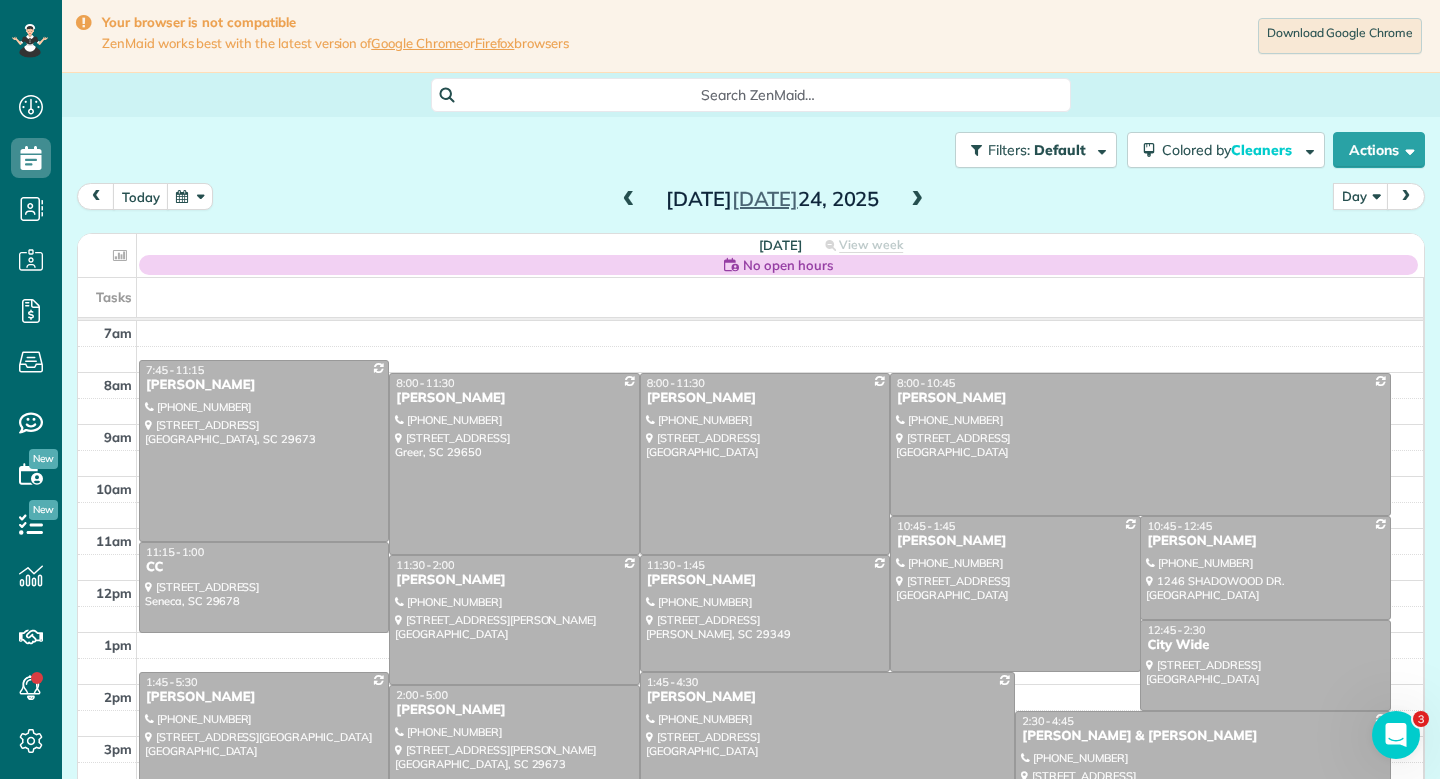 click at bounding box center (629, 200) 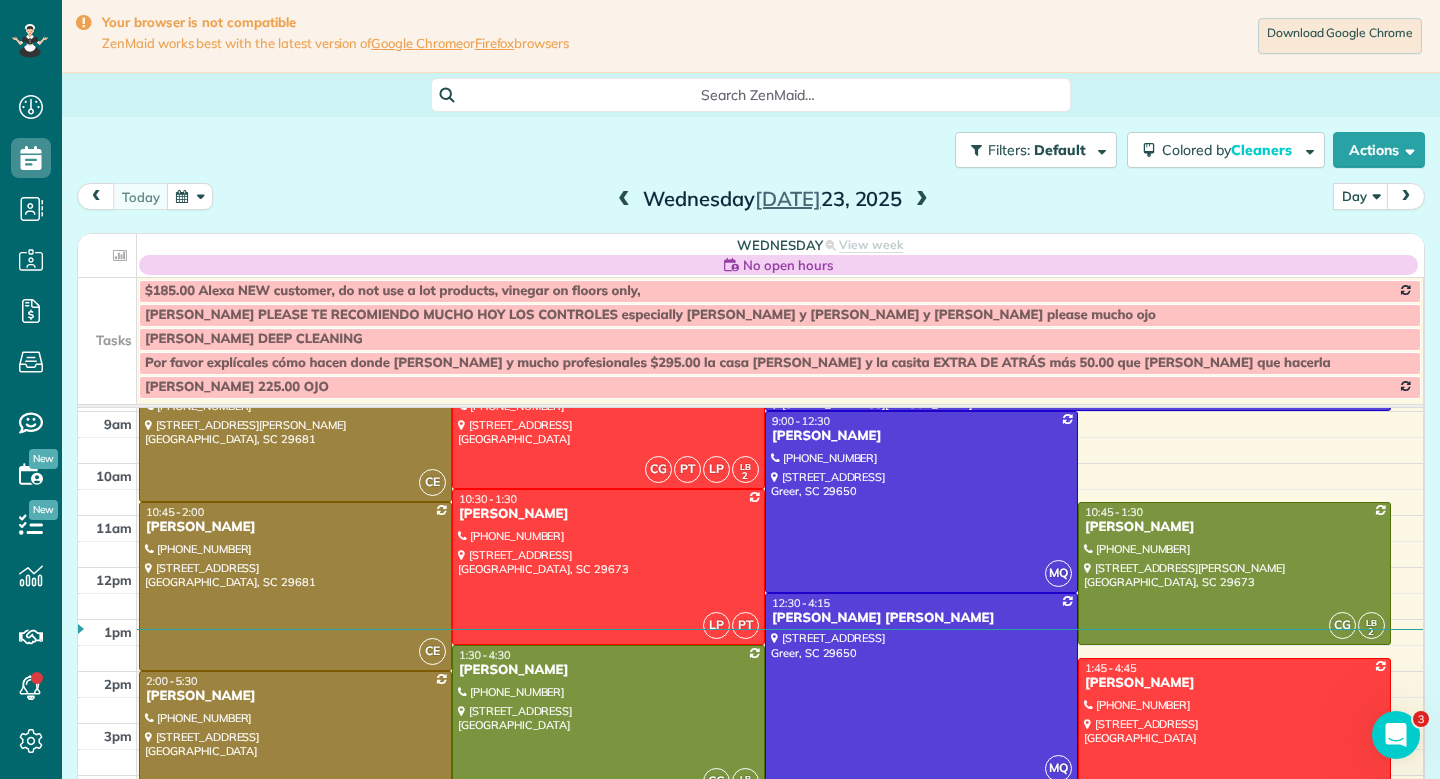 scroll, scrollTop: 100, scrollLeft: 0, axis: vertical 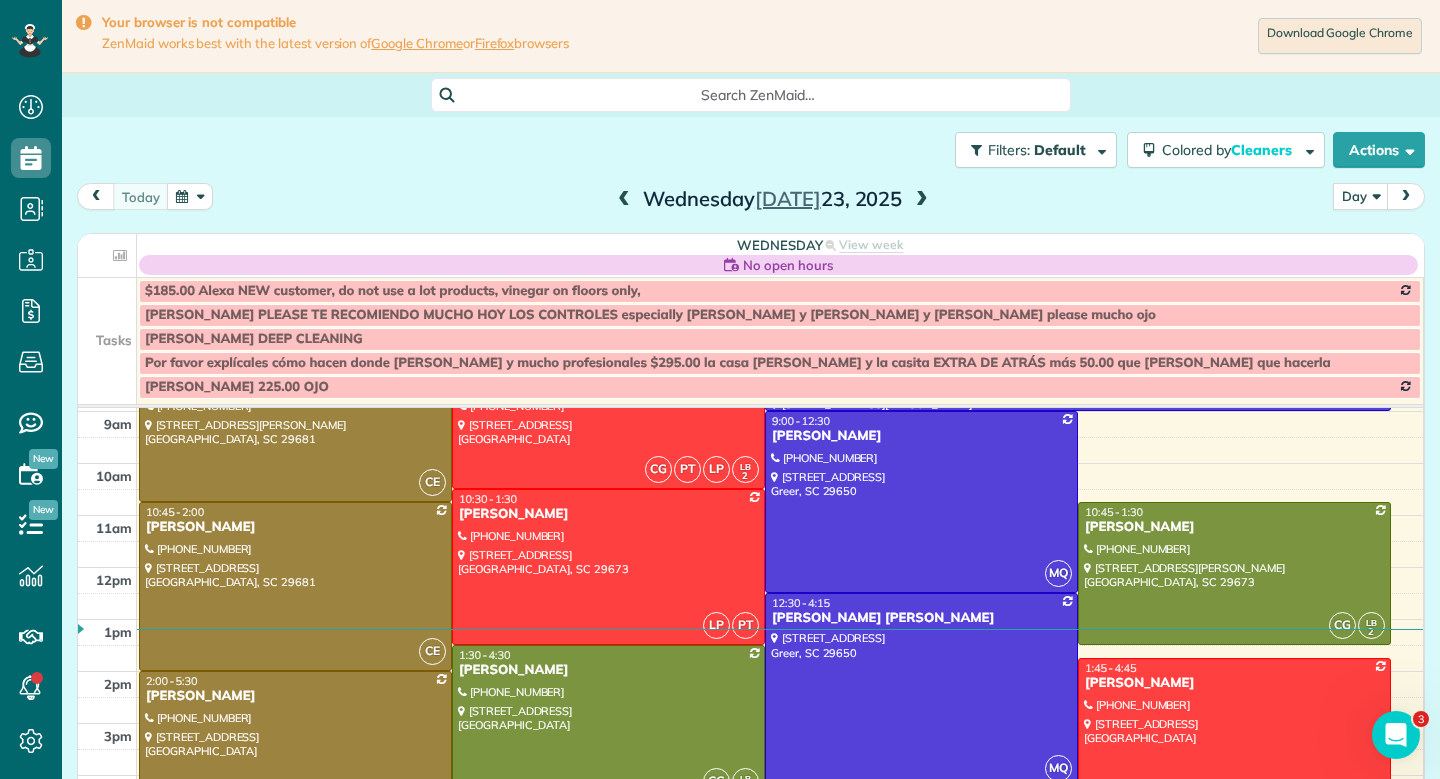 click at bounding box center (922, 200) 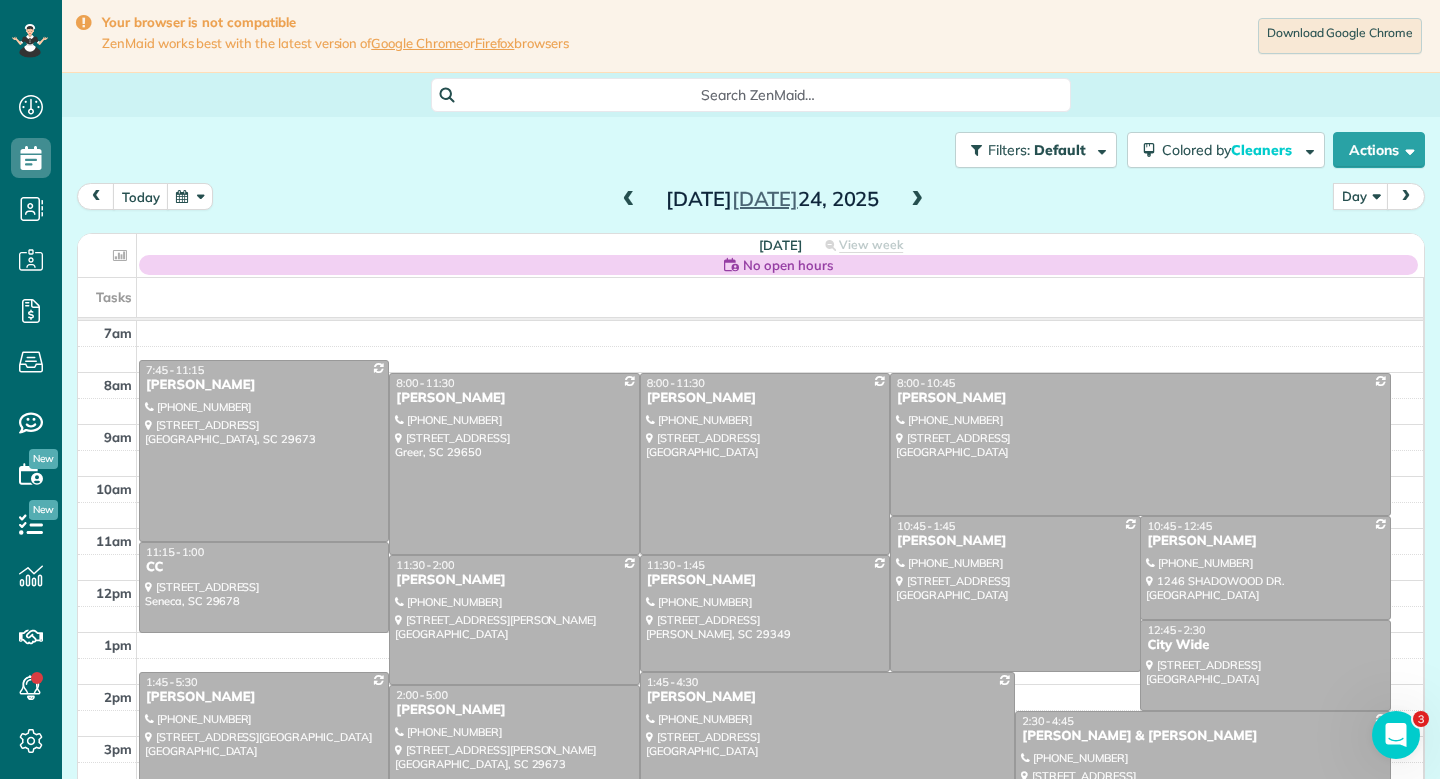 scroll, scrollTop: 14, scrollLeft: 0, axis: vertical 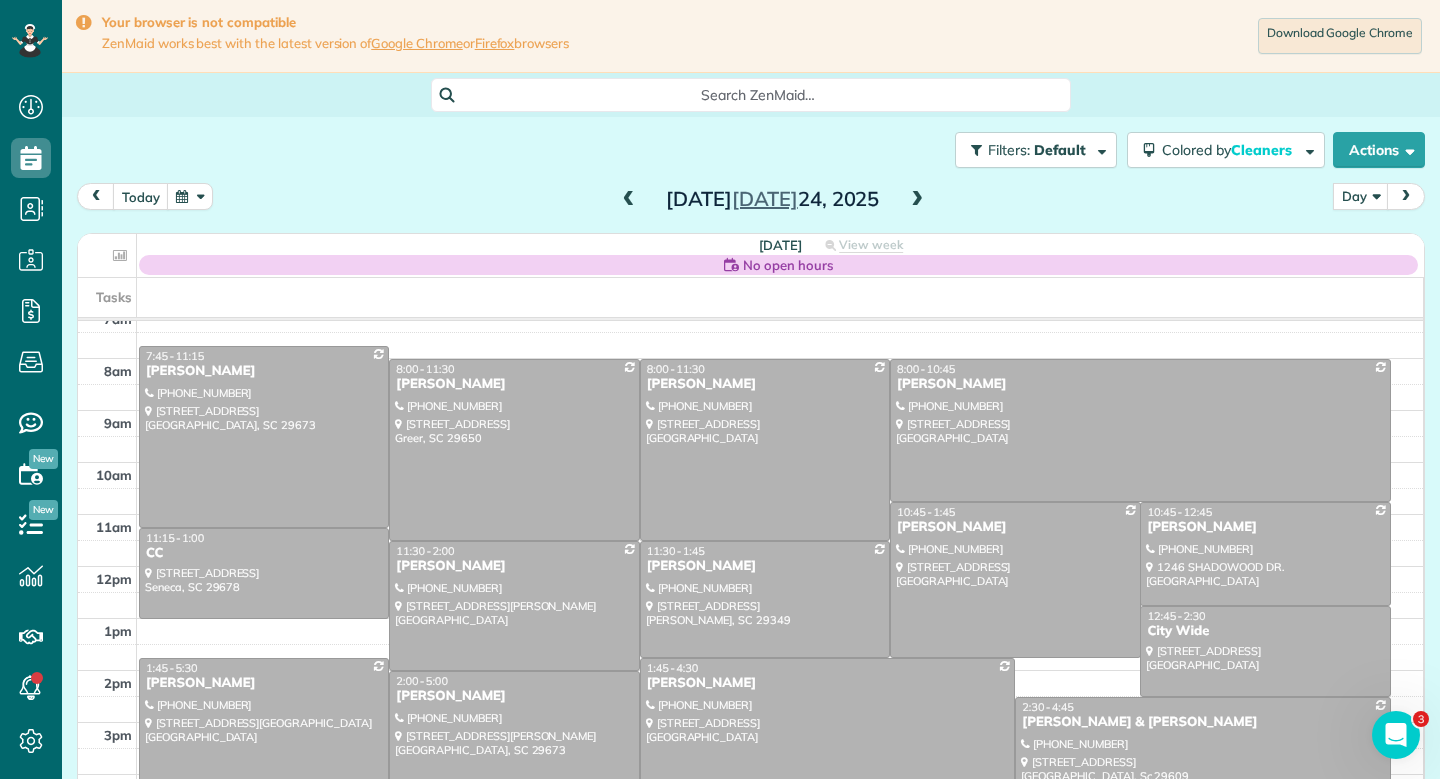 click at bounding box center (629, 200) 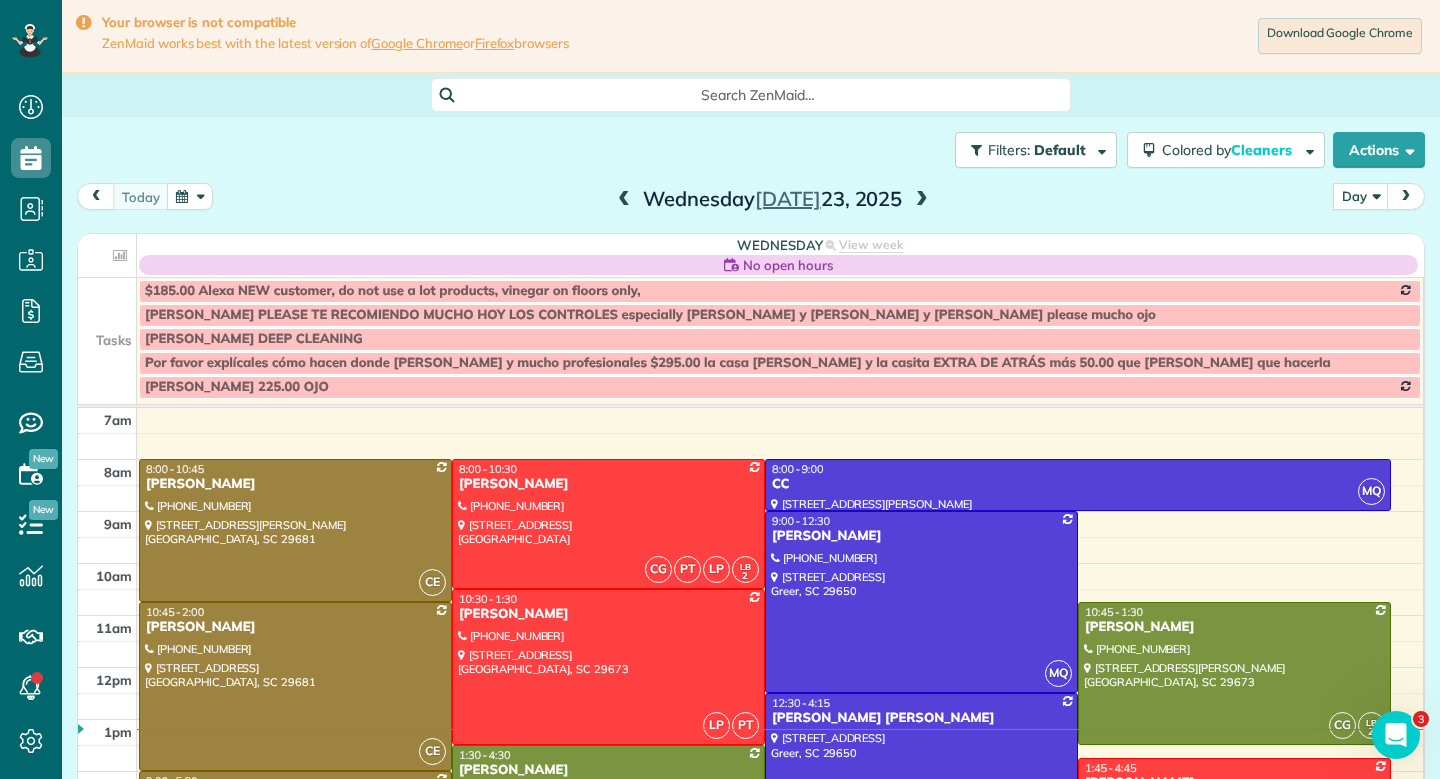click on "[DATE]   Day Day Week Month [DATE]" at bounding box center [751, 201] 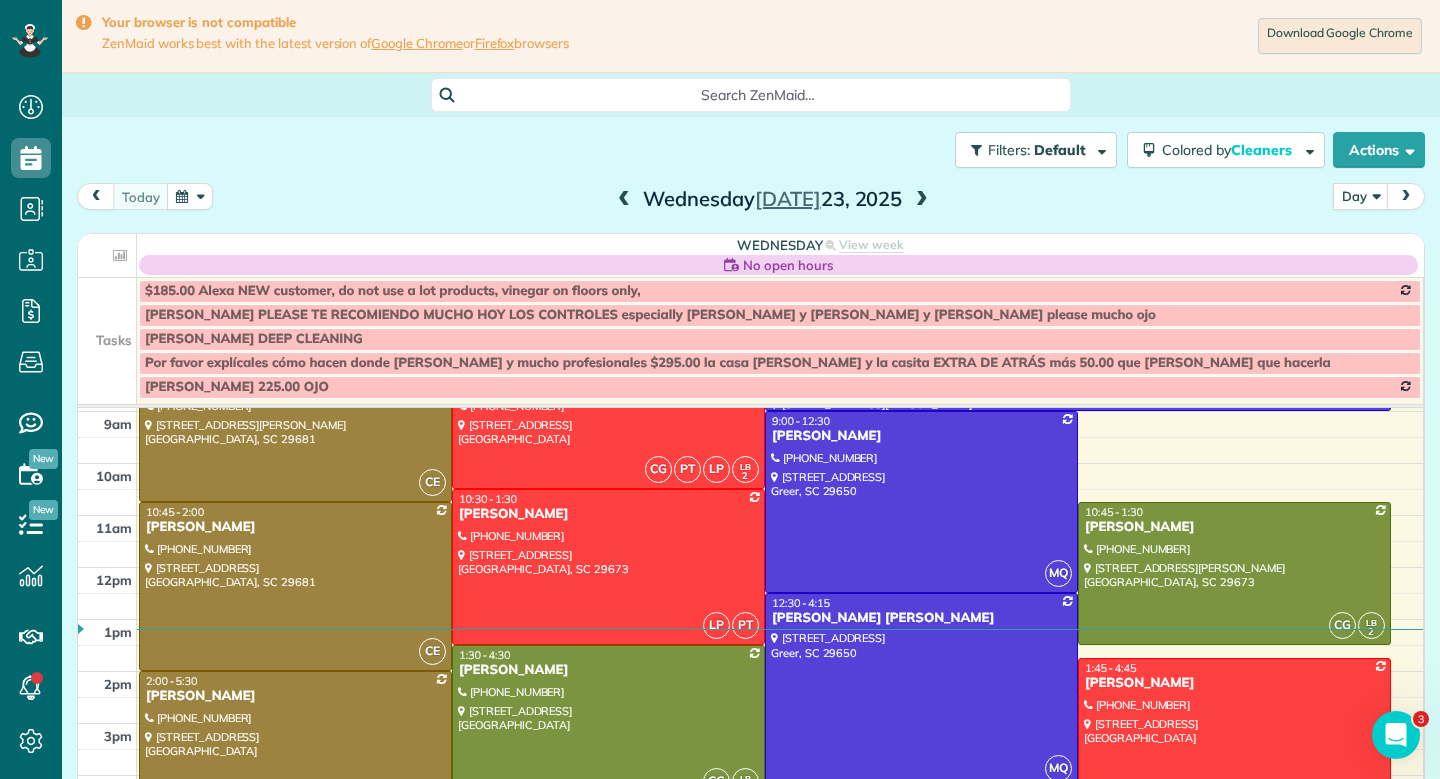scroll, scrollTop: 100, scrollLeft: 0, axis: vertical 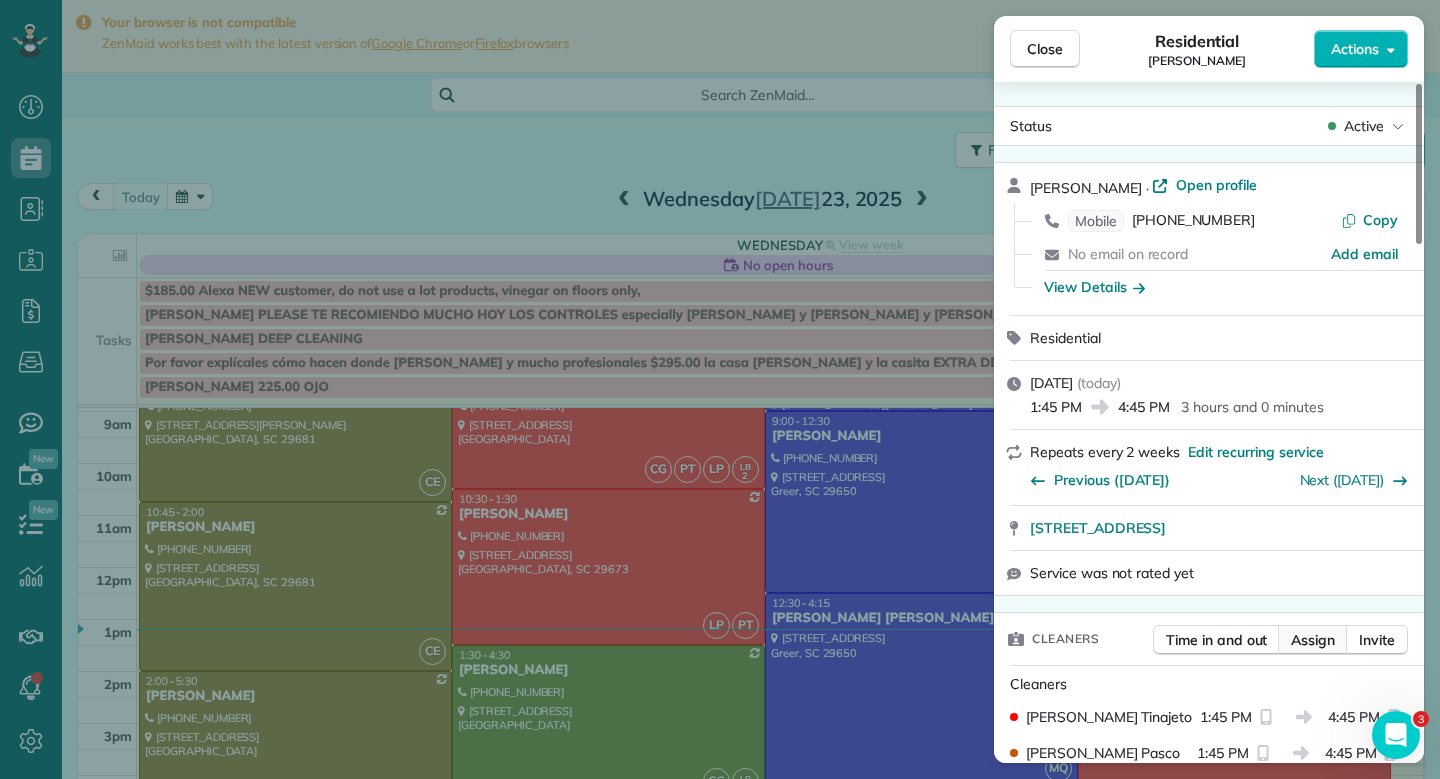 click on "Assign" at bounding box center [1313, 640] 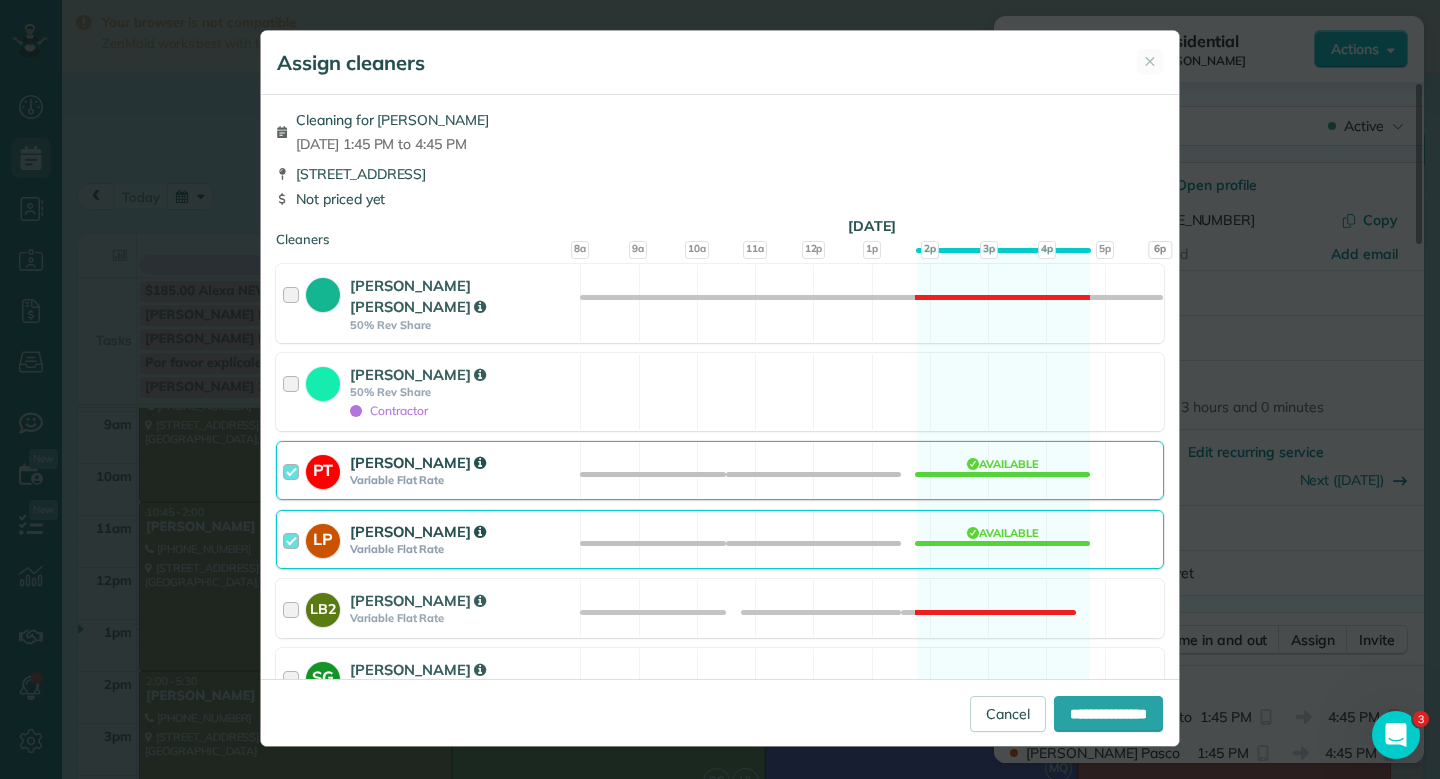 click on "PT
[PERSON_NAME]
Variable Flat Rate
Available" at bounding box center [720, 470] 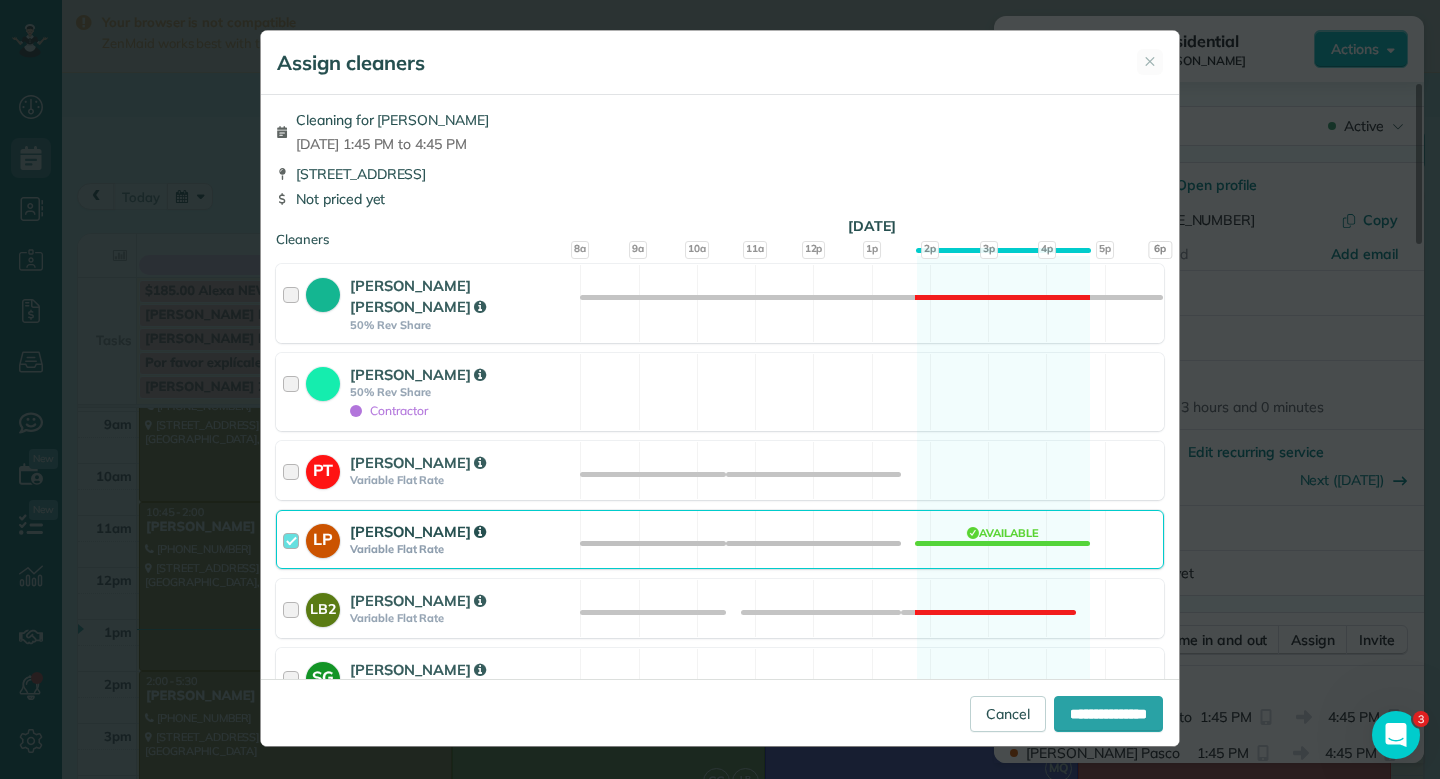 click on "LP
[PERSON_NAME]
Variable Flat Rate
Available" at bounding box center [720, 539] 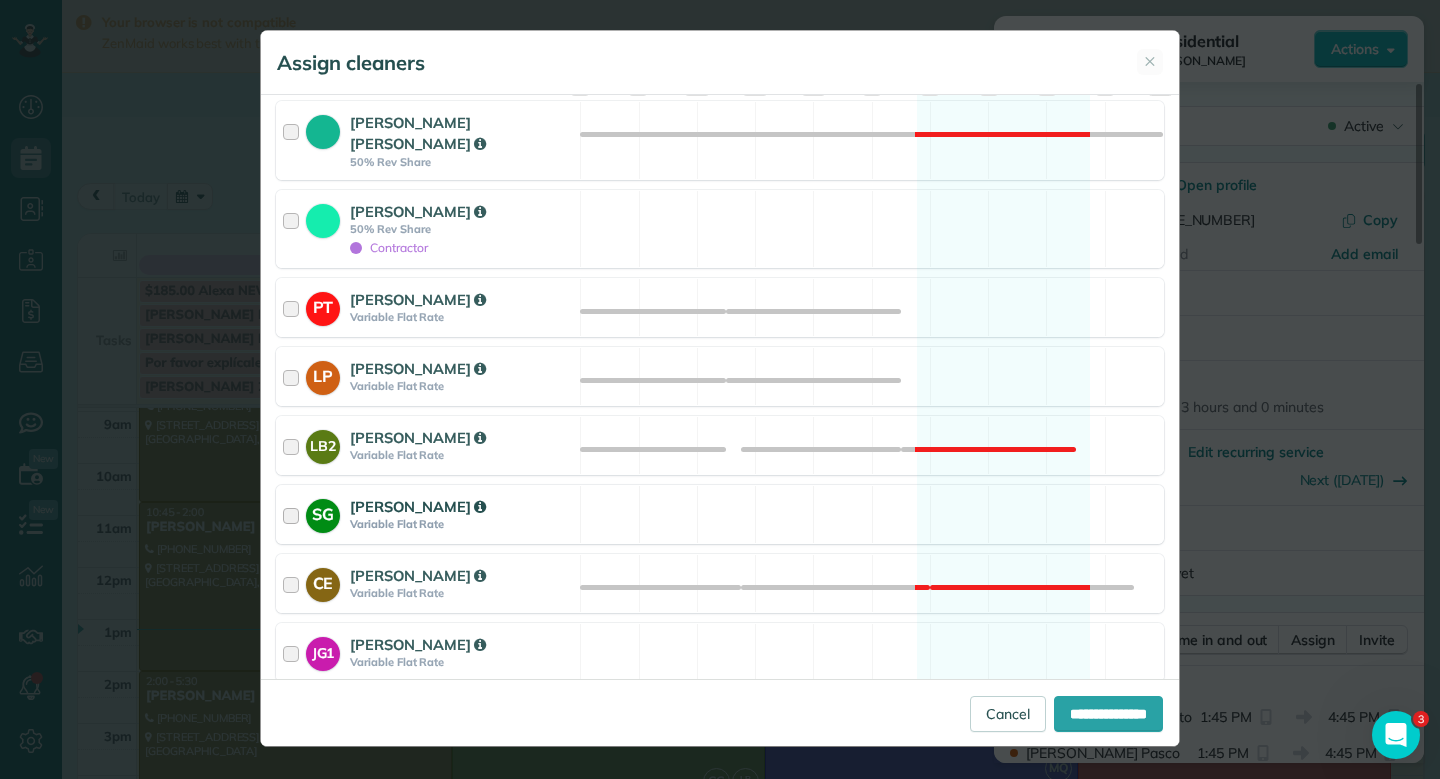 scroll, scrollTop: 200, scrollLeft: 0, axis: vertical 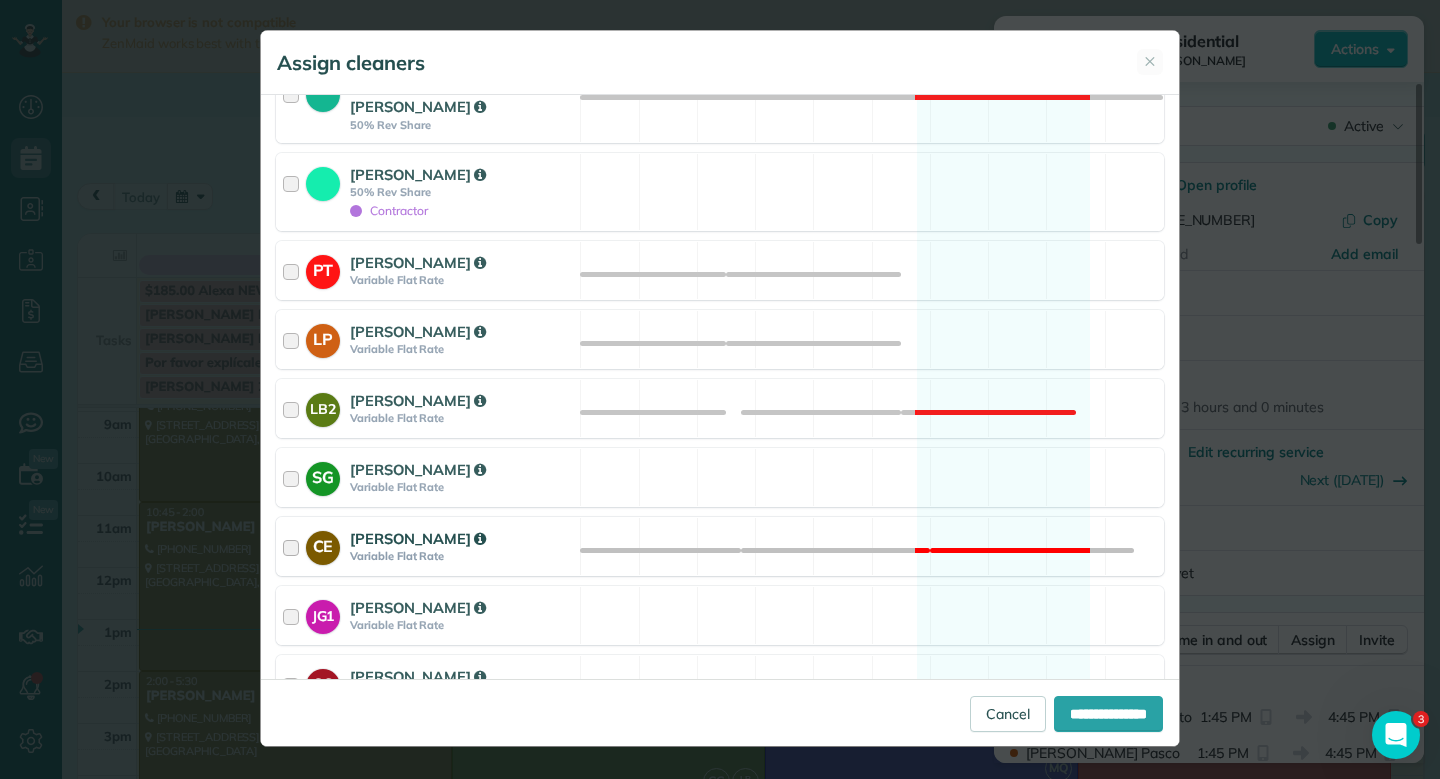 click on "CE
[PERSON_NAME]
Variable Flat Rate
Not available" at bounding box center [720, 546] 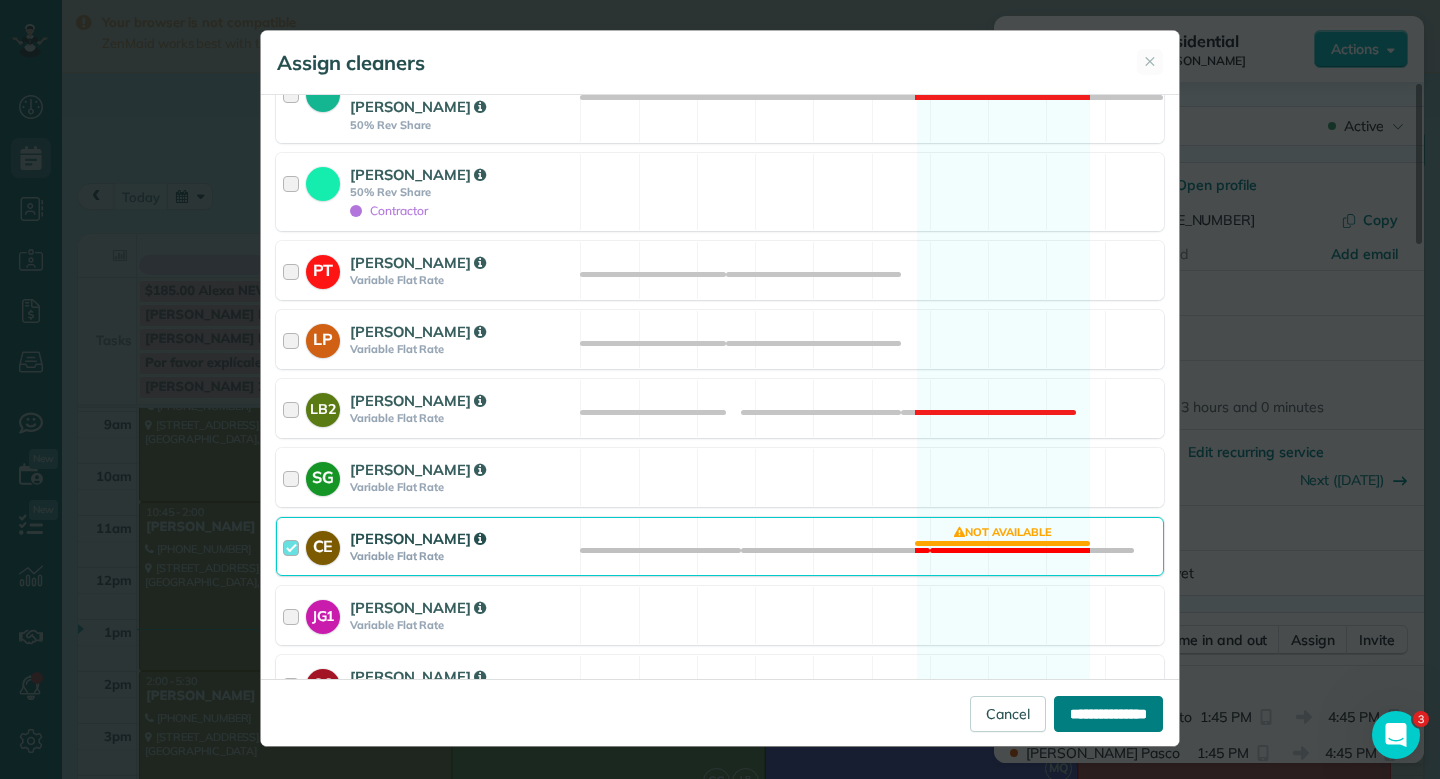 click on "**********" at bounding box center (1108, 714) 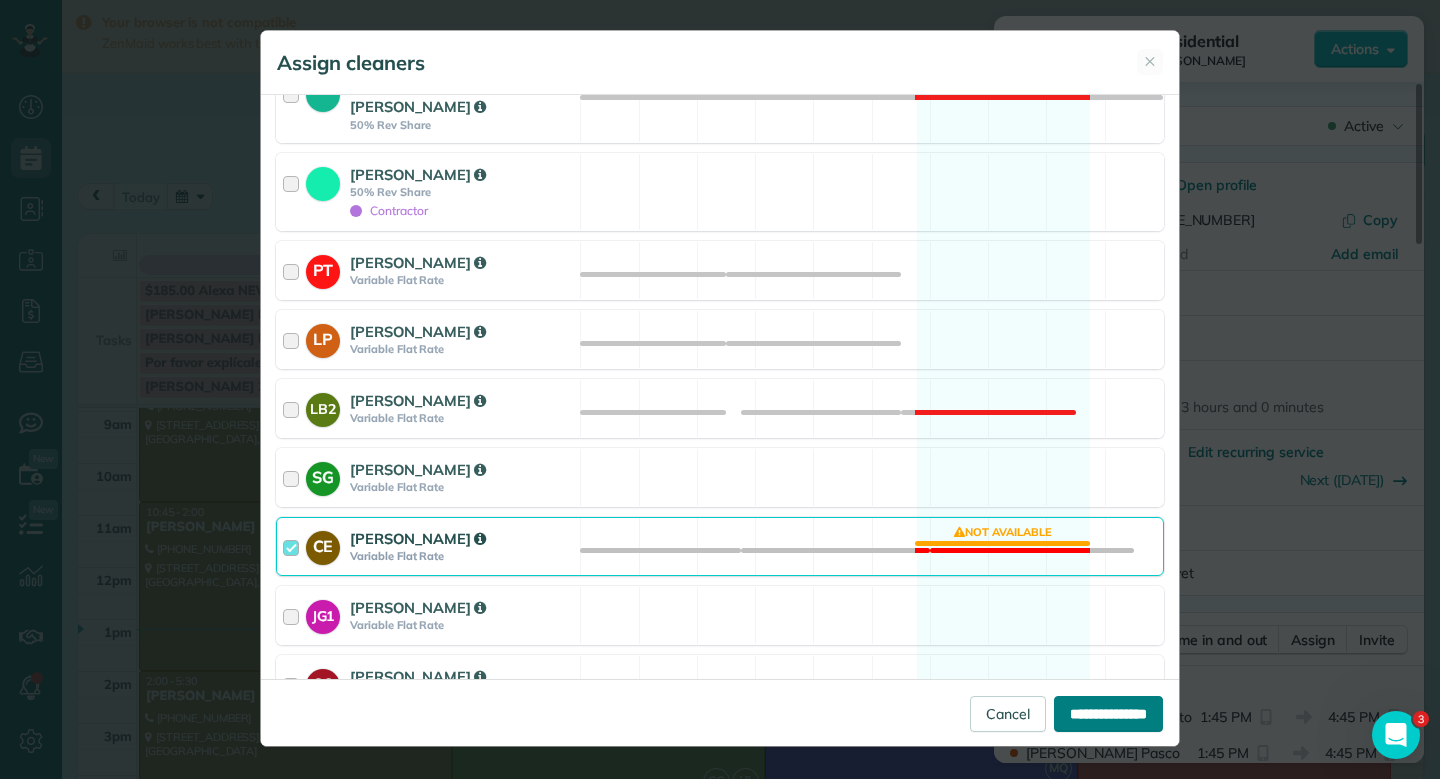 type on "**********" 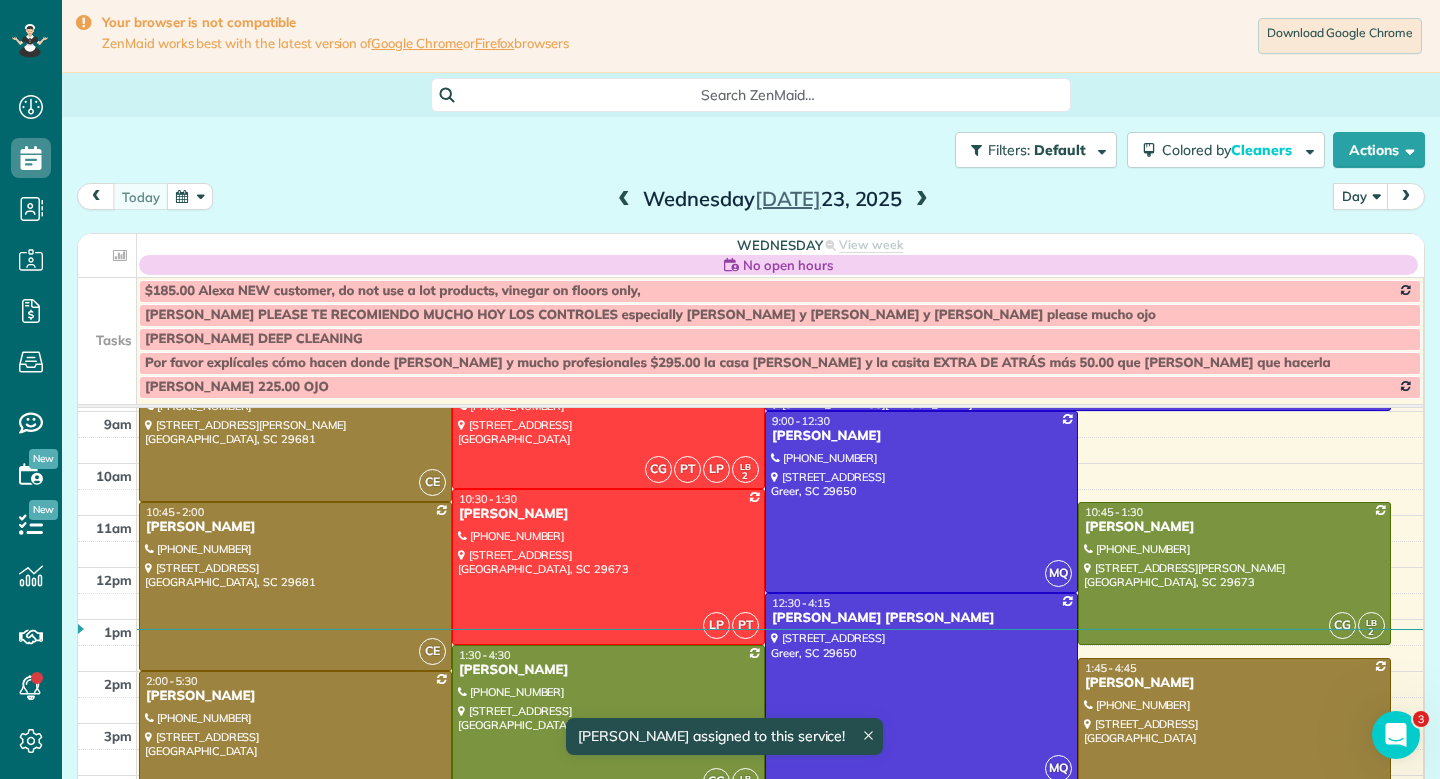 scroll, scrollTop: 100, scrollLeft: 0, axis: vertical 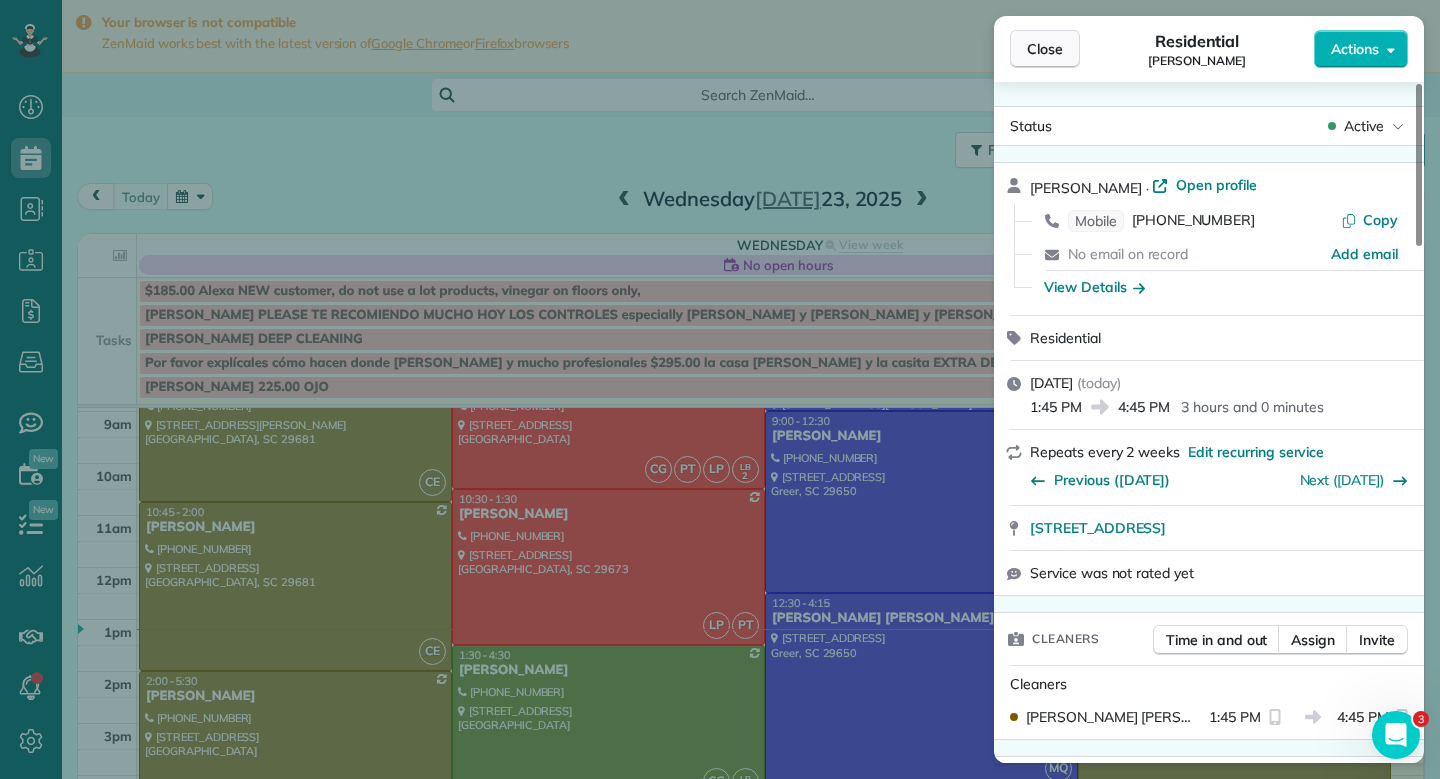 click on "Close" at bounding box center [1045, 49] 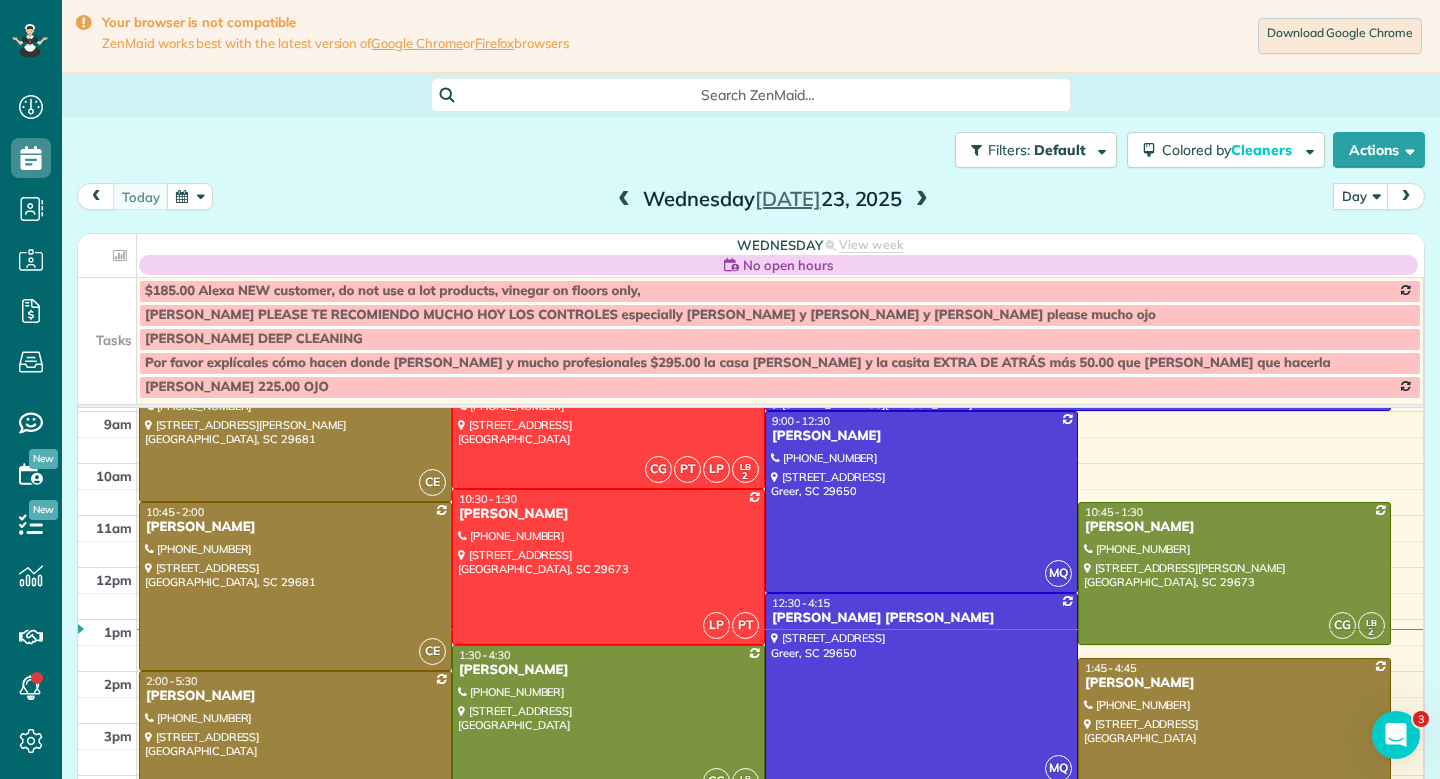 click on "[DATE]   Day Day Week Month [DATE]" at bounding box center (751, 201) 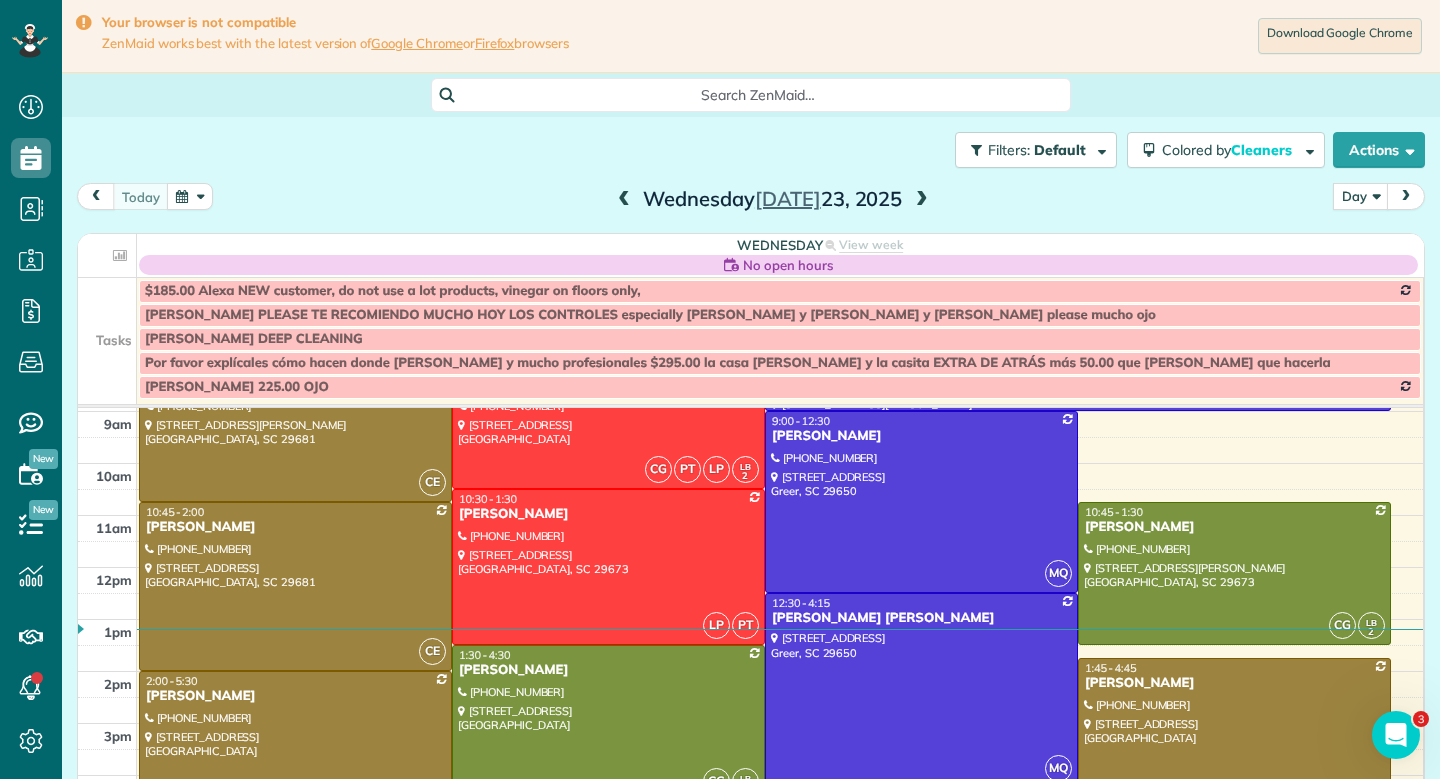 scroll, scrollTop: 100, scrollLeft: 0, axis: vertical 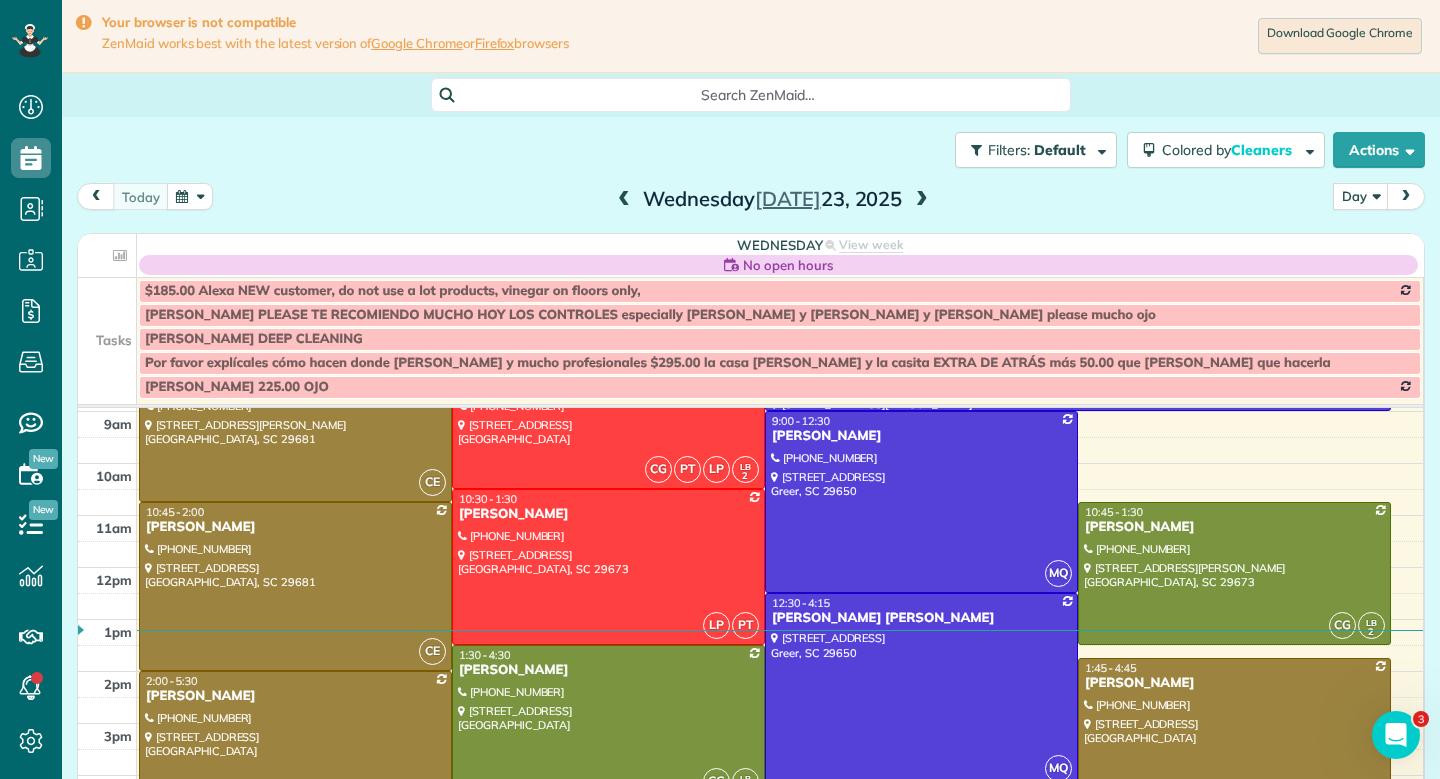 click at bounding box center [295, 762] 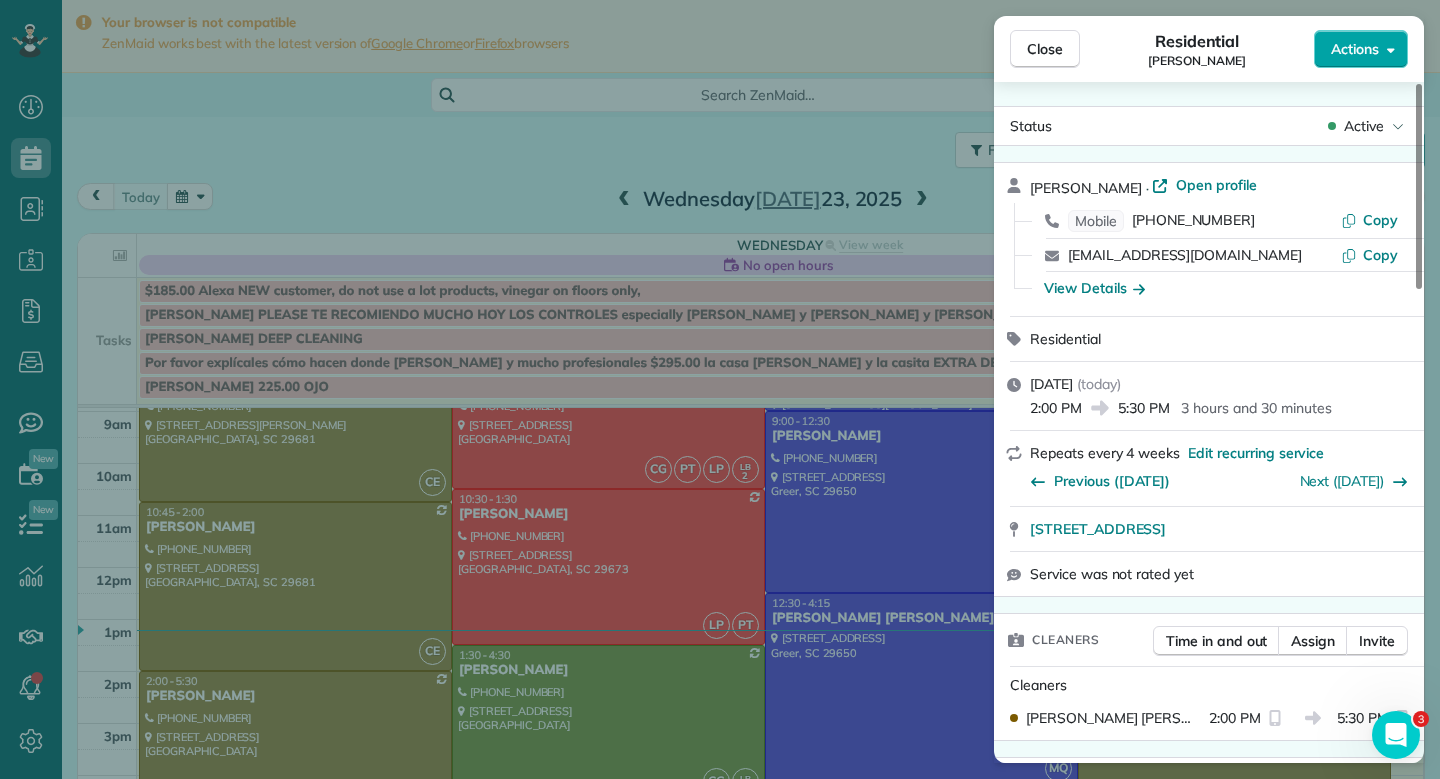 click on "Actions" at bounding box center [1361, 49] 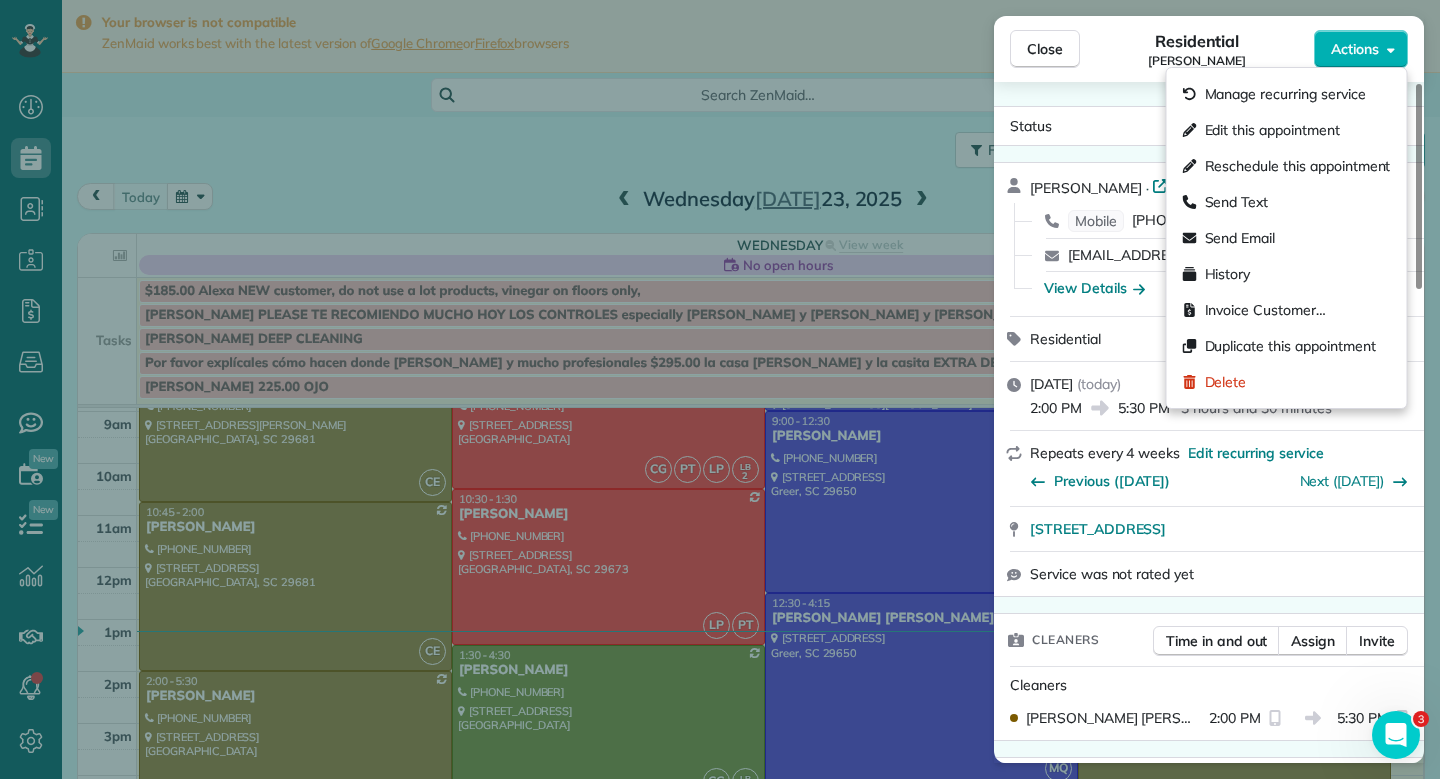 click on "Status Active [PERSON_NAME] · Open profile Mobile [PHONE_NUMBER] Copy [EMAIL_ADDRESS][DOMAIN_NAME] Copy View Details Residential [DATE] ( [DATE] ) 2:00 PM 5:30 PM 3 hours and 30 minutes Repeats every 4 weeks Edit recurring service Previous ([DATE]) Next ([DATE]) [STREET_ADDRESS] Service was not rated yet Cleaners Time in and out Assign Invite Cleaners [PERSON_NAME] 2:00 PM 5:30 PM Checklist Try Now Keep this appointment up to your standards. Stay on top of every detail, keep your cleaners organised, and your client happy. Assign a checklist Watch a 5 min demo Billing Billing actions Price $0.00 Overcharge $0.00 Discount $0.00 Coupon discount - Primary tax - Secondary tax - Total appointment price $0.00 Tips collected New feature! $0.00 [PERSON_NAME] as paid Total including tip $0.00 Get paid online in no-time! Send an invoice and reward your cleaners with tips Charge customer credit card Appointment custom fields No custom fields to display Work items No work items to display 0 0" at bounding box center [1209, 422] 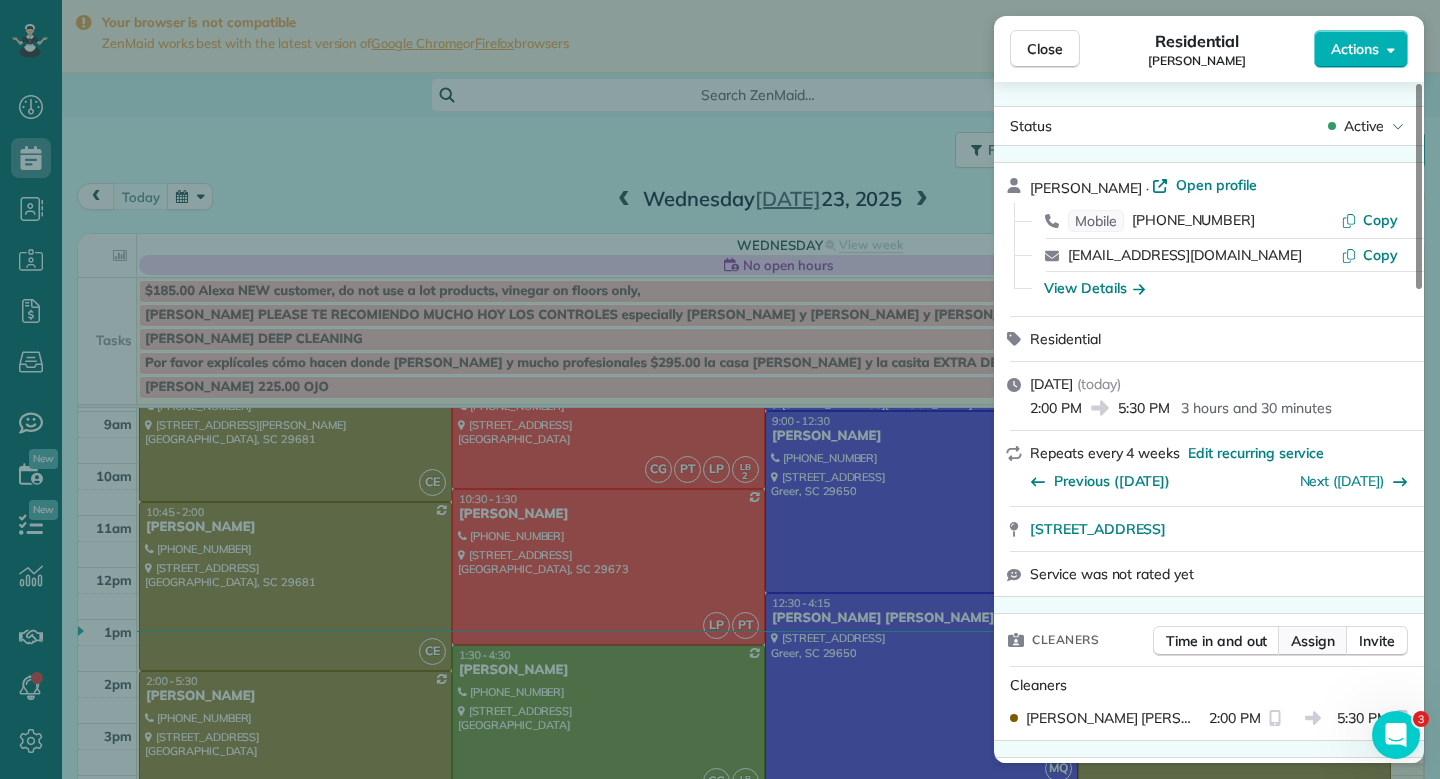 click on "Assign" at bounding box center (1313, 641) 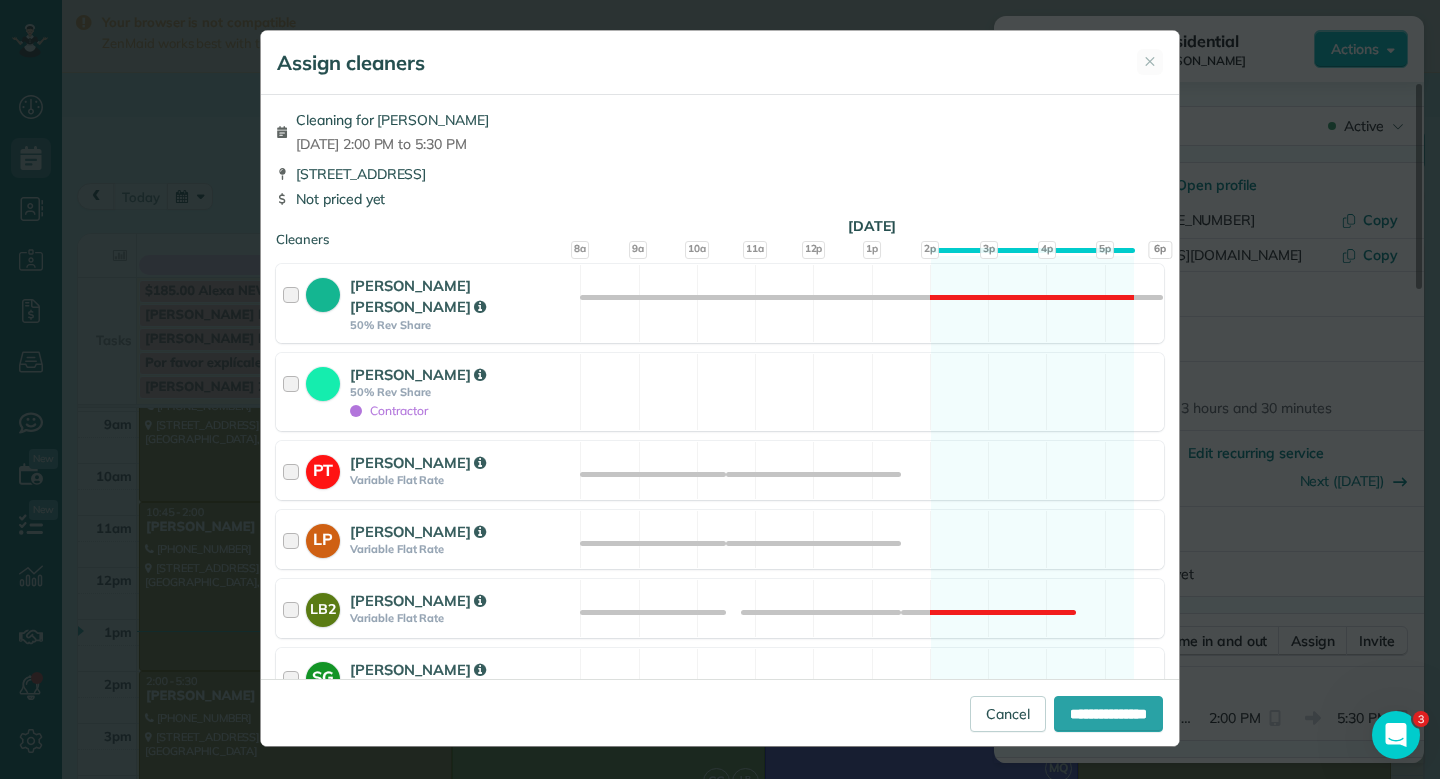 click on "[STREET_ADDRESS]" at bounding box center [720, 174] 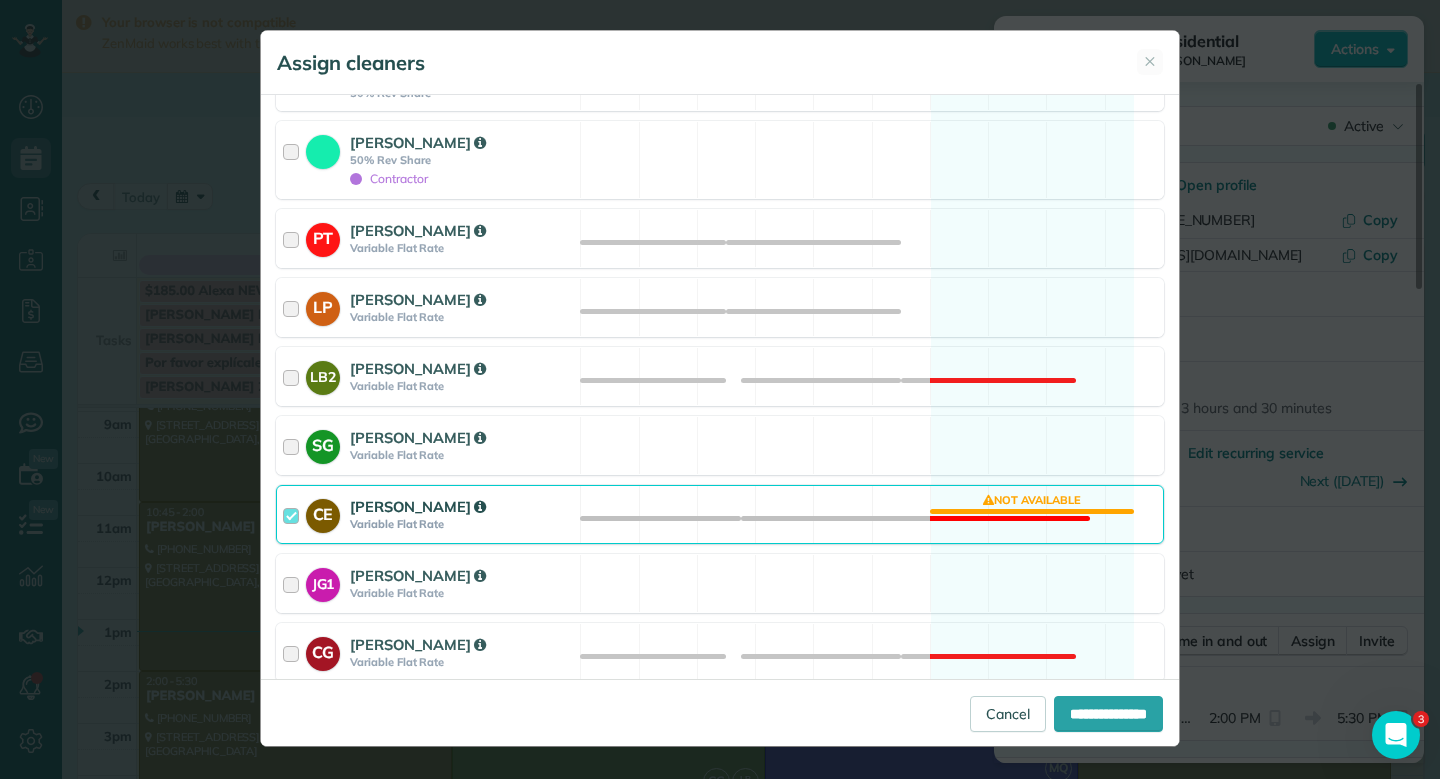 scroll, scrollTop: 280, scrollLeft: 0, axis: vertical 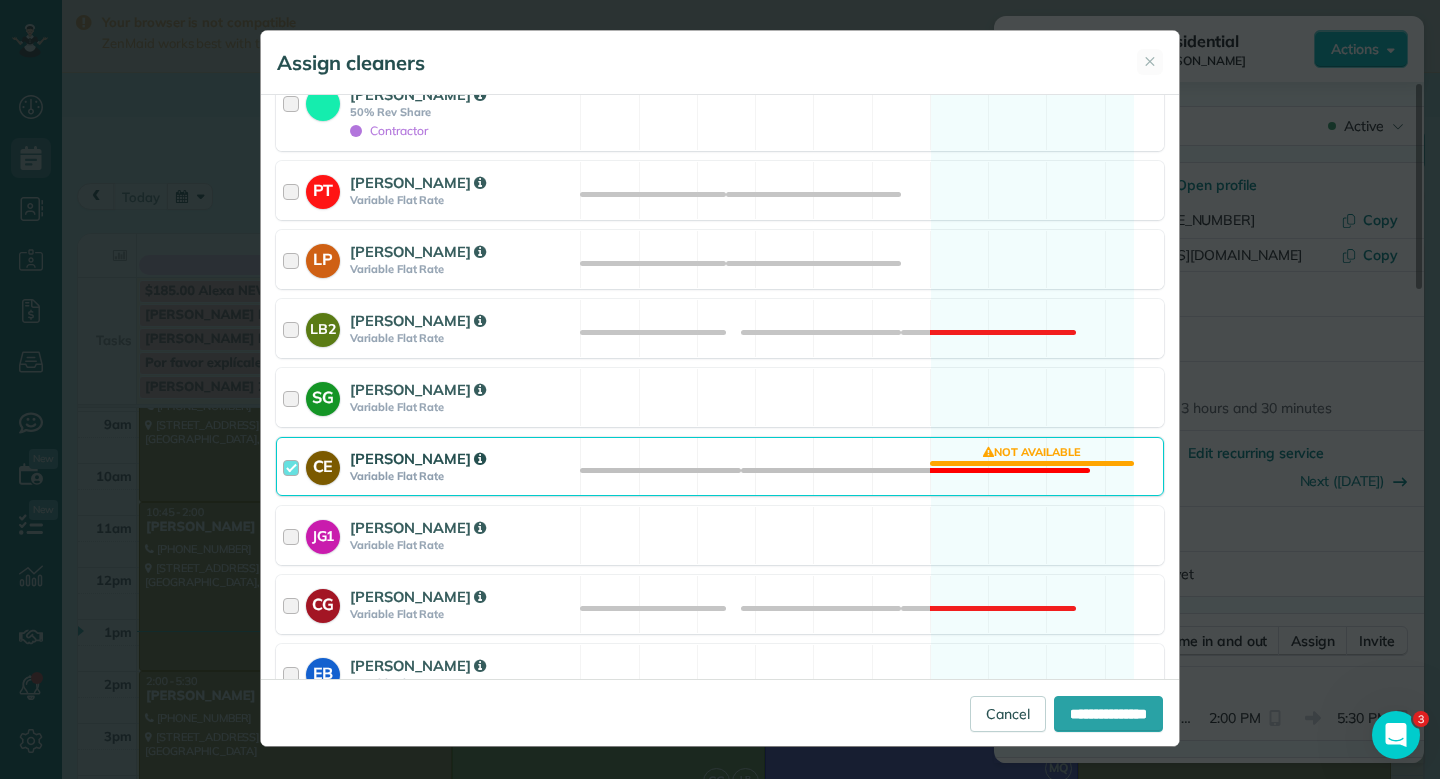 click on "CE
[PERSON_NAME]
Variable Flat Rate
Not available" at bounding box center (720, 466) 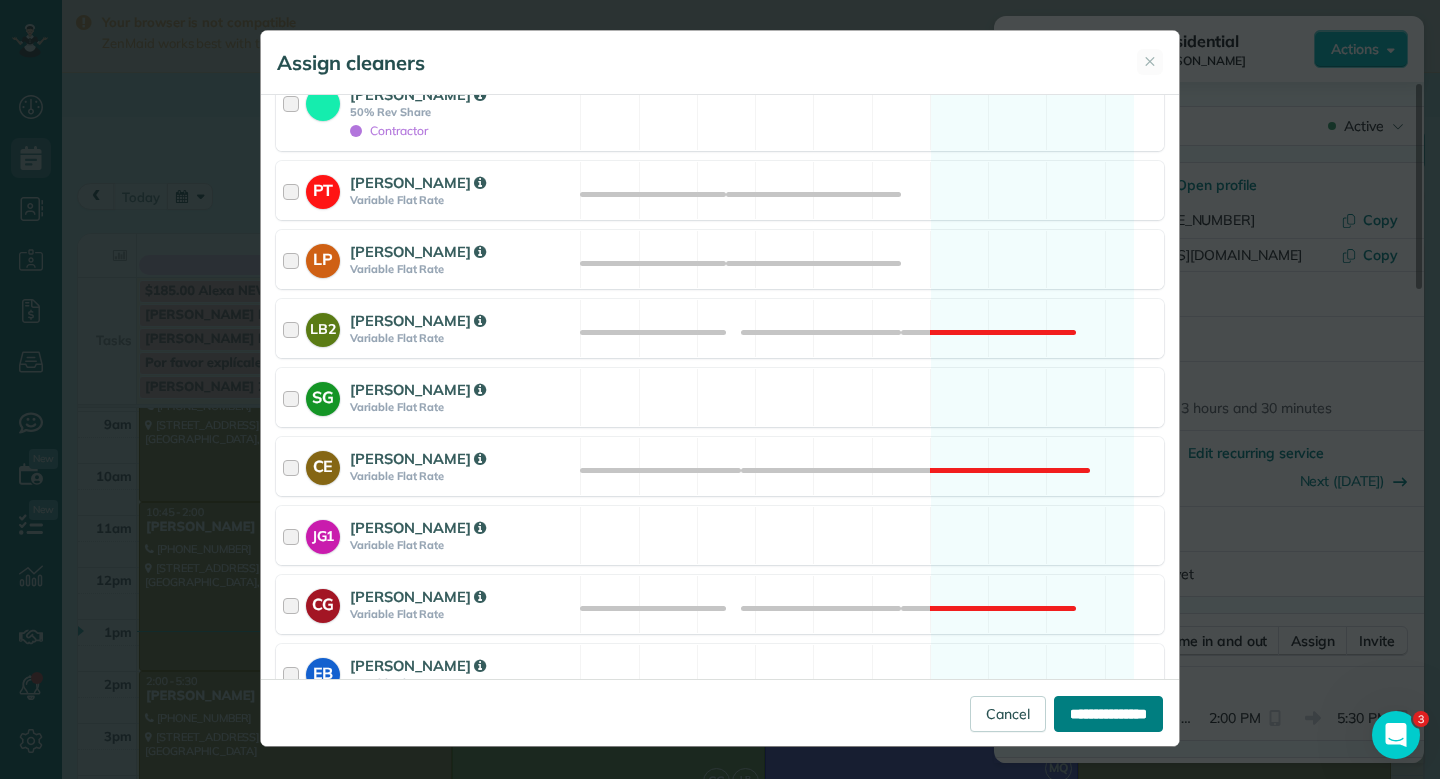click on "**********" at bounding box center (1108, 714) 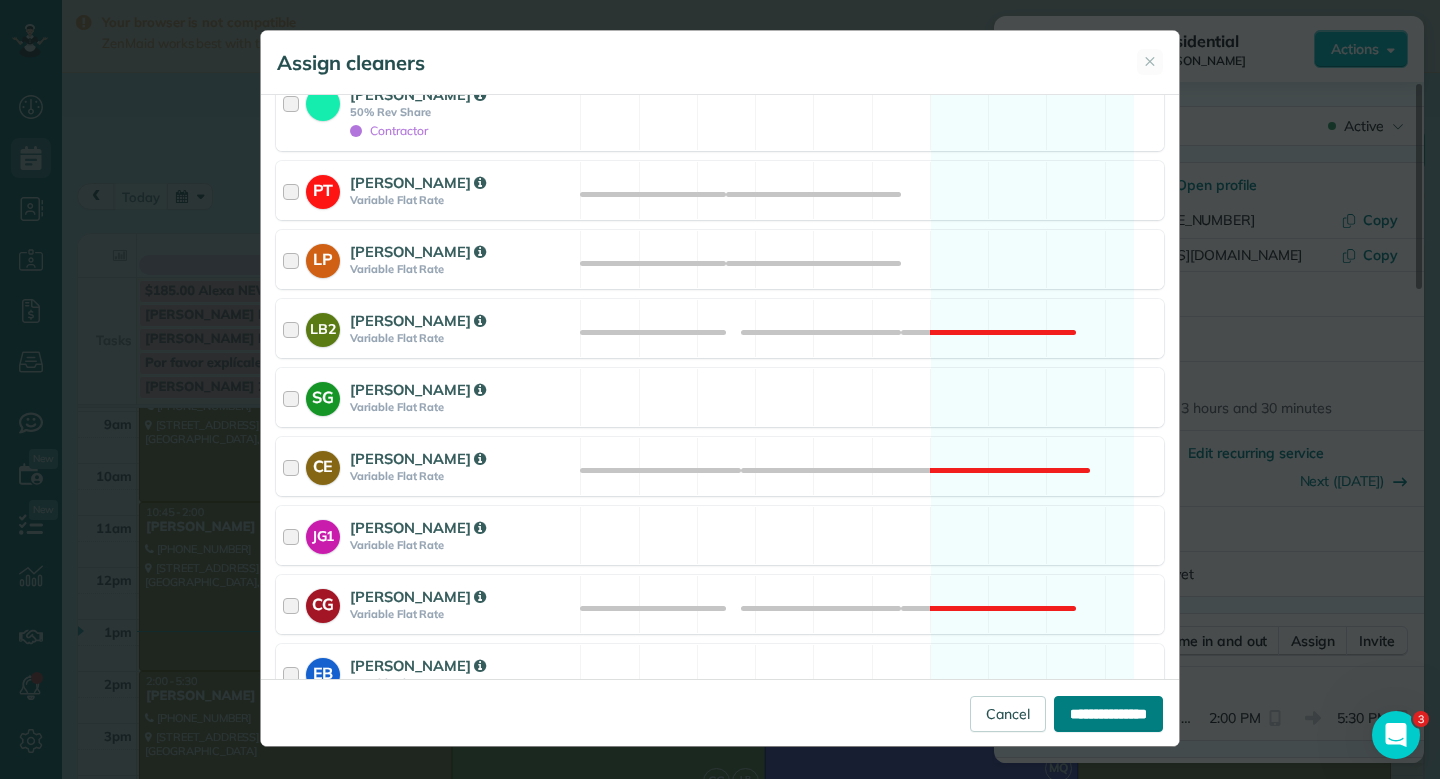 type on "**********" 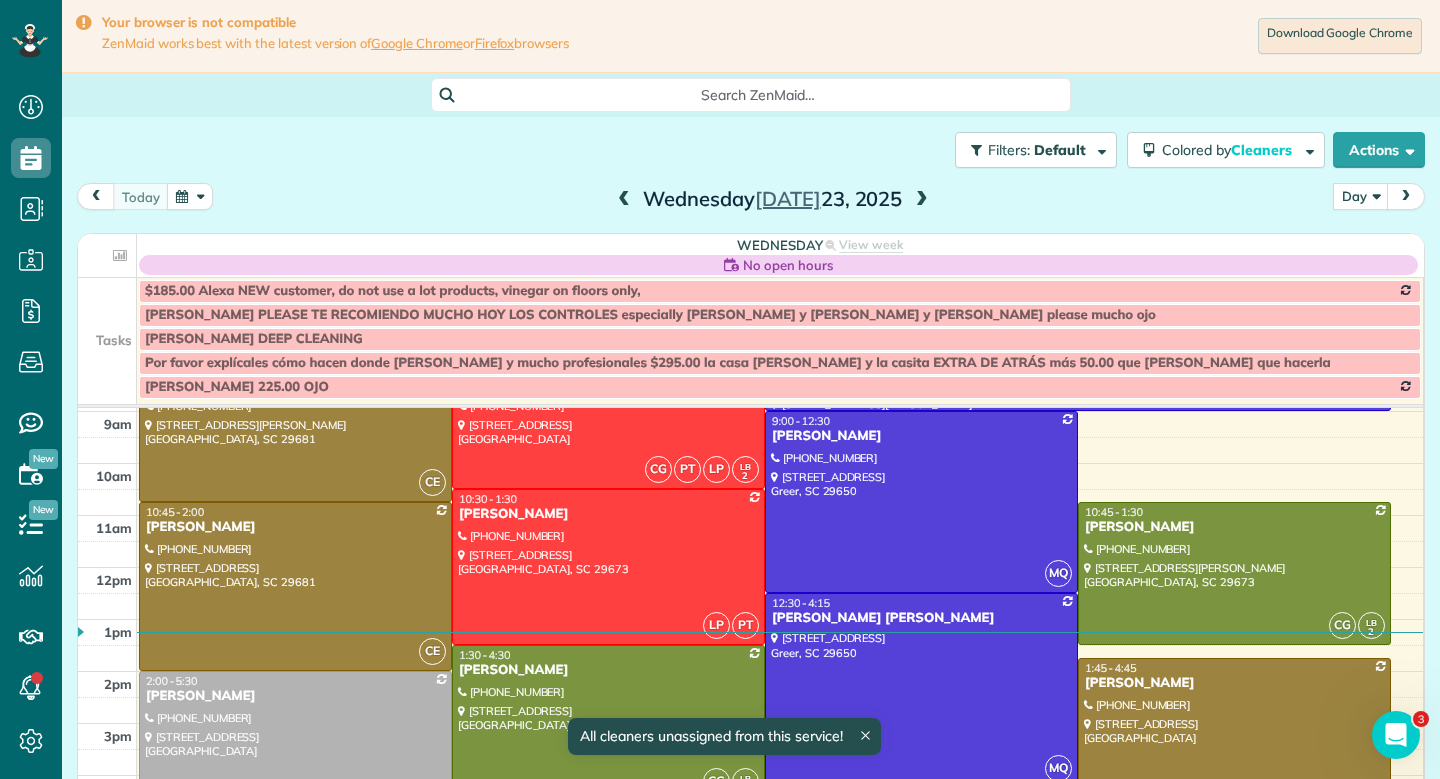 scroll, scrollTop: 100, scrollLeft: 0, axis: vertical 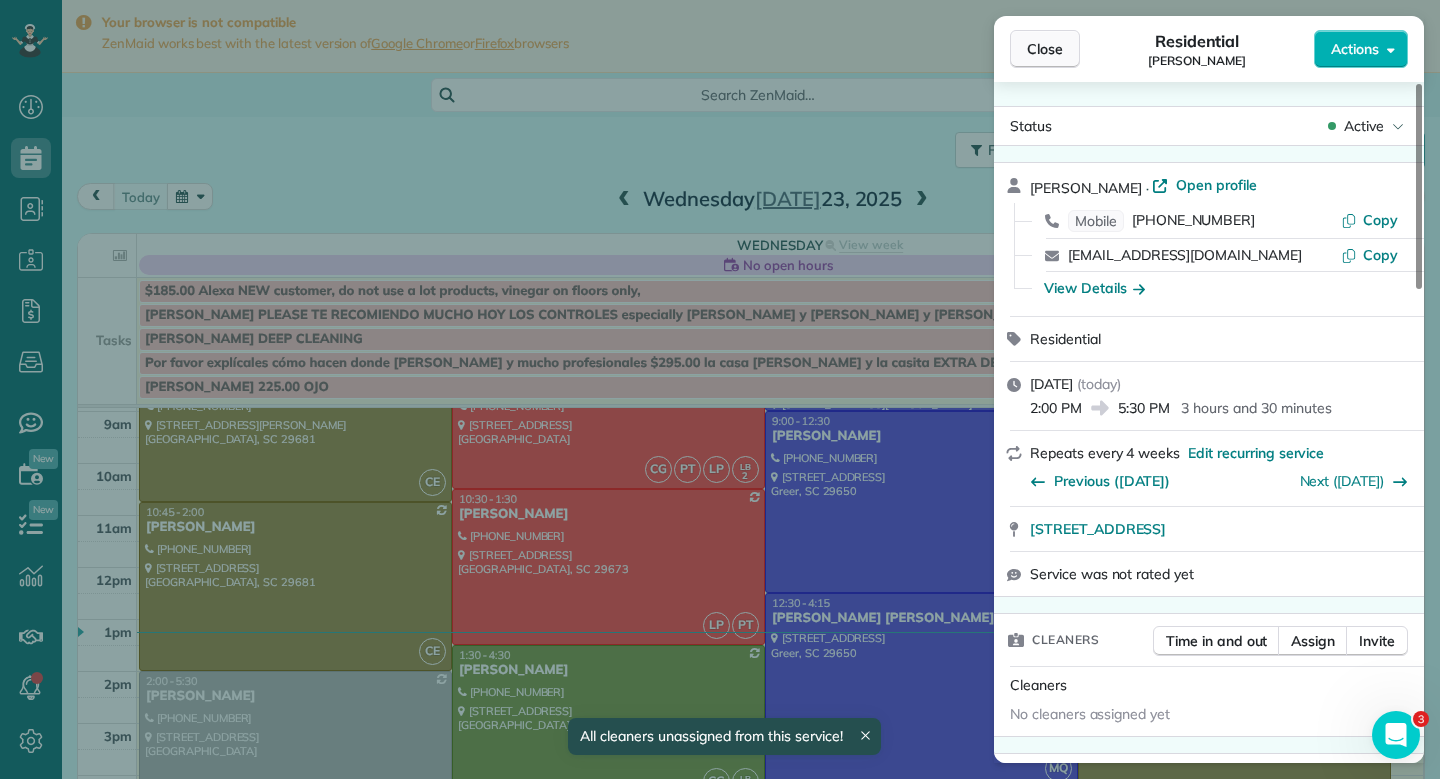 click on "Close" at bounding box center [1045, 49] 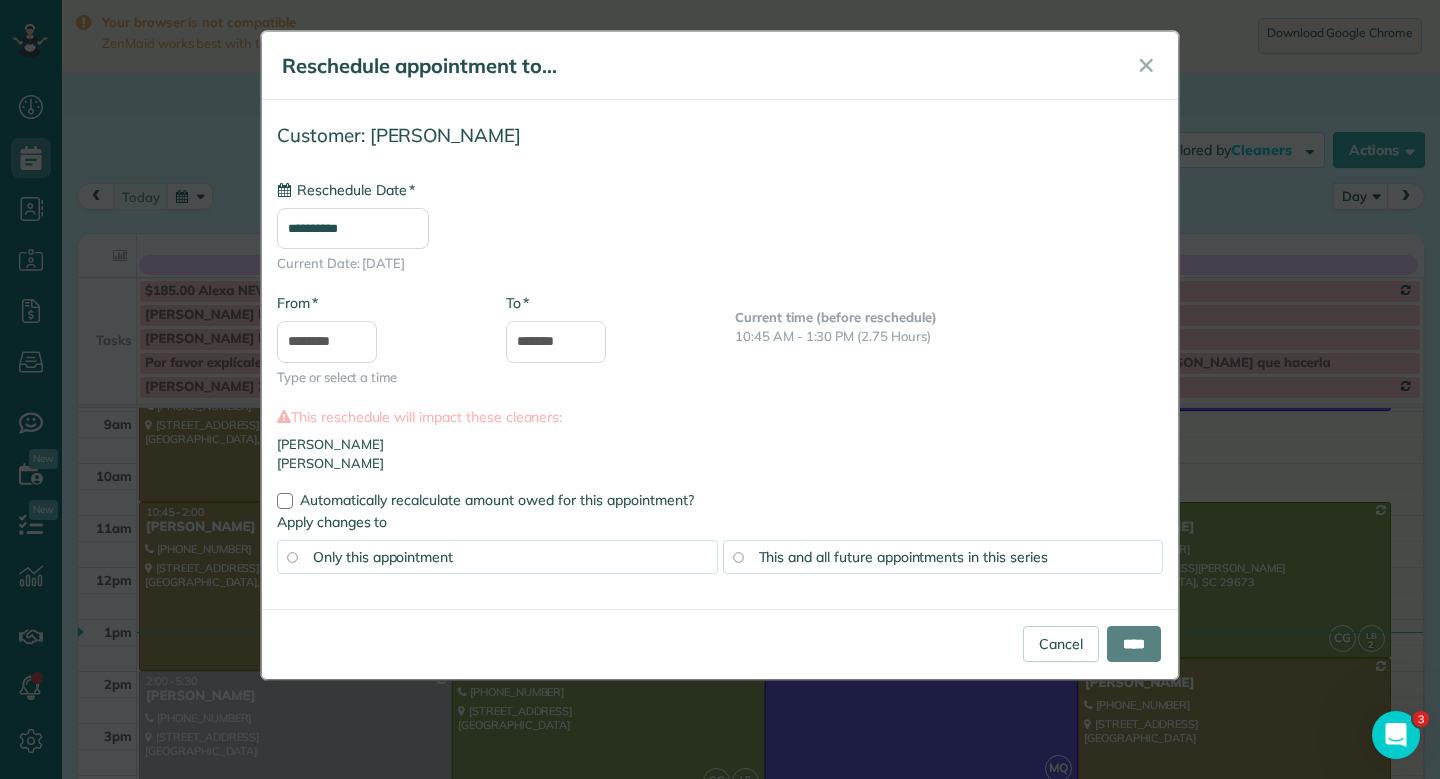type on "**********" 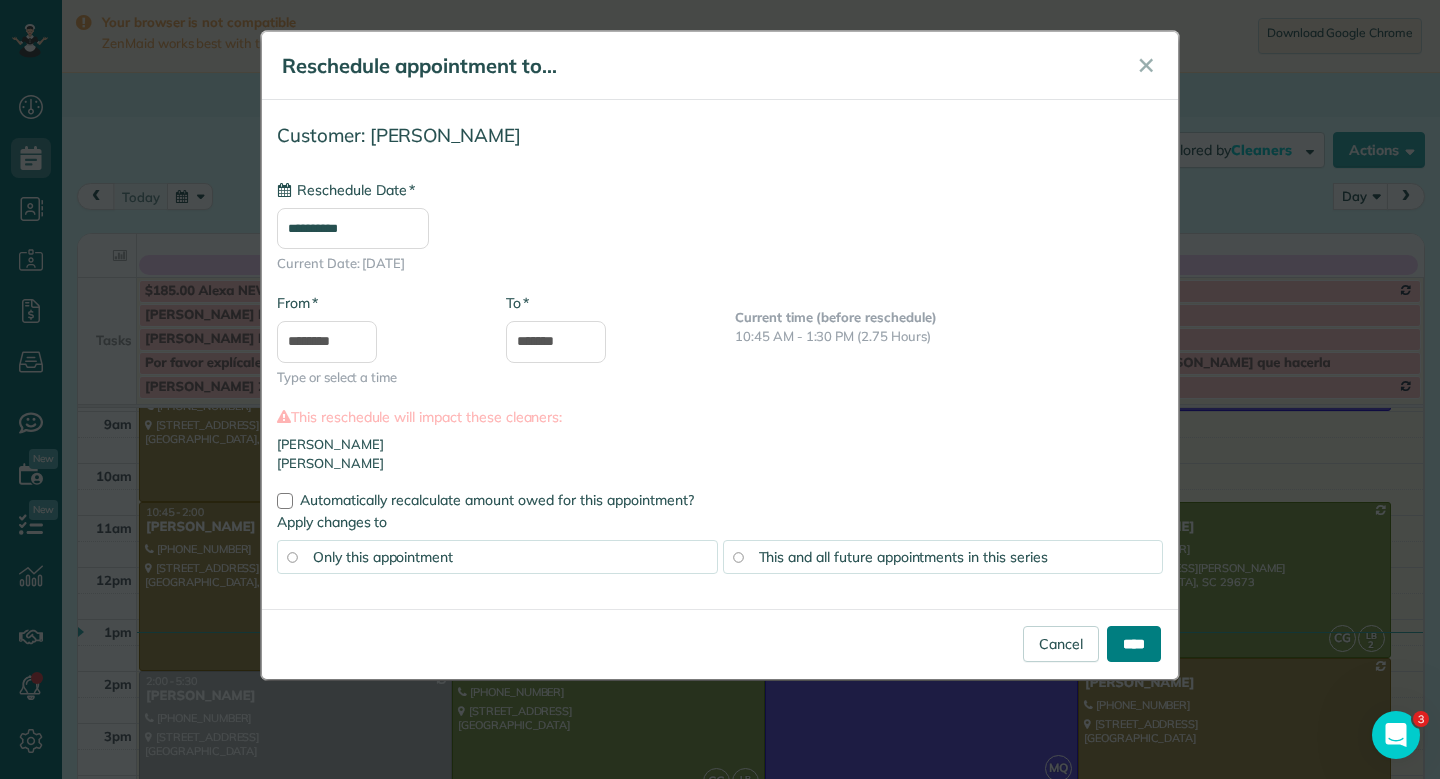 click on "****" at bounding box center [1134, 644] 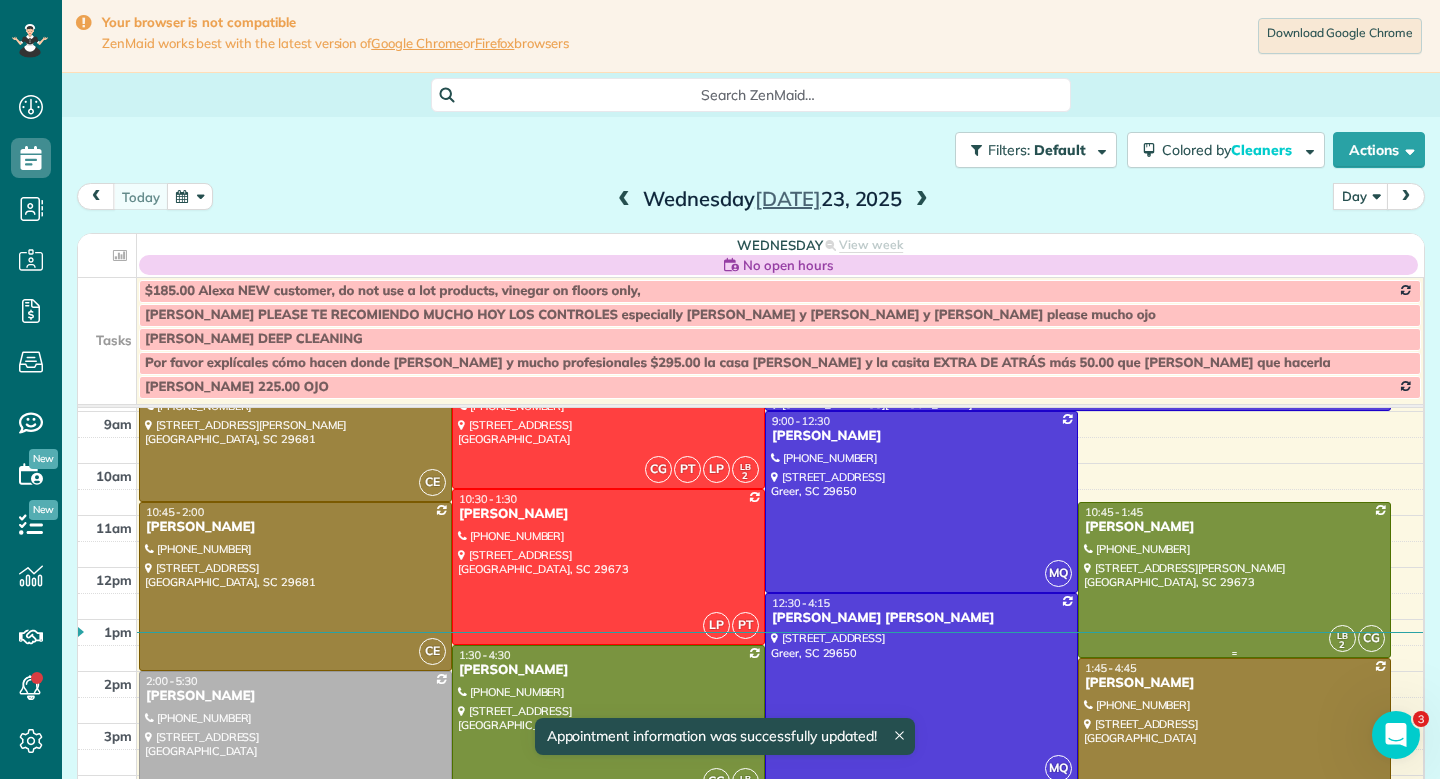 scroll, scrollTop: 100, scrollLeft: 0, axis: vertical 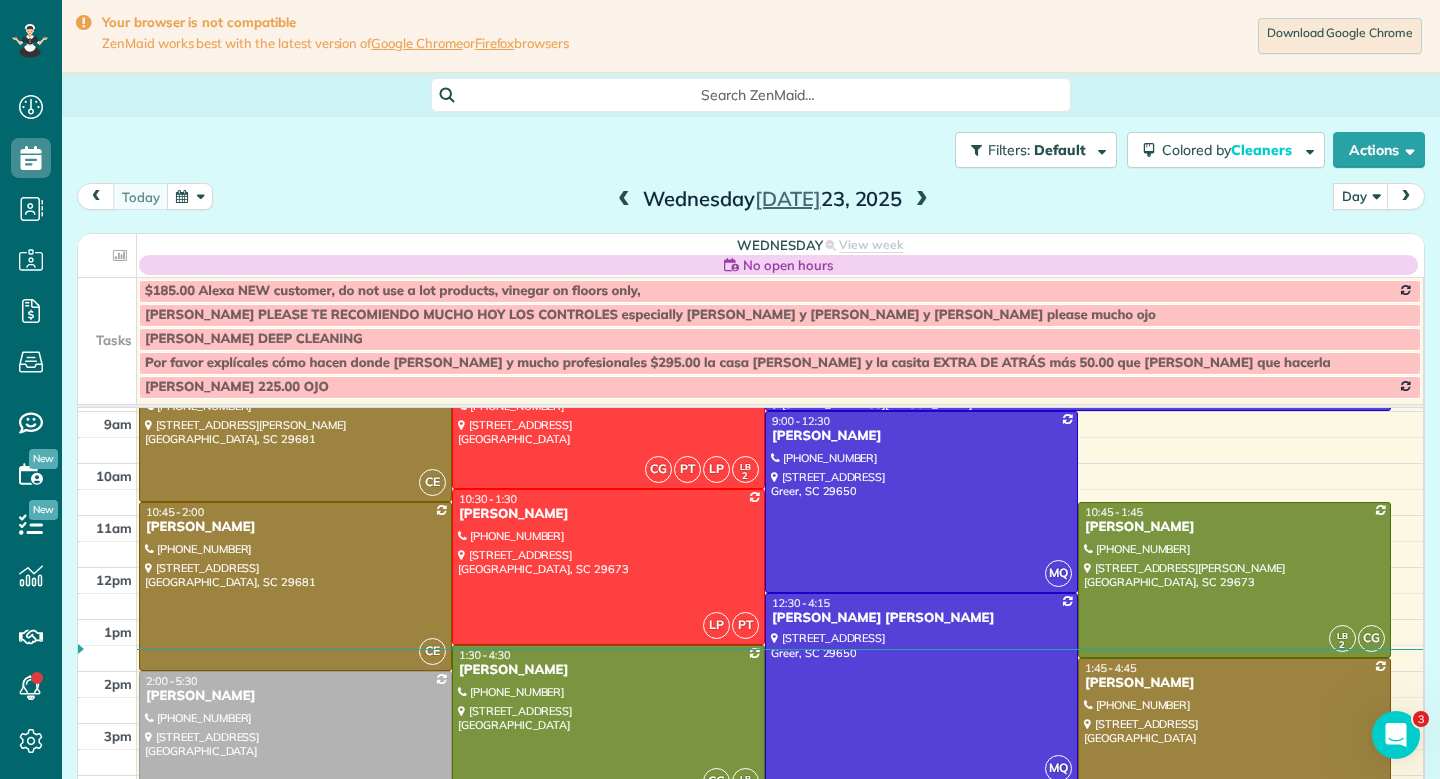 click at bounding box center (295, 762) 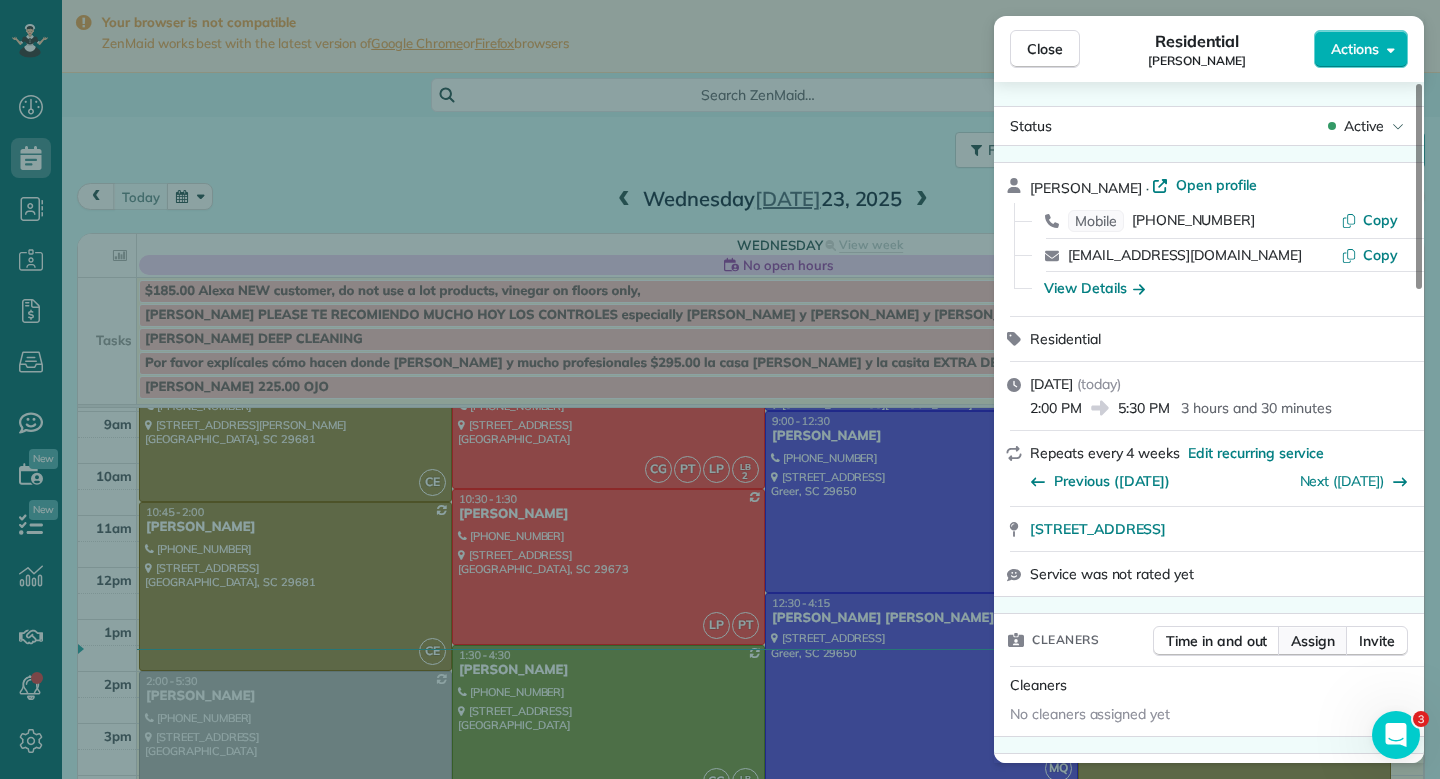 click on "Assign" at bounding box center [1313, 641] 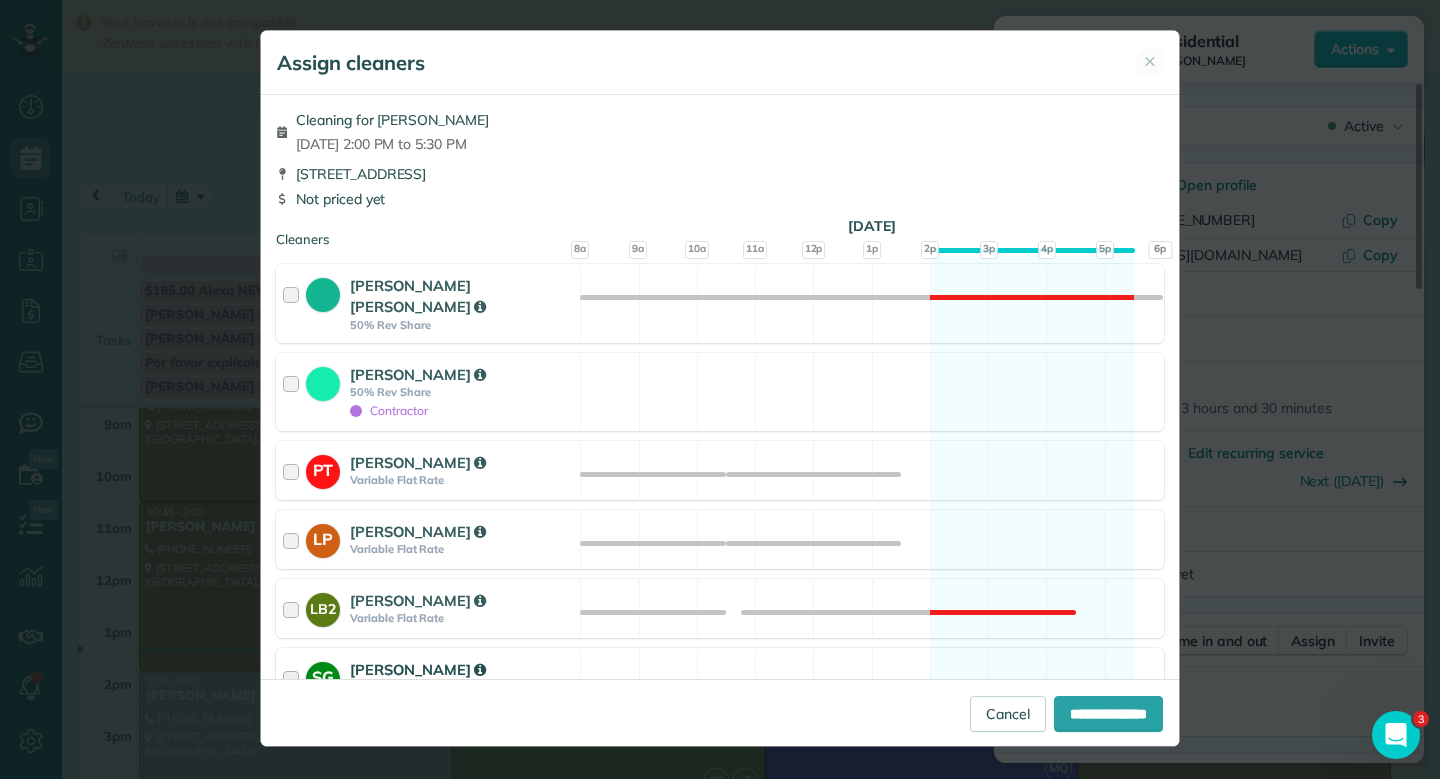 type 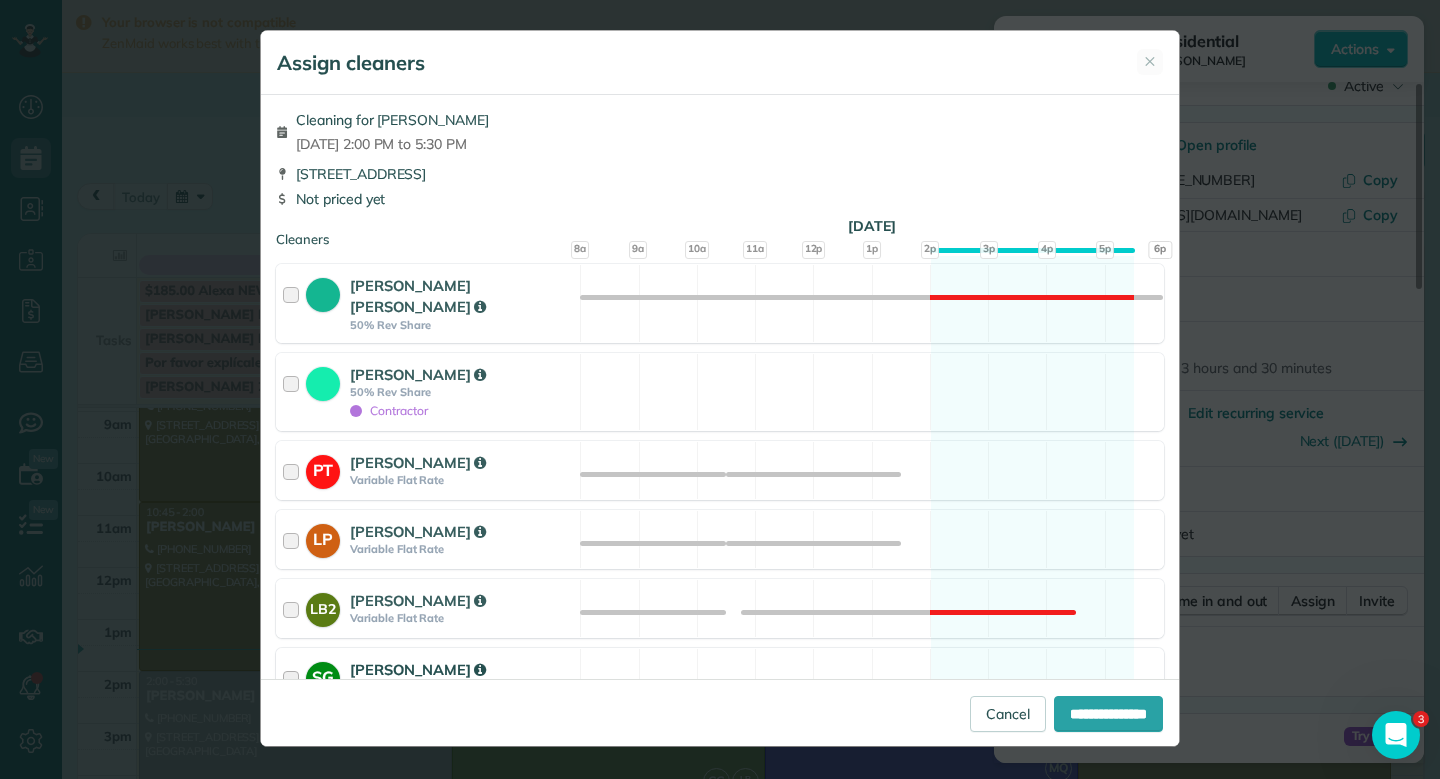 scroll, scrollTop: 80, scrollLeft: 0, axis: vertical 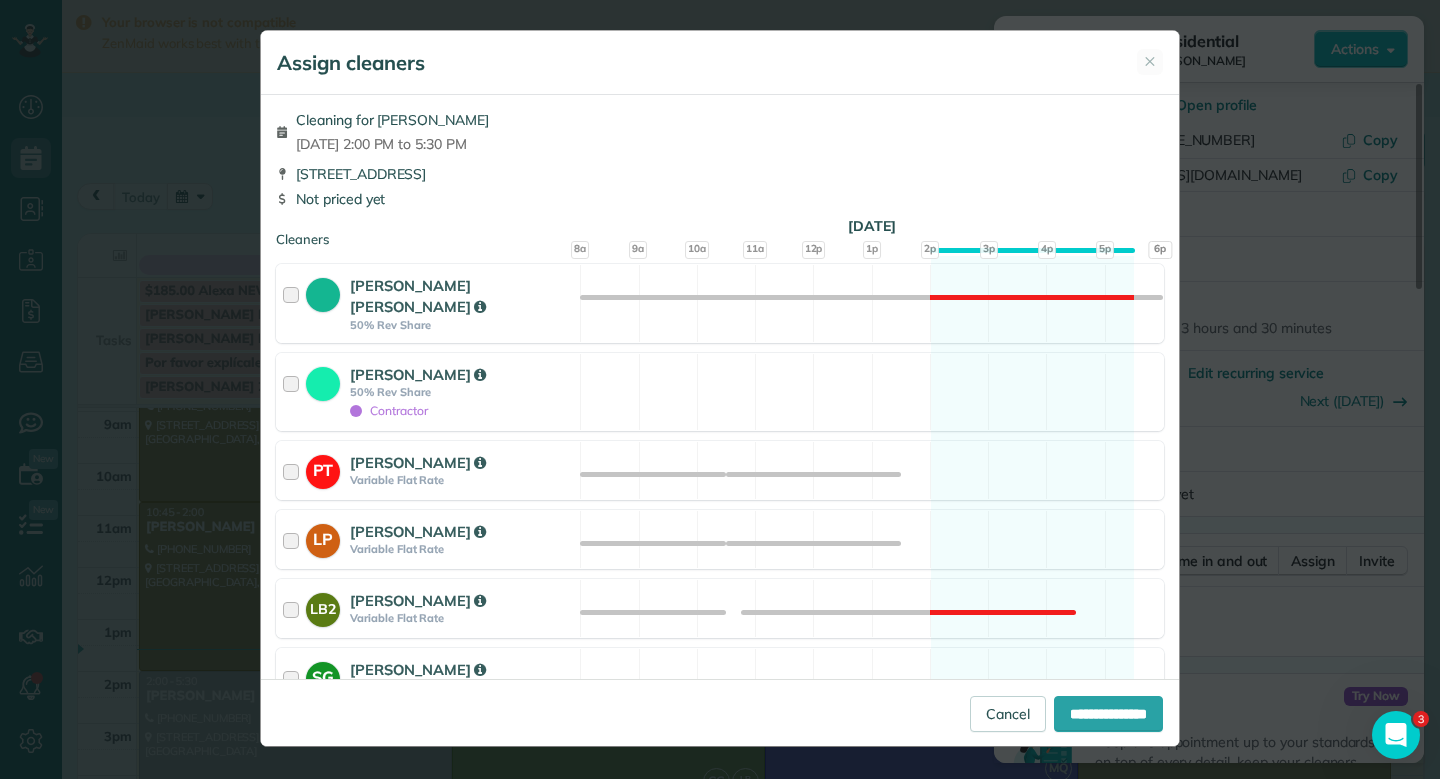 click on "[STREET_ADDRESS]" at bounding box center [720, 174] 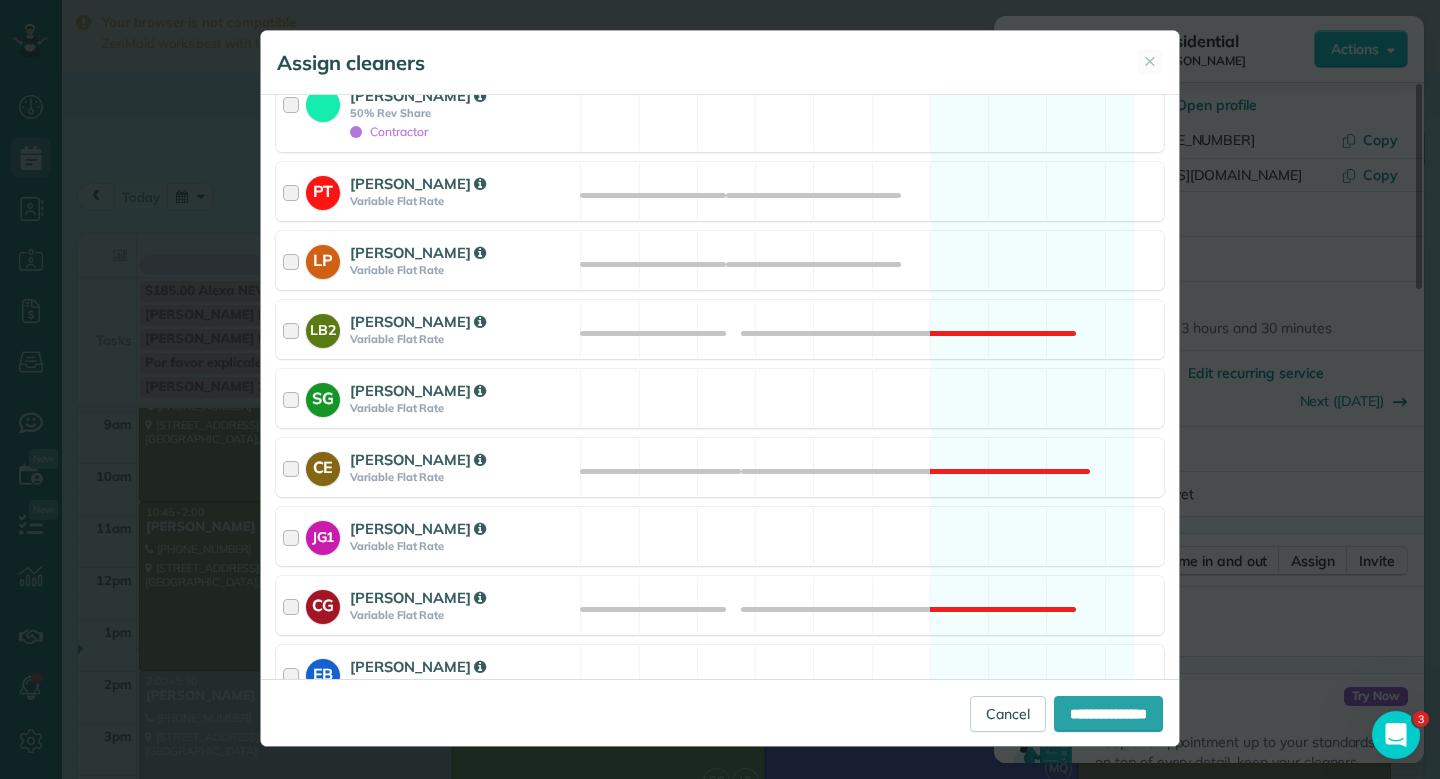 scroll, scrollTop: 280, scrollLeft: 0, axis: vertical 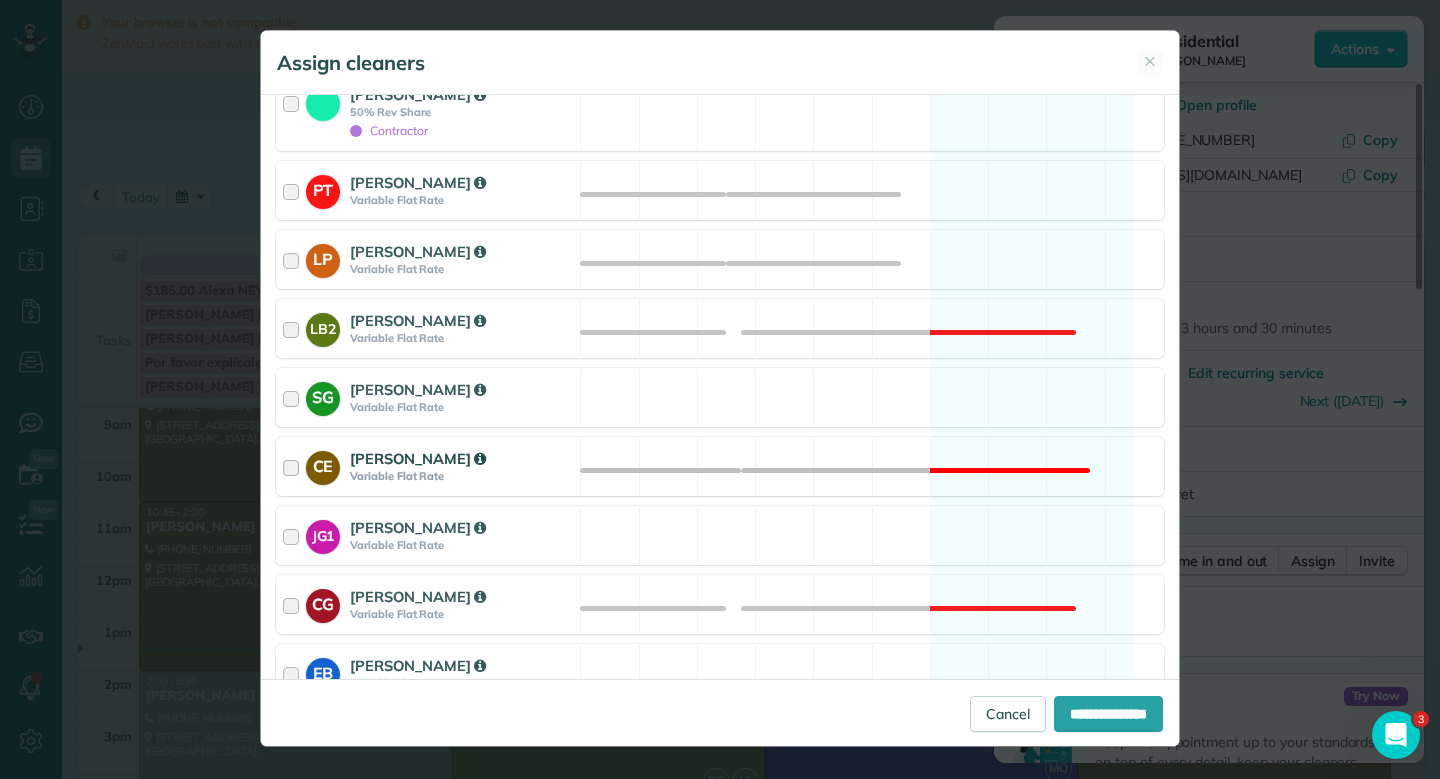 click on "CE
[PERSON_NAME]
Variable Flat Rate
Not available" at bounding box center [720, 466] 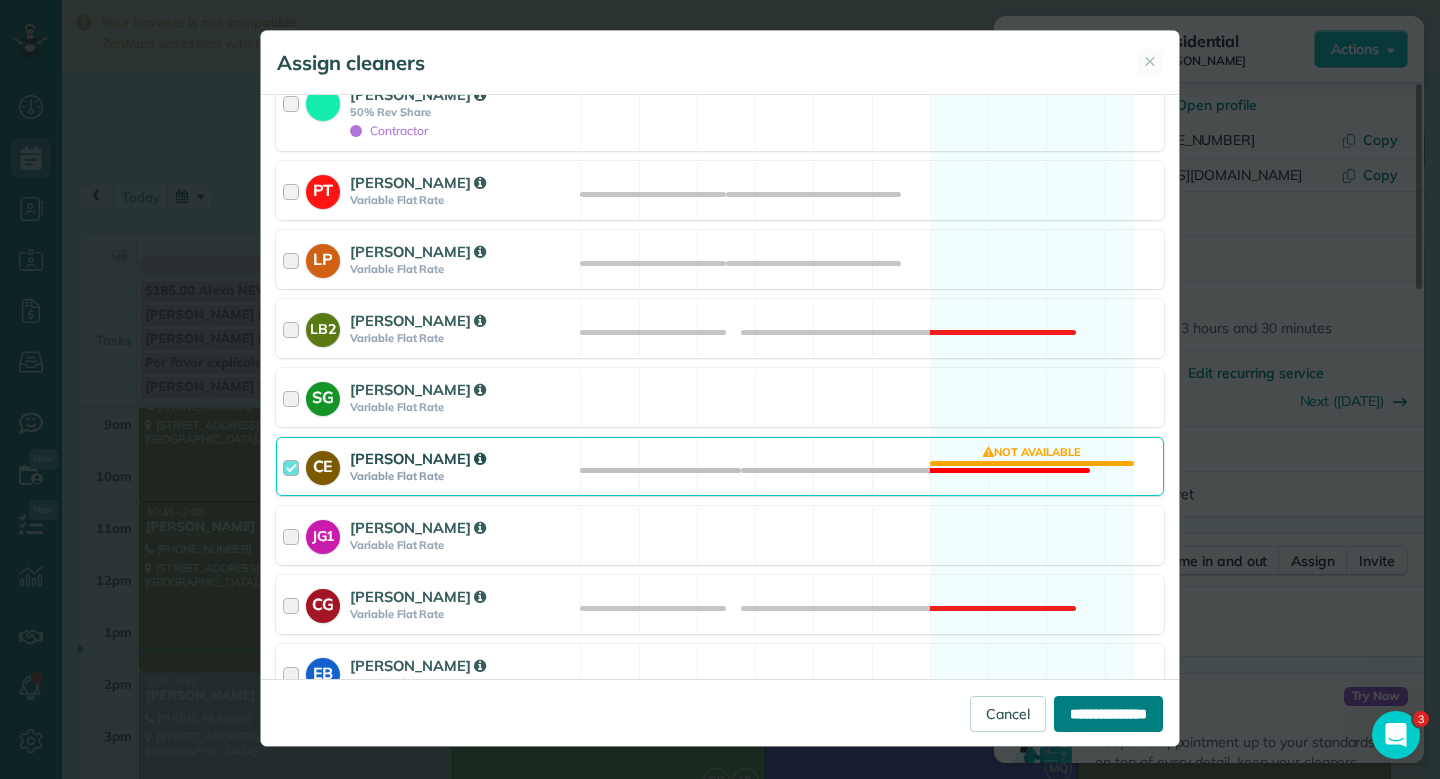 click on "**********" at bounding box center (1108, 714) 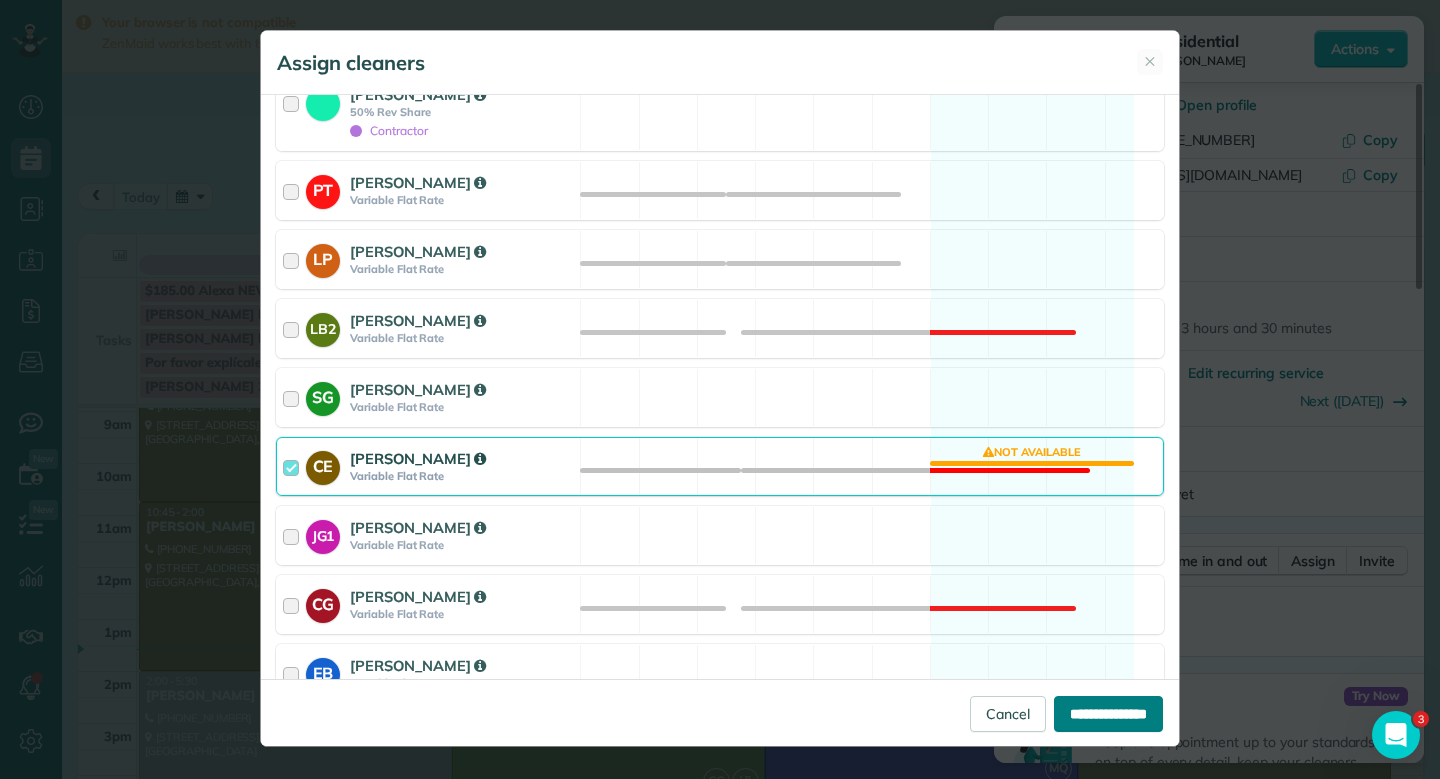 type on "**********" 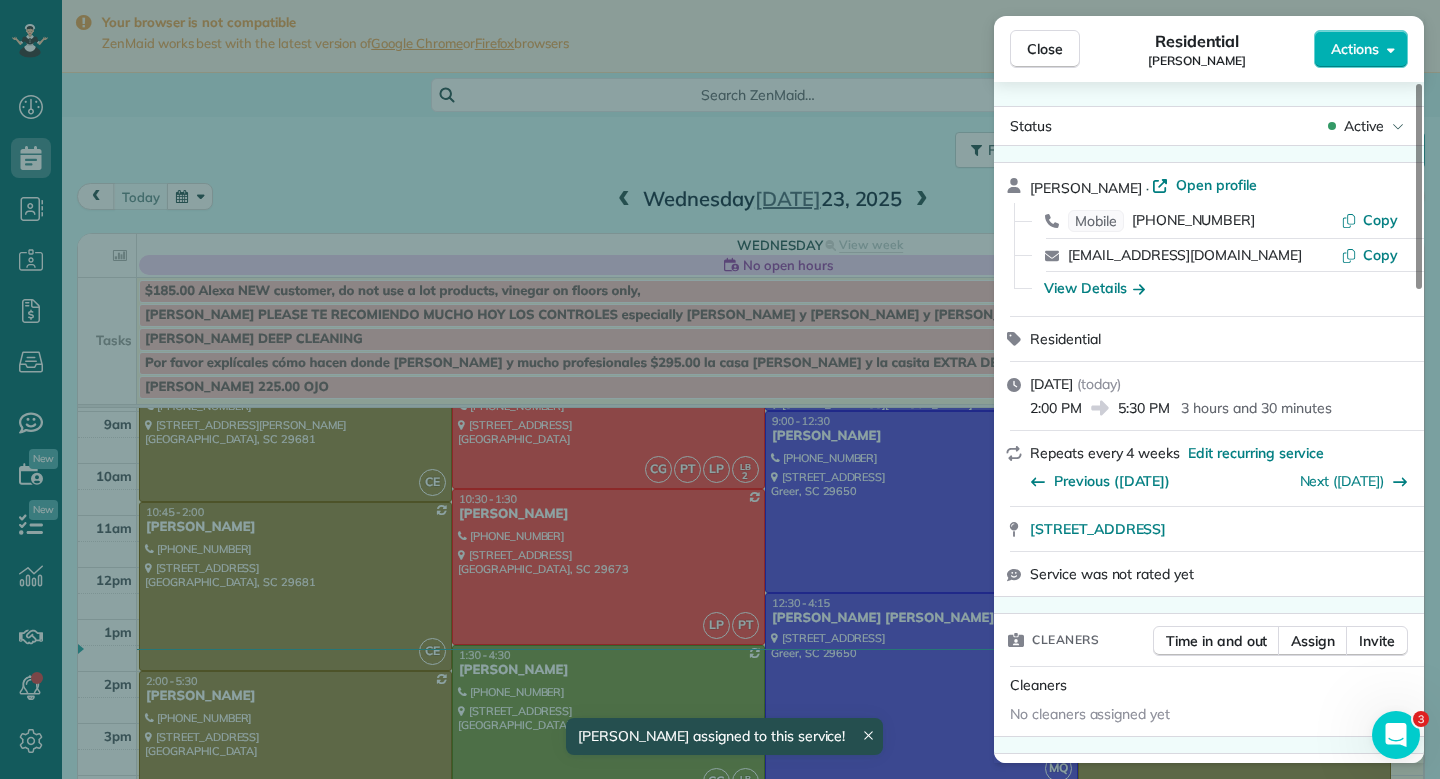 scroll, scrollTop: 100, scrollLeft: 0, axis: vertical 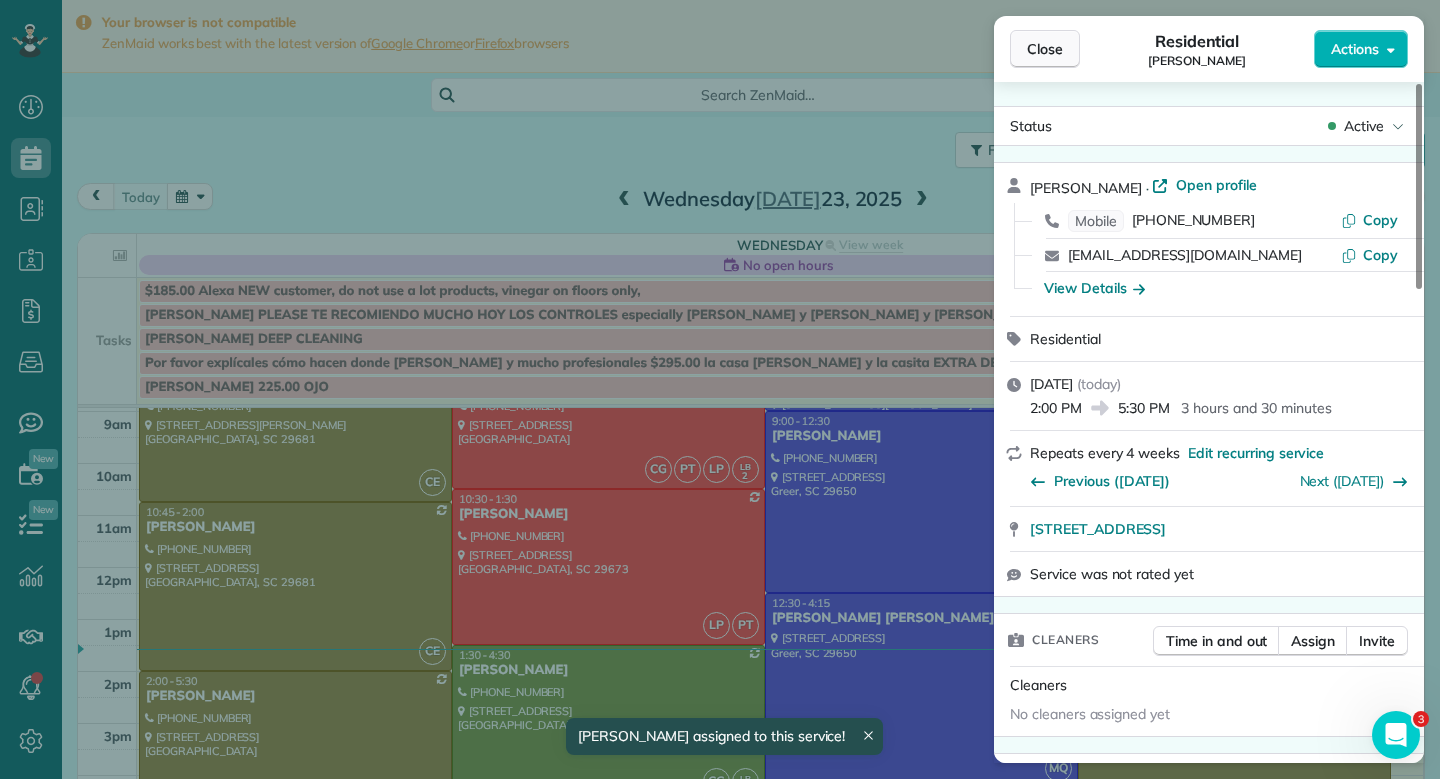 click on "Close" at bounding box center (1045, 49) 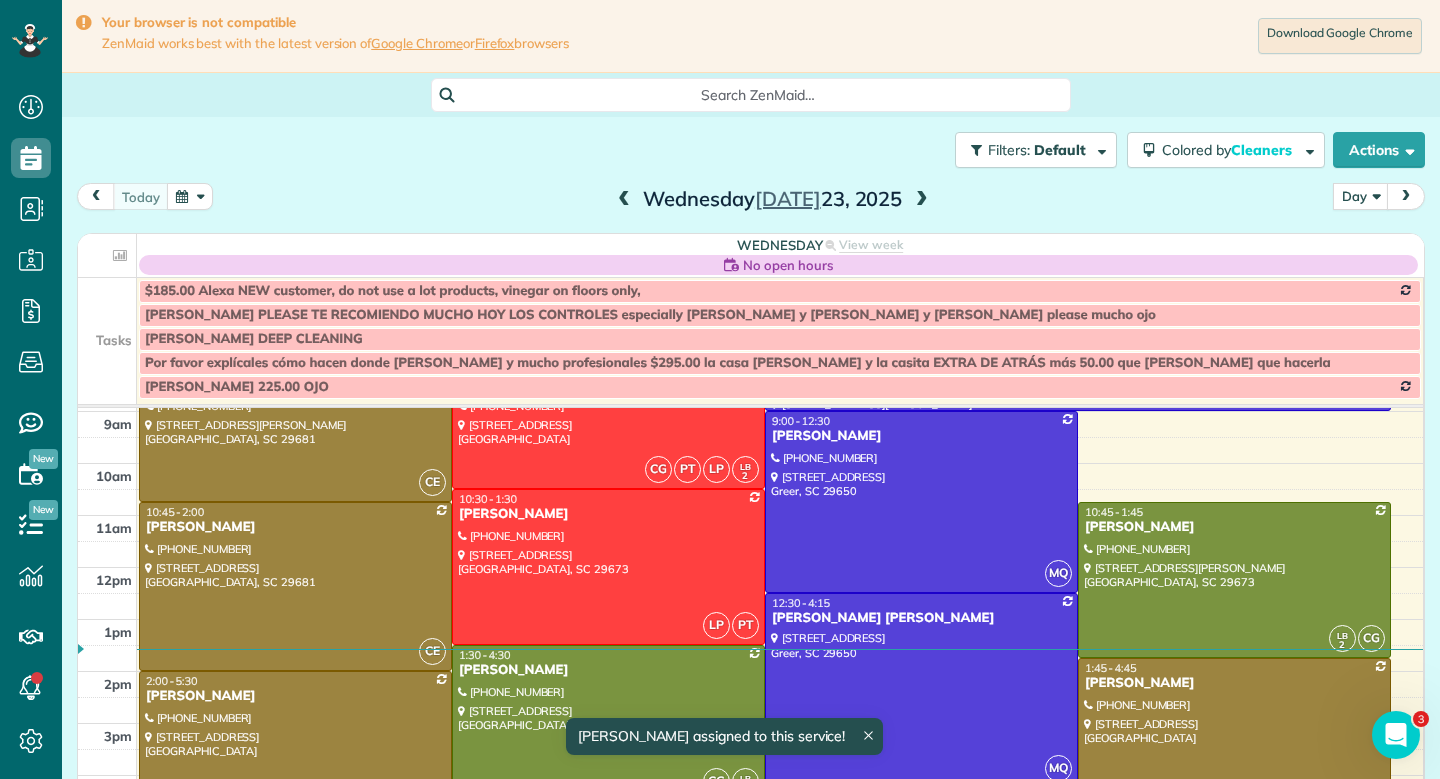 click at bounding box center (1234, 736) 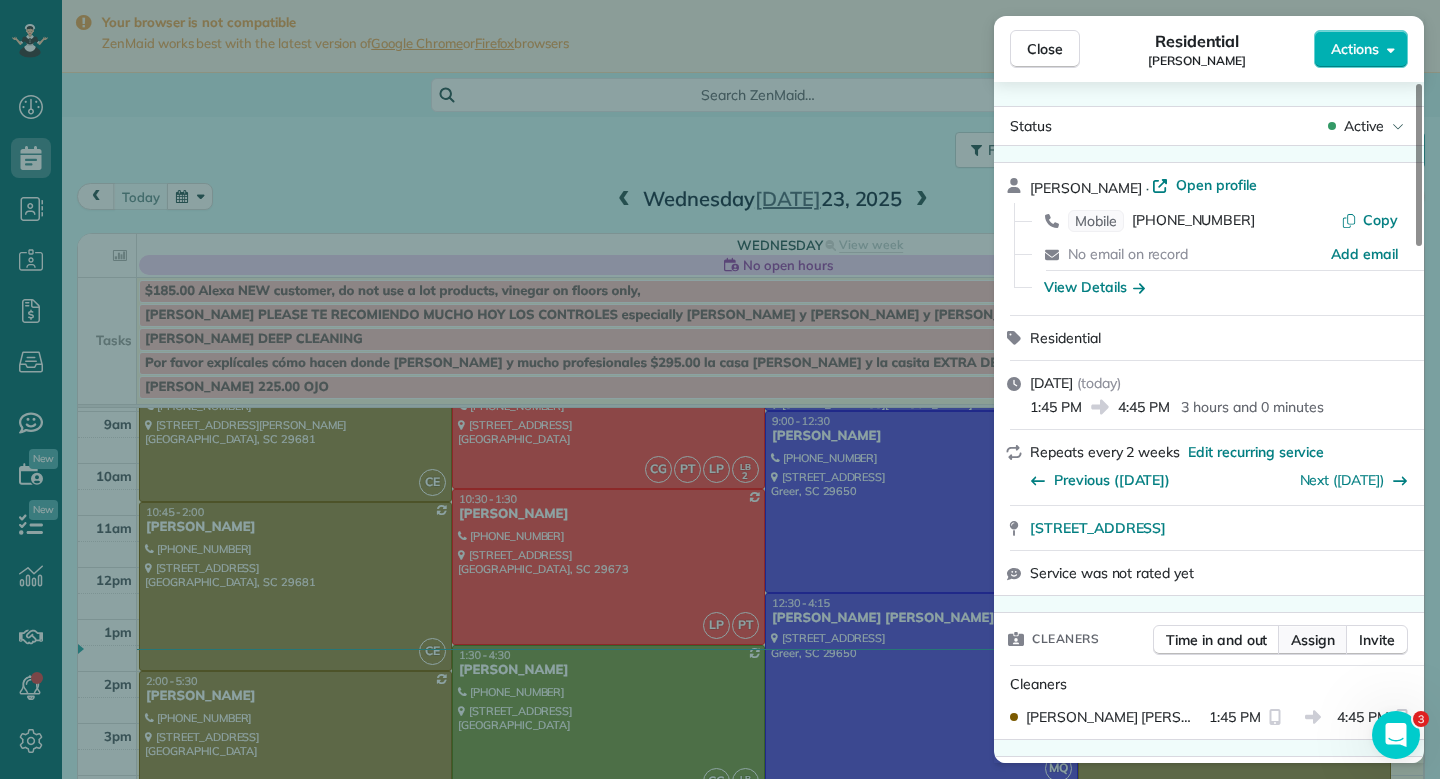 click on "Assign" at bounding box center (1313, 640) 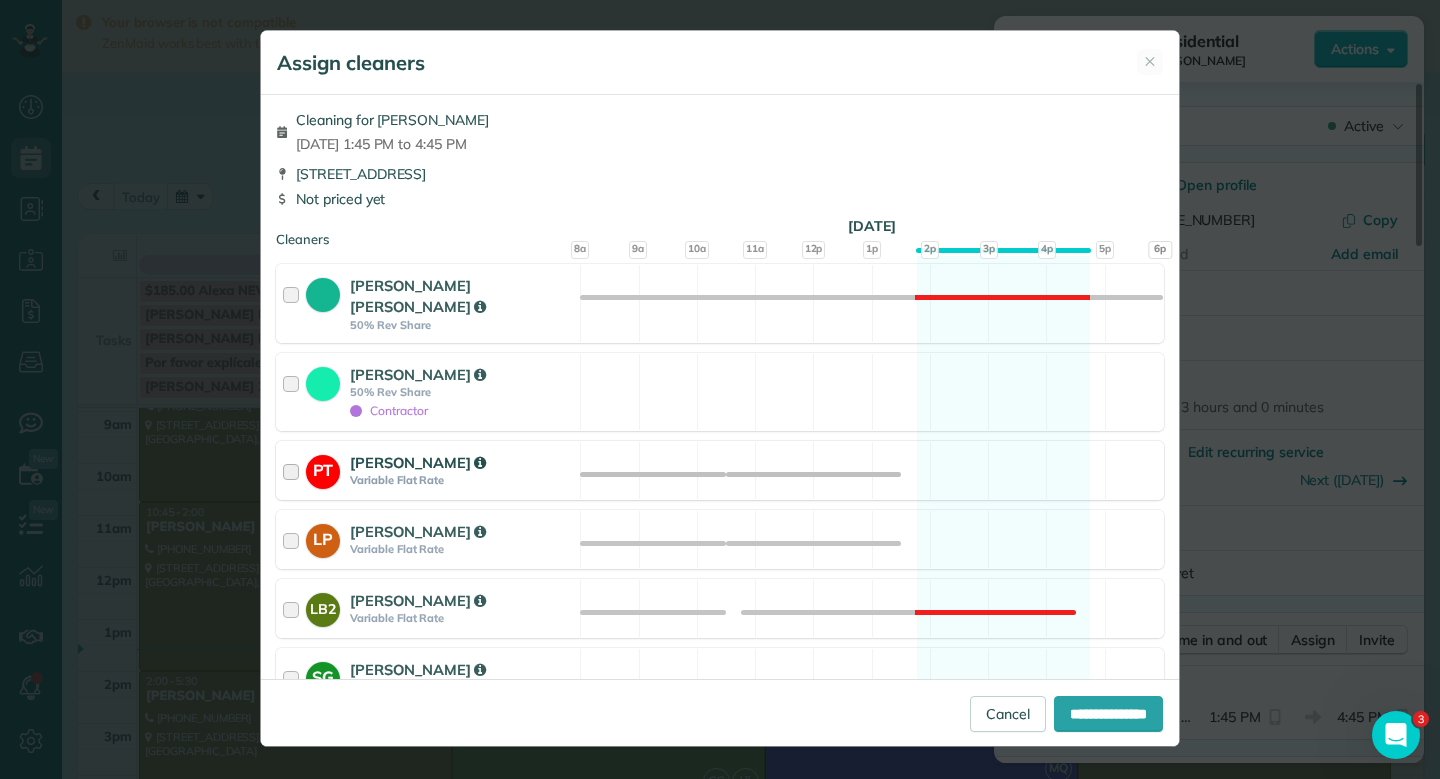 click on "PT
[PERSON_NAME]
Variable Flat Rate
Available" at bounding box center (720, 470) 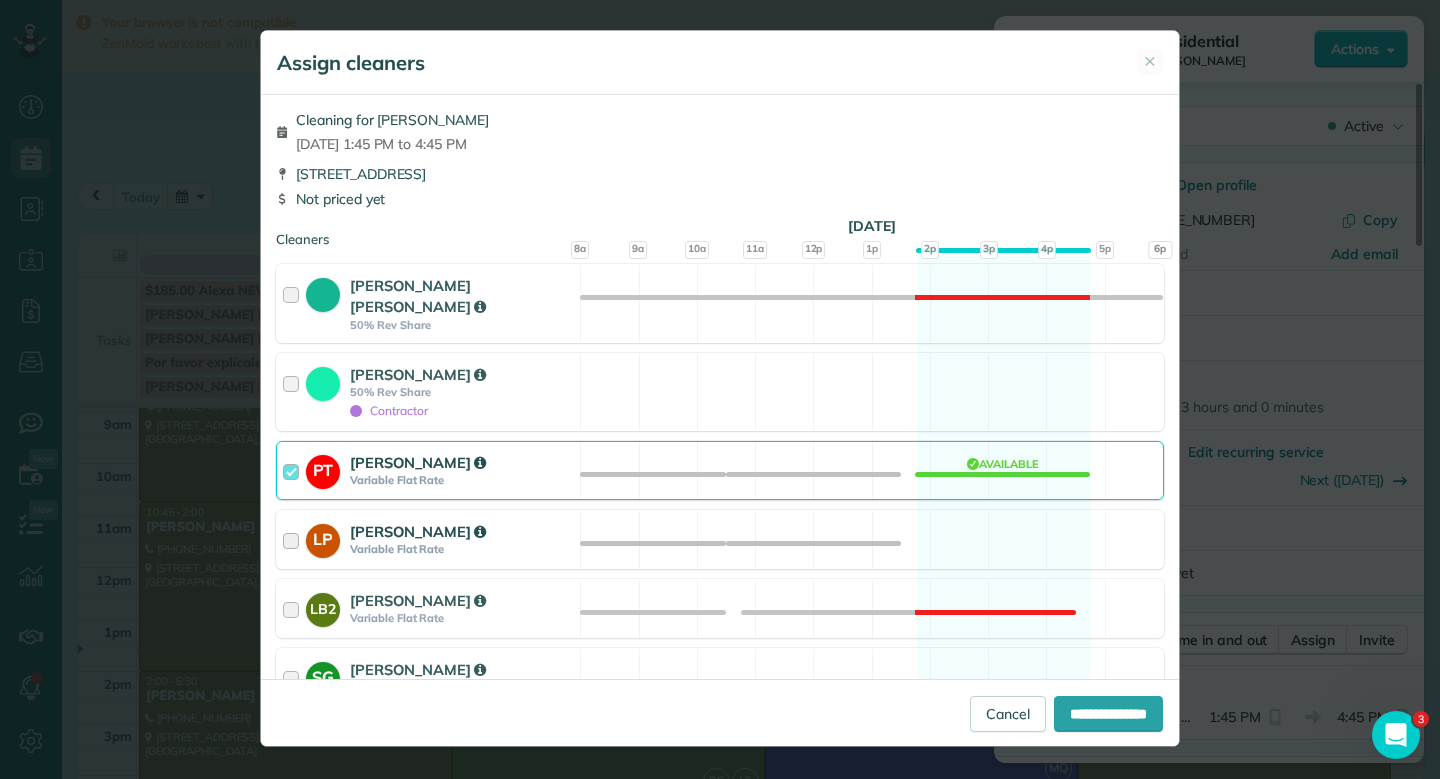 click on "LP
[PERSON_NAME]
Variable Flat Rate
Available" at bounding box center [720, 539] 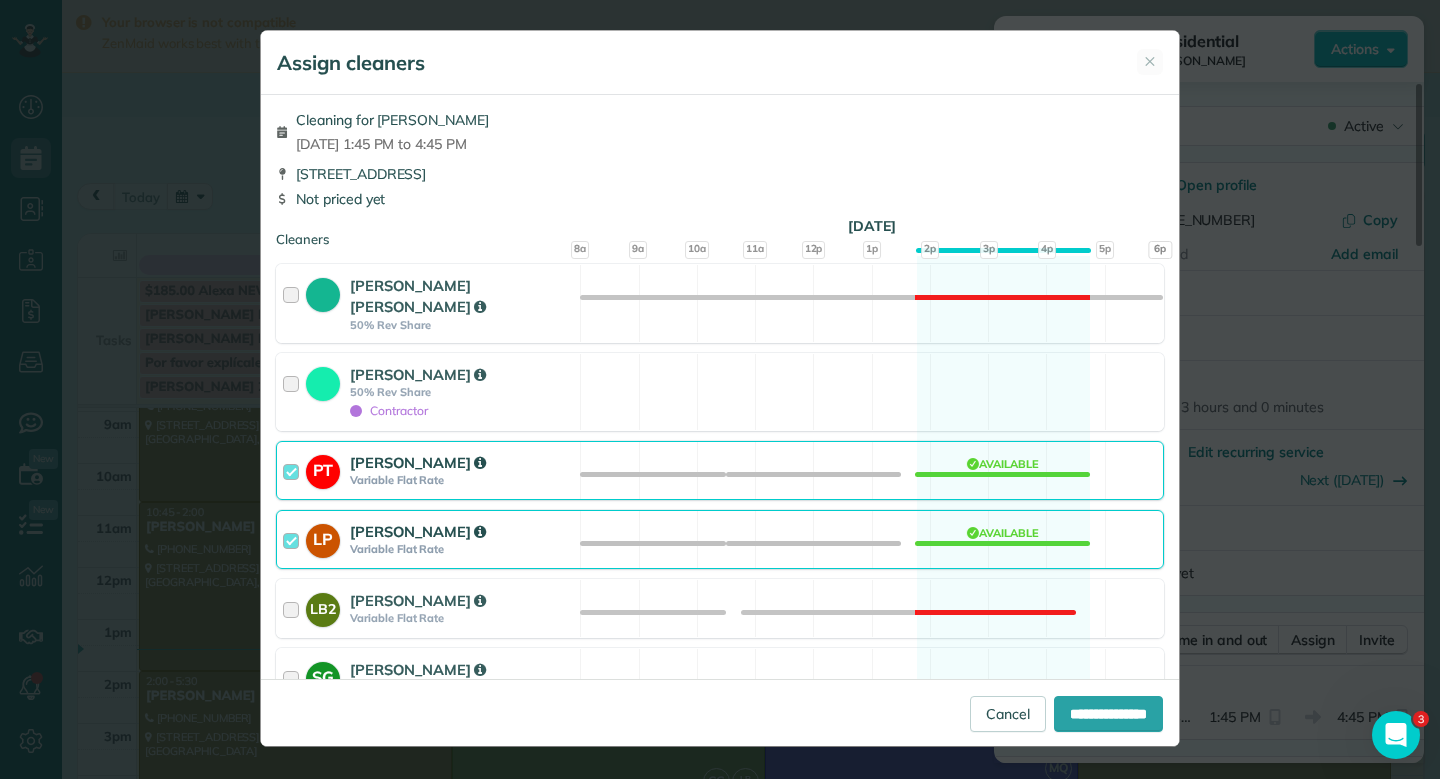 click on "Cleaning for [PERSON_NAME]
[DATE]  1:45 PM to  4:45 PM" at bounding box center [720, 132] 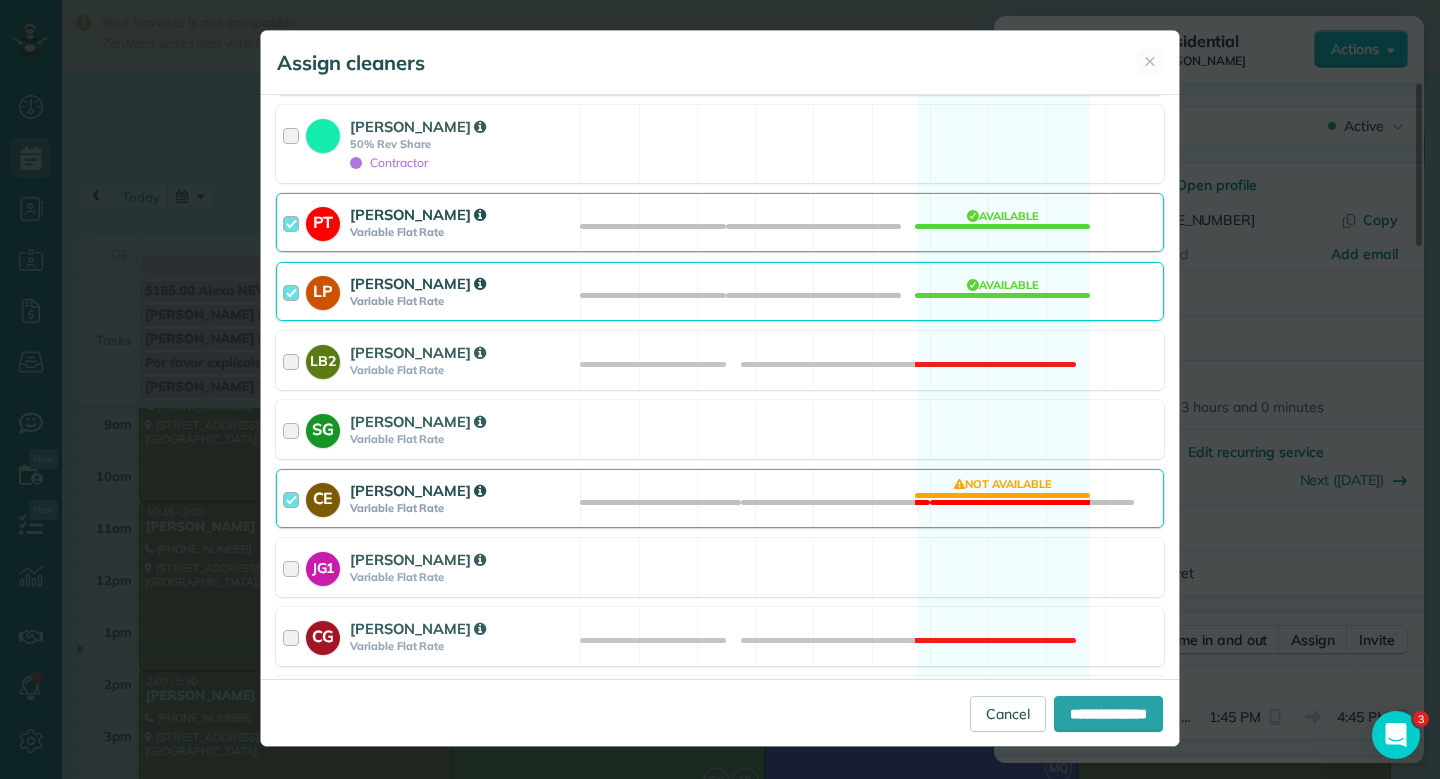 scroll, scrollTop: 320, scrollLeft: 0, axis: vertical 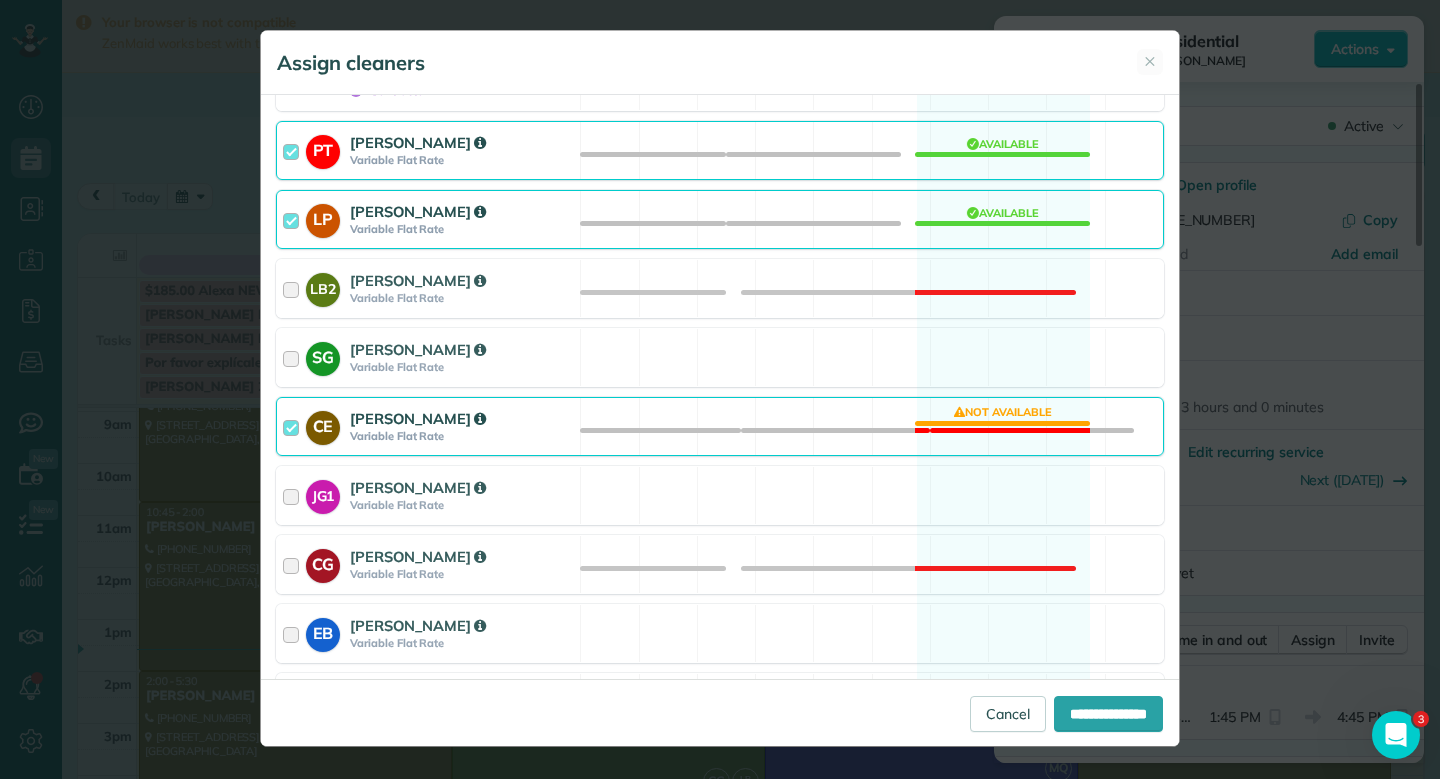 click on "CE
[PERSON_NAME]
Variable Flat Rate
Not available" at bounding box center (720, 426) 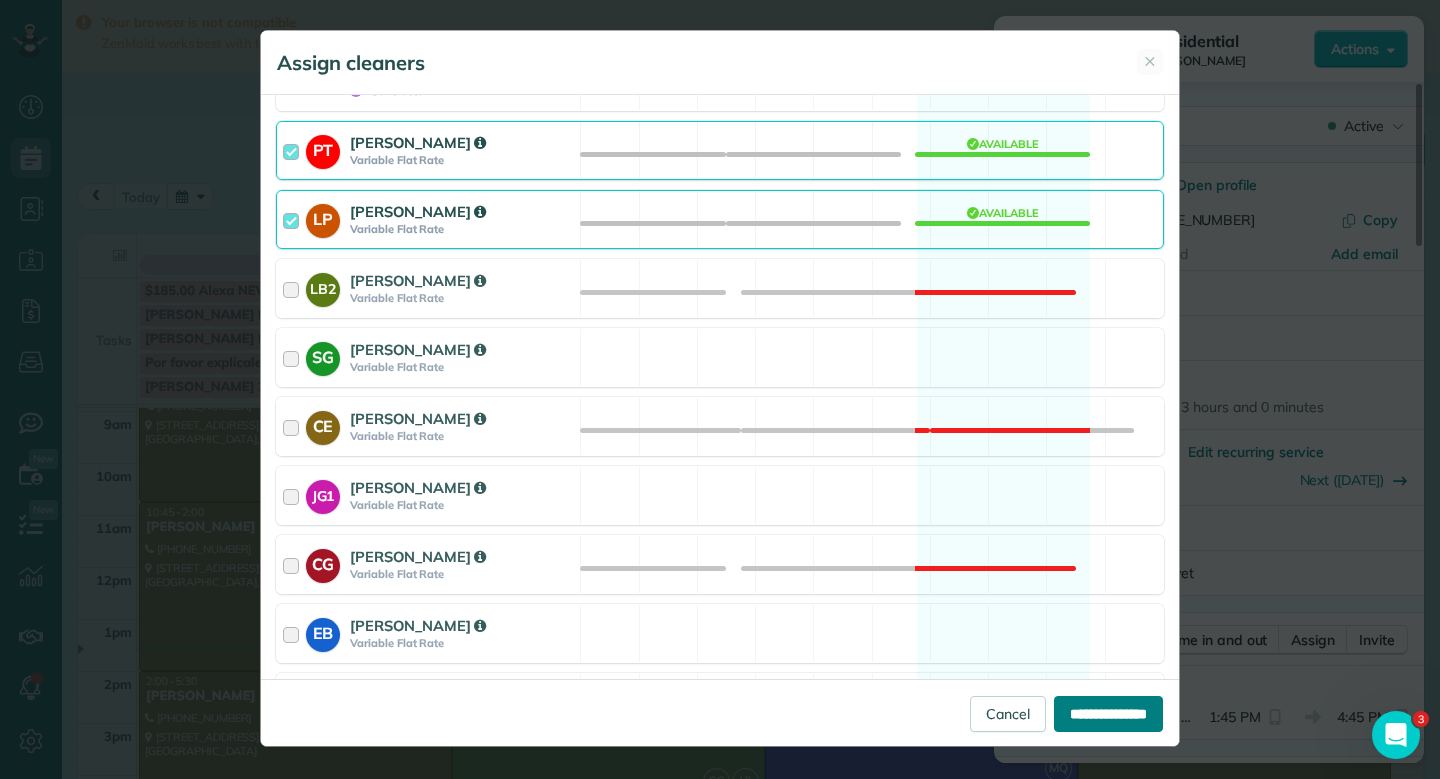 click on "**********" at bounding box center [1108, 714] 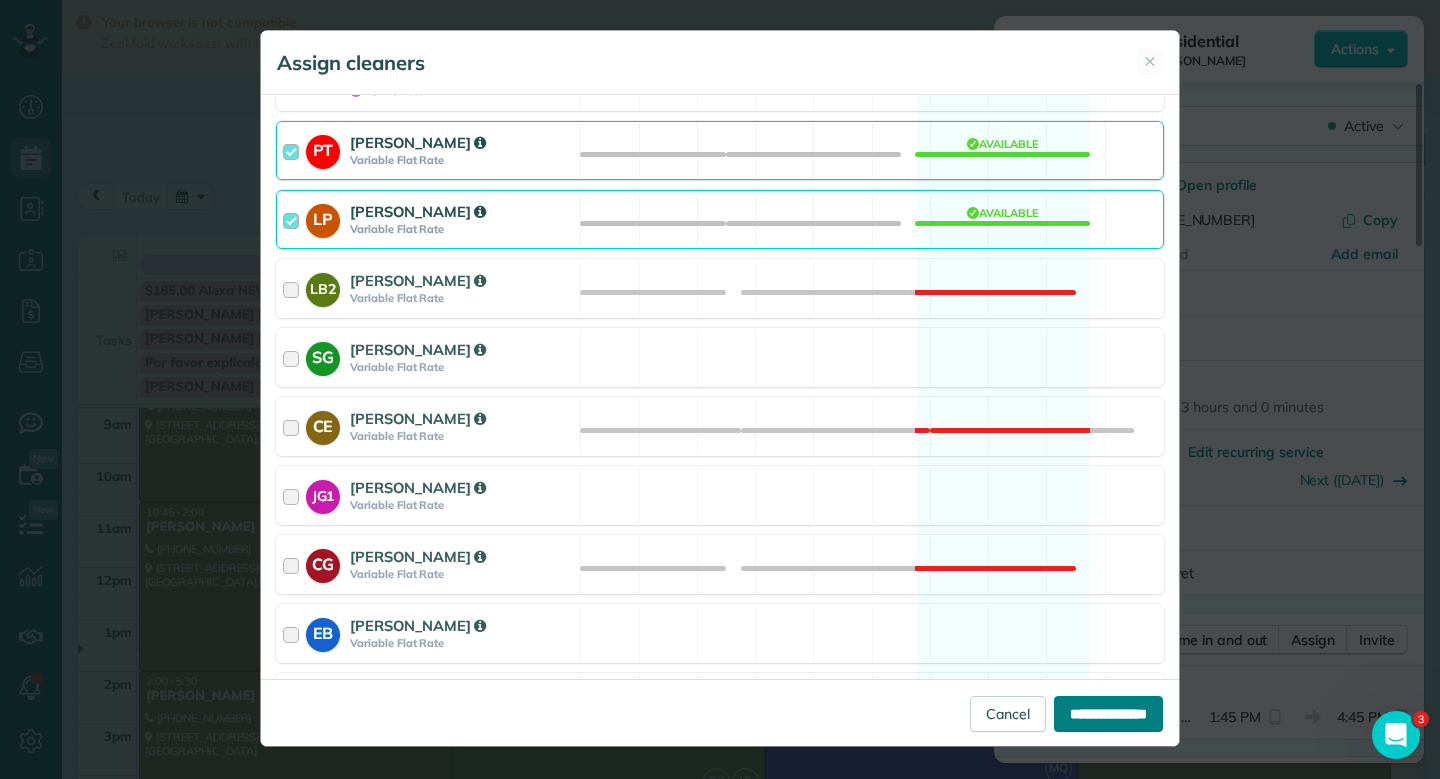 type on "**********" 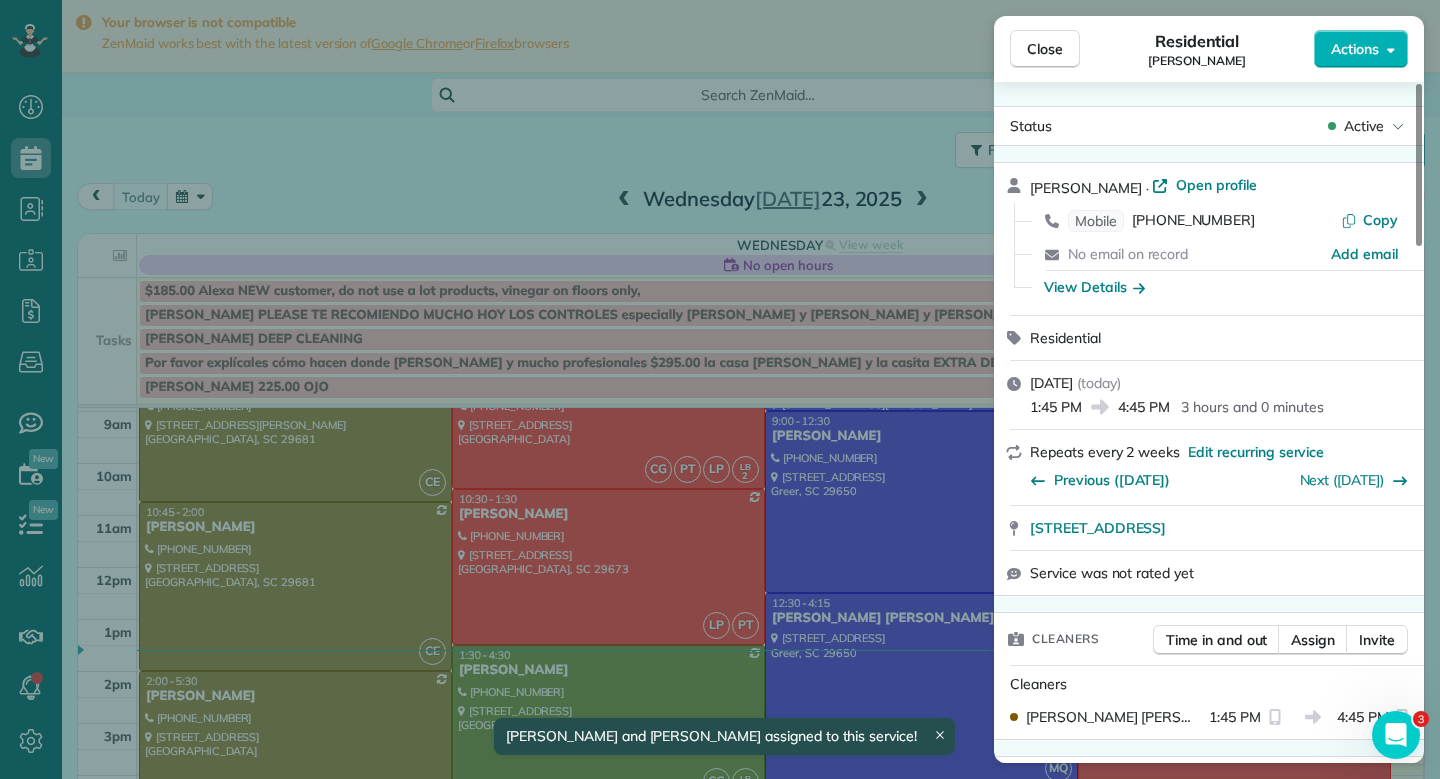 scroll, scrollTop: 100, scrollLeft: 0, axis: vertical 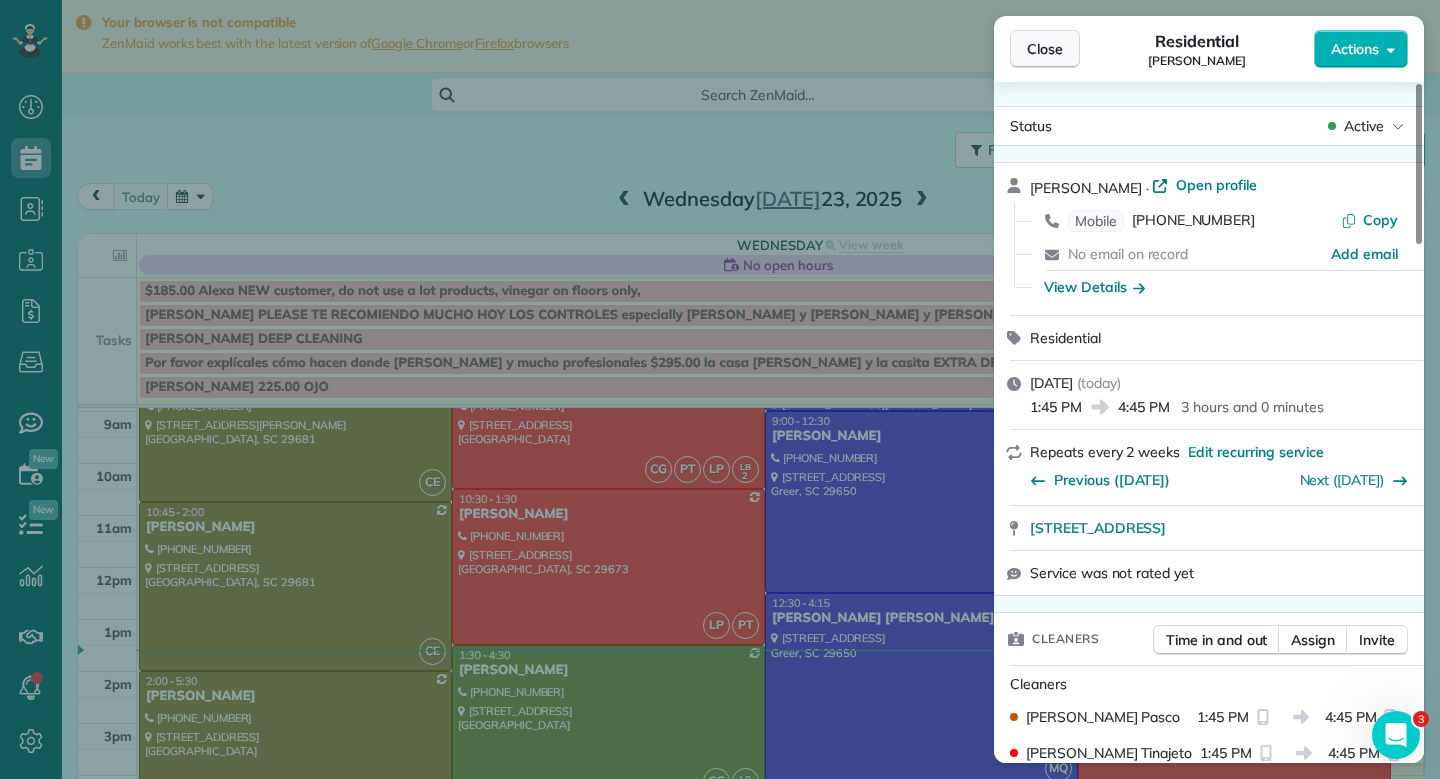 click on "Close" at bounding box center (1045, 49) 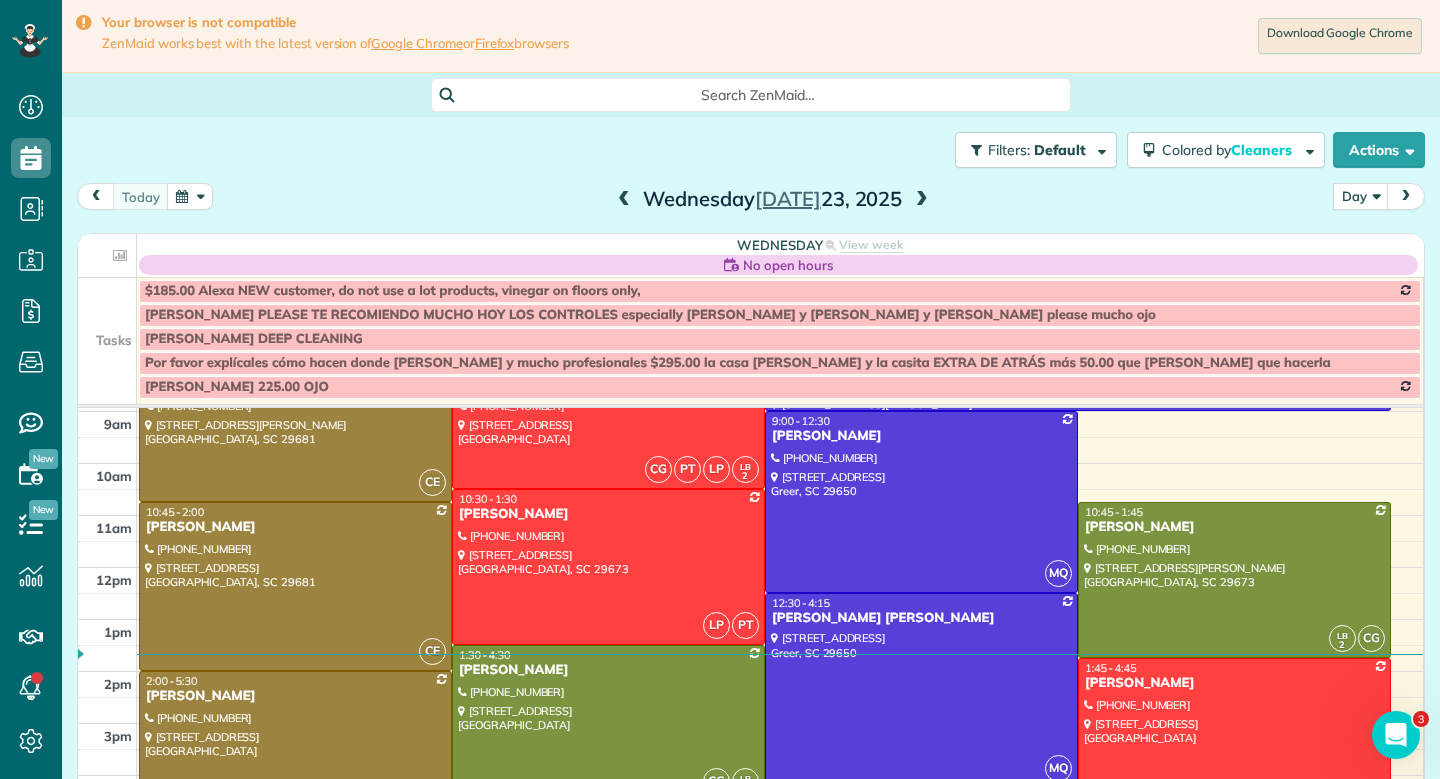 click at bounding box center [922, 200] 